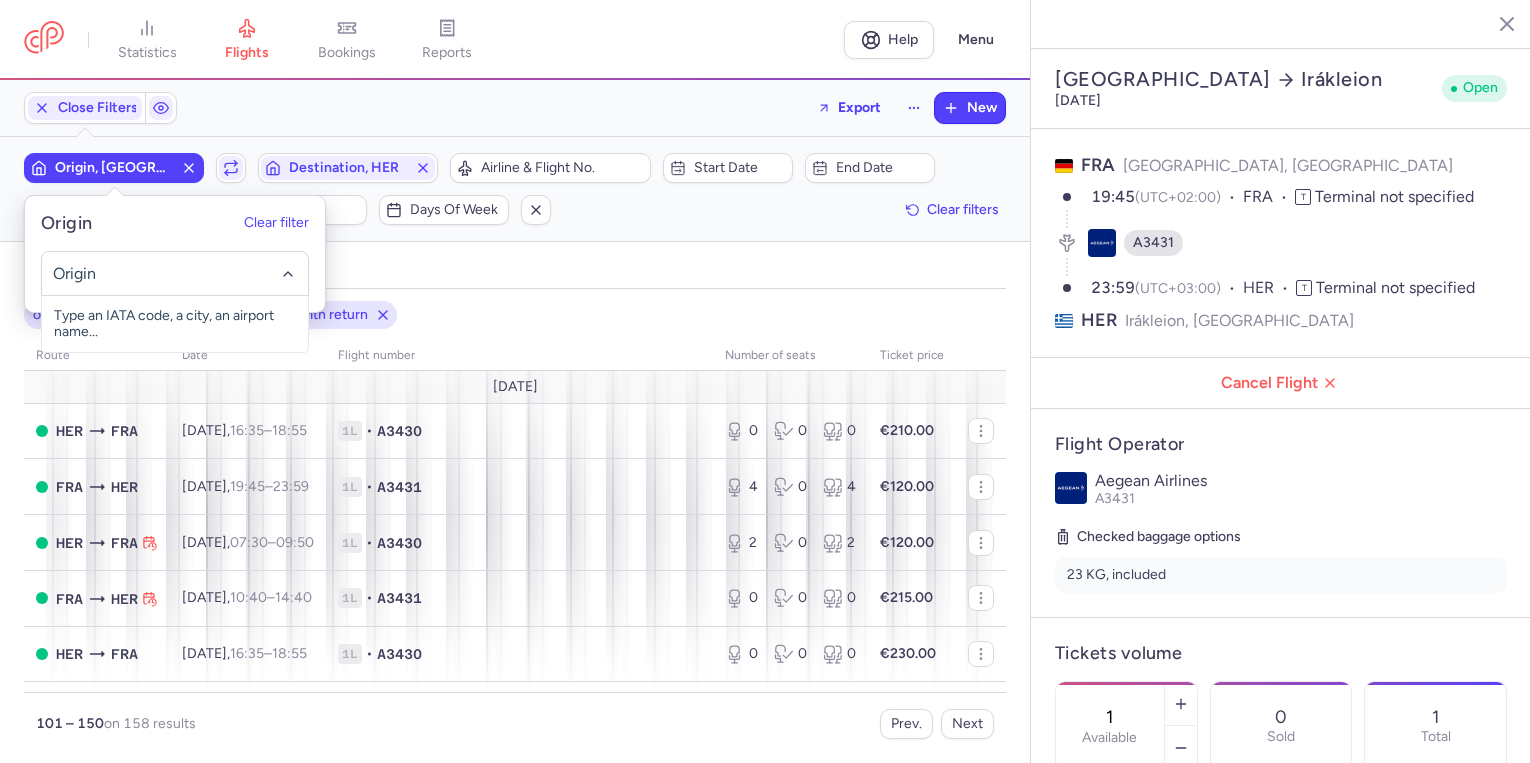 select on "days" 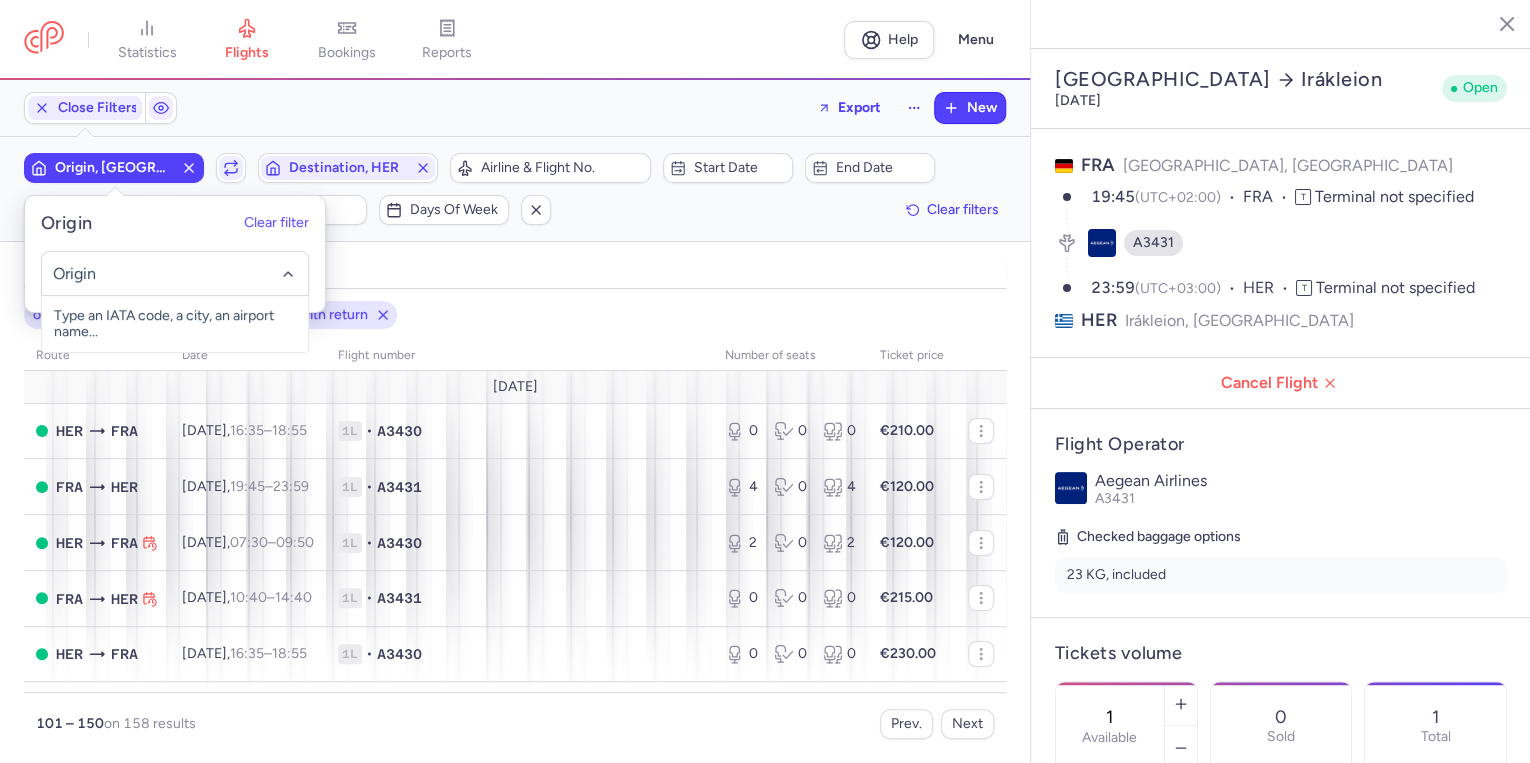 scroll, scrollTop: 2273, scrollLeft: 0, axis: vertical 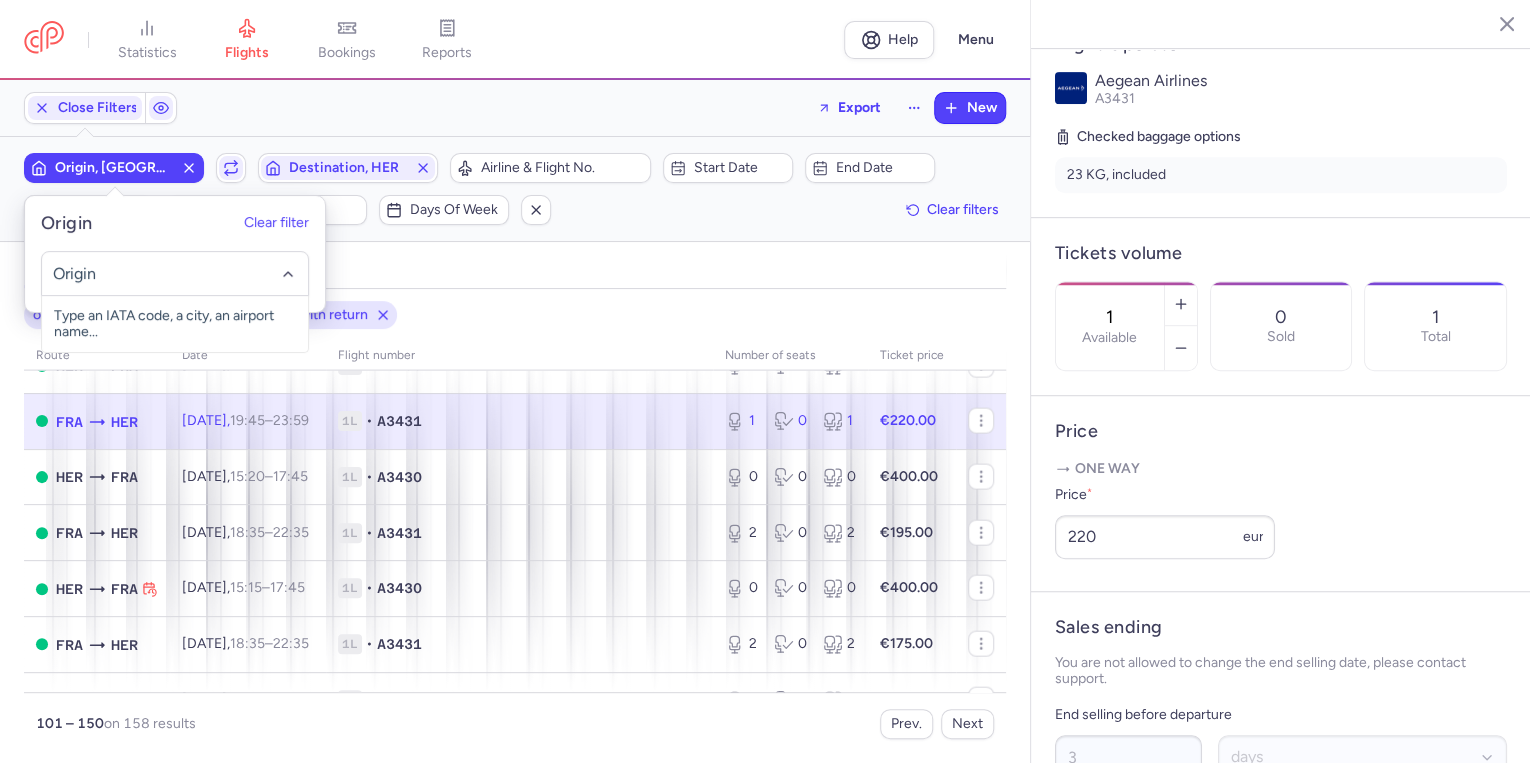click 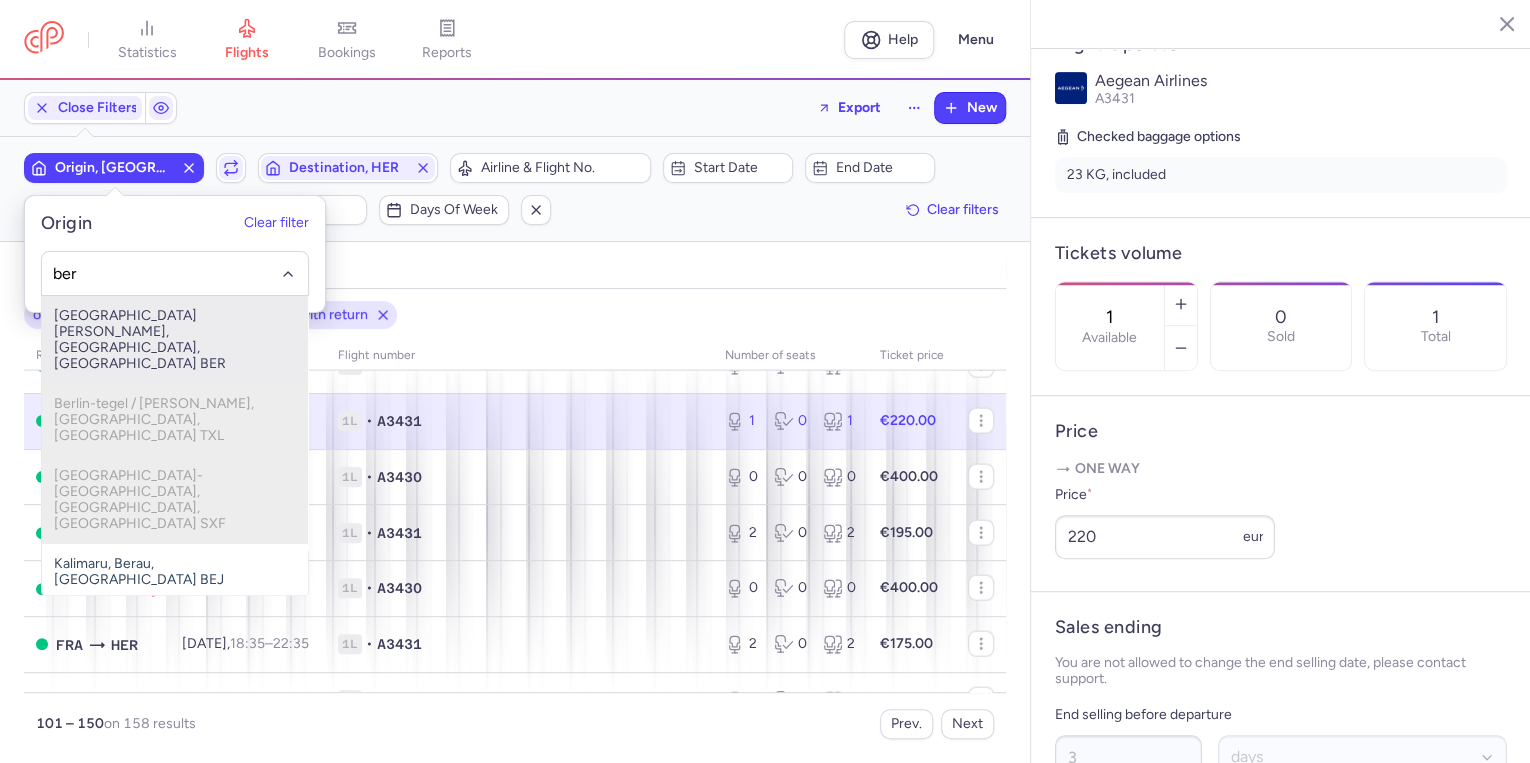 click on "[GEOGRAPHIC_DATA][PERSON_NAME], [GEOGRAPHIC_DATA], [GEOGRAPHIC_DATA] BER" at bounding box center (175, 340) 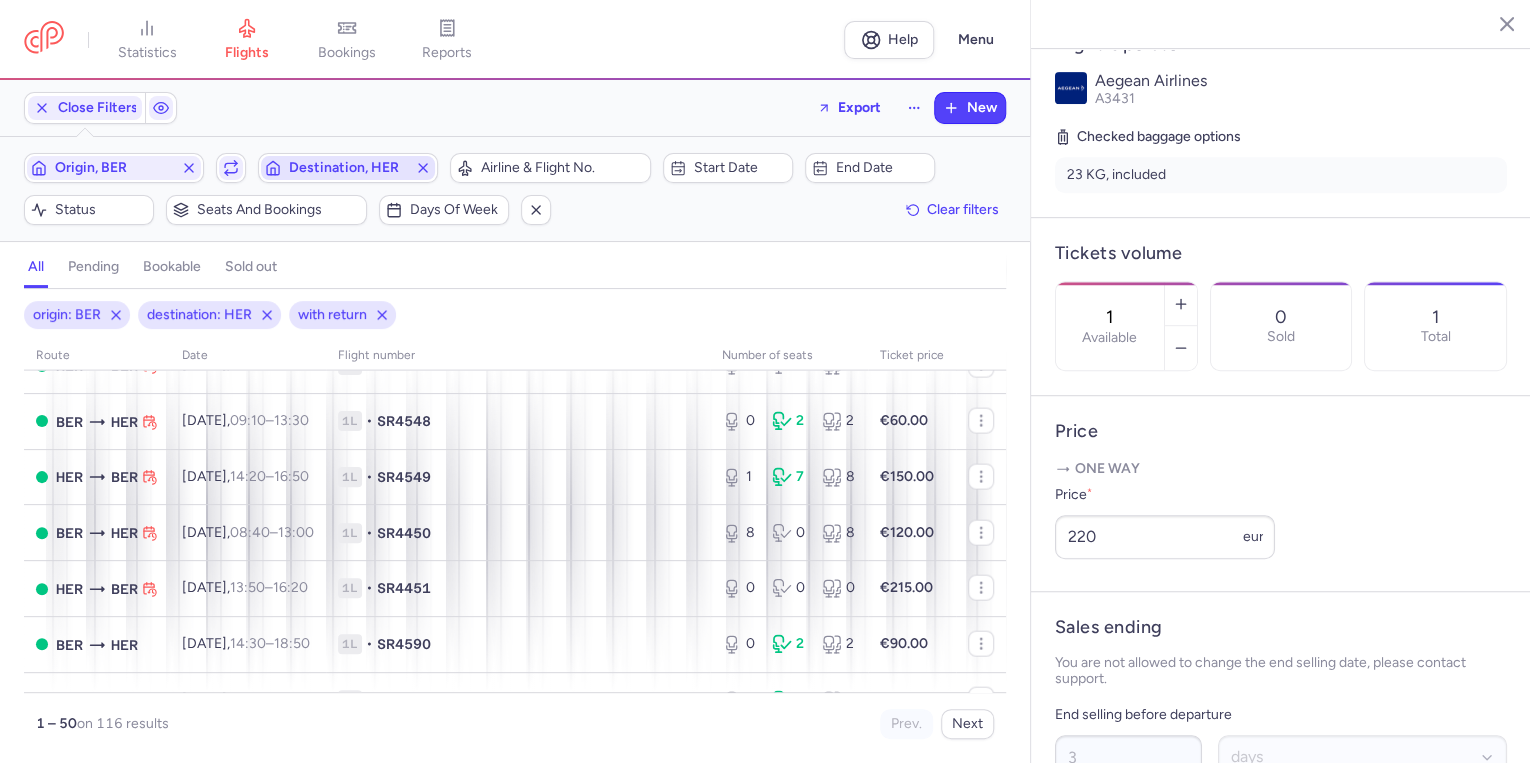 click on "Destination, HER" at bounding box center (348, 168) 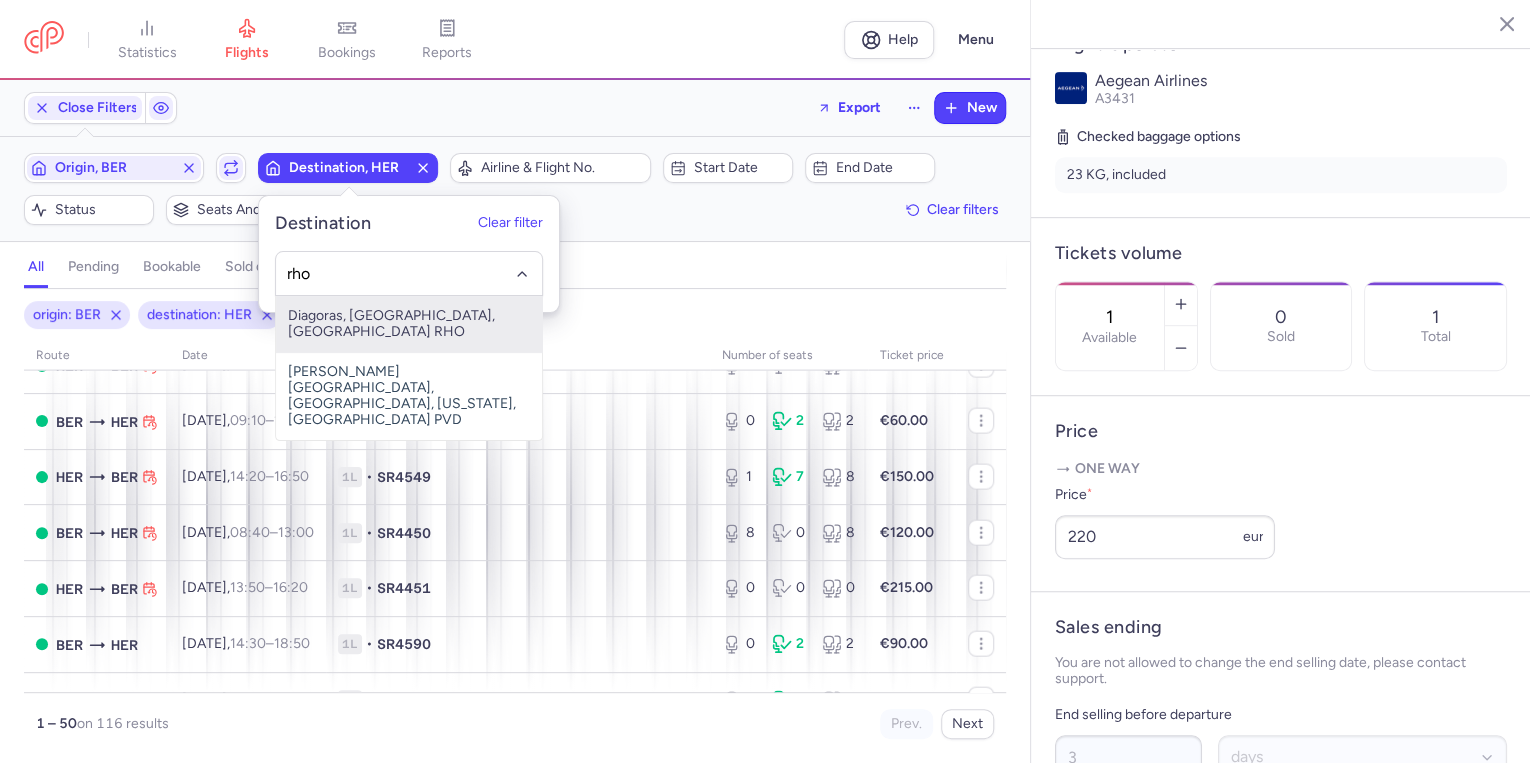 click on "Diagoras, [GEOGRAPHIC_DATA], [GEOGRAPHIC_DATA] RHO" at bounding box center (409, 324) 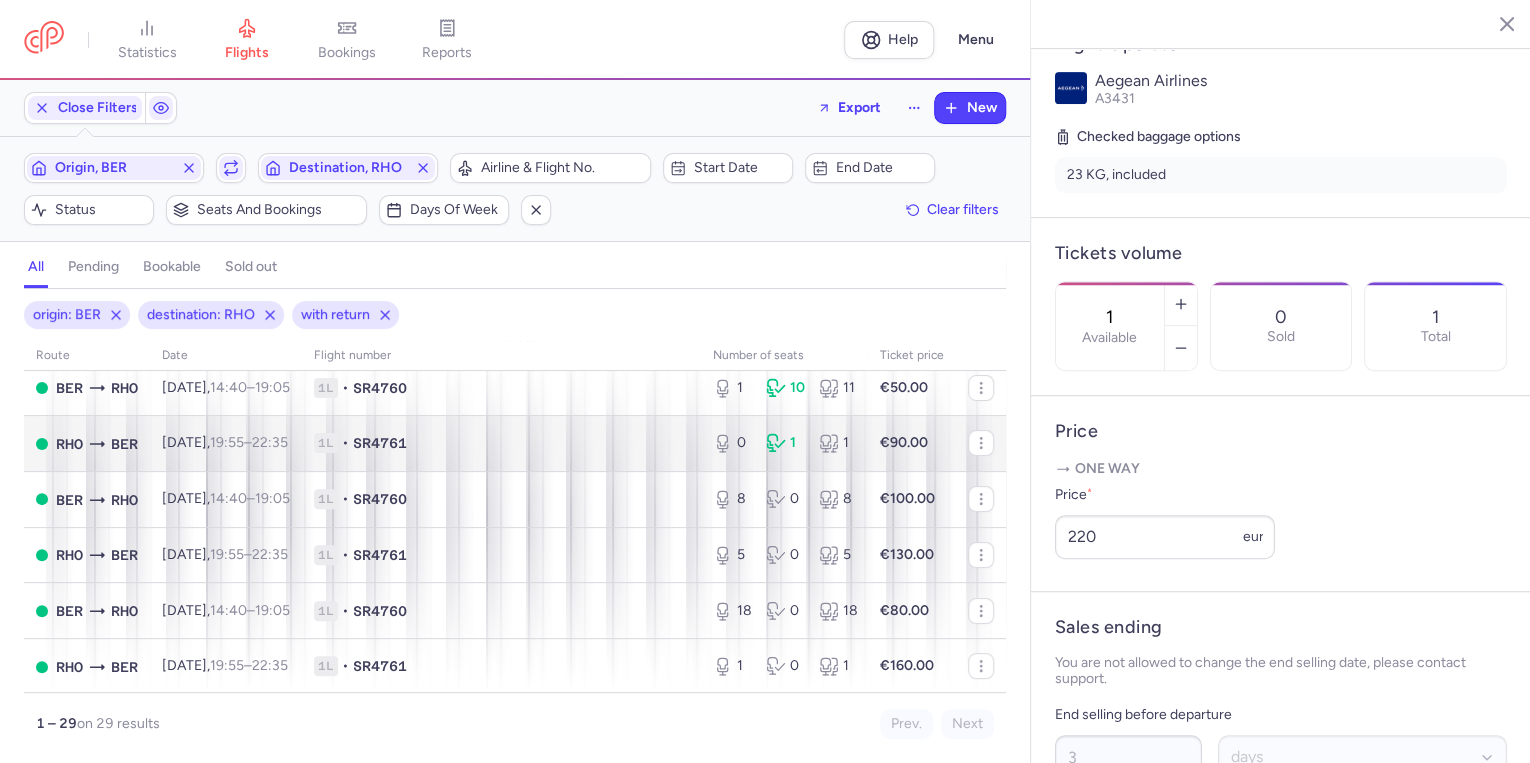 scroll, scrollTop: 80, scrollLeft: 0, axis: vertical 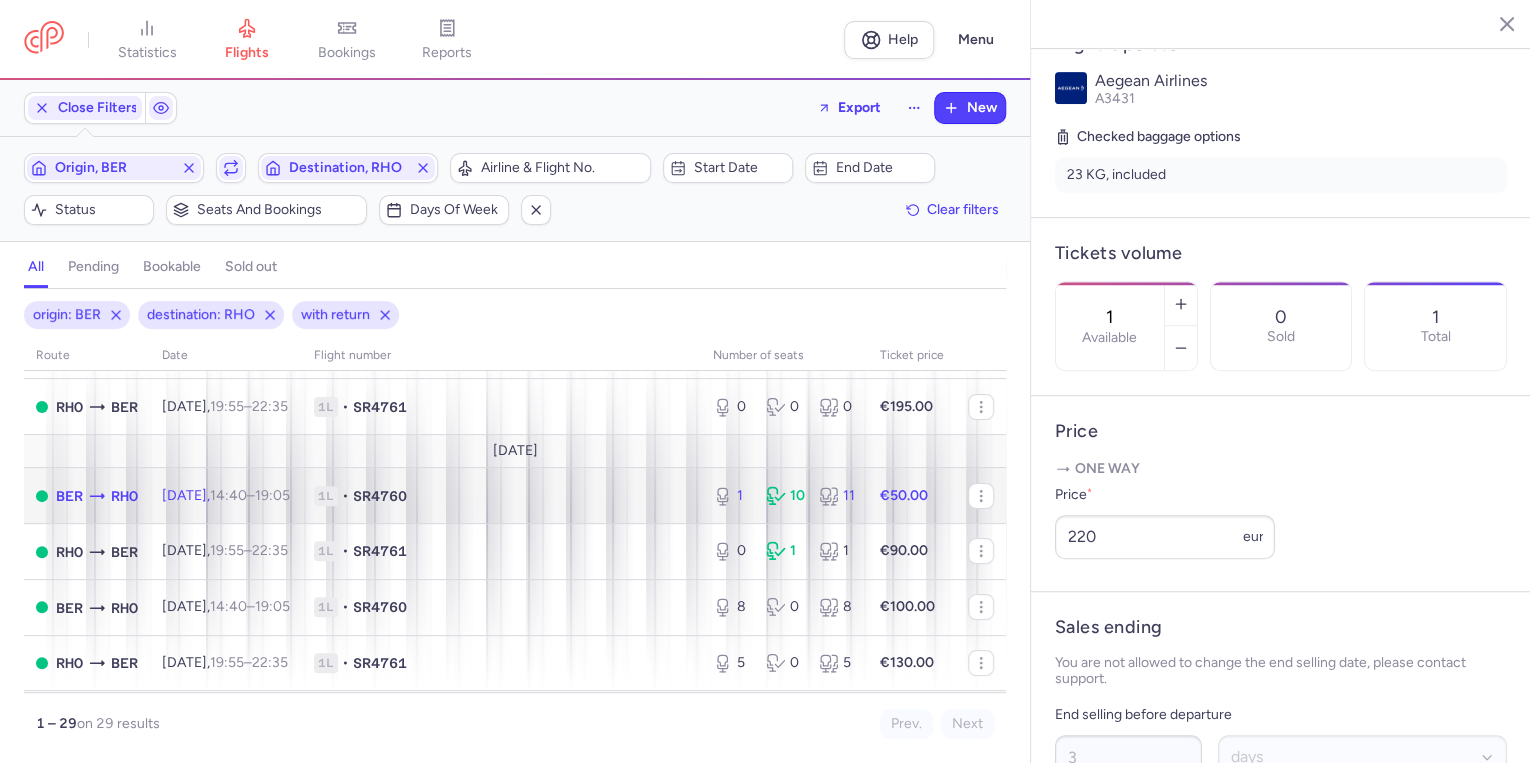 click on "[DATE]  14:40  –  19:05  +0" 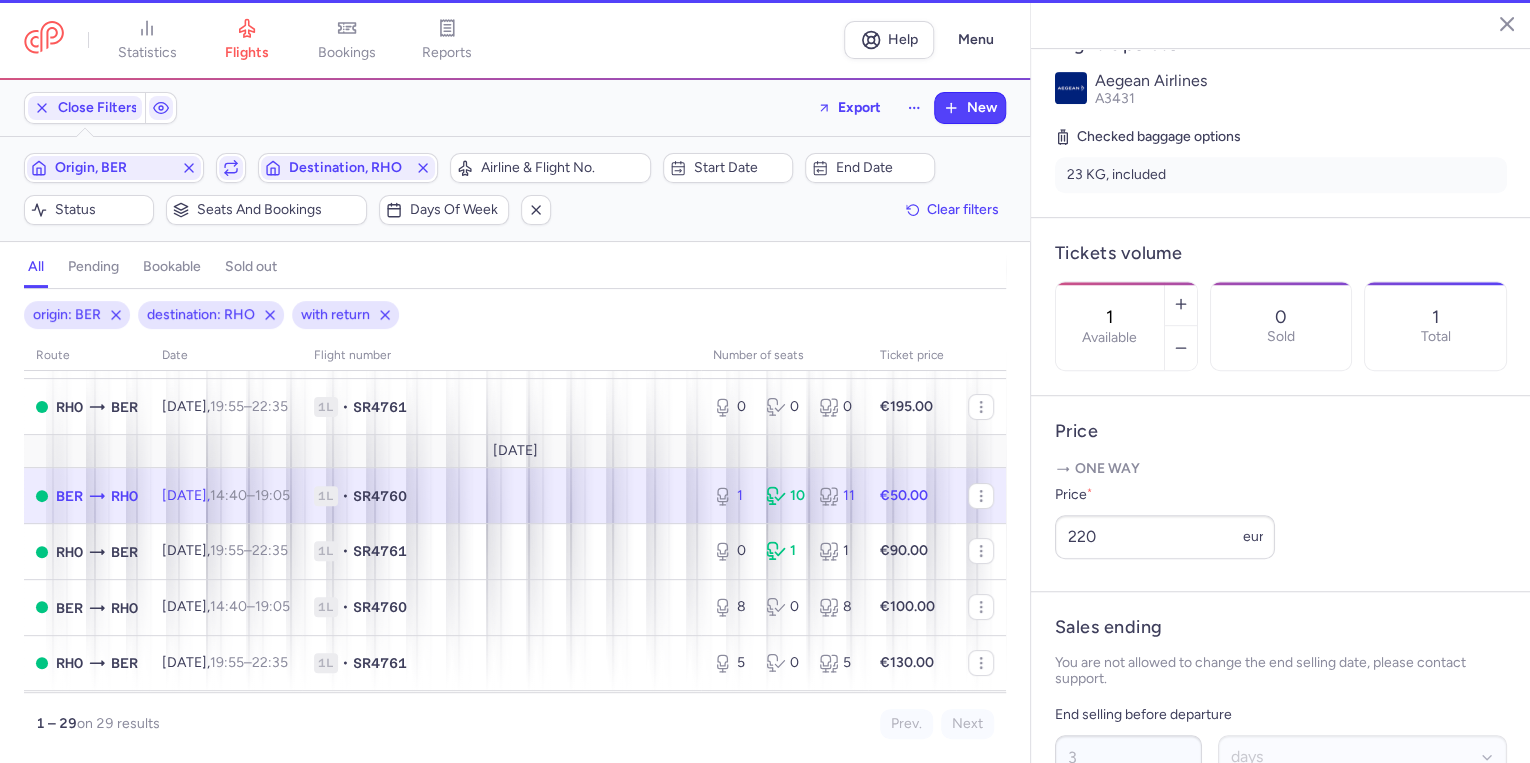 scroll, scrollTop: 416, scrollLeft: 0, axis: vertical 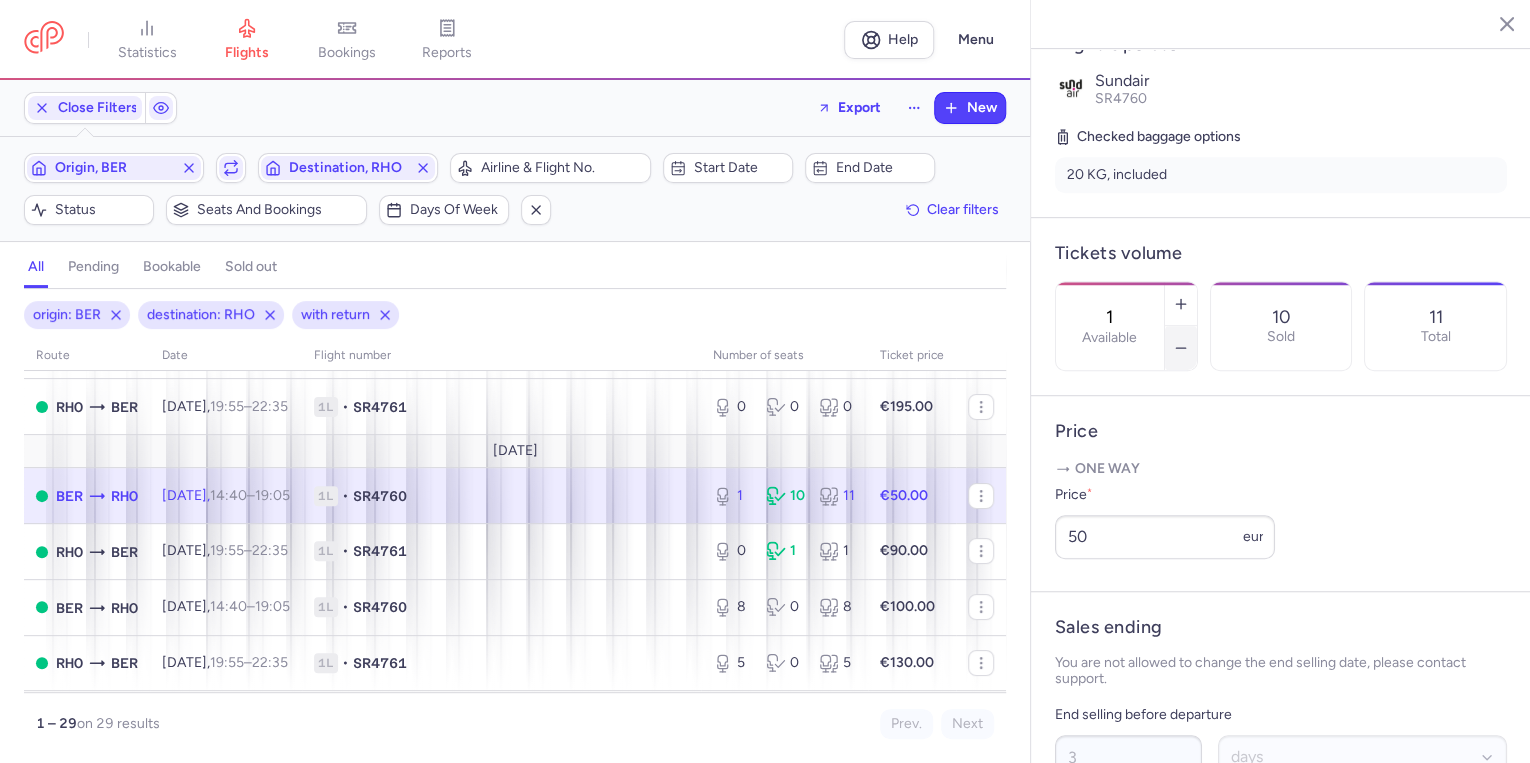 click 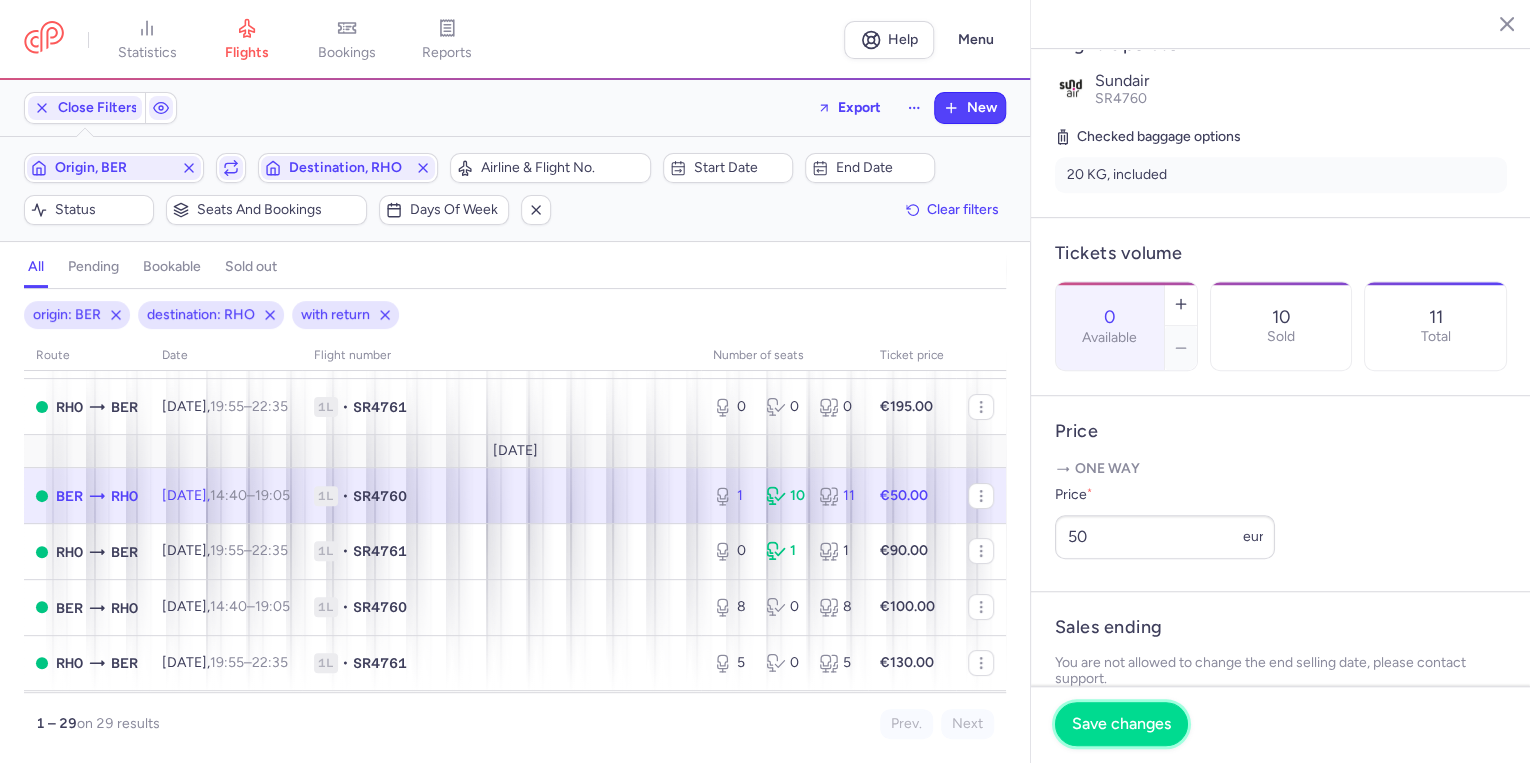 click on "Save changes" at bounding box center [1121, 724] 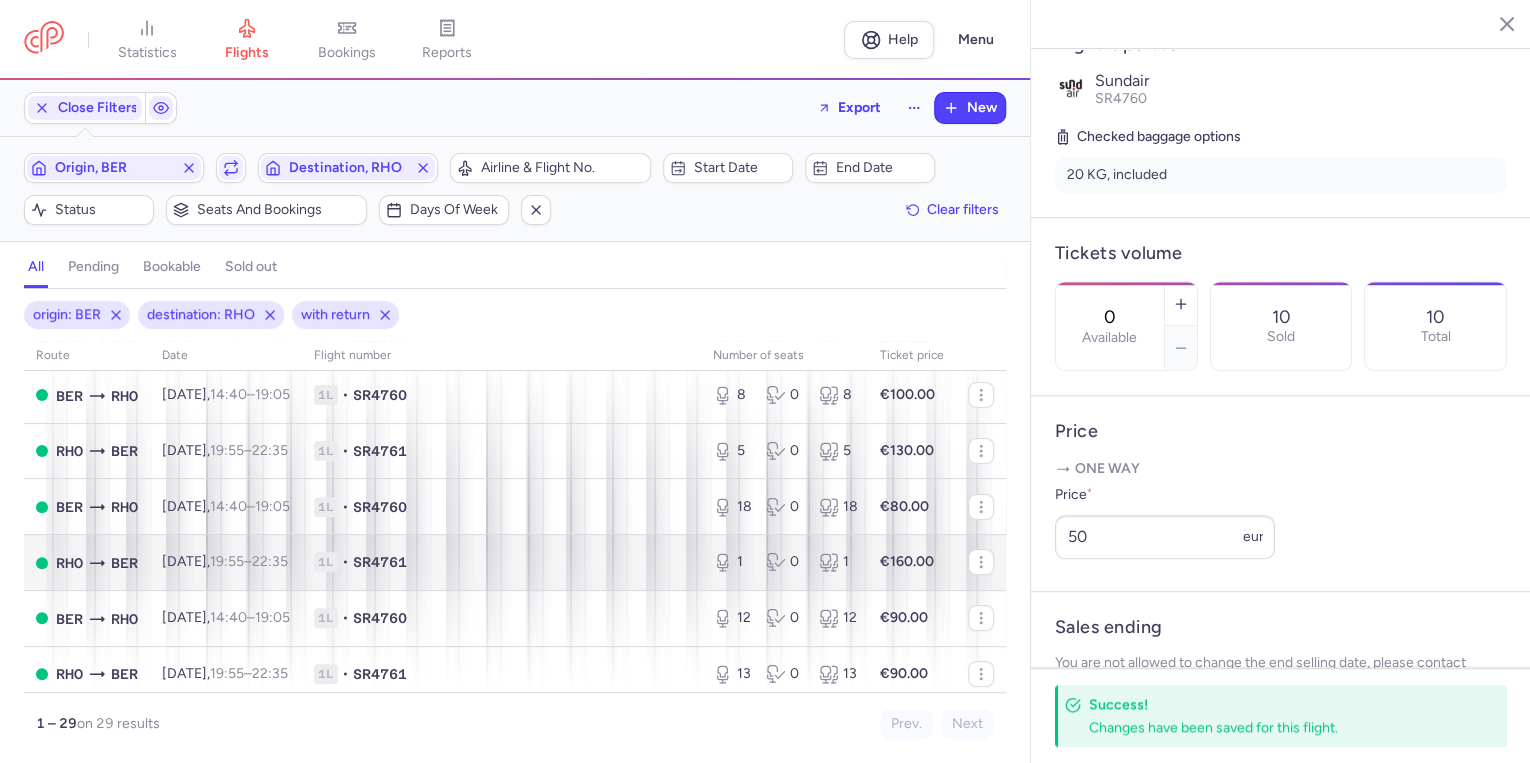 scroll, scrollTop: 320, scrollLeft: 0, axis: vertical 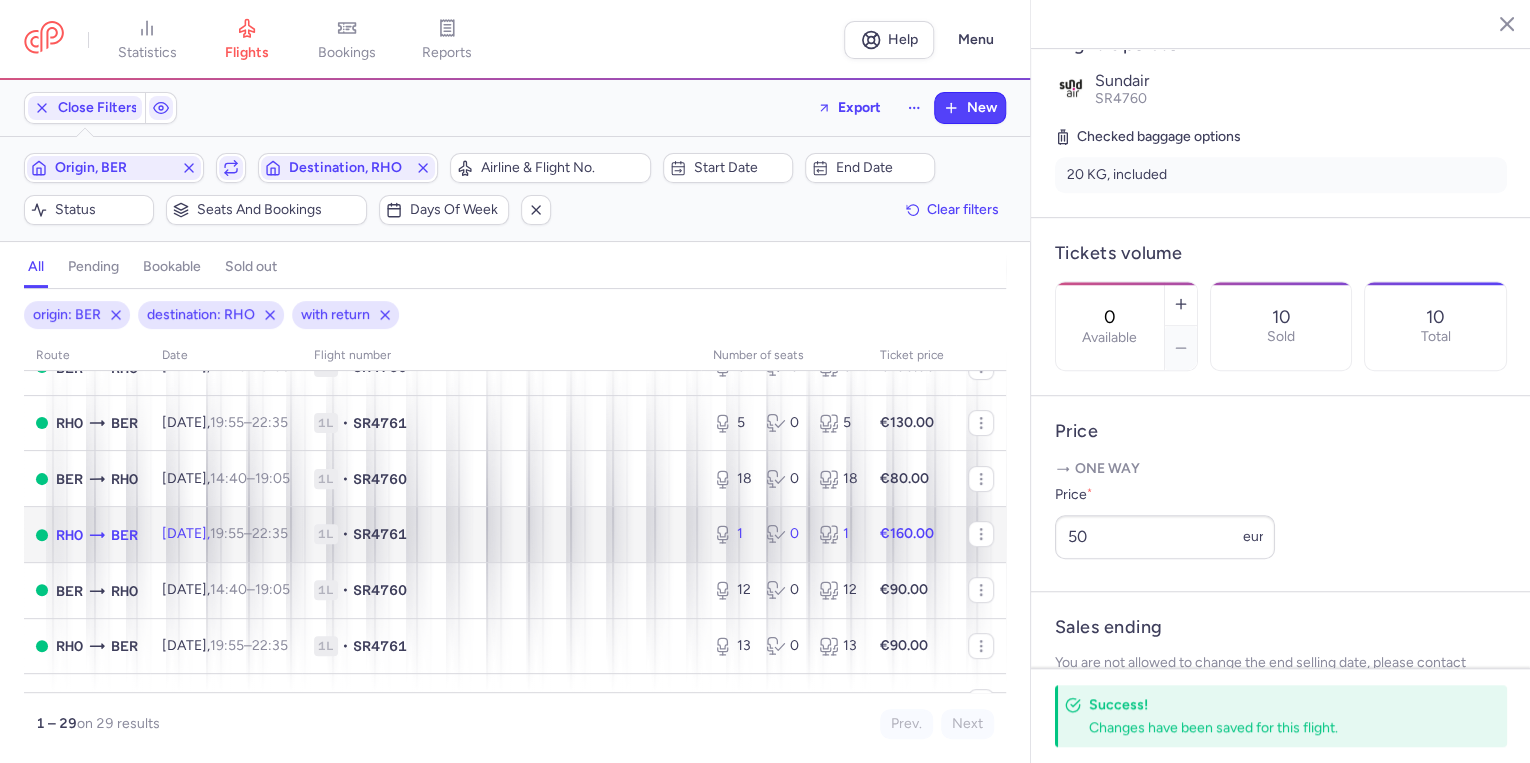 click on "1L • SR4761" 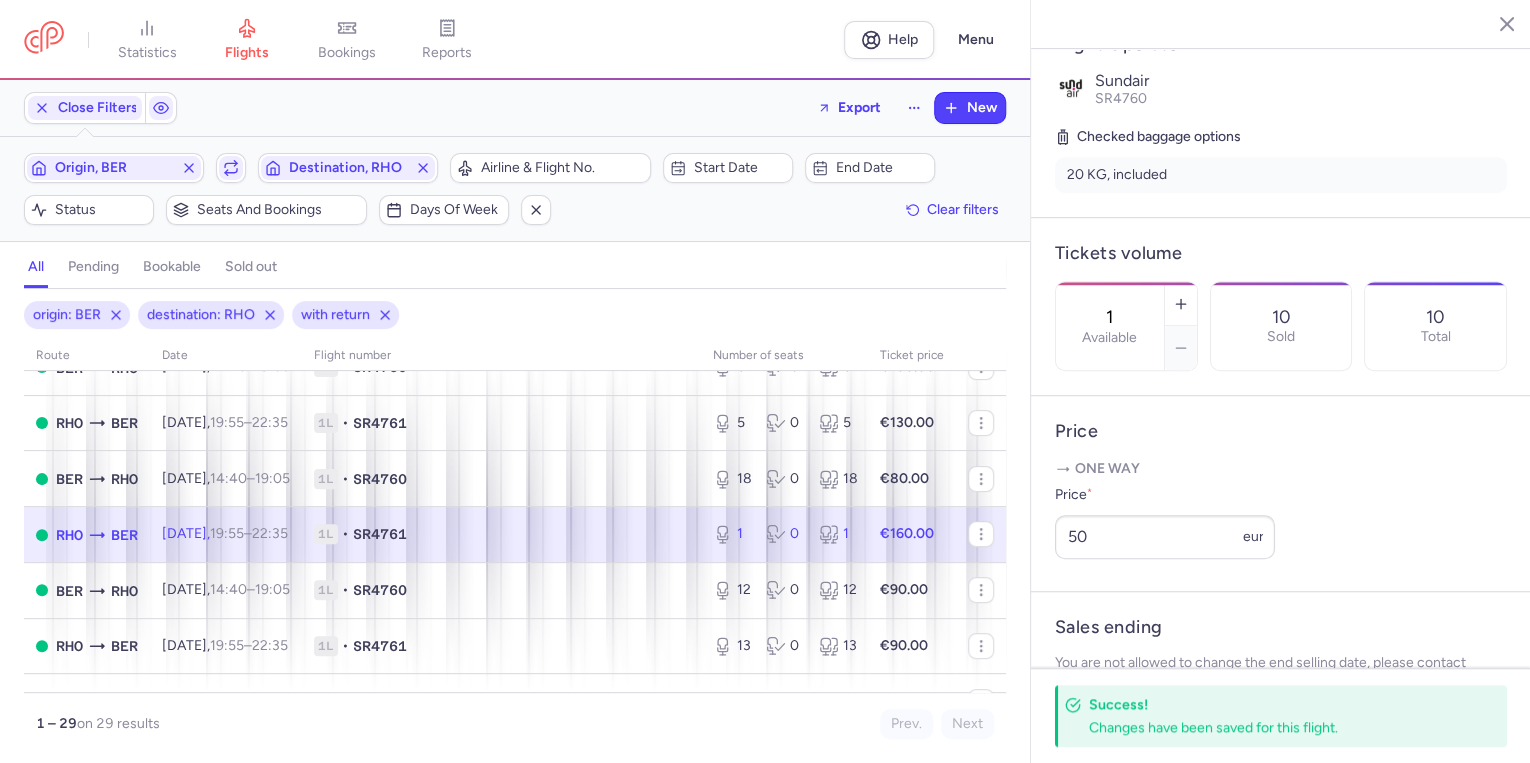 scroll, scrollTop: 400, scrollLeft: 0, axis: vertical 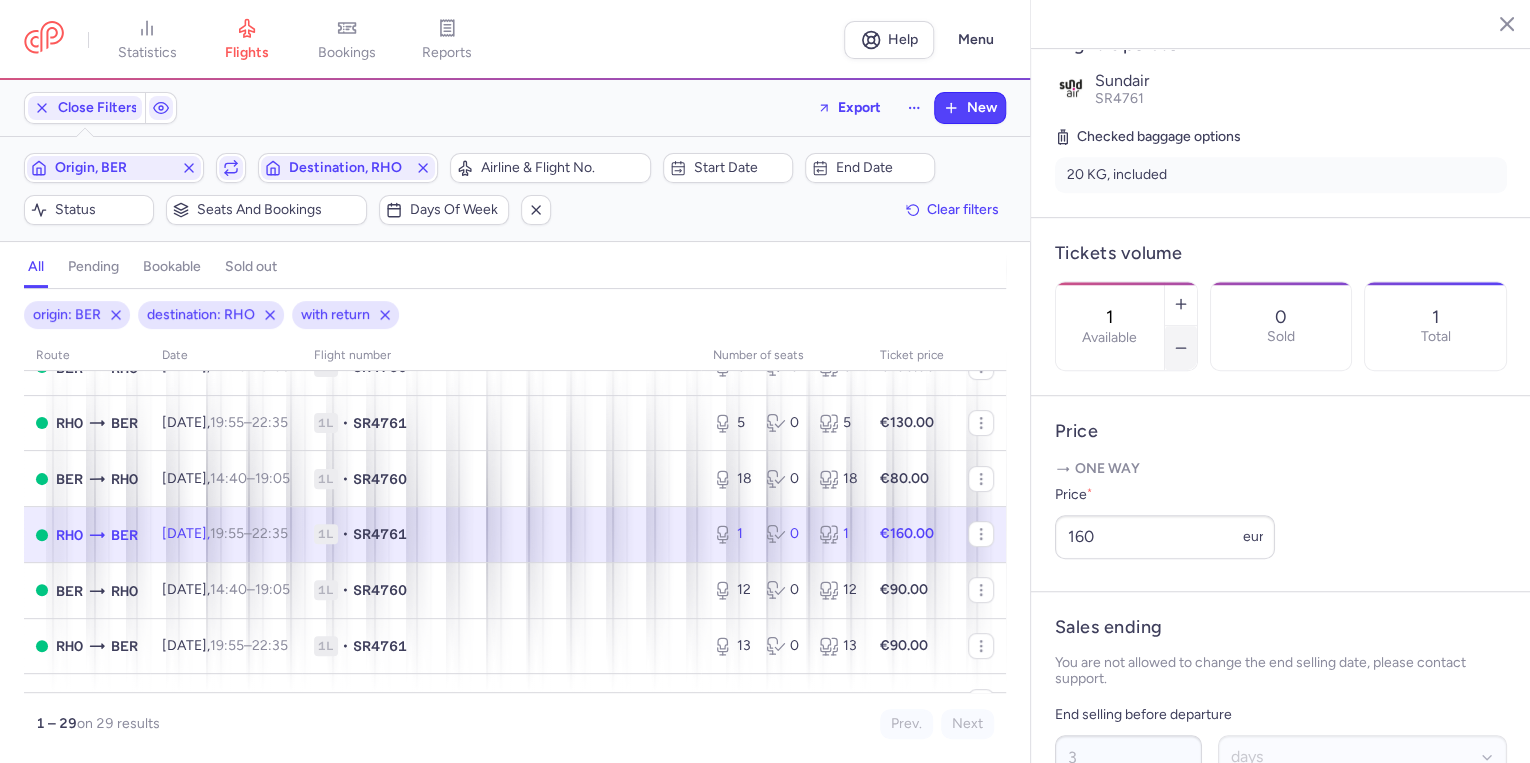 click 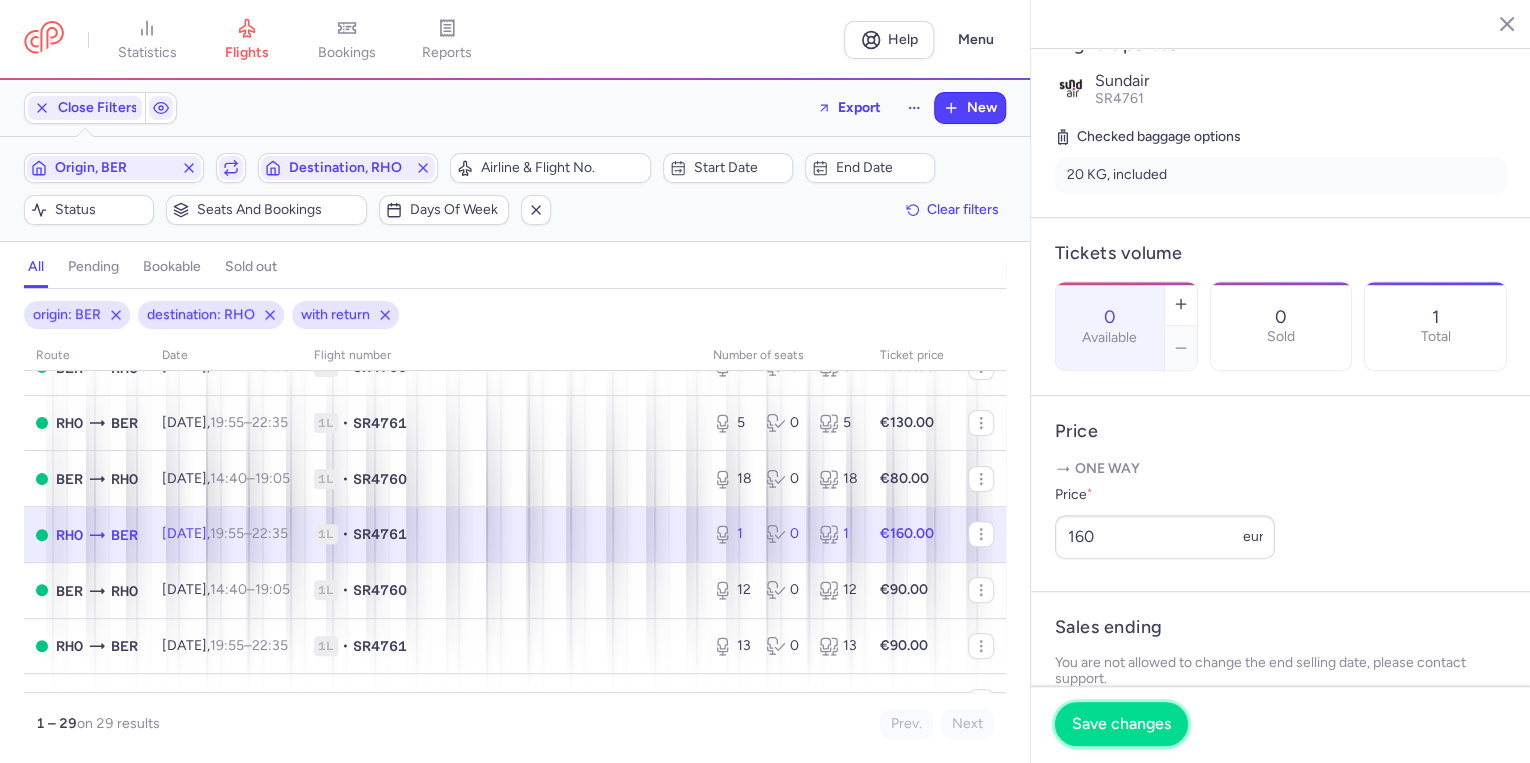 click on "Save changes" at bounding box center [1121, 724] 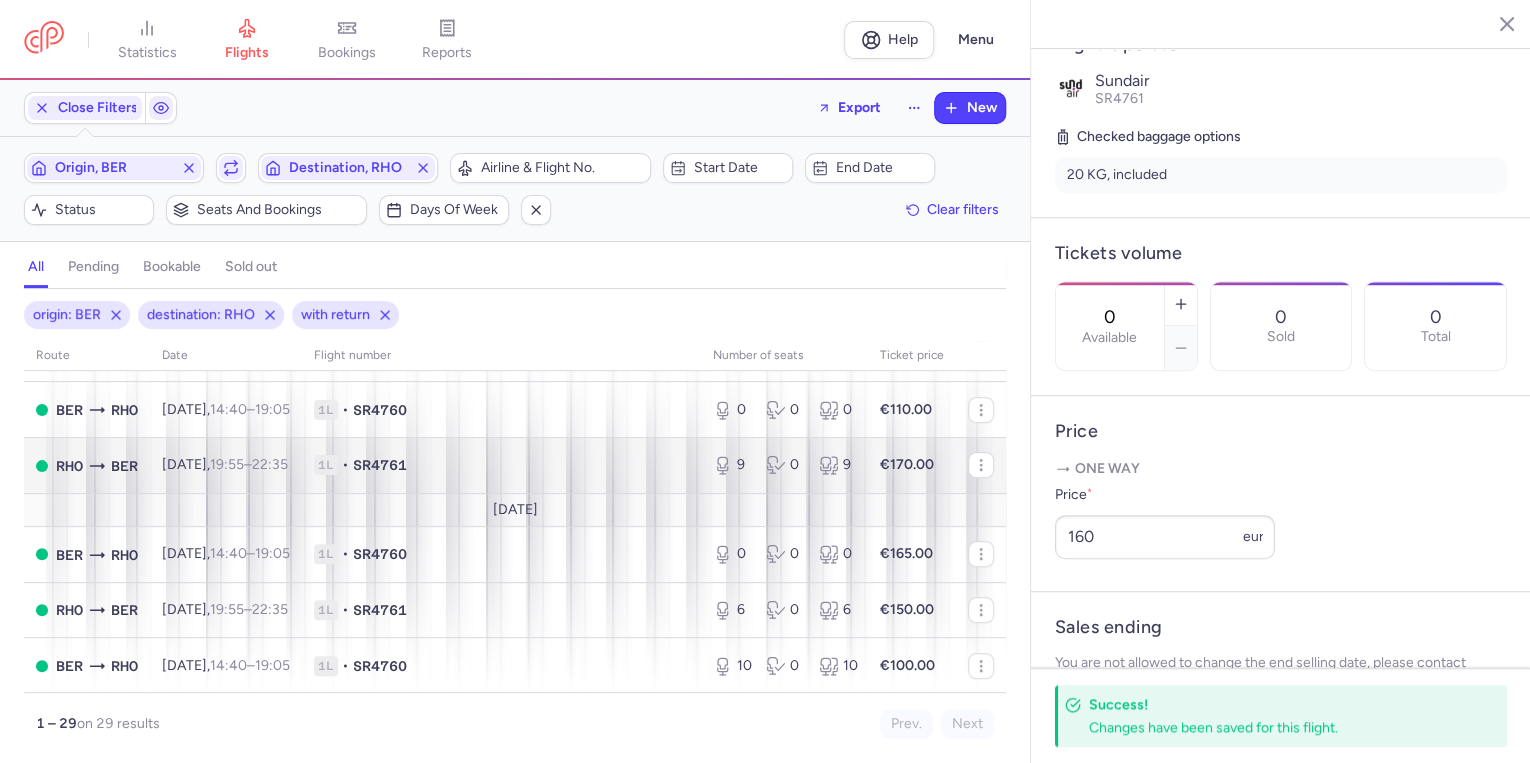 scroll, scrollTop: 640, scrollLeft: 0, axis: vertical 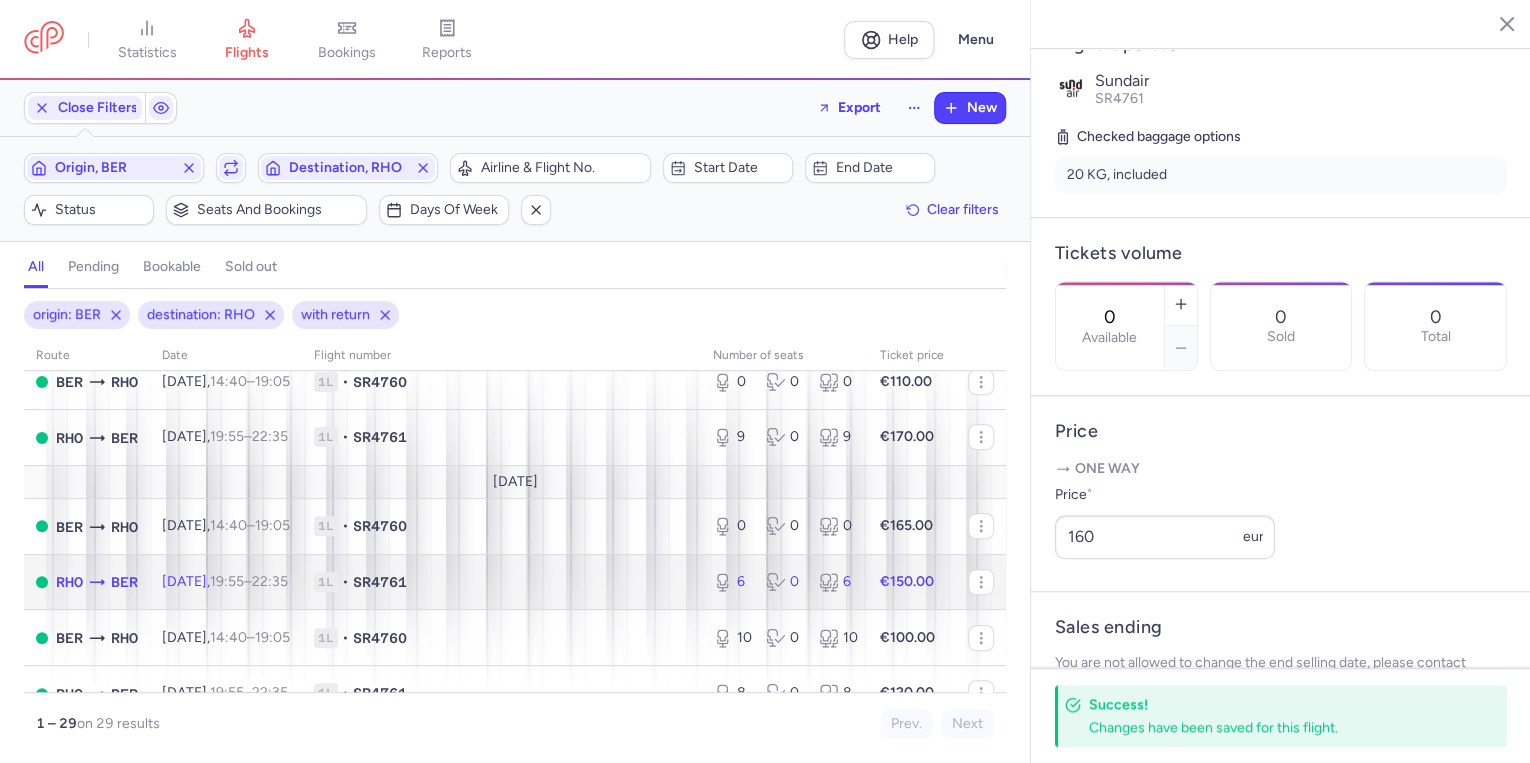 click on "SR4761" 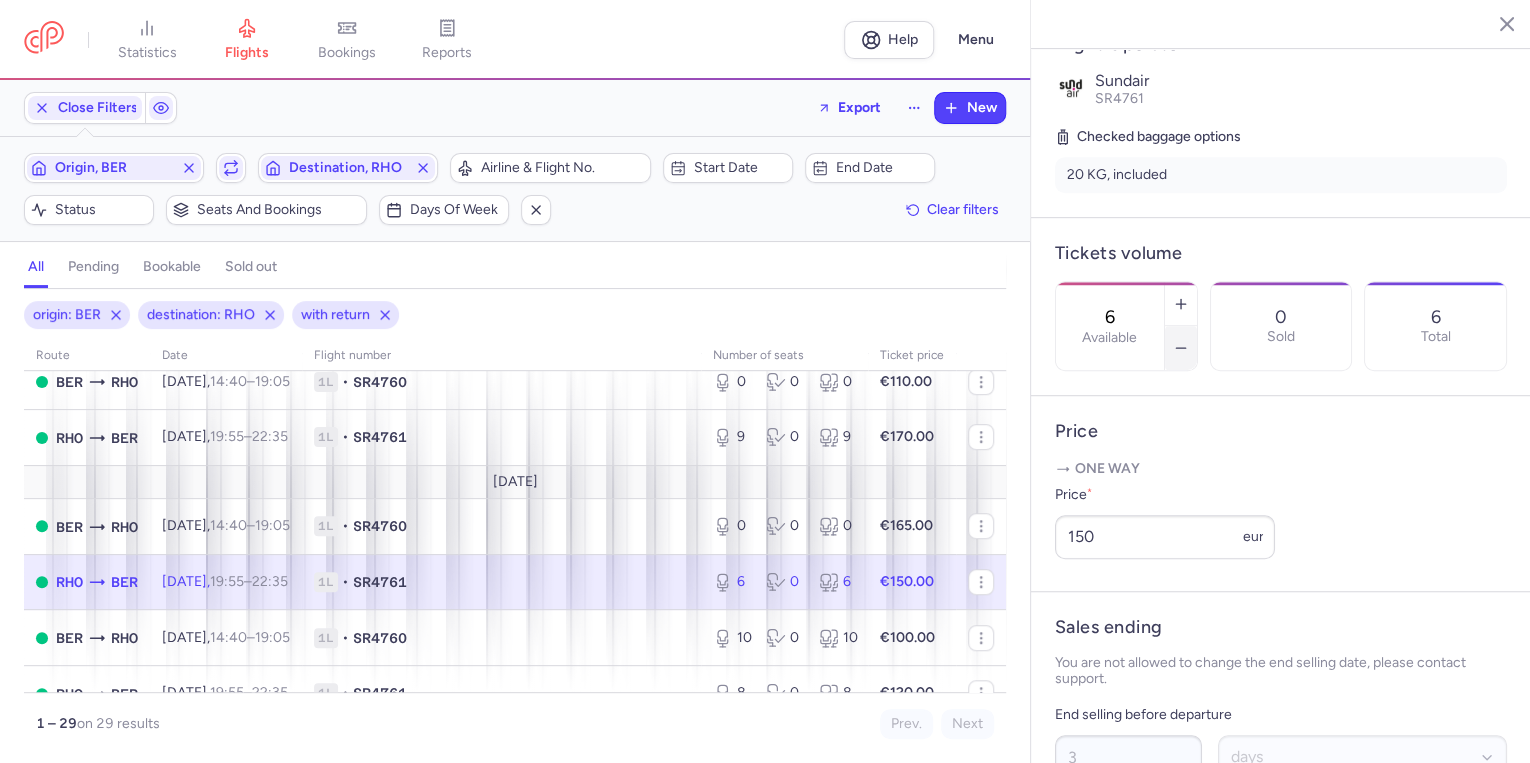 click 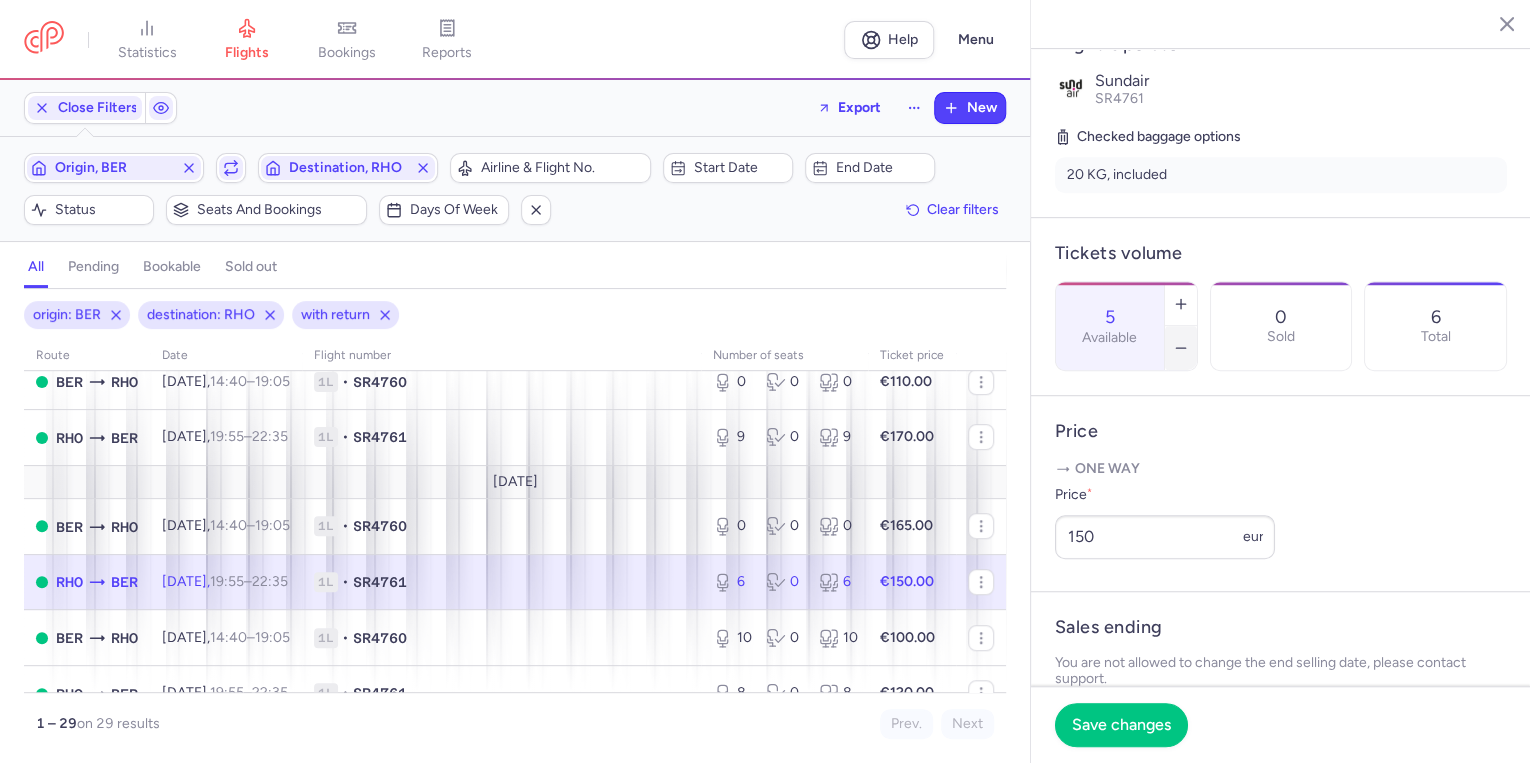 click 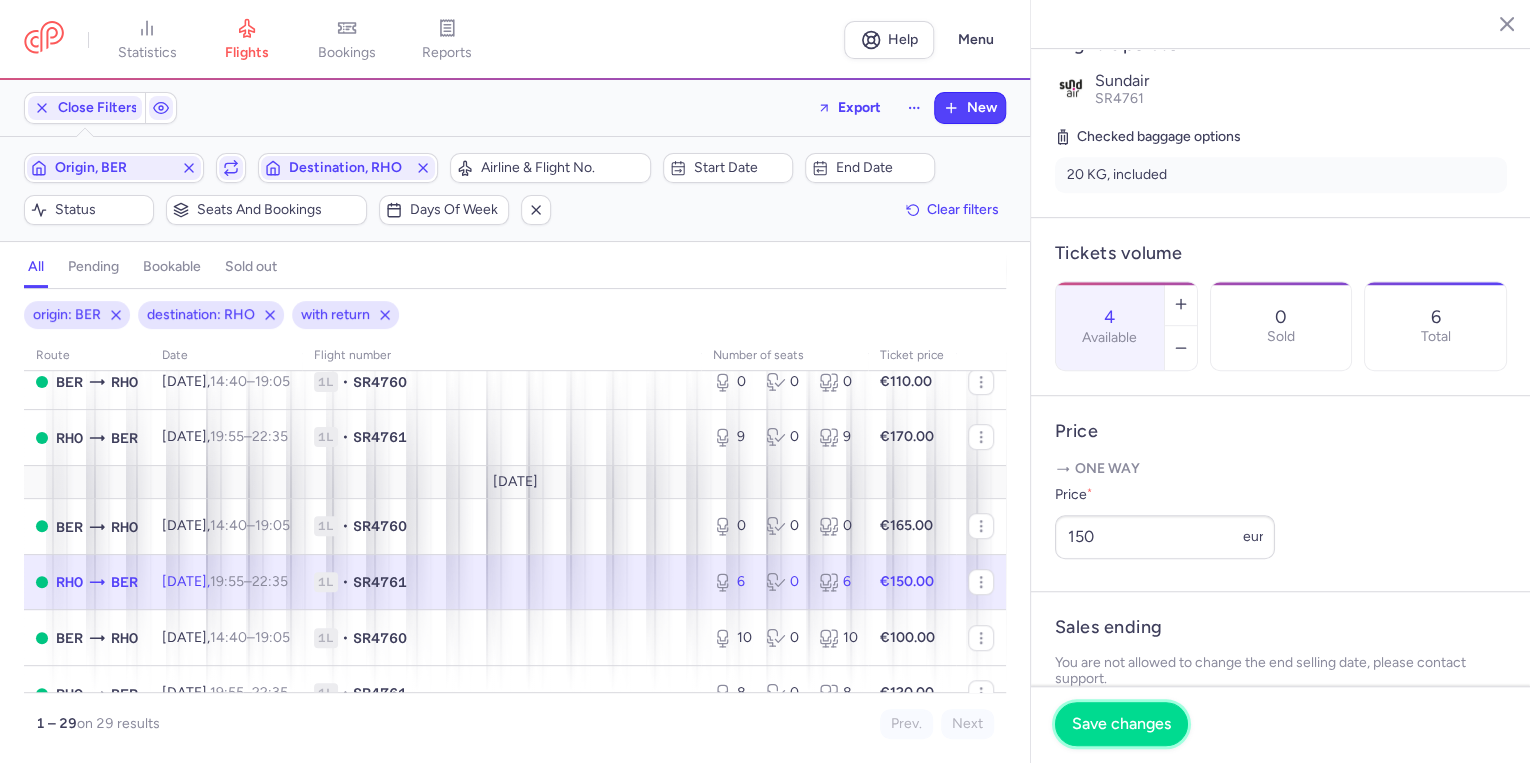 click on "Save changes" at bounding box center (1121, 724) 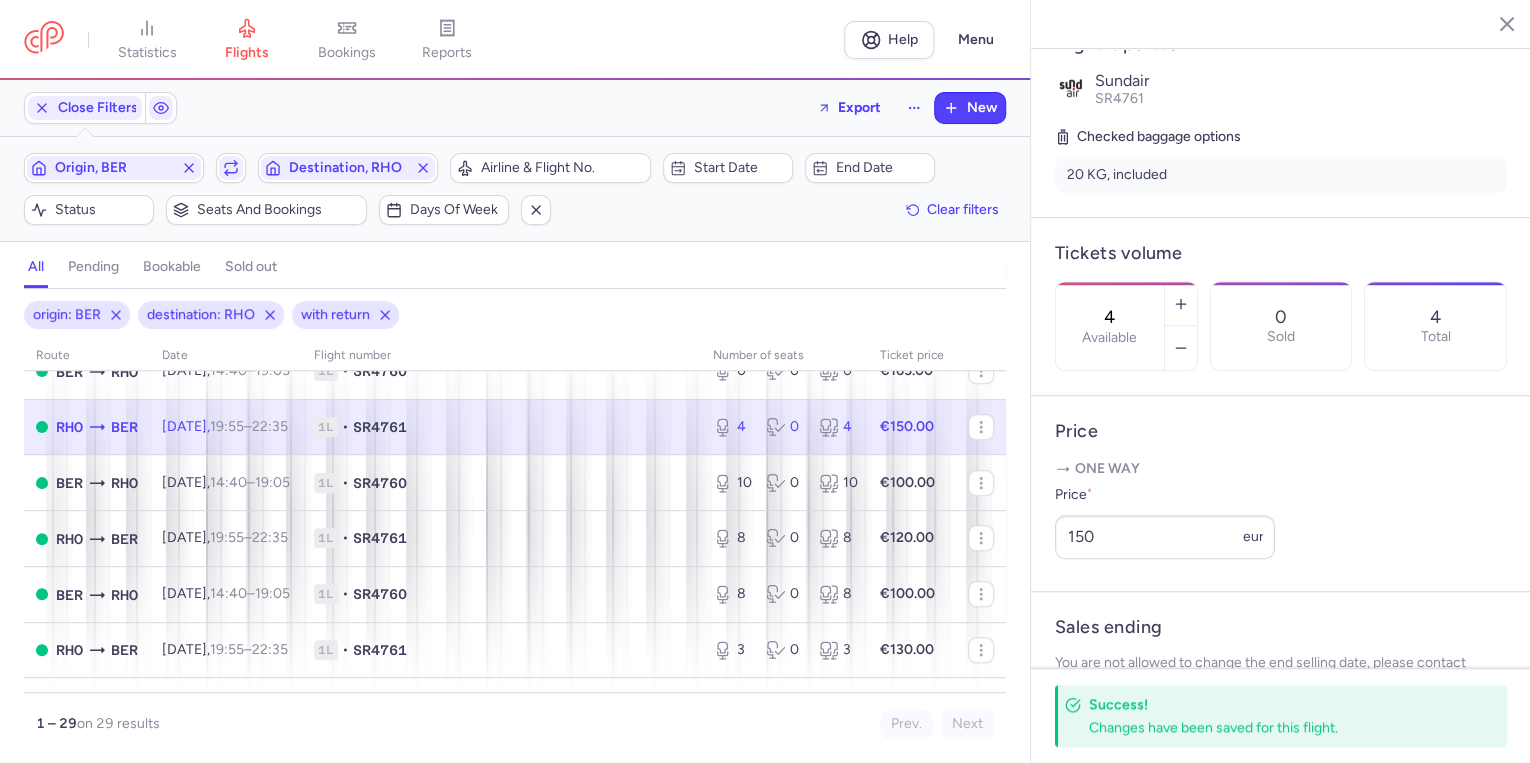 scroll, scrollTop: 800, scrollLeft: 0, axis: vertical 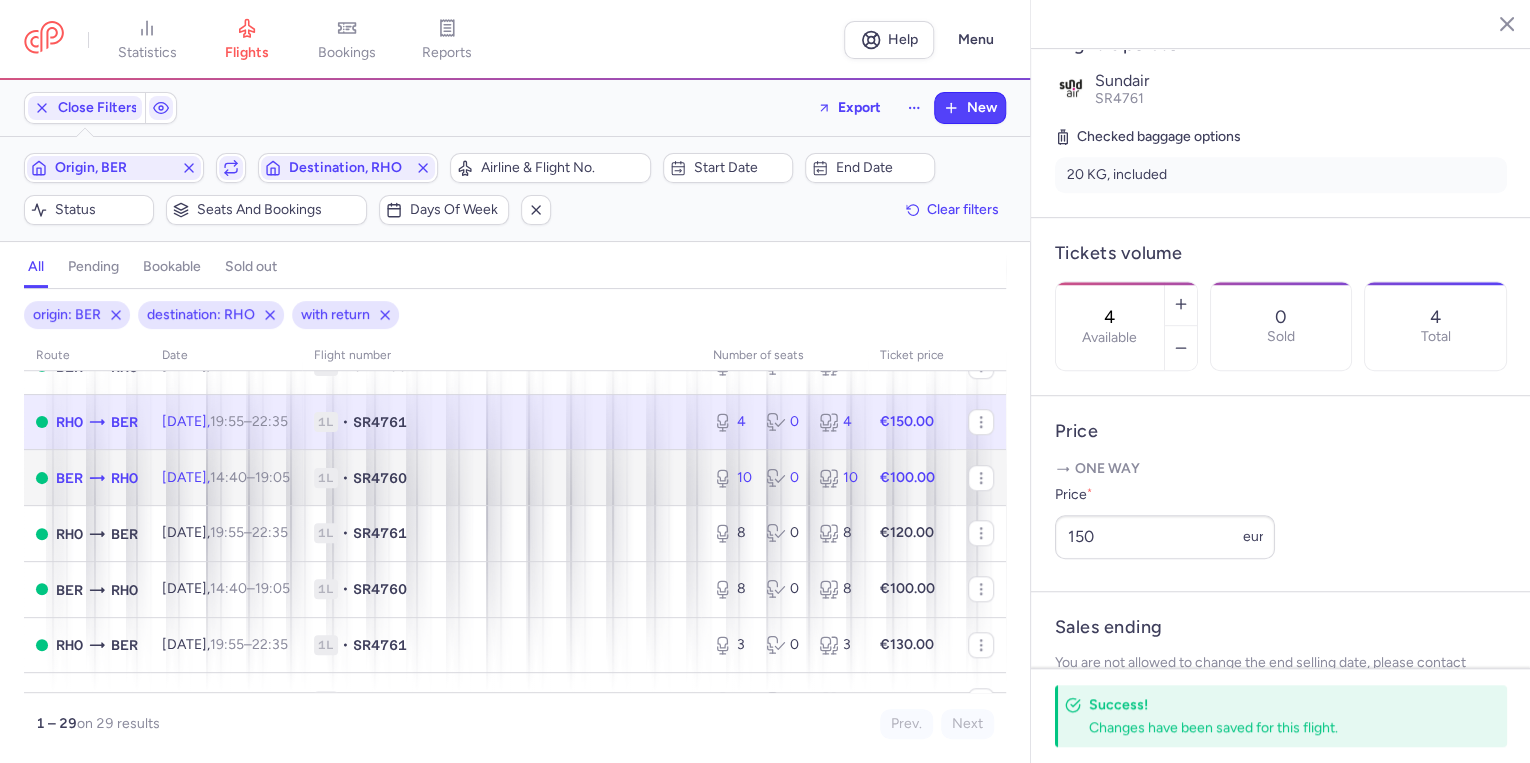click on "1L • SR4760" 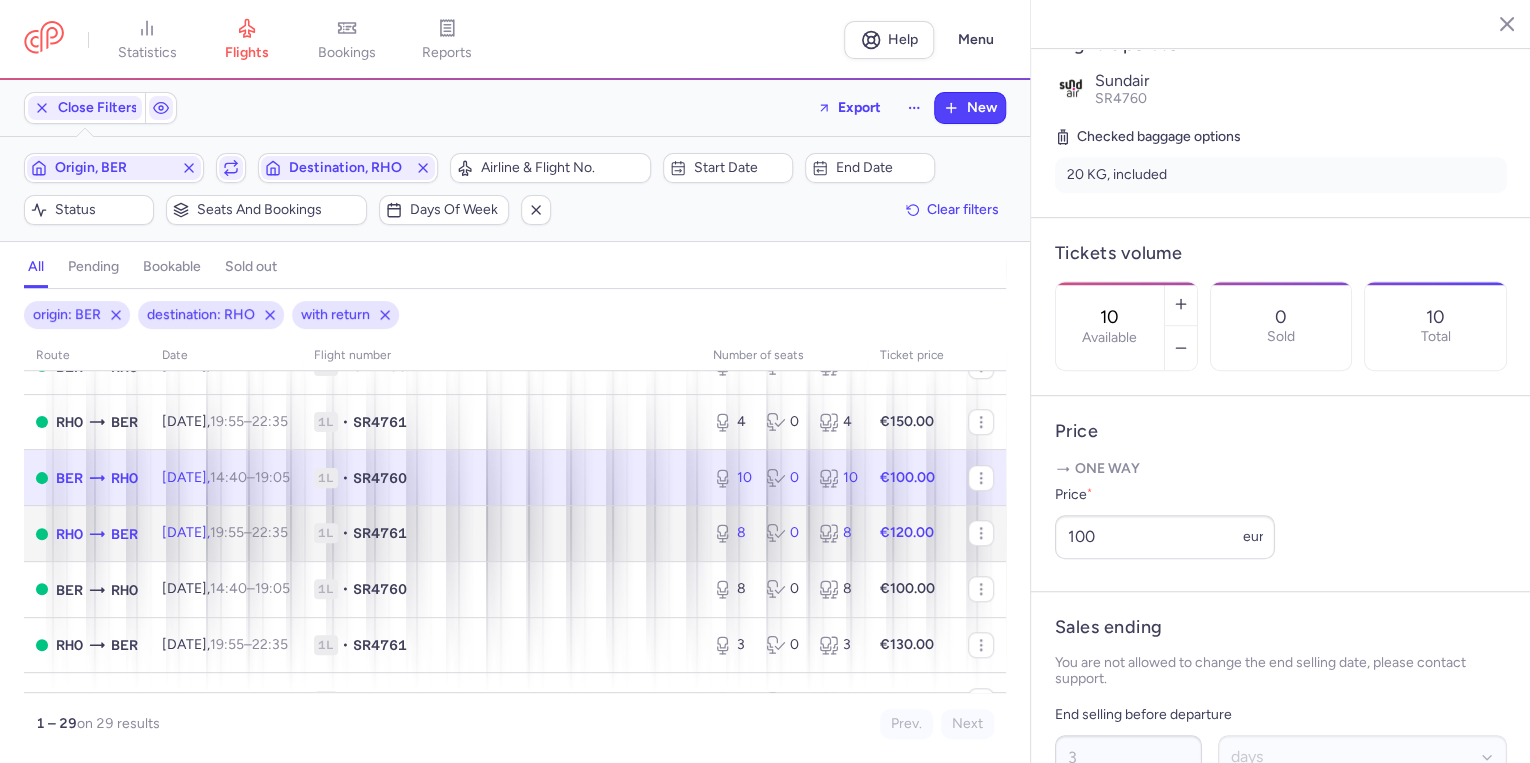 click on "1L • SR4761" 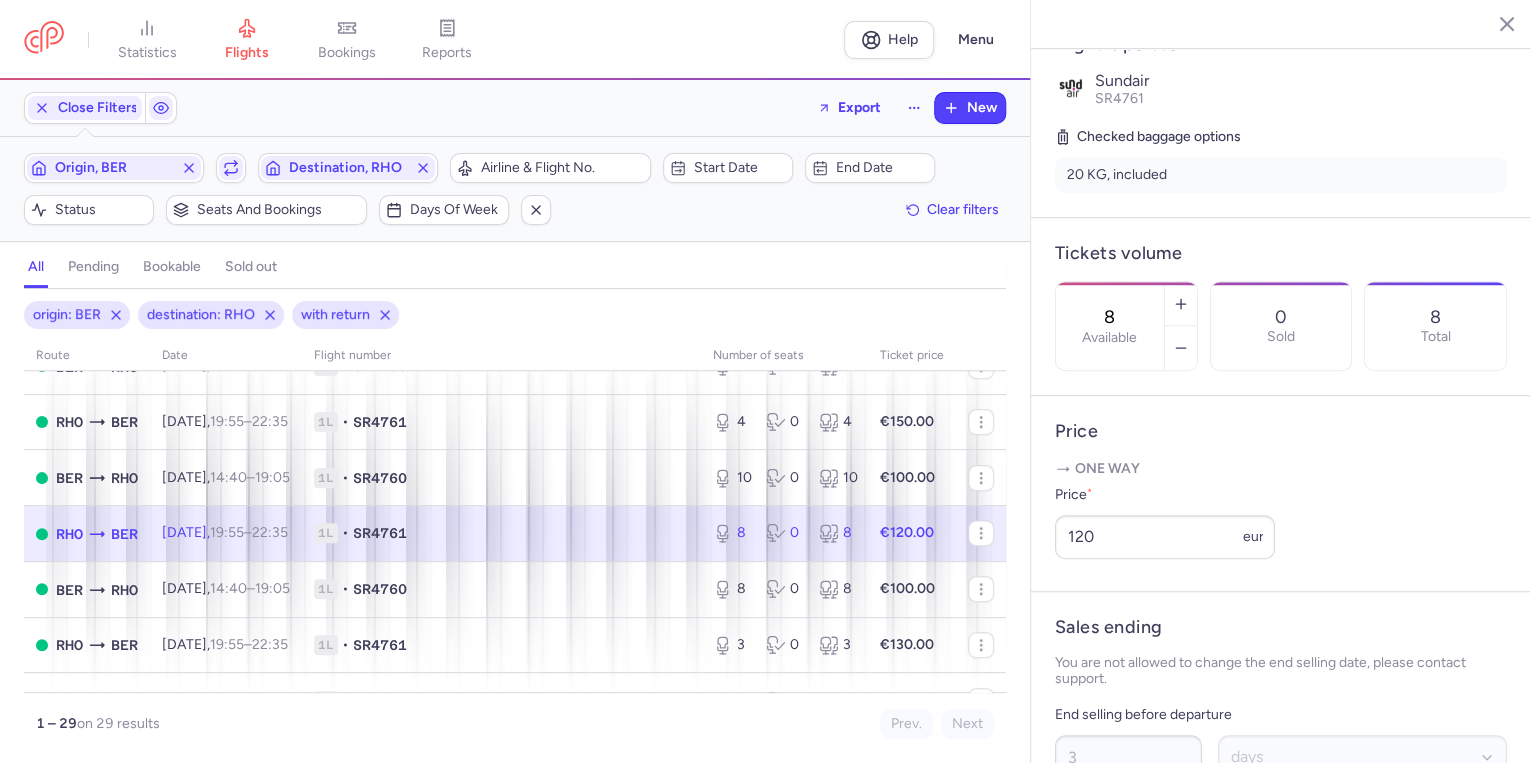 click on "1L • SR4761" 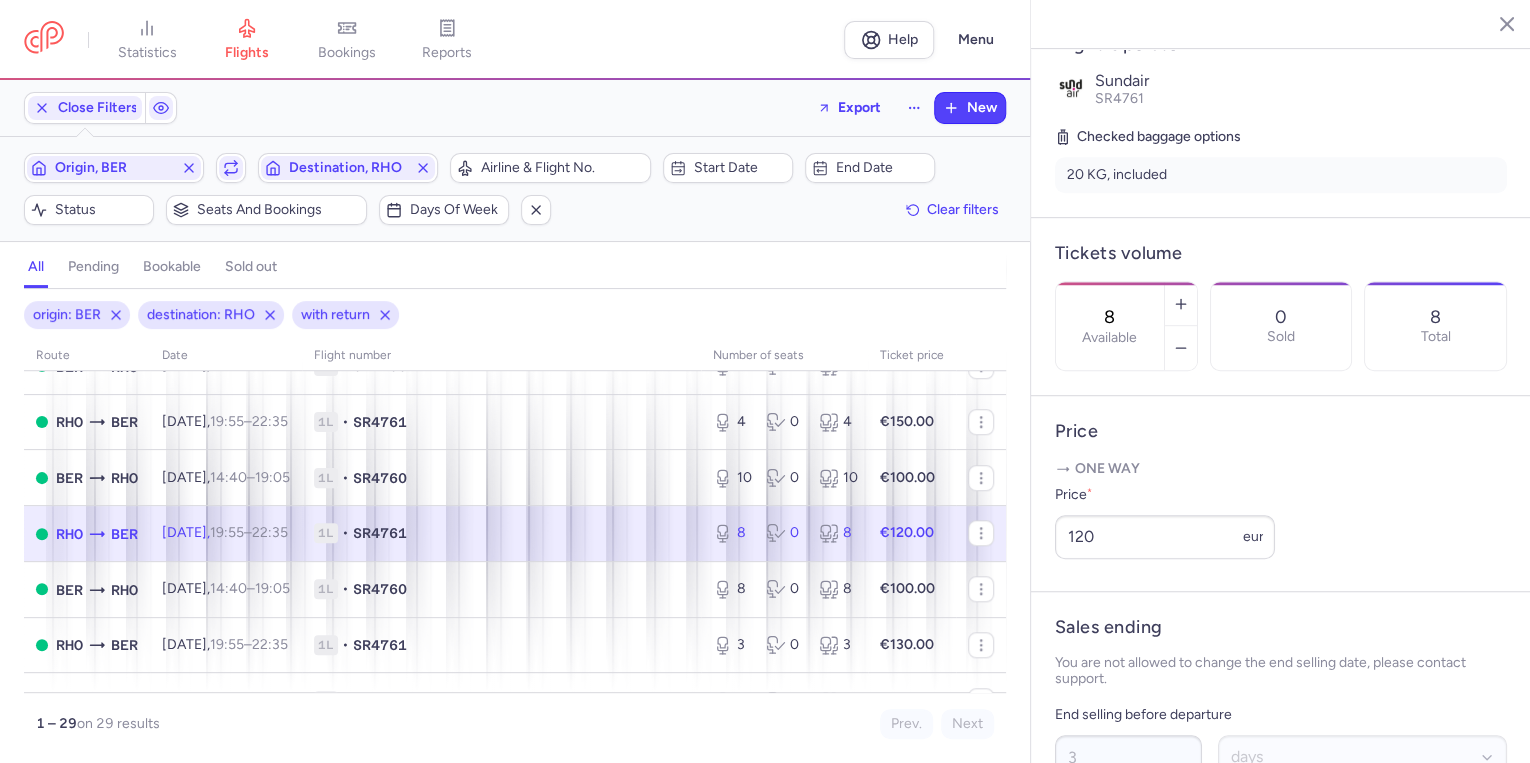 click on "8  Available" at bounding box center (1126, 326) 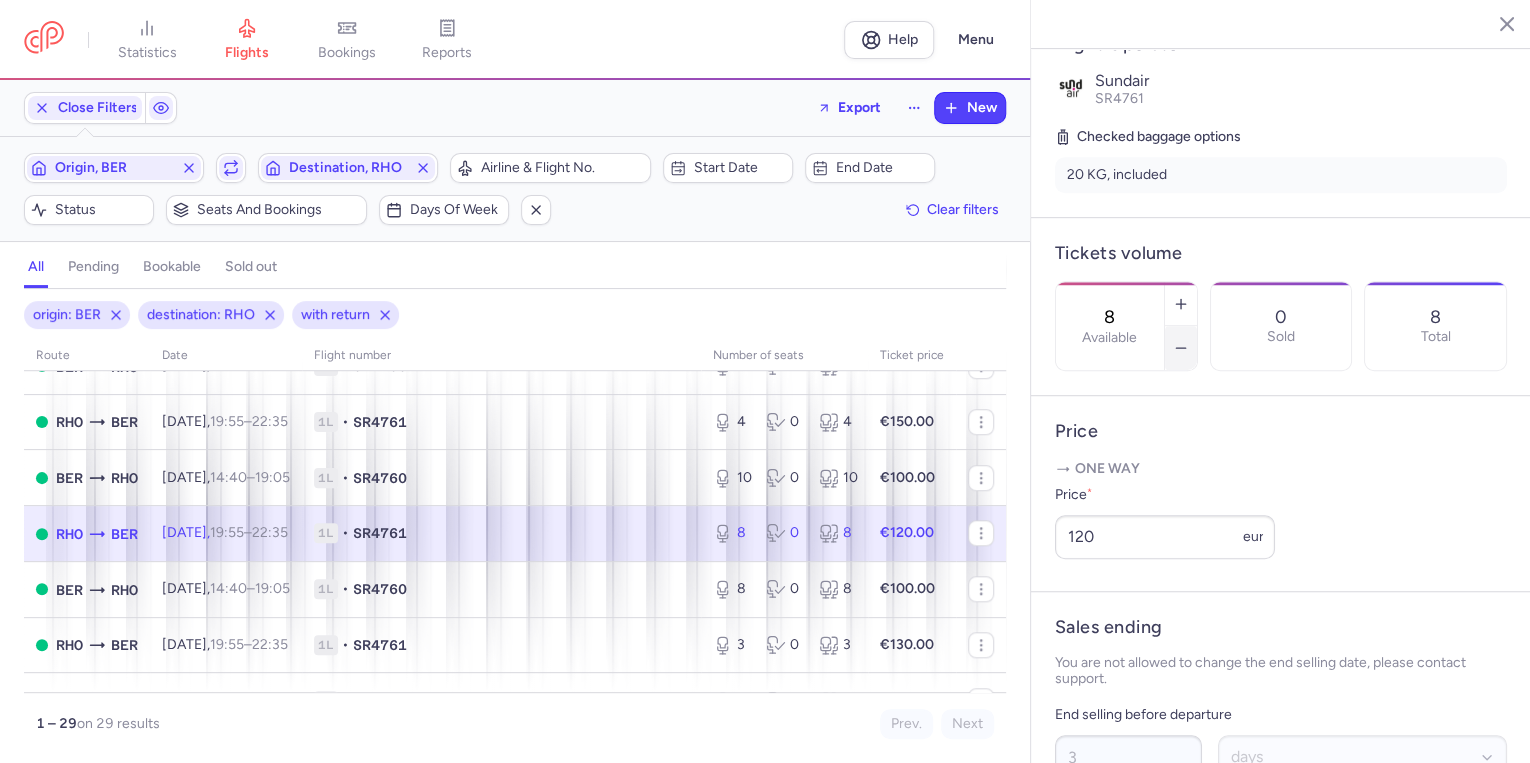 click at bounding box center [1181, 348] 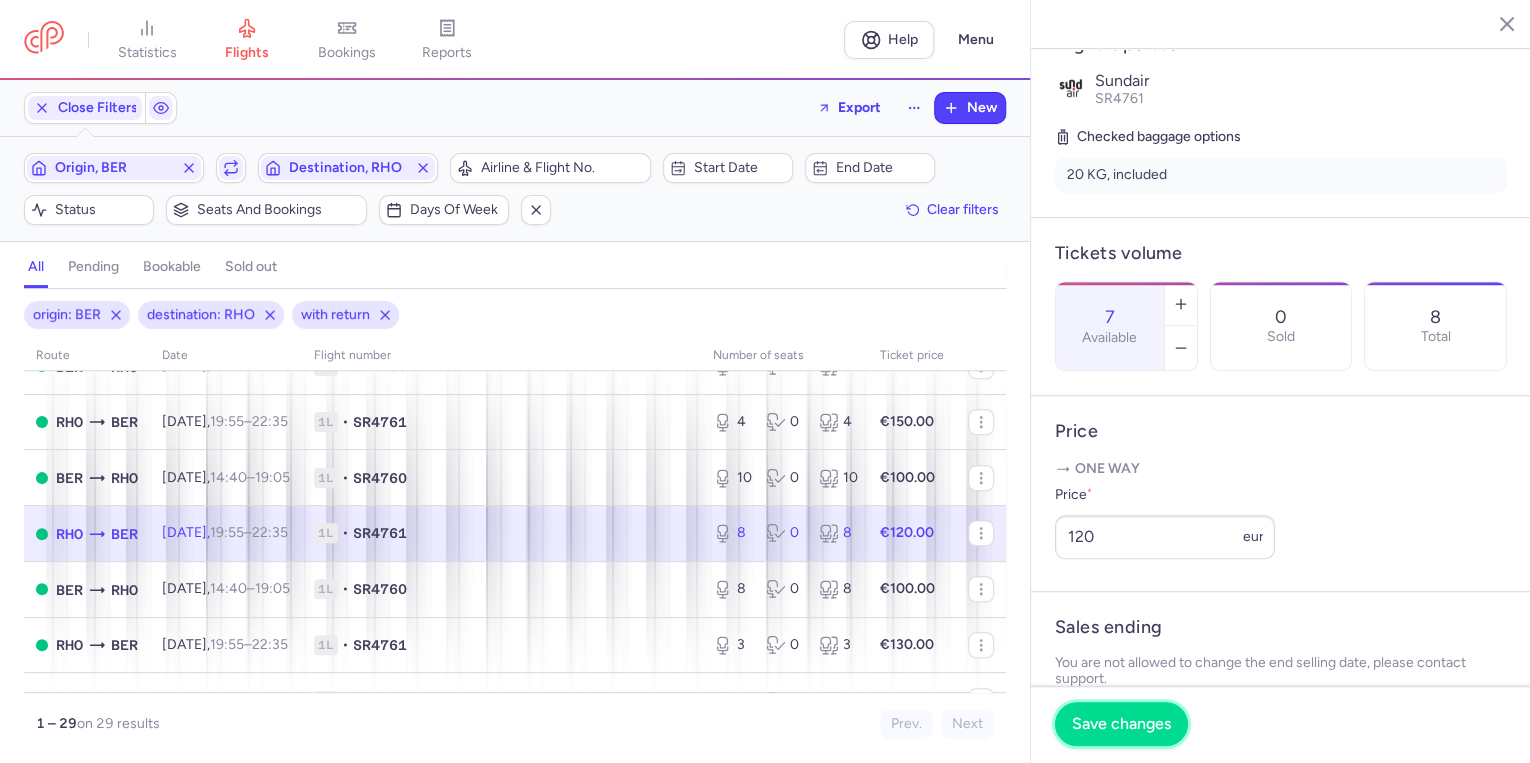 click on "Save changes" at bounding box center (1121, 724) 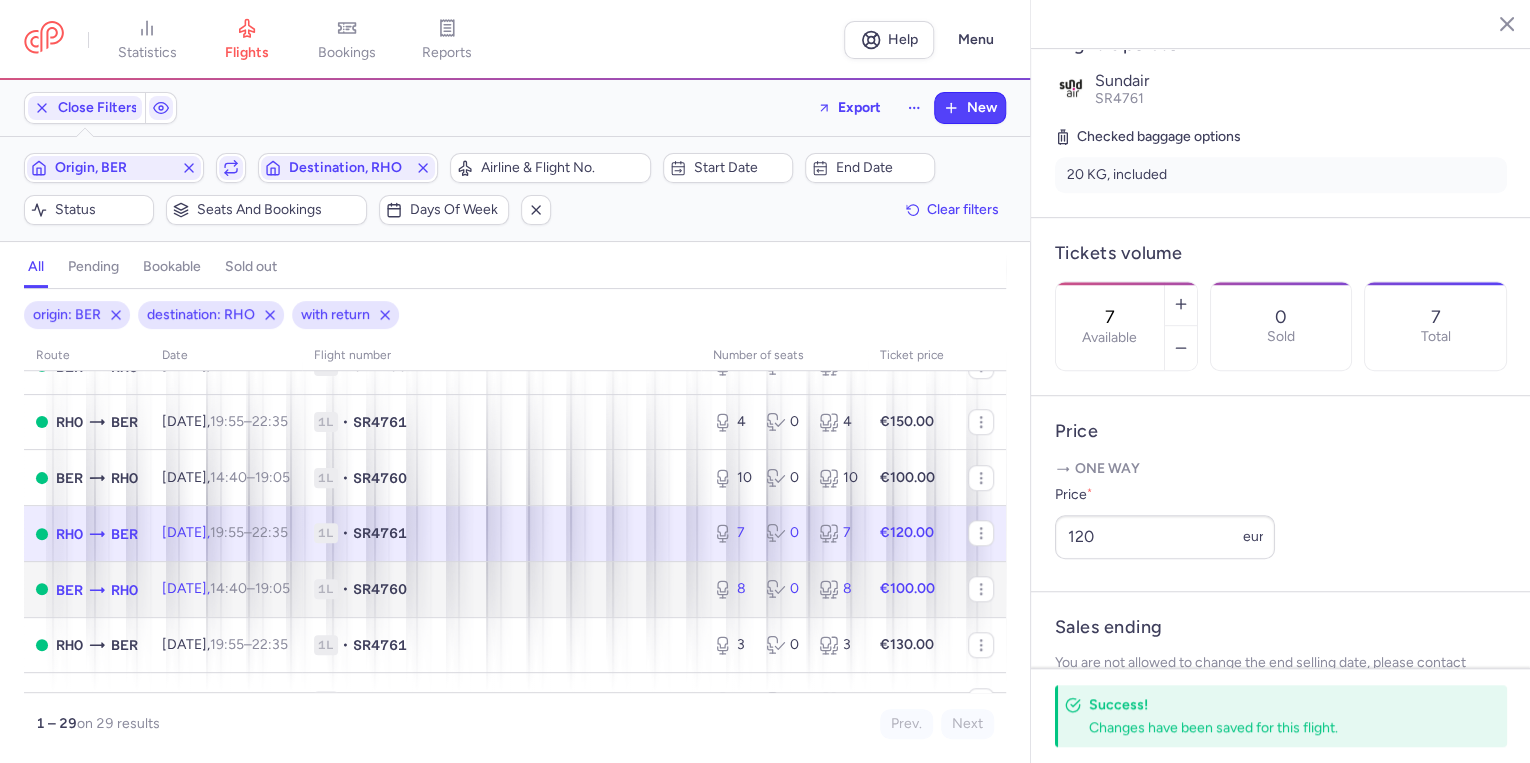 click on "1L • SR4760" 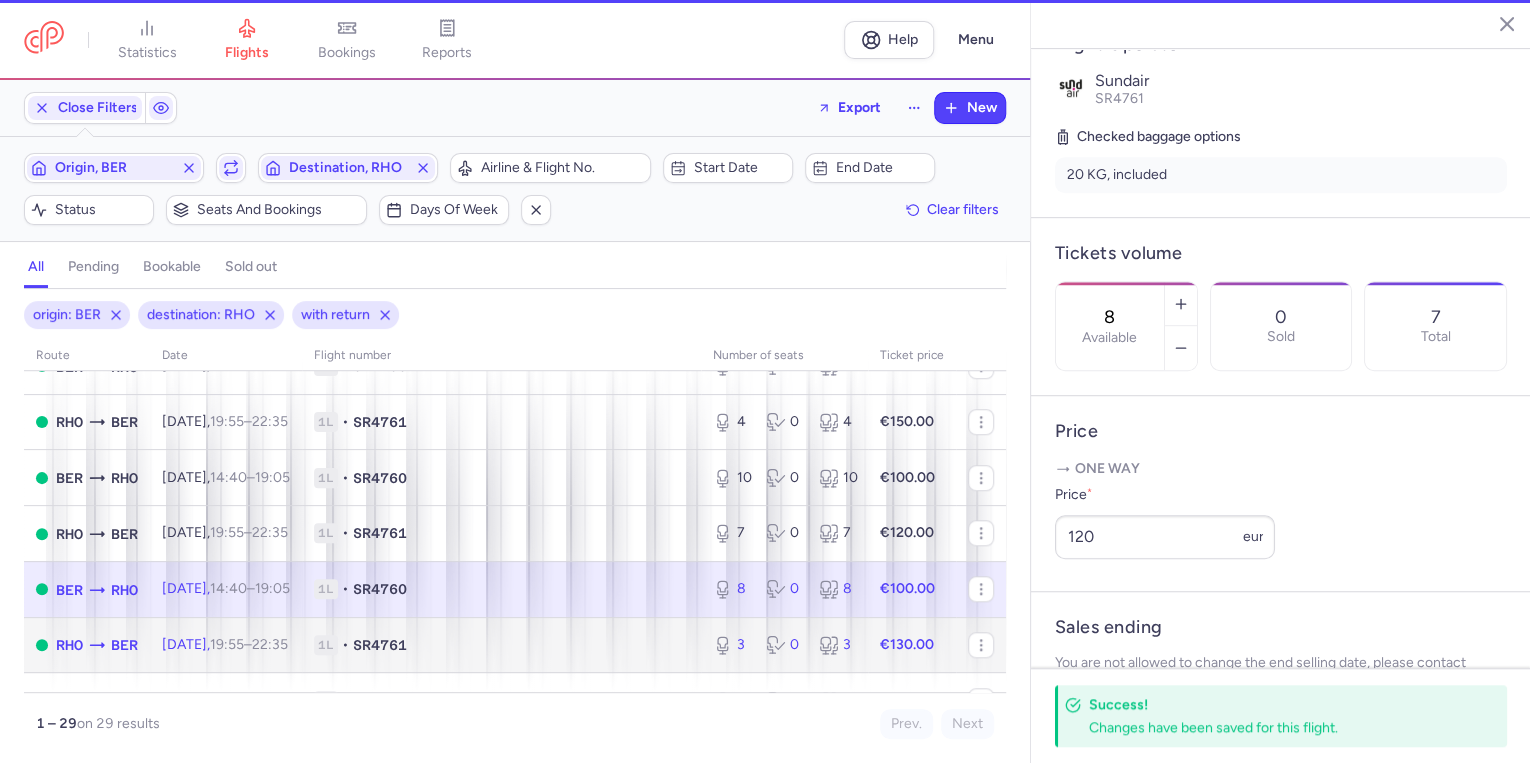 click on "1L • SR4761" 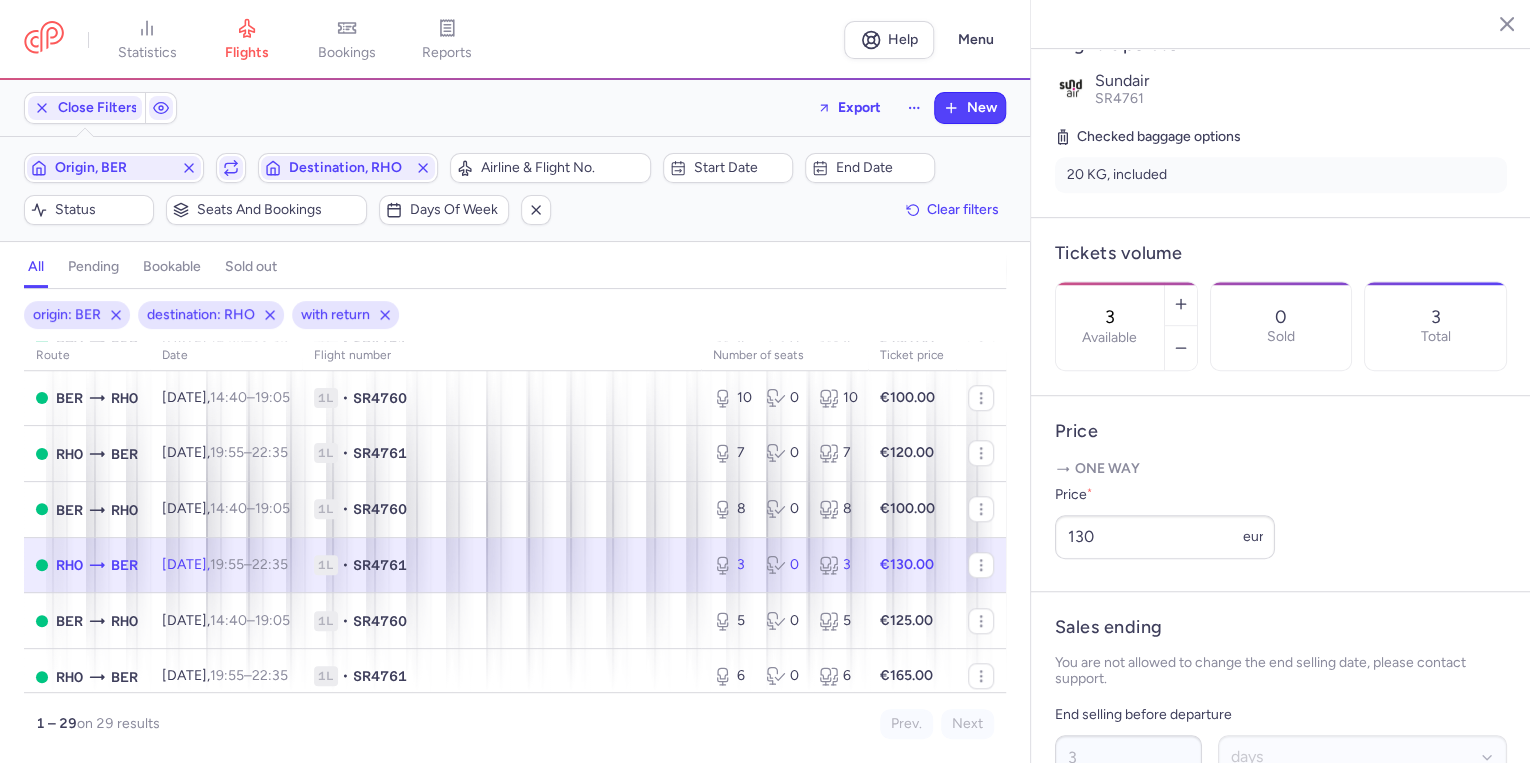 scroll, scrollTop: 960, scrollLeft: 0, axis: vertical 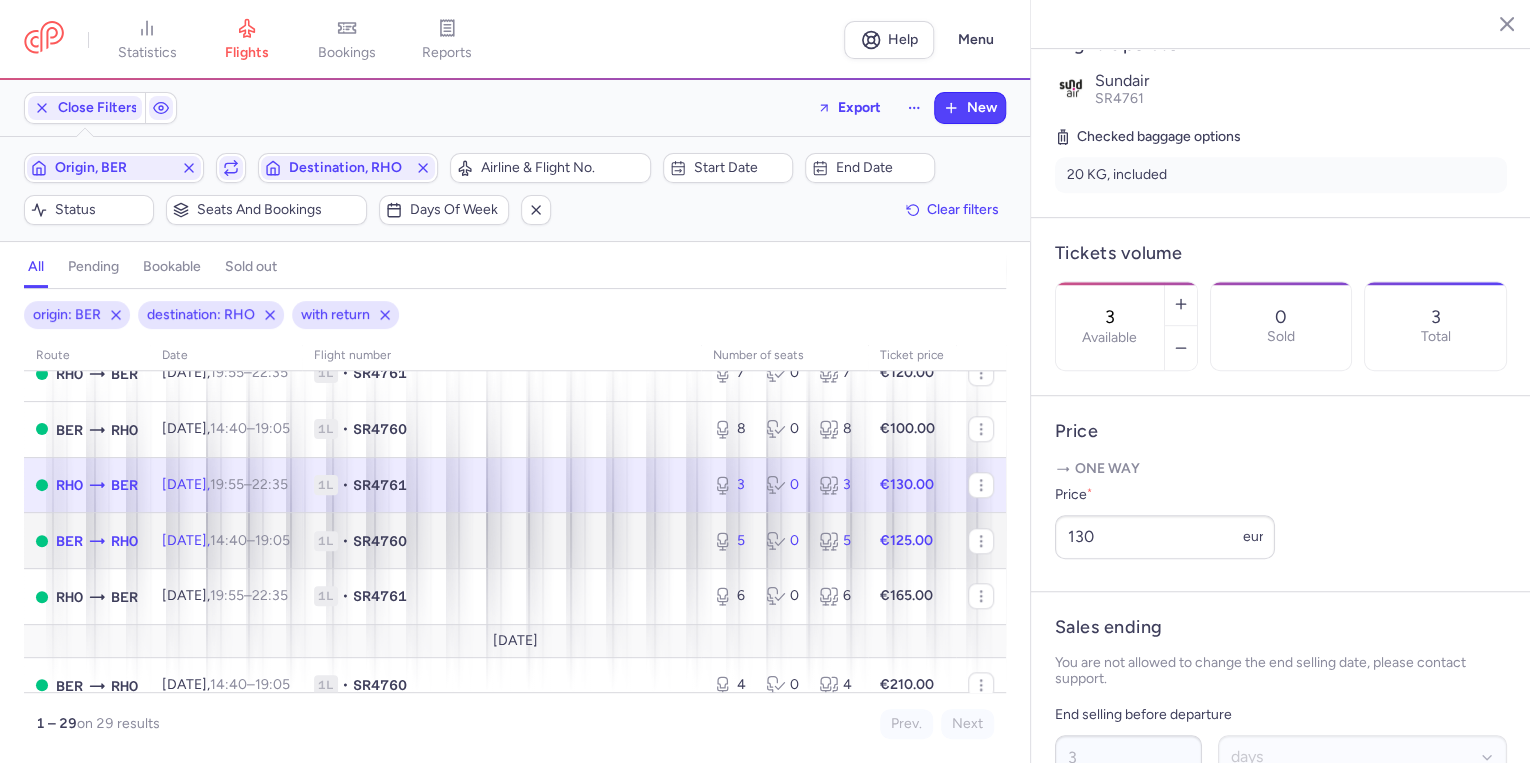 click on "SR4760" 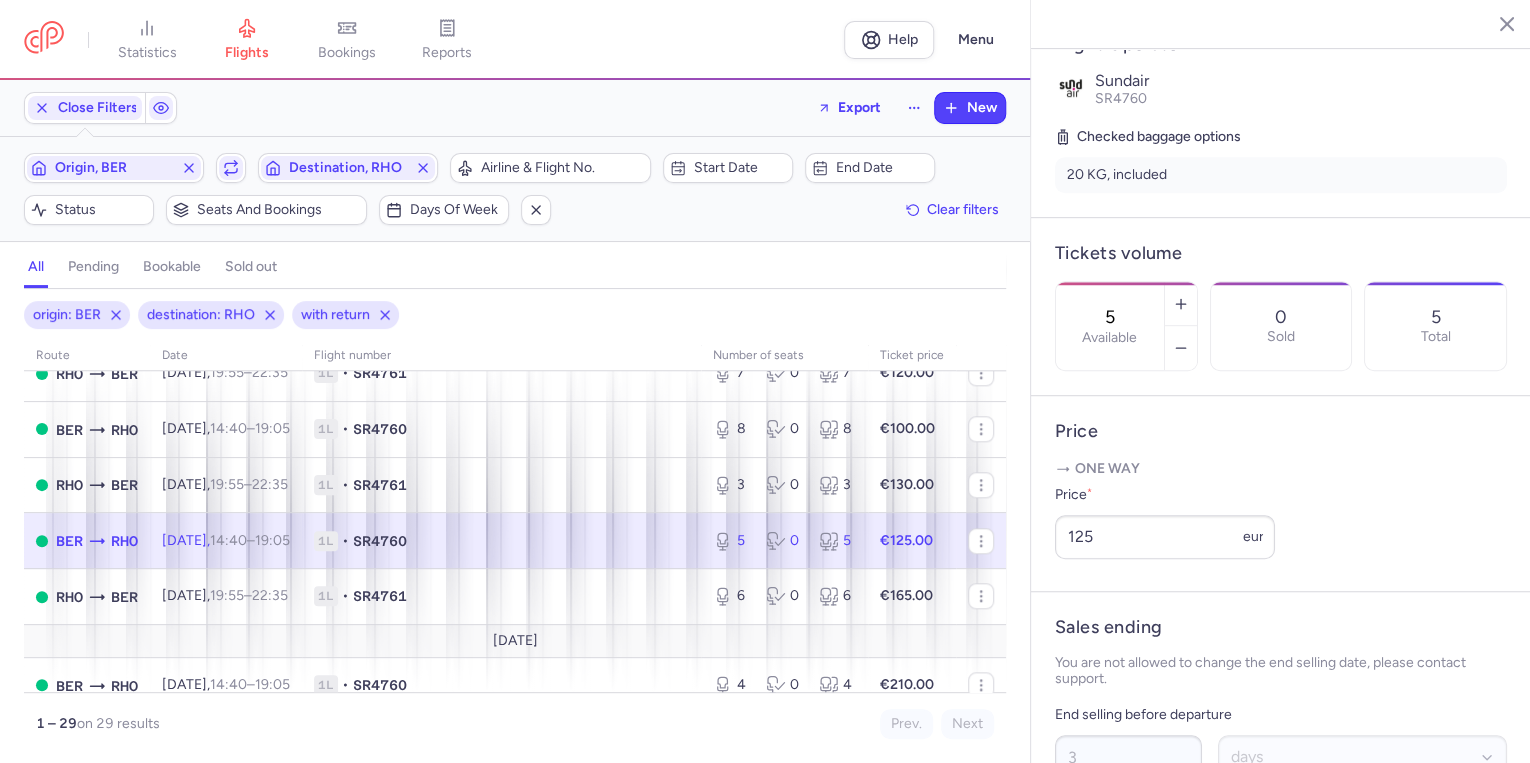 click on "1L • SR4760" 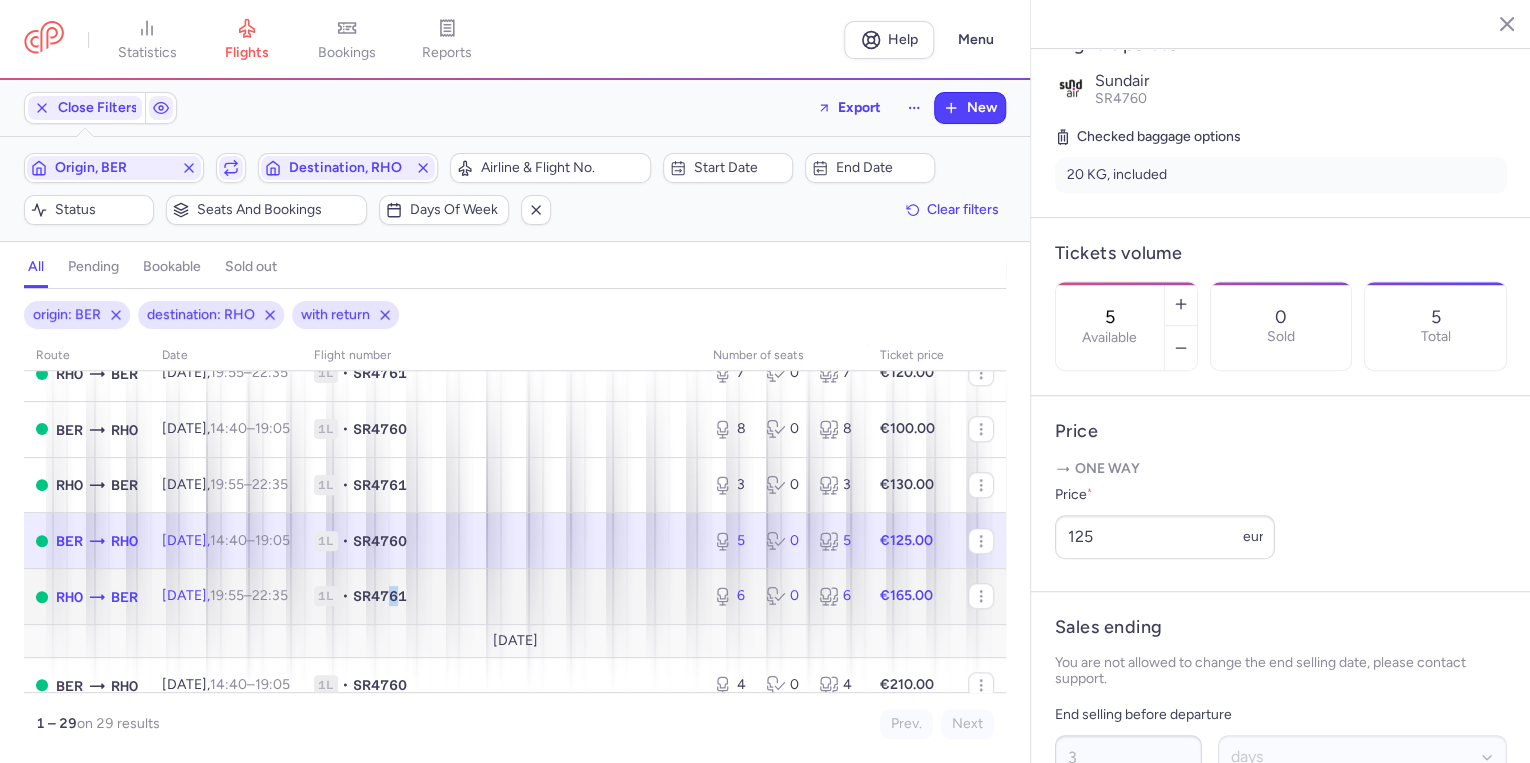 click on "1L • SR4761" 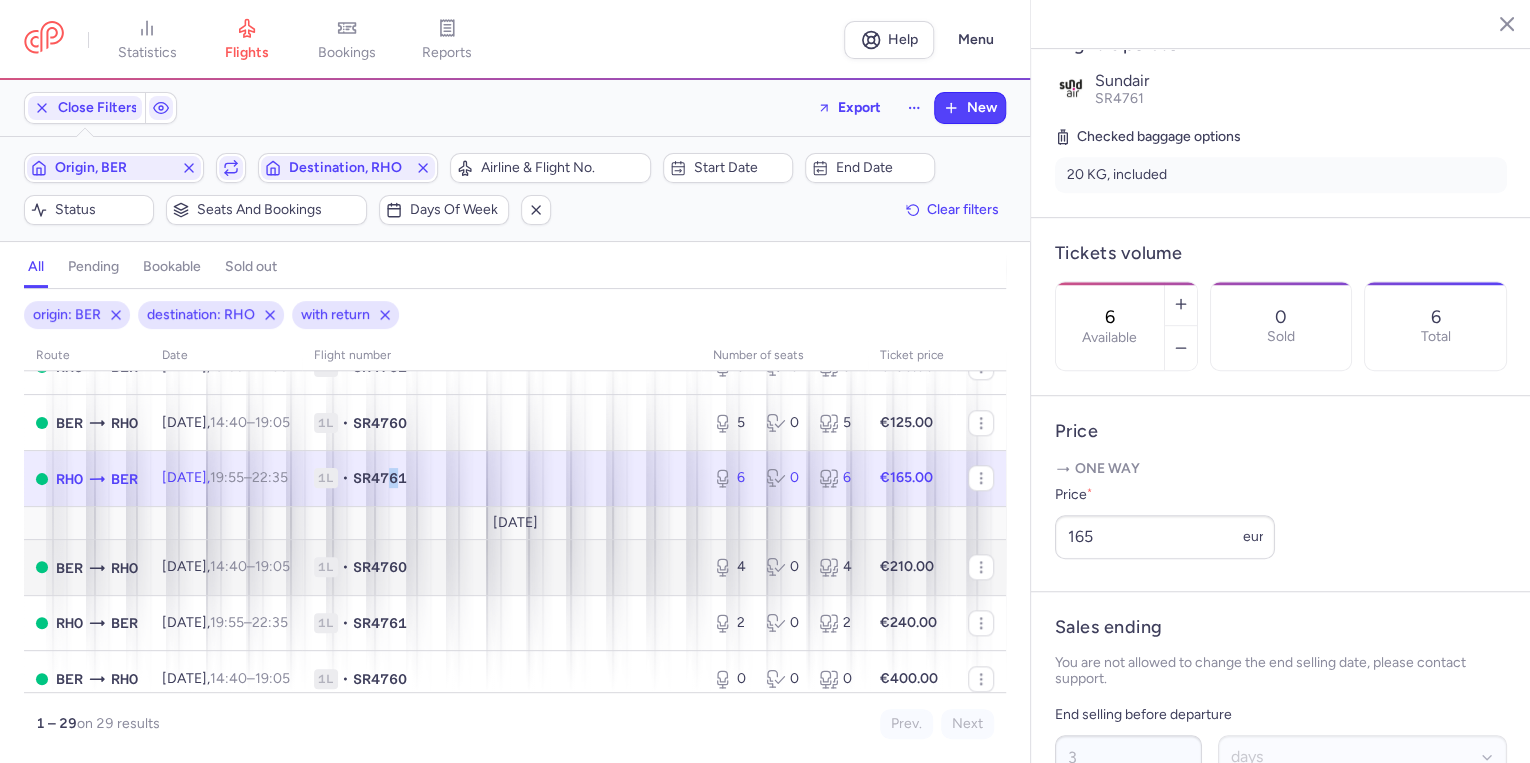 scroll, scrollTop: 1120, scrollLeft: 0, axis: vertical 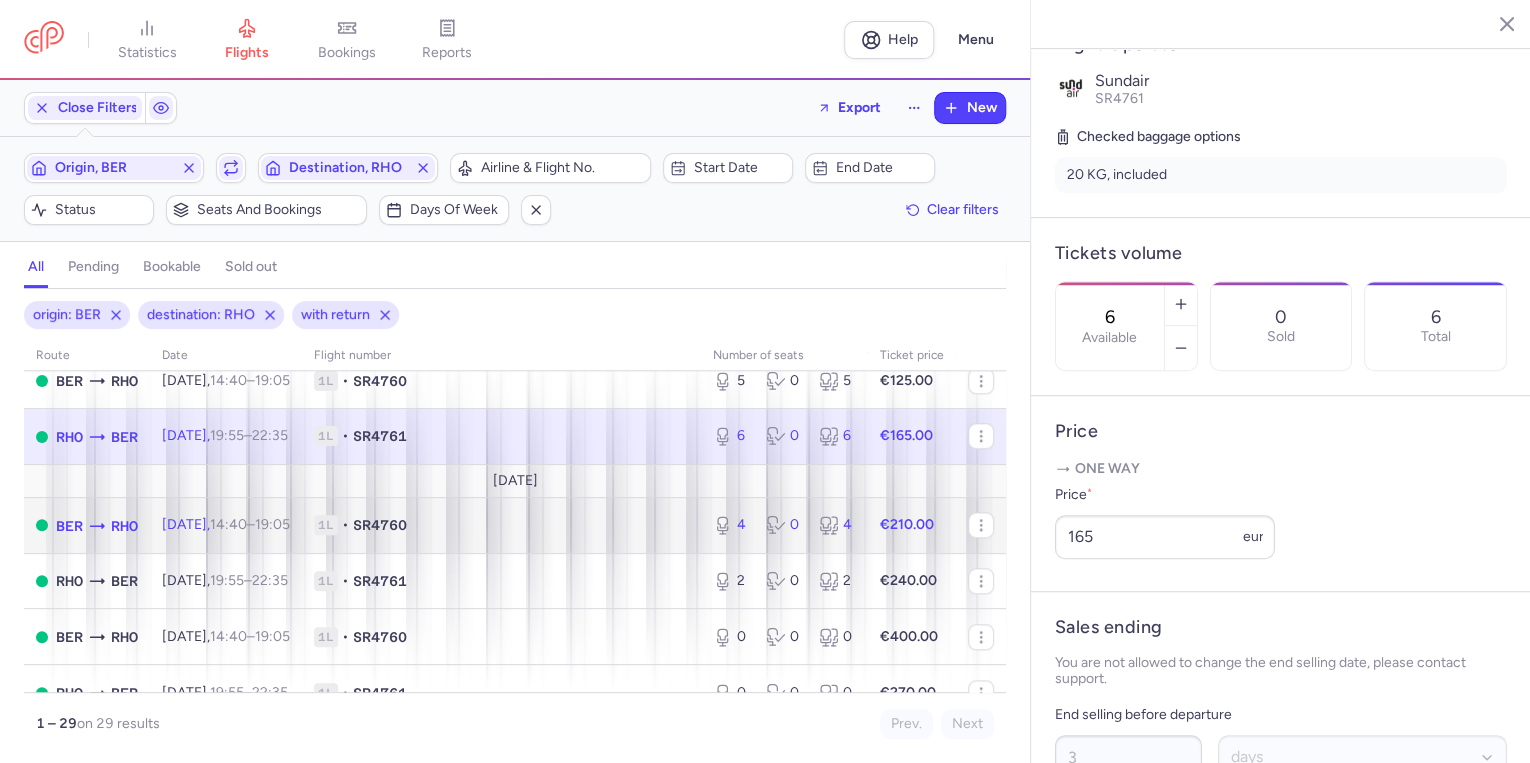 click on "1L • SR4760" 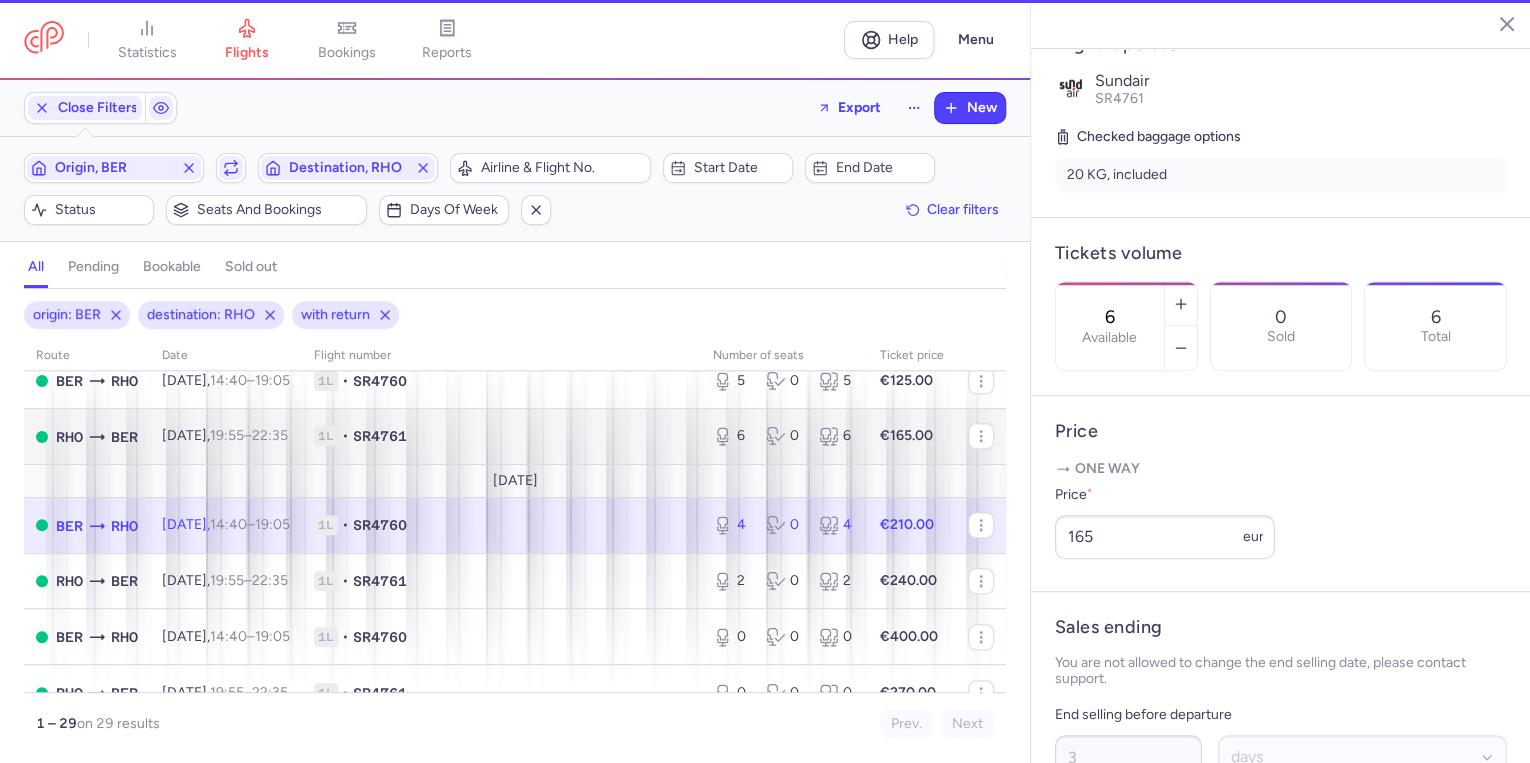 type on "4" 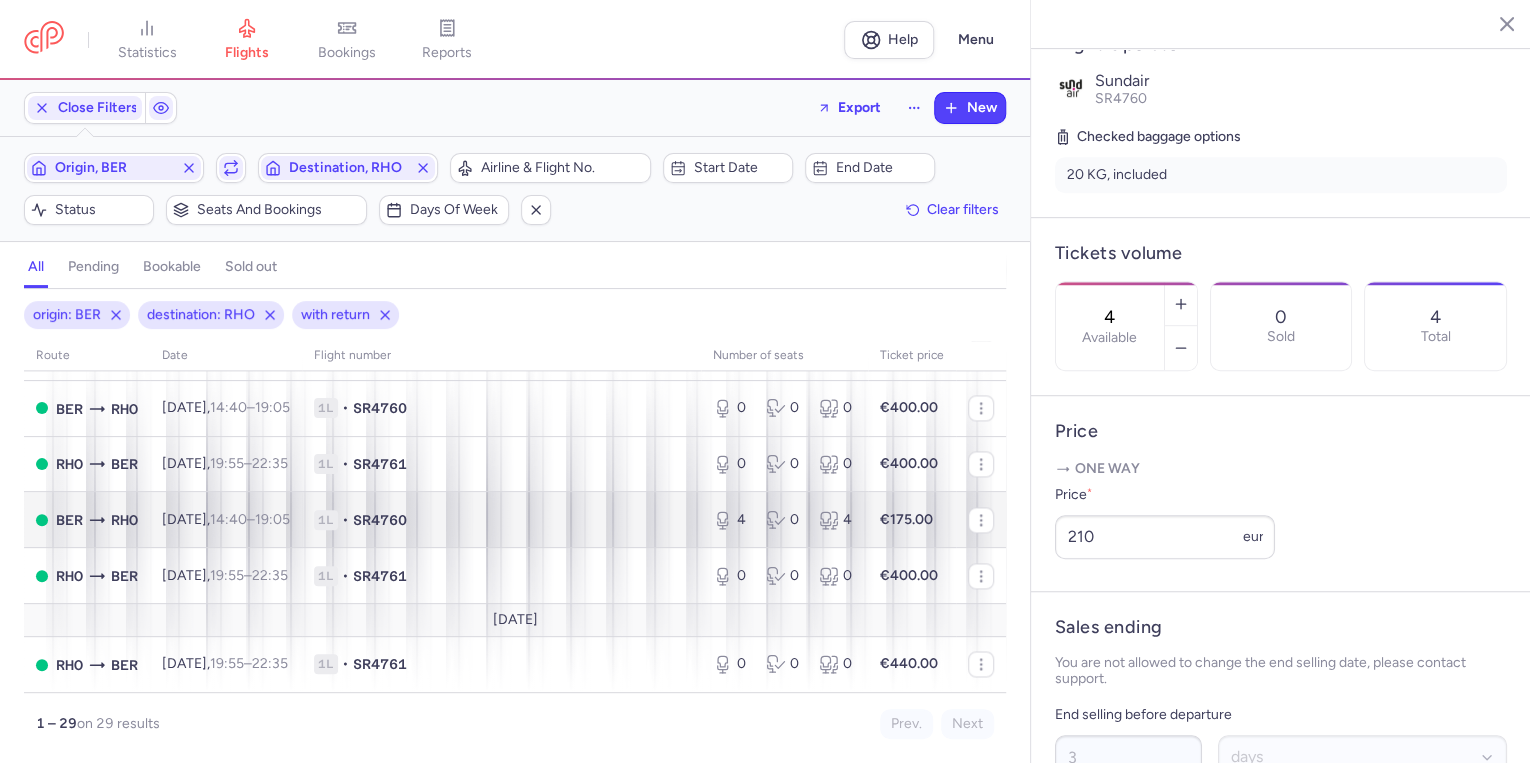 scroll, scrollTop: 1494, scrollLeft: 0, axis: vertical 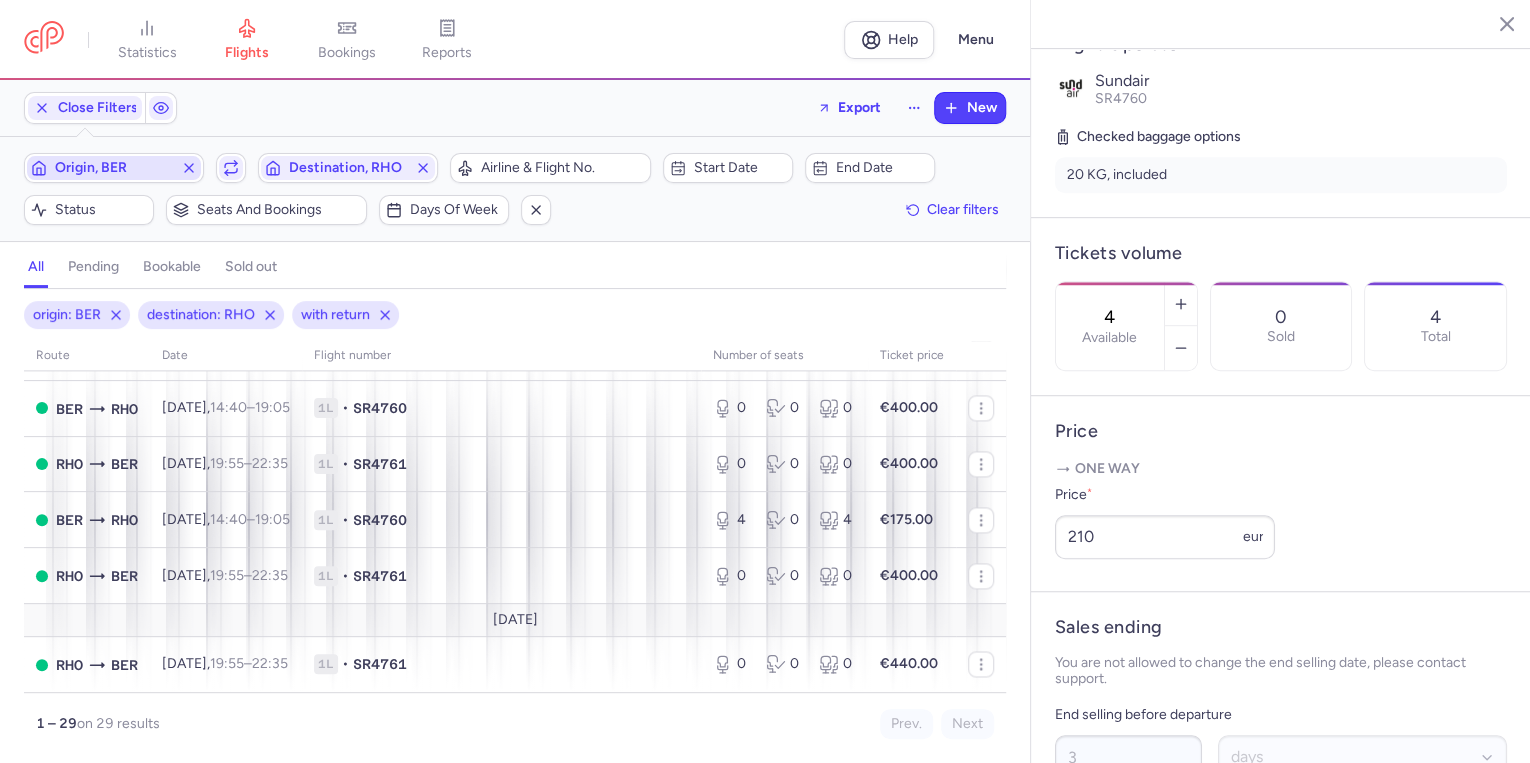 click on "Origin, BER" at bounding box center (114, 168) 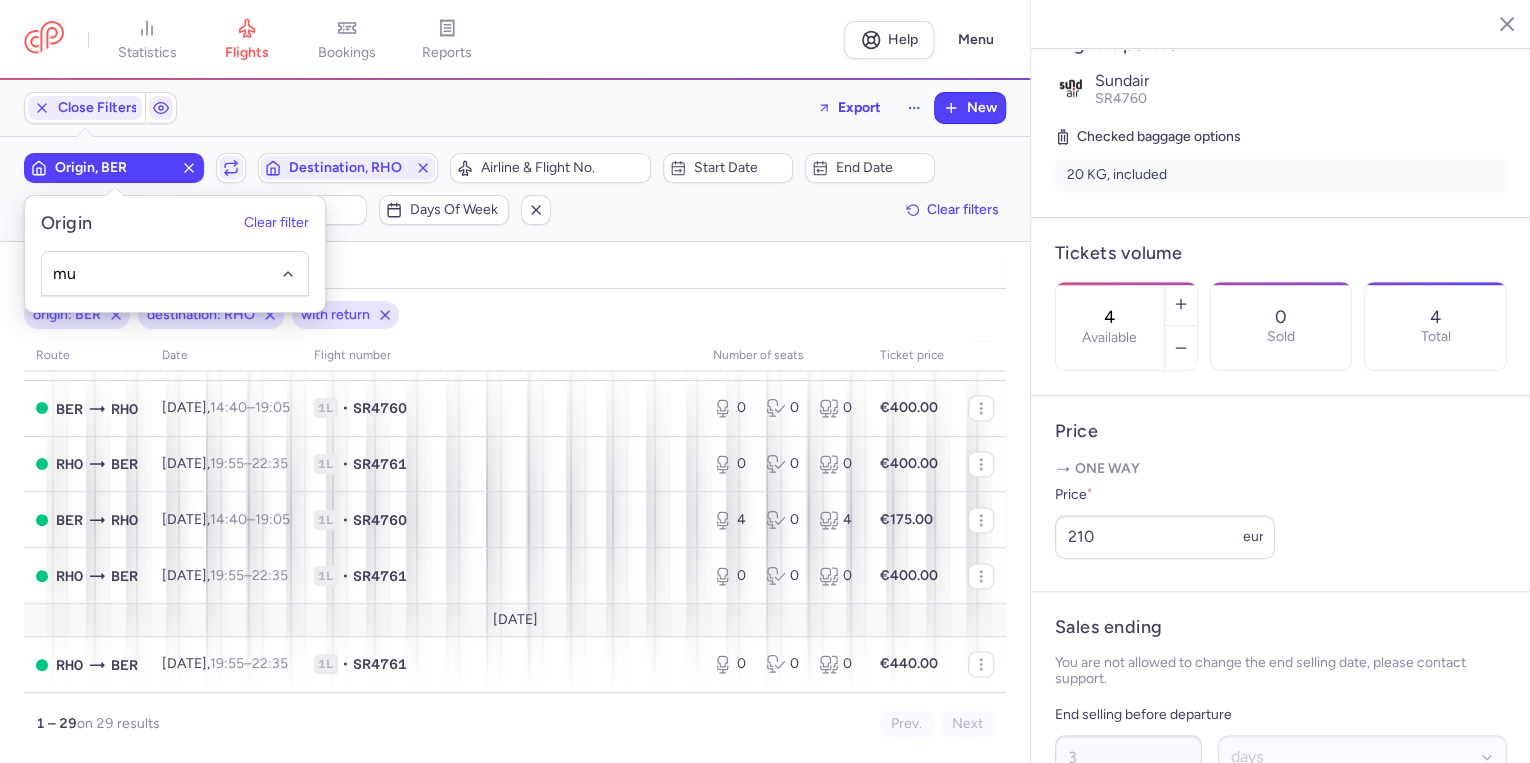 type on "muc" 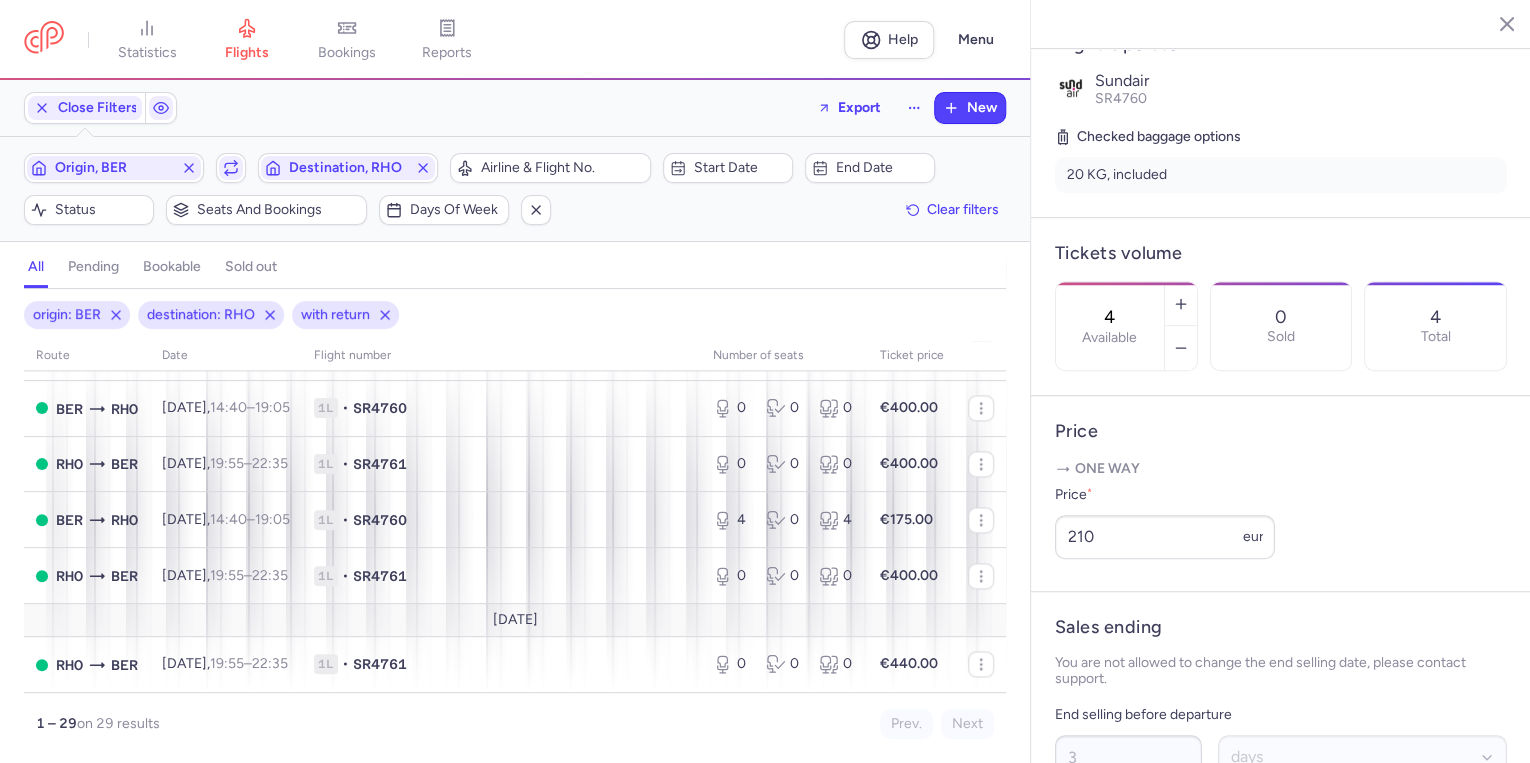 type 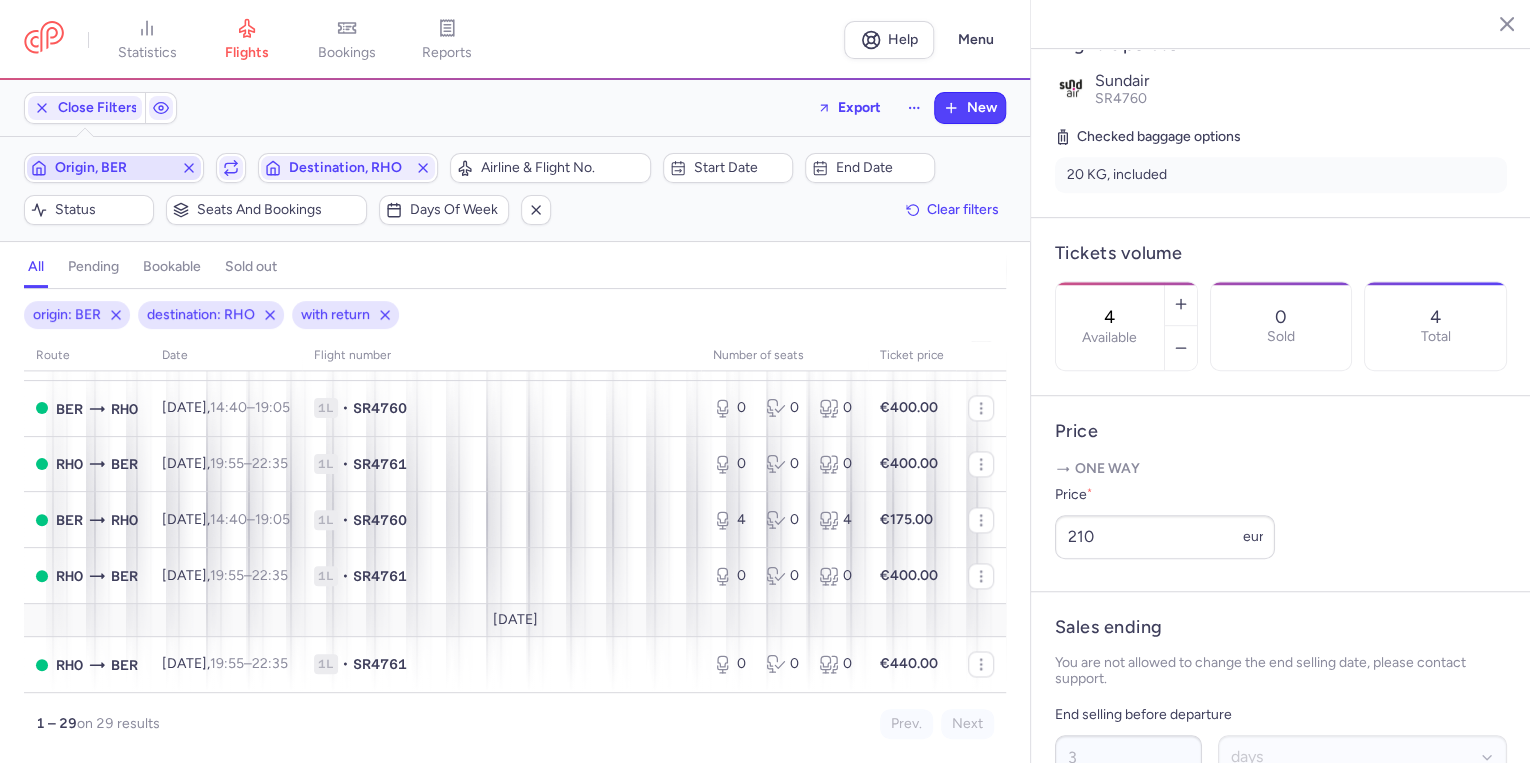 click on "Origin, BER" at bounding box center (114, 168) 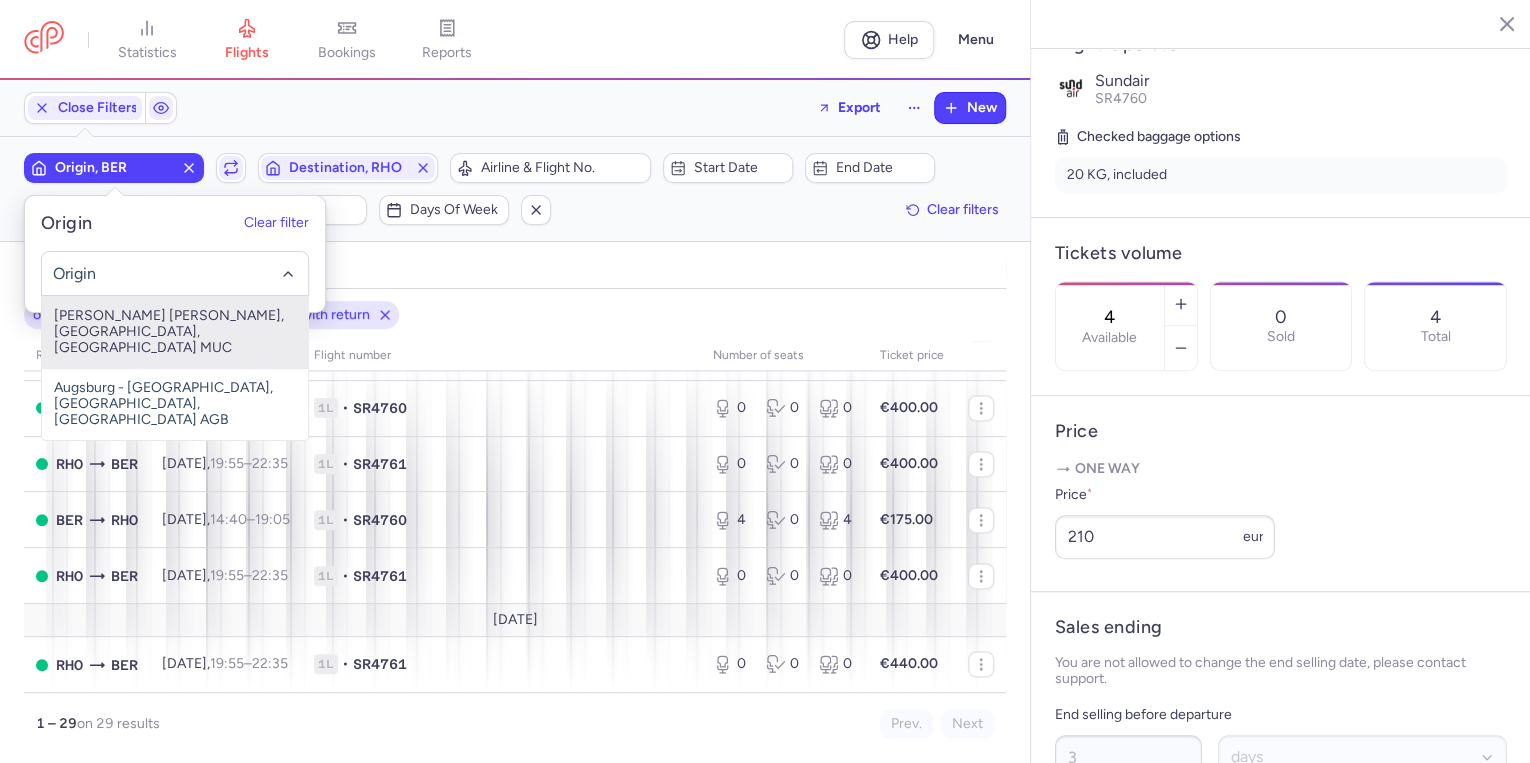 click 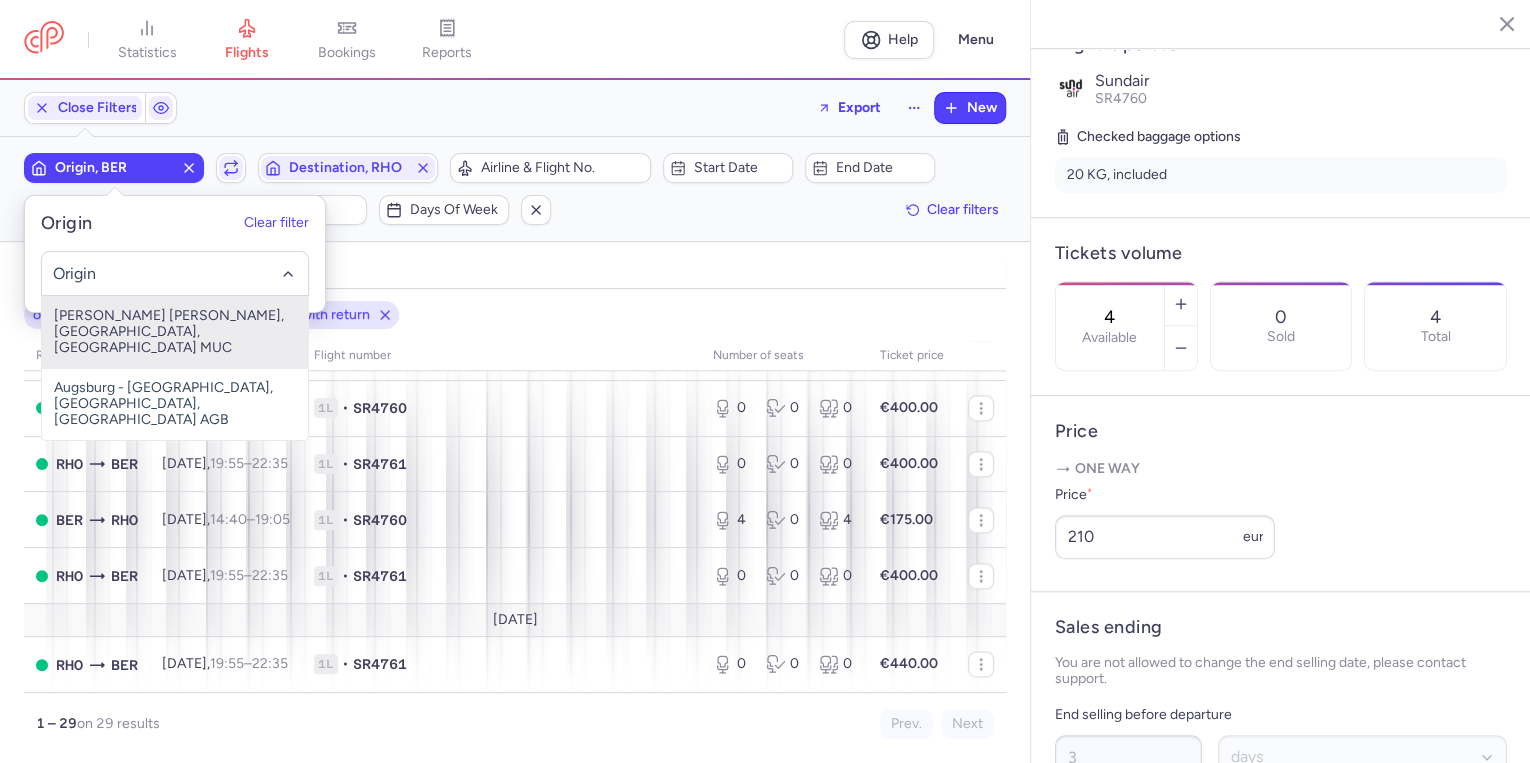 click on "[PERSON_NAME] [PERSON_NAME], [GEOGRAPHIC_DATA], [GEOGRAPHIC_DATA] MUC" at bounding box center [175, 332] 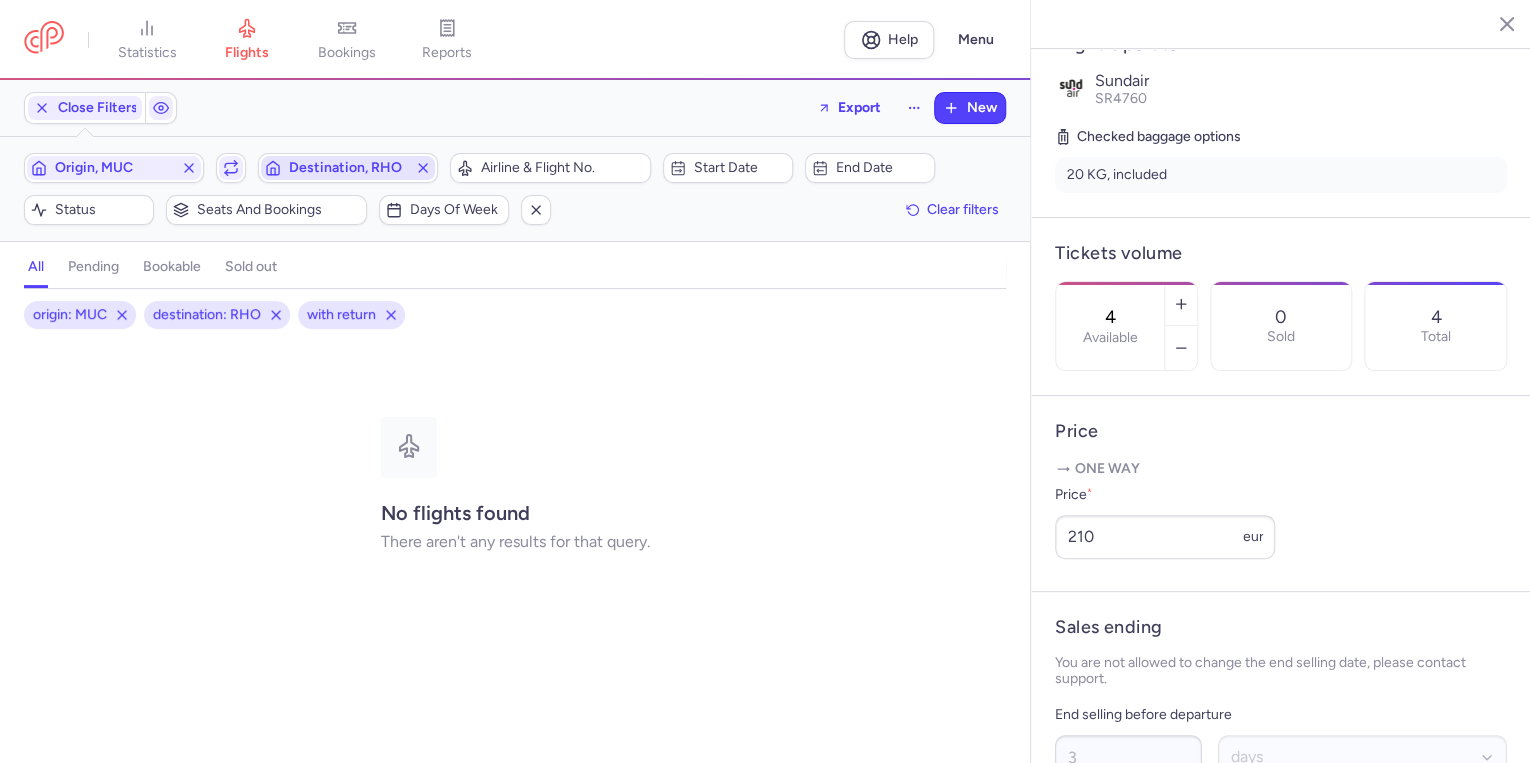 click on "Destination, RHO" at bounding box center [348, 168] 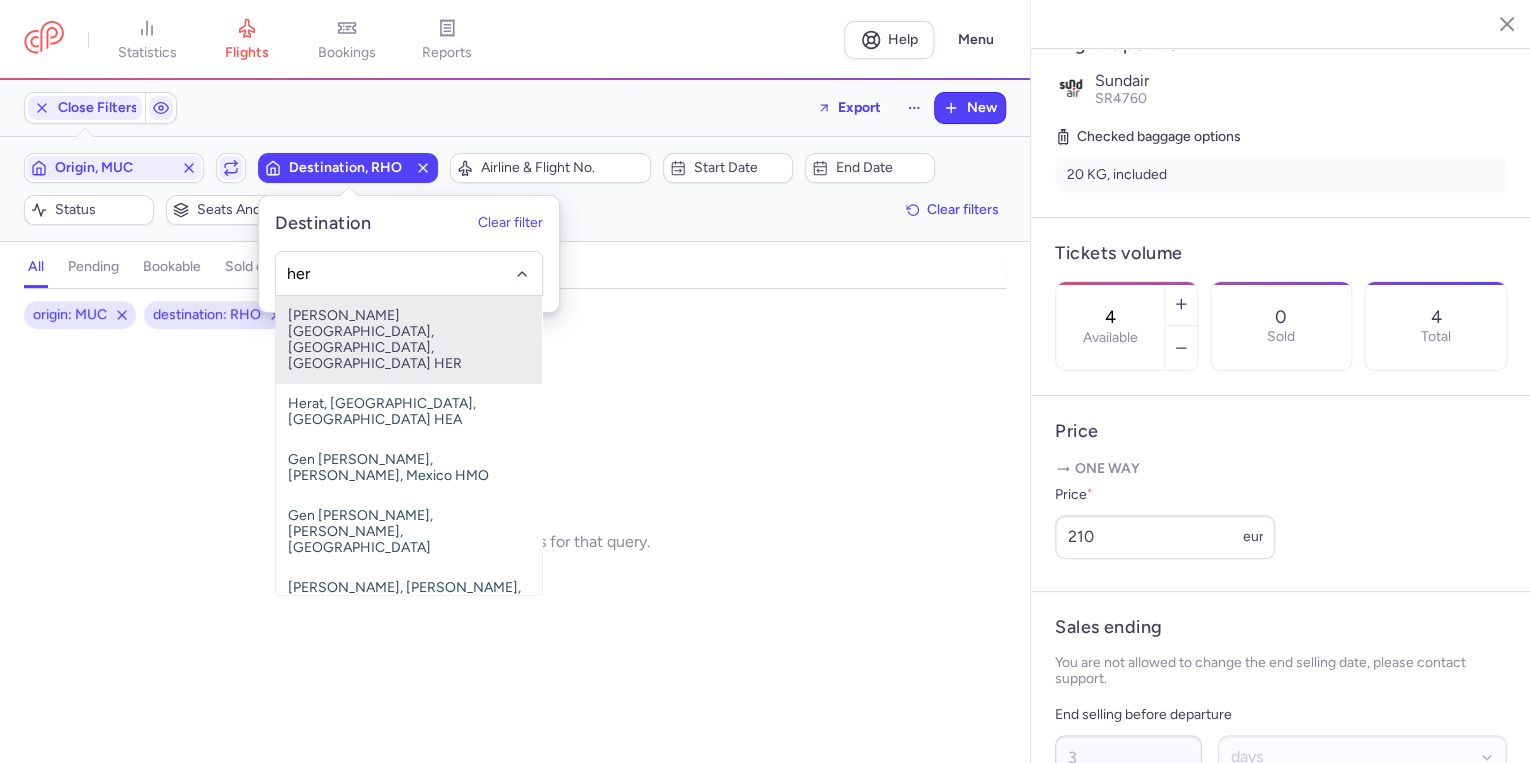click on "[PERSON_NAME][GEOGRAPHIC_DATA], [GEOGRAPHIC_DATA], [GEOGRAPHIC_DATA] HER" at bounding box center (409, 340) 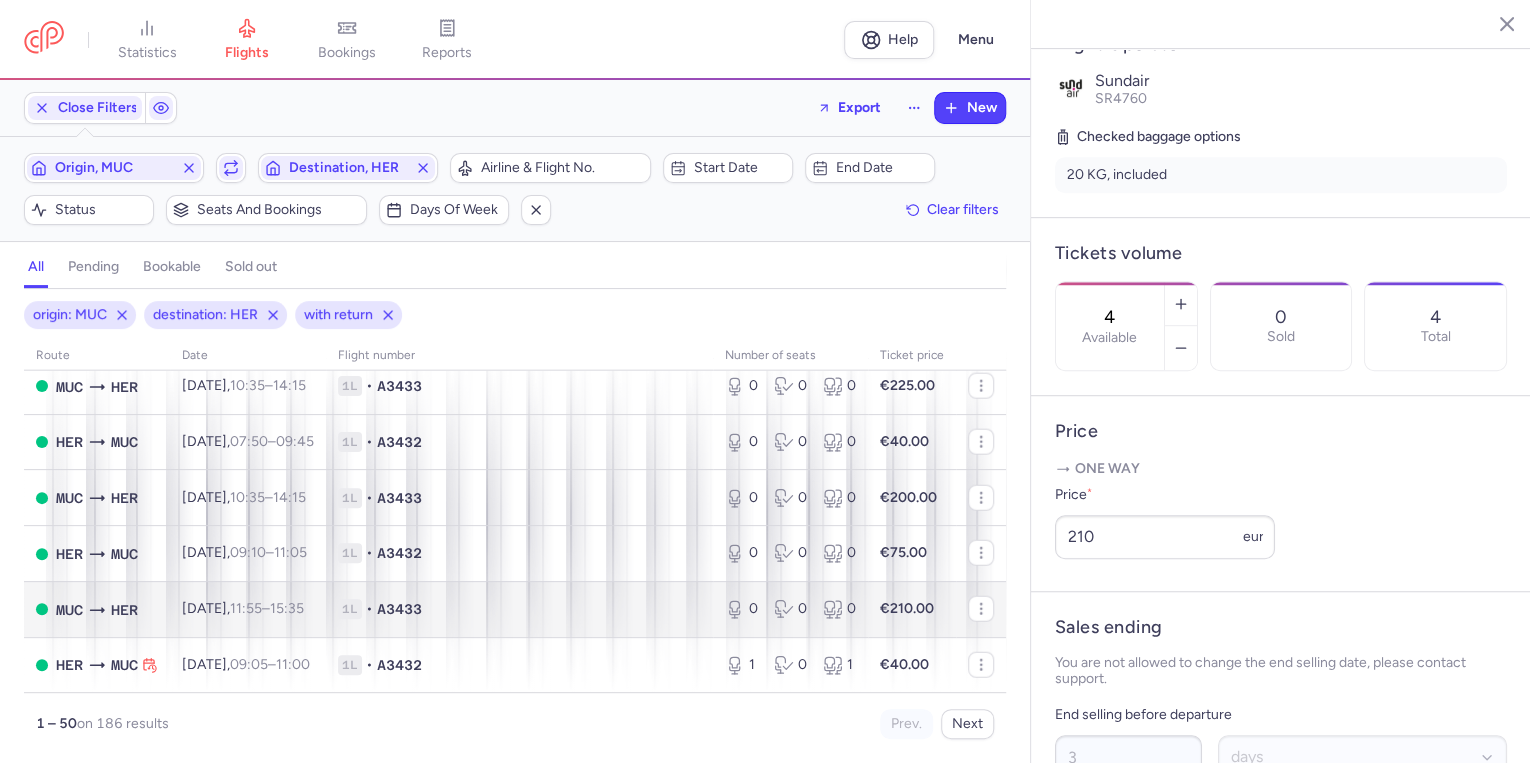 scroll, scrollTop: 2593, scrollLeft: 0, axis: vertical 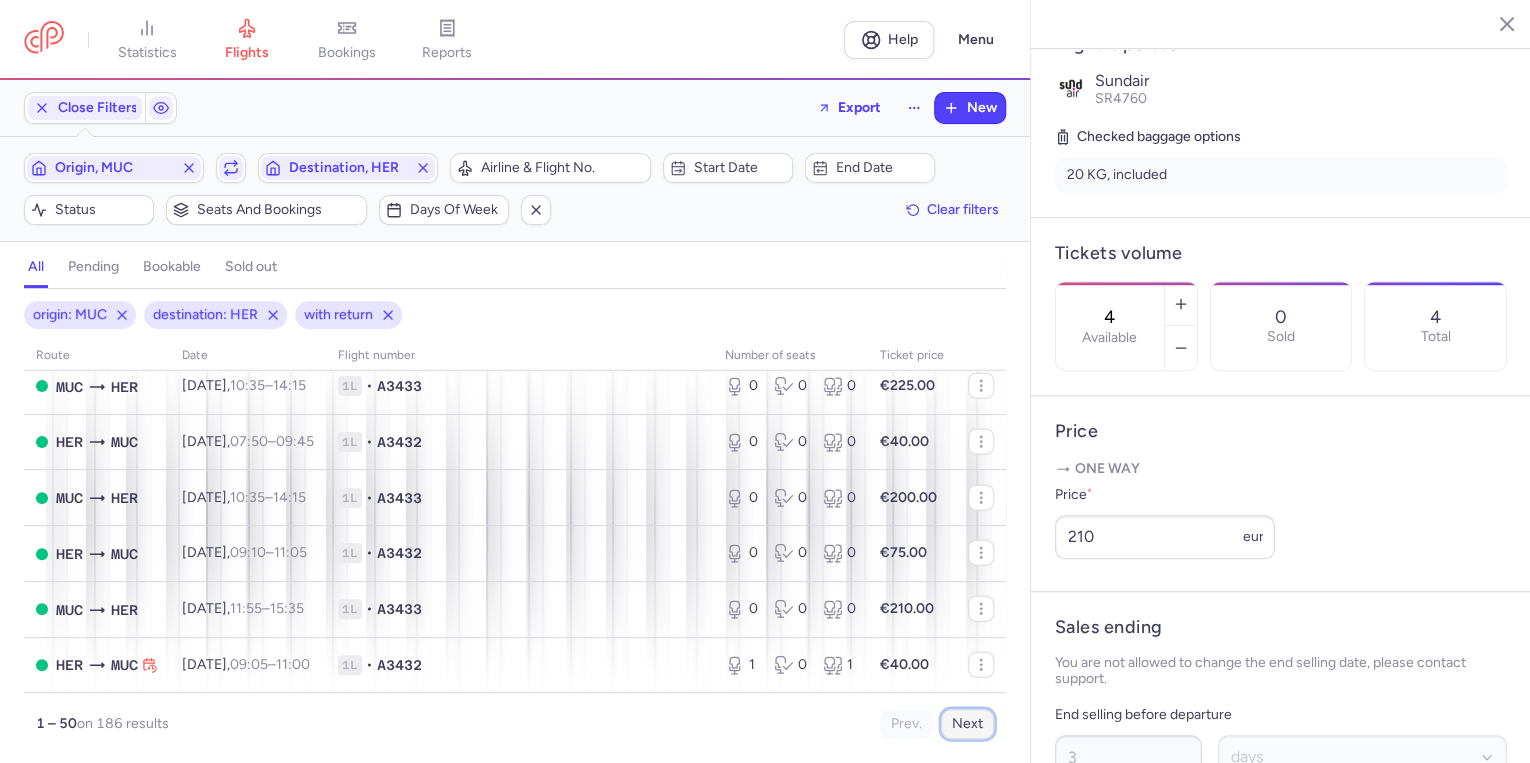 click on "Next" at bounding box center [967, 724] 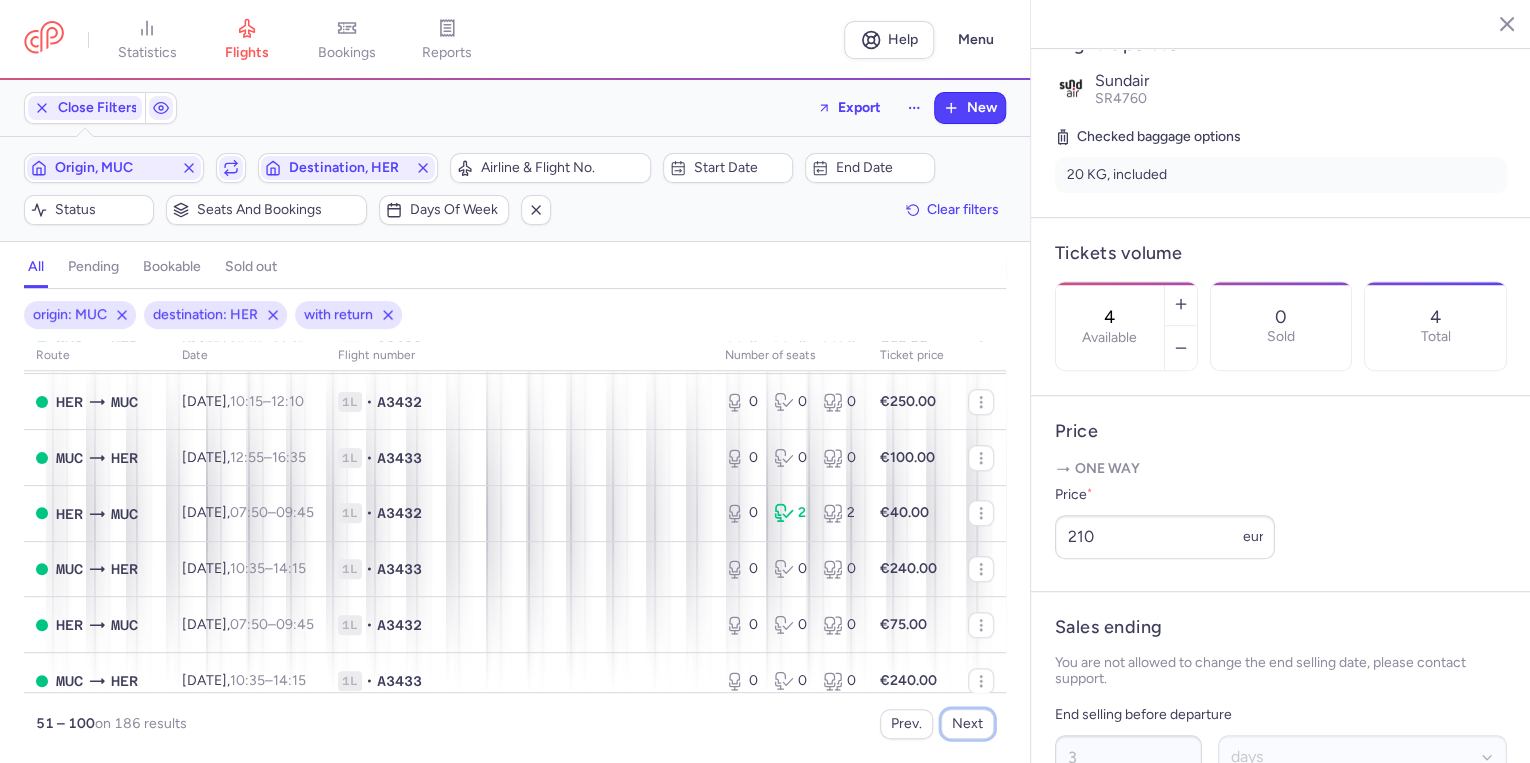 scroll, scrollTop: 1040, scrollLeft: 0, axis: vertical 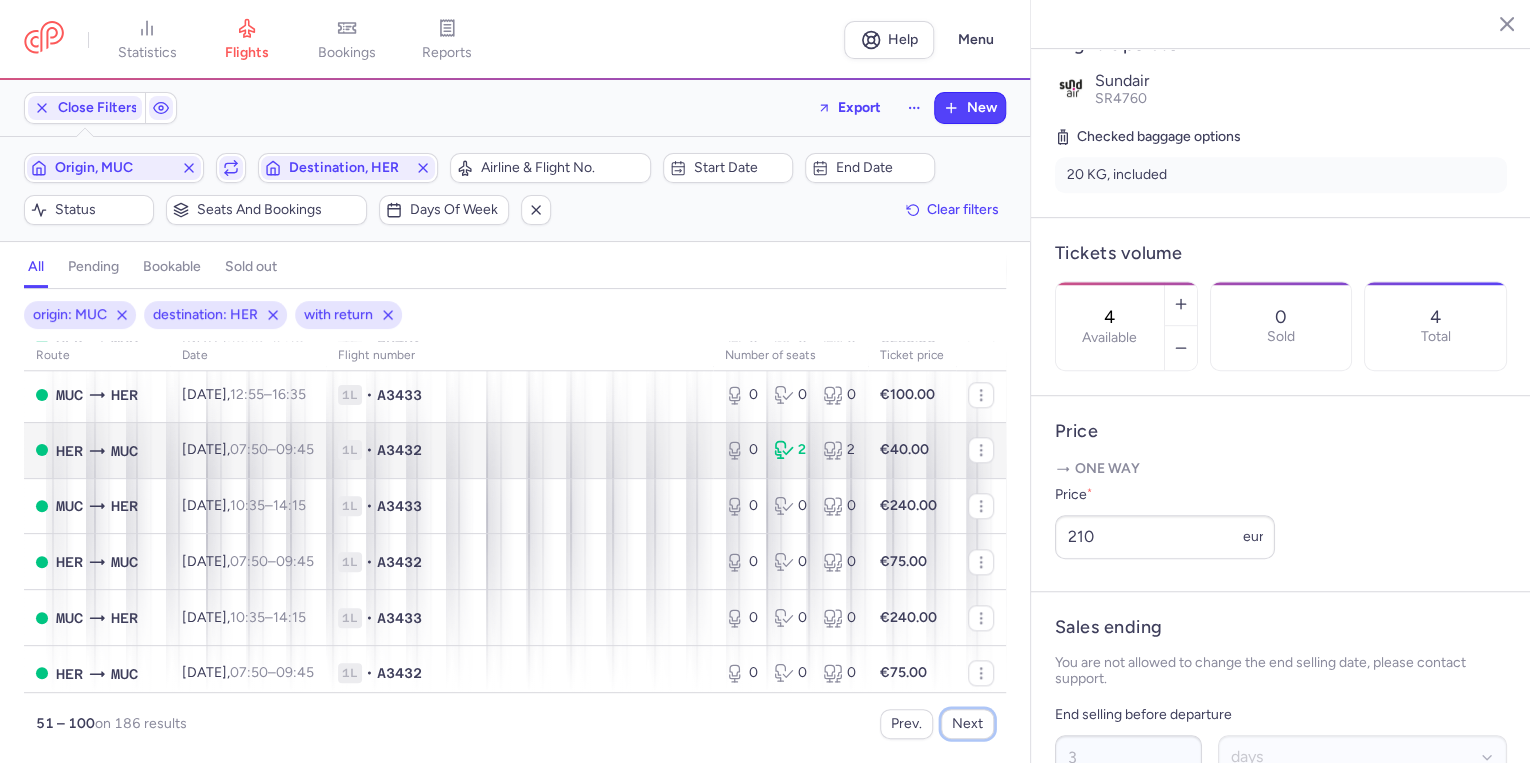 type 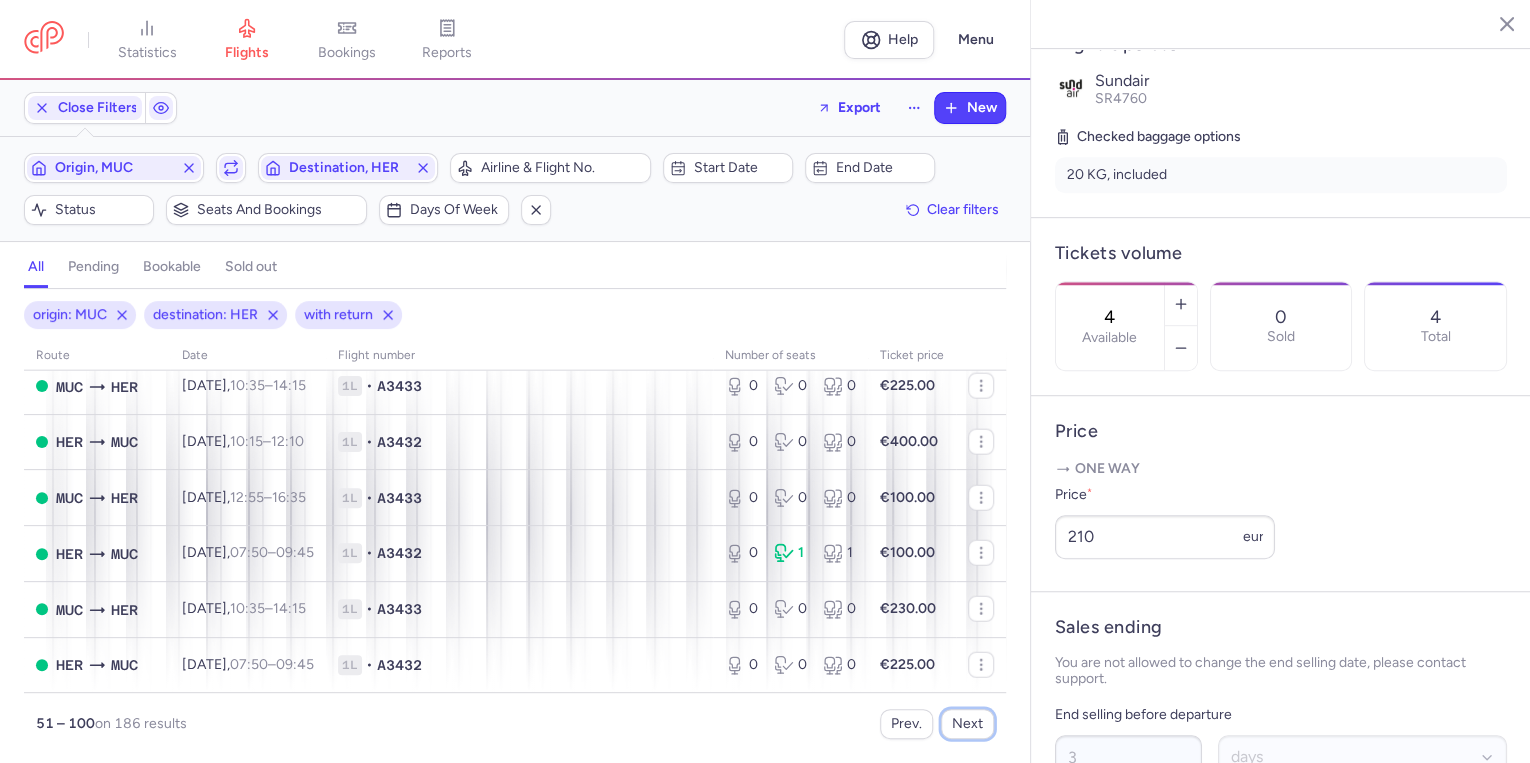 scroll, scrollTop: 2593, scrollLeft: 0, axis: vertical 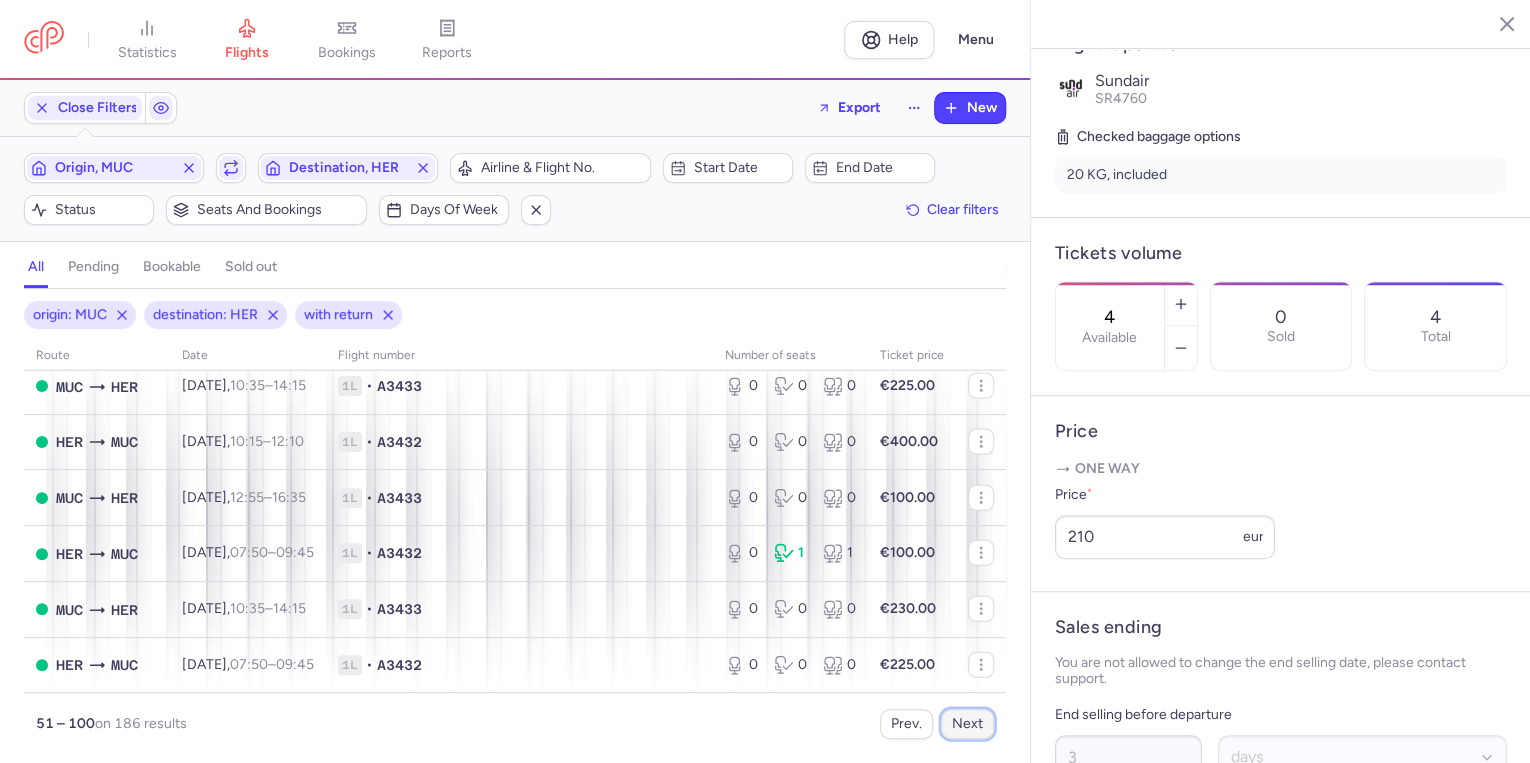 click on "Next" at bounding box center [967, 724] 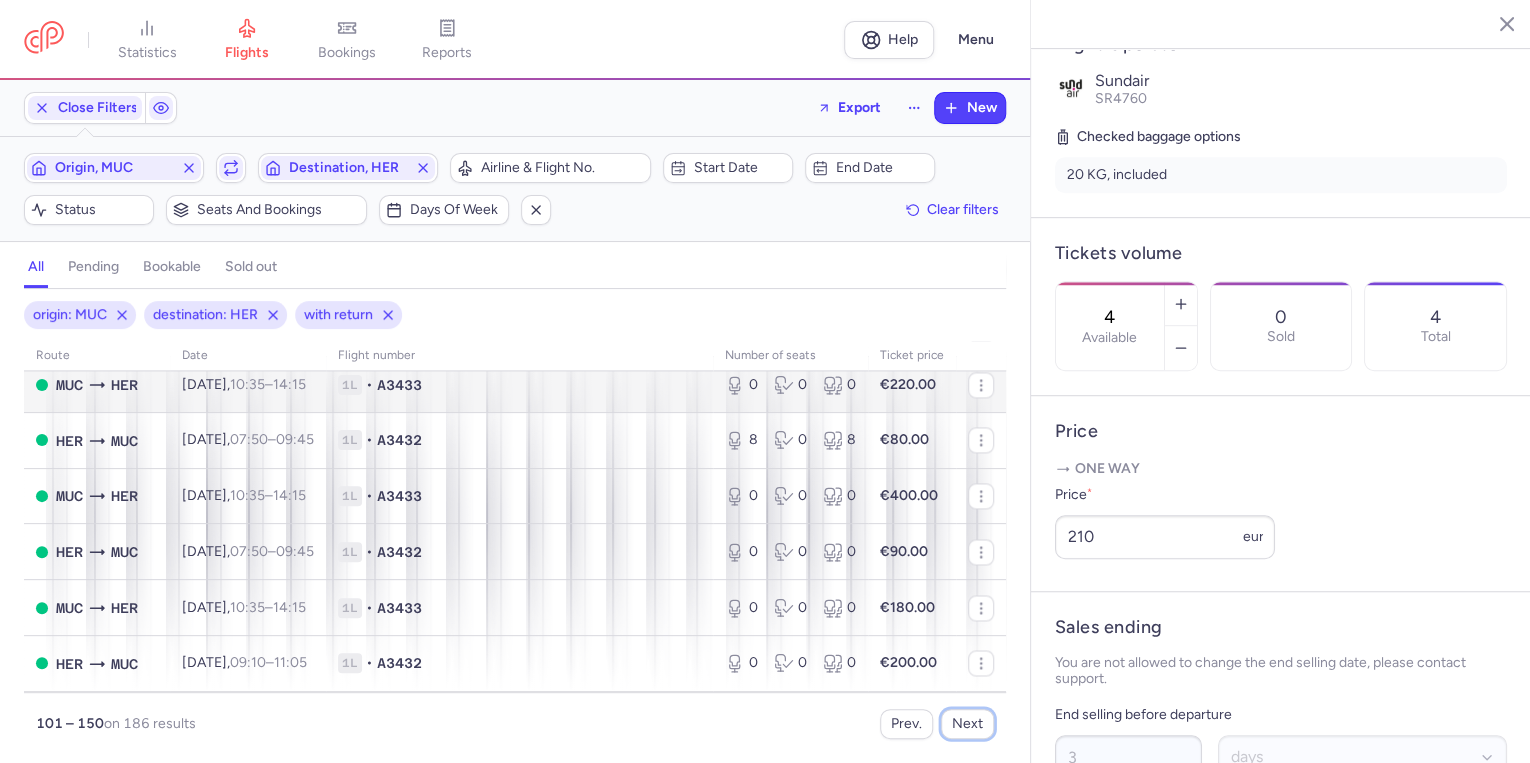 scroll, scrollTop: 1520, scrollLeft: 0, axis: vertical 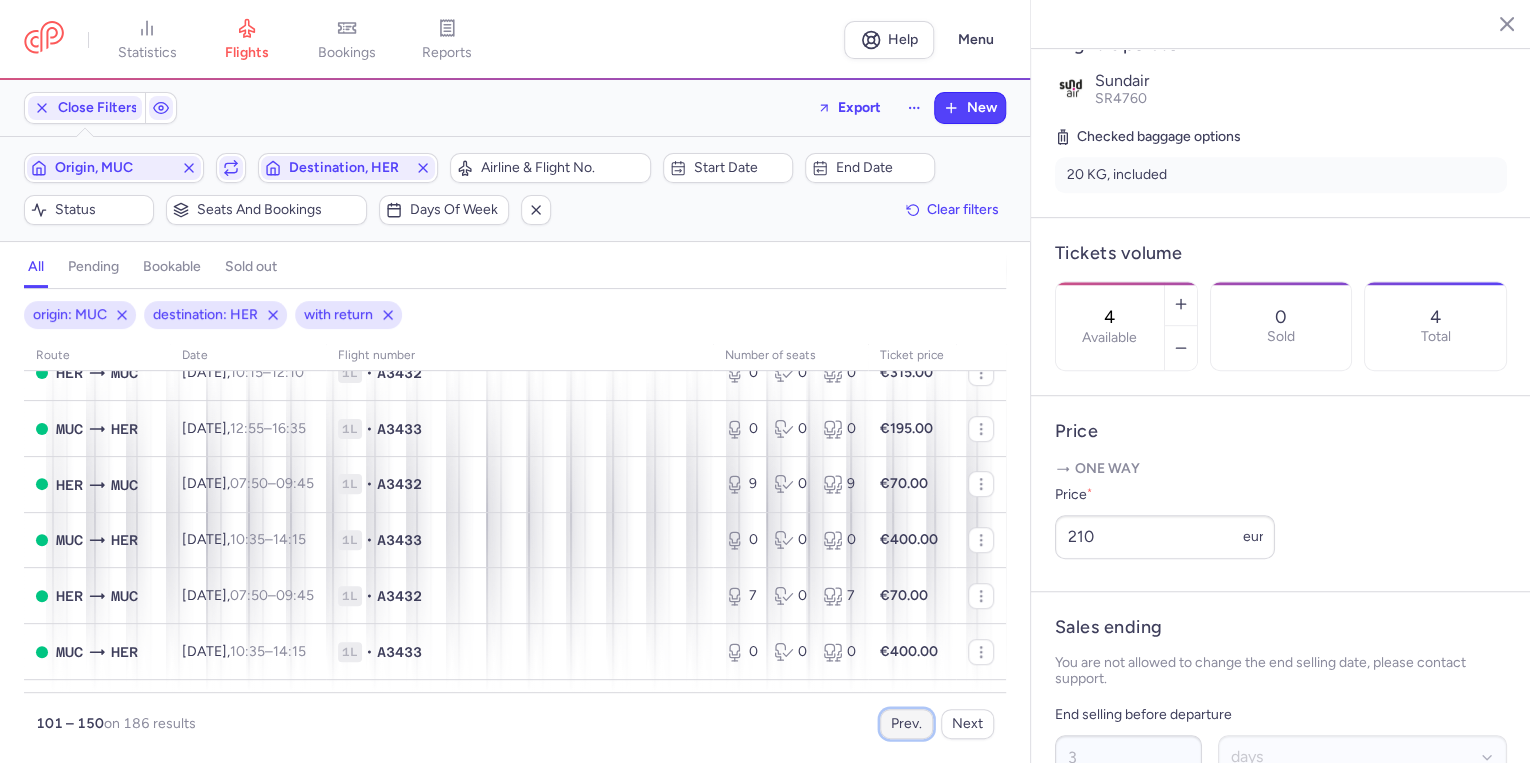 click on "Prev." at bounding box center [906, 724] 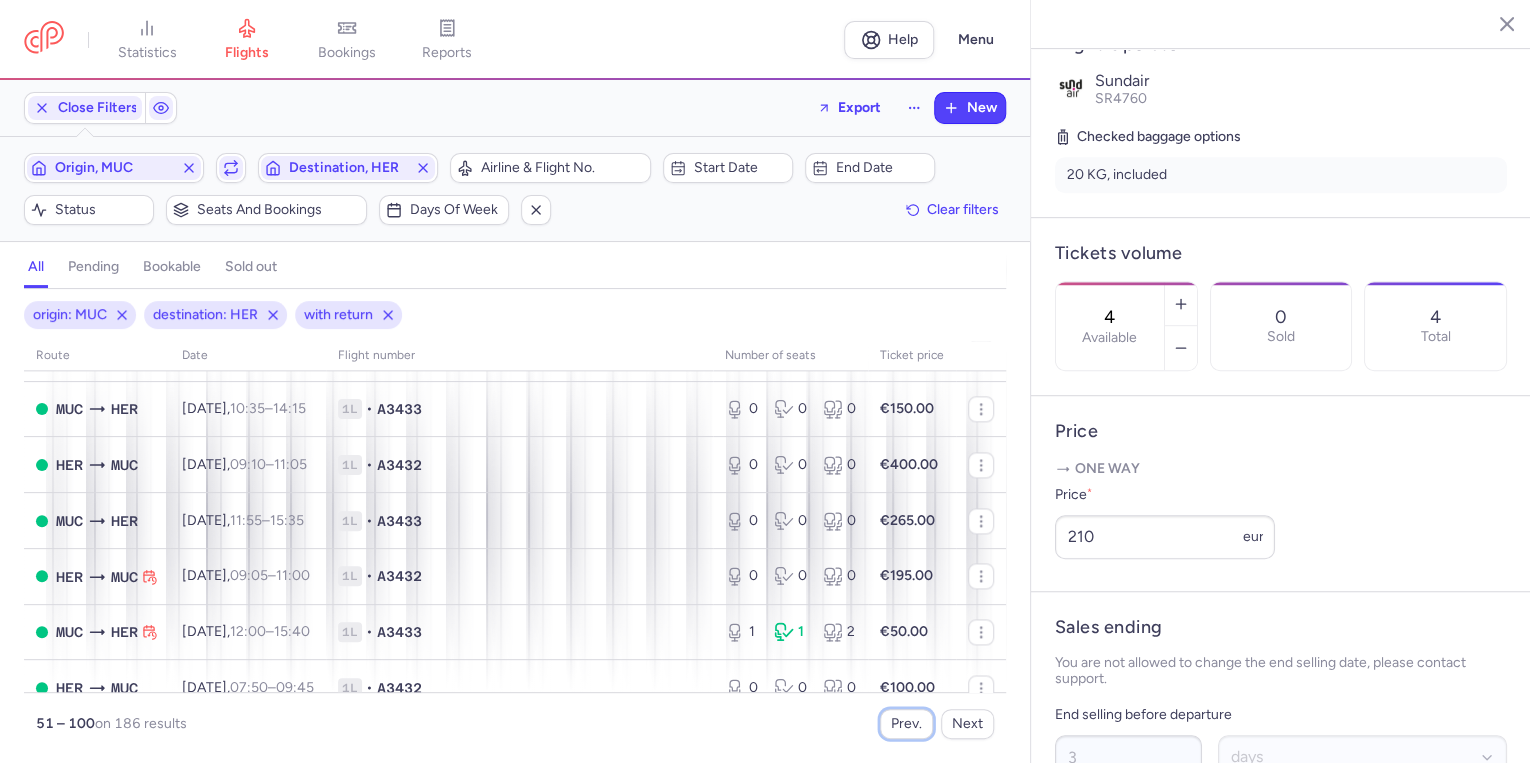 scroll, scrollTop: 1440, scrollLeft: 0, axis: vertical 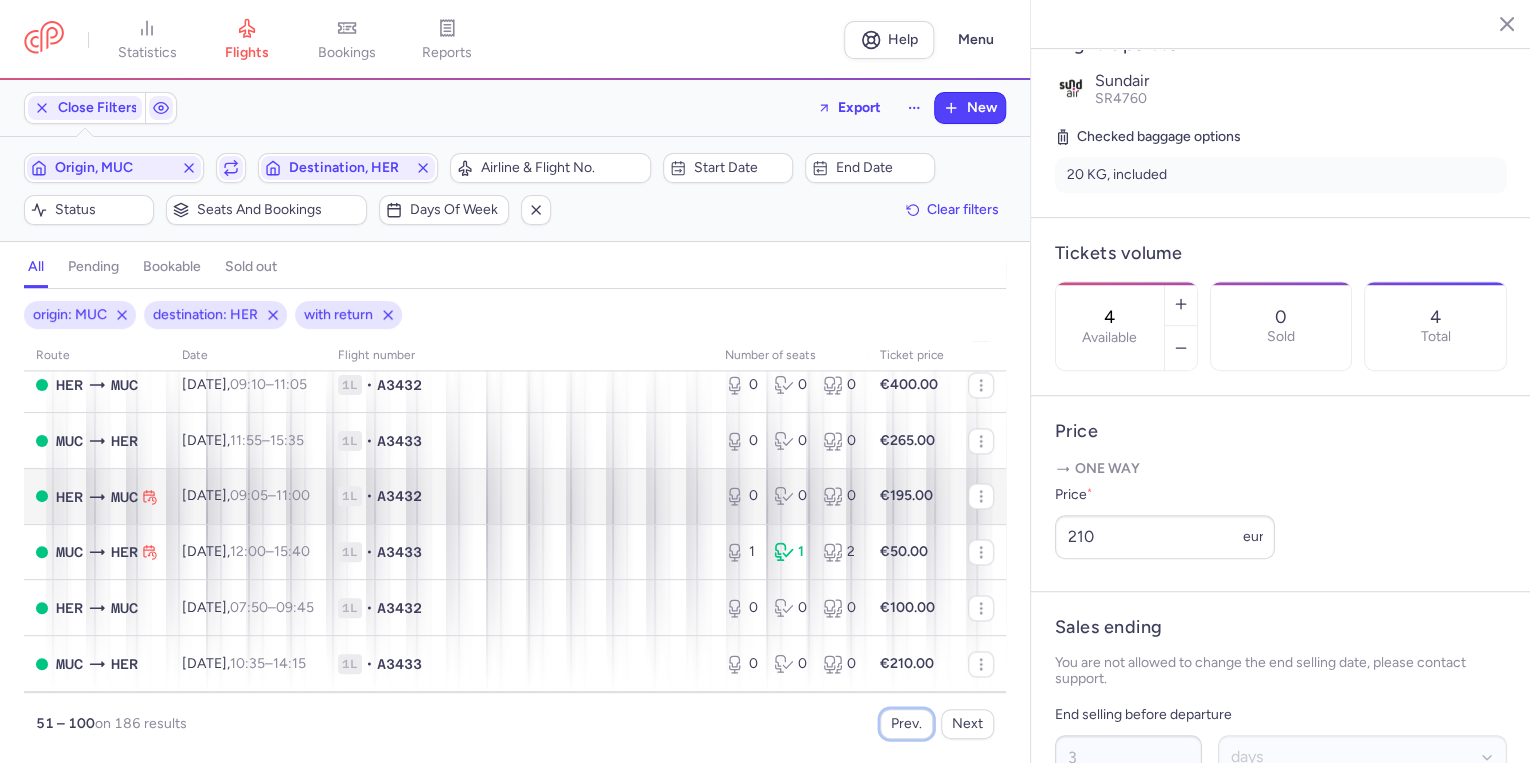 type 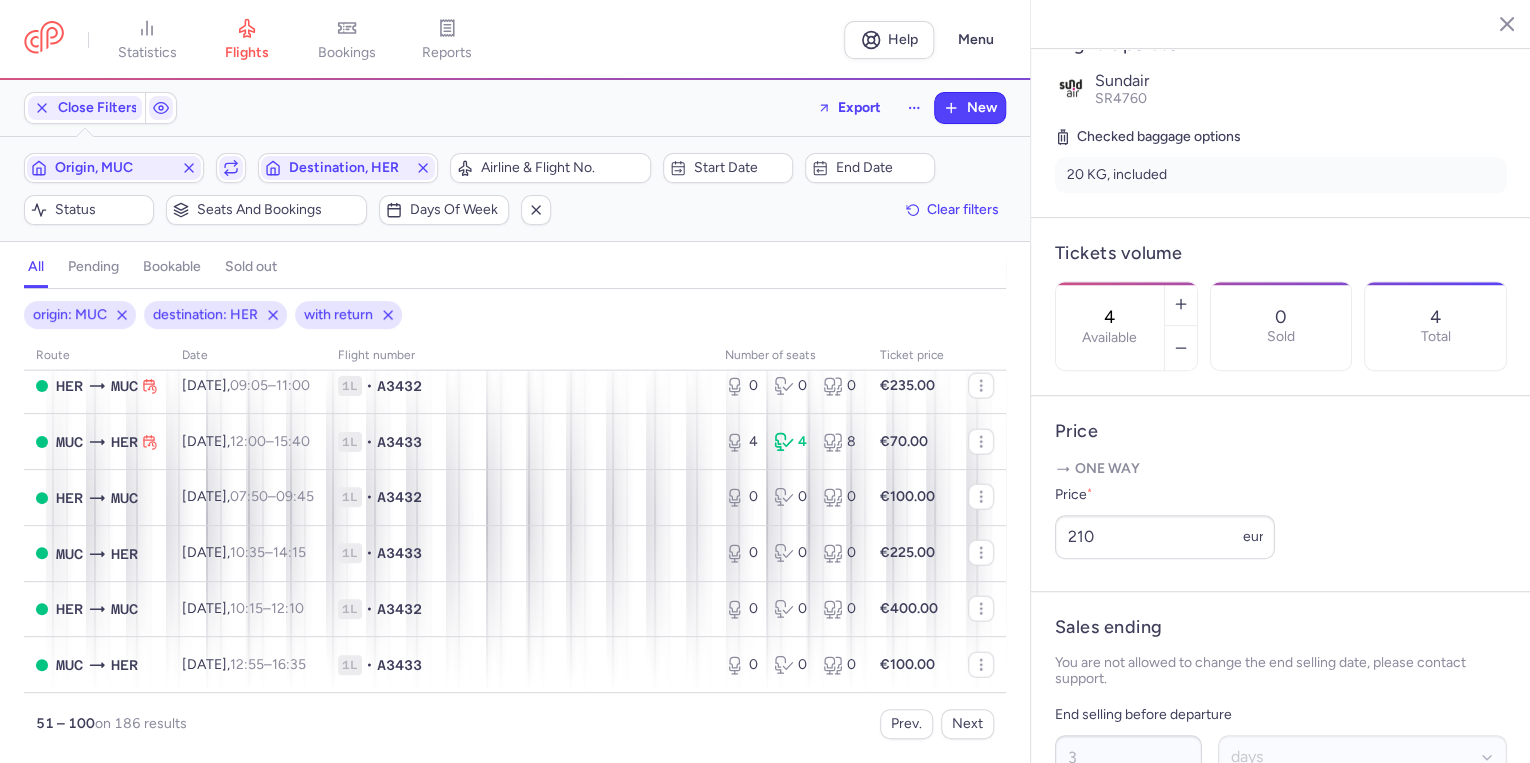 scroll, scrollTop: 2400, scrollLeft: 0, axis: vertical 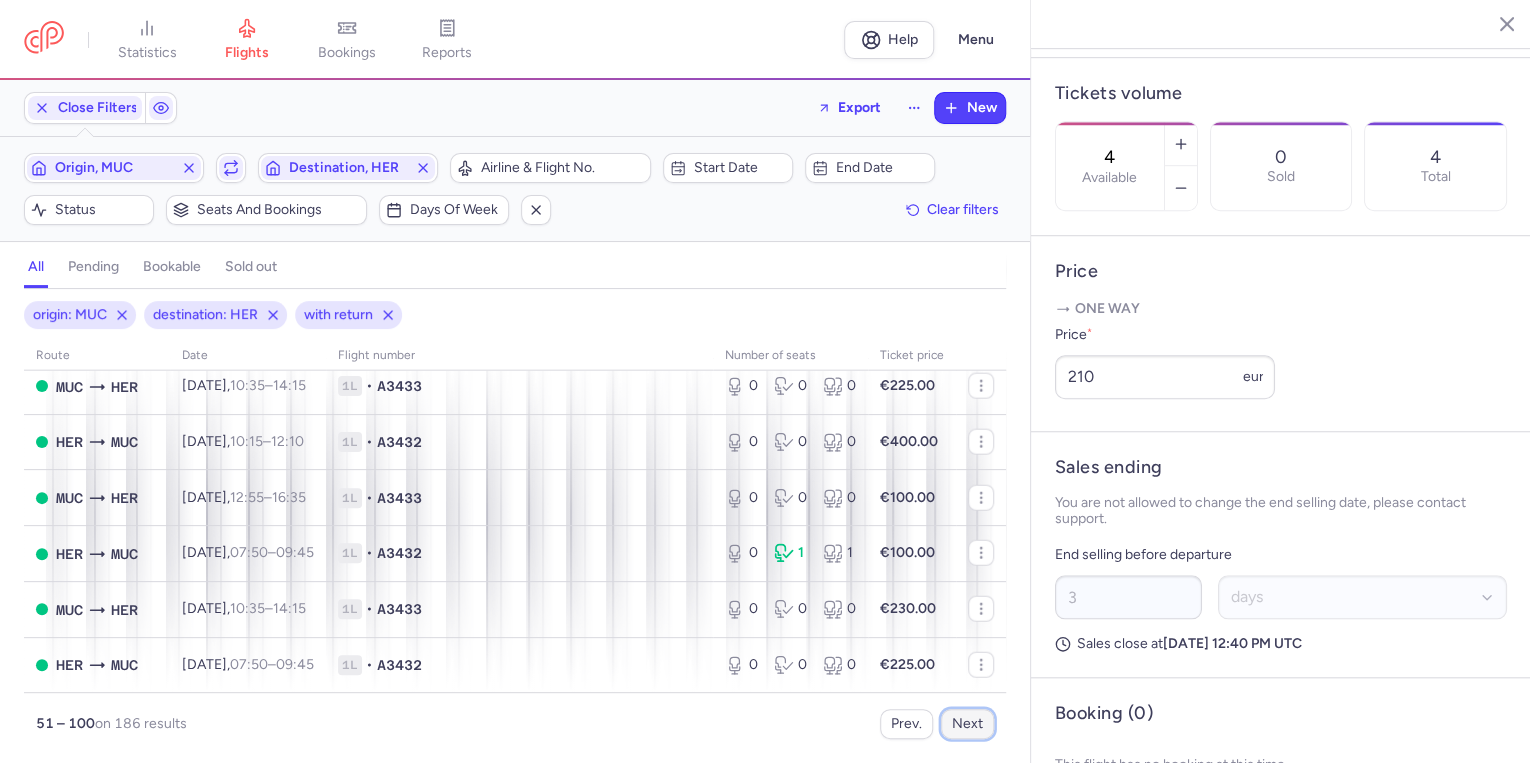 click on "Next" at bounding box center (967, 724) 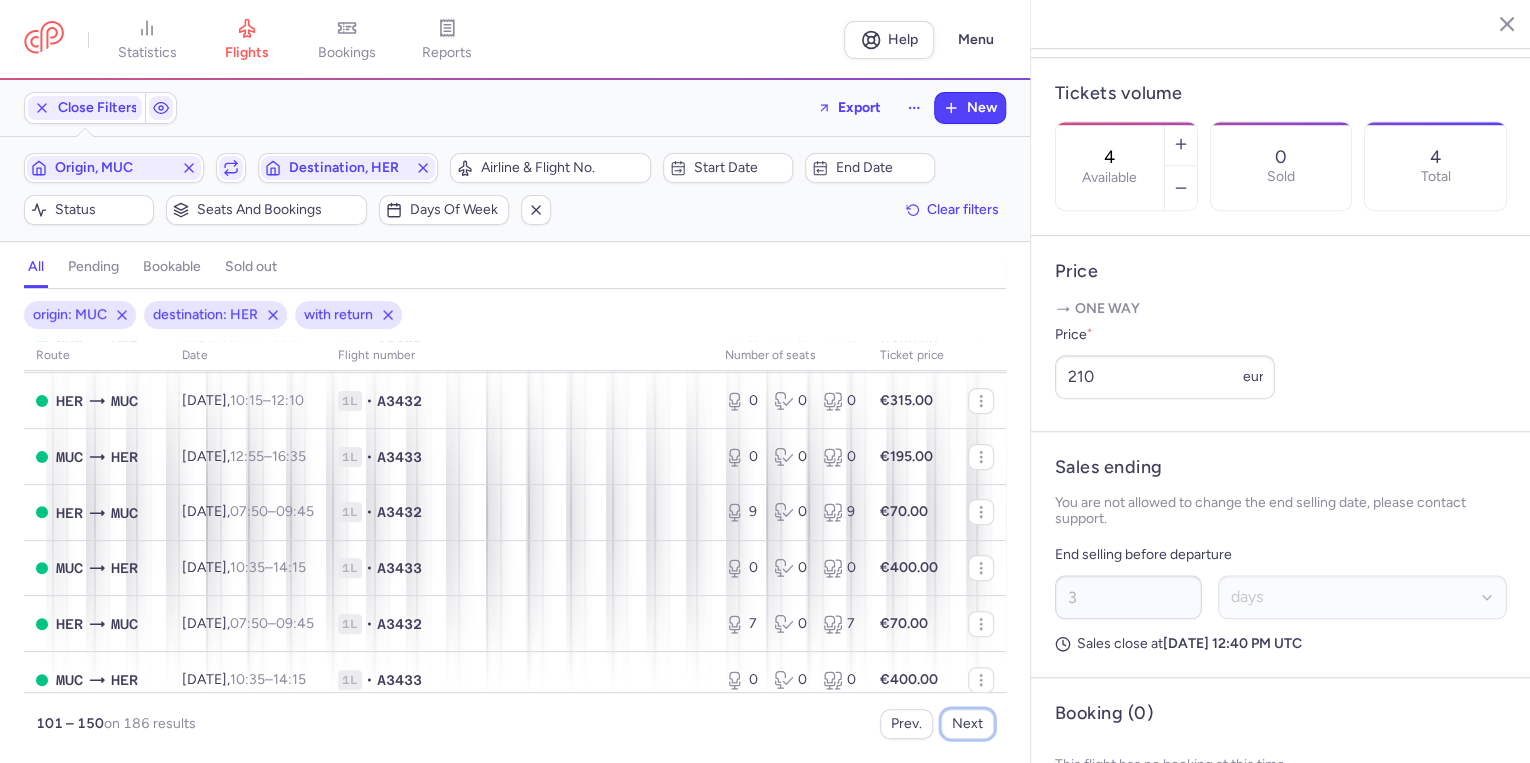 scroll, scrollTop: 560, scrollLeft: 0, axis: vertical 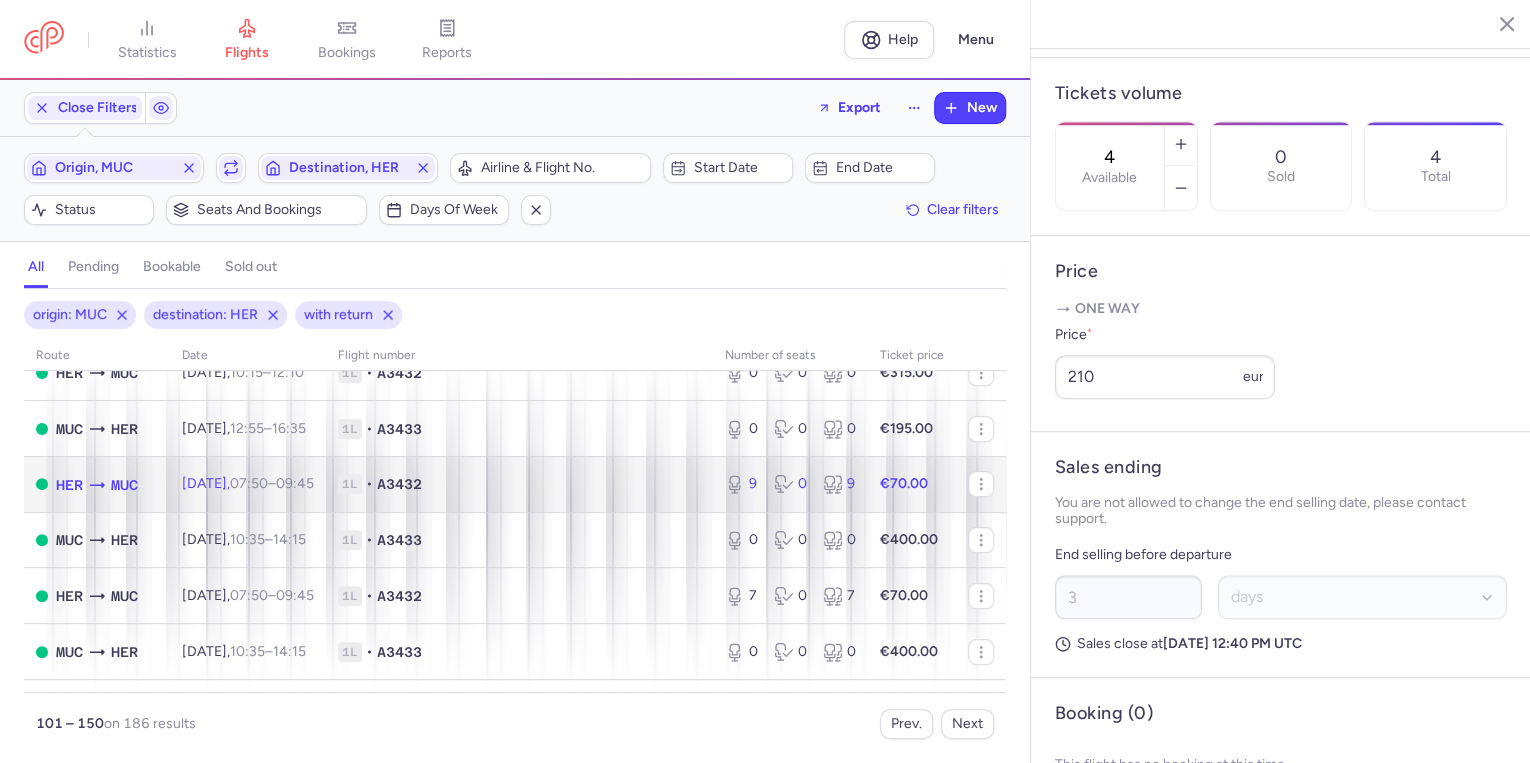 click on "1L • A3432" 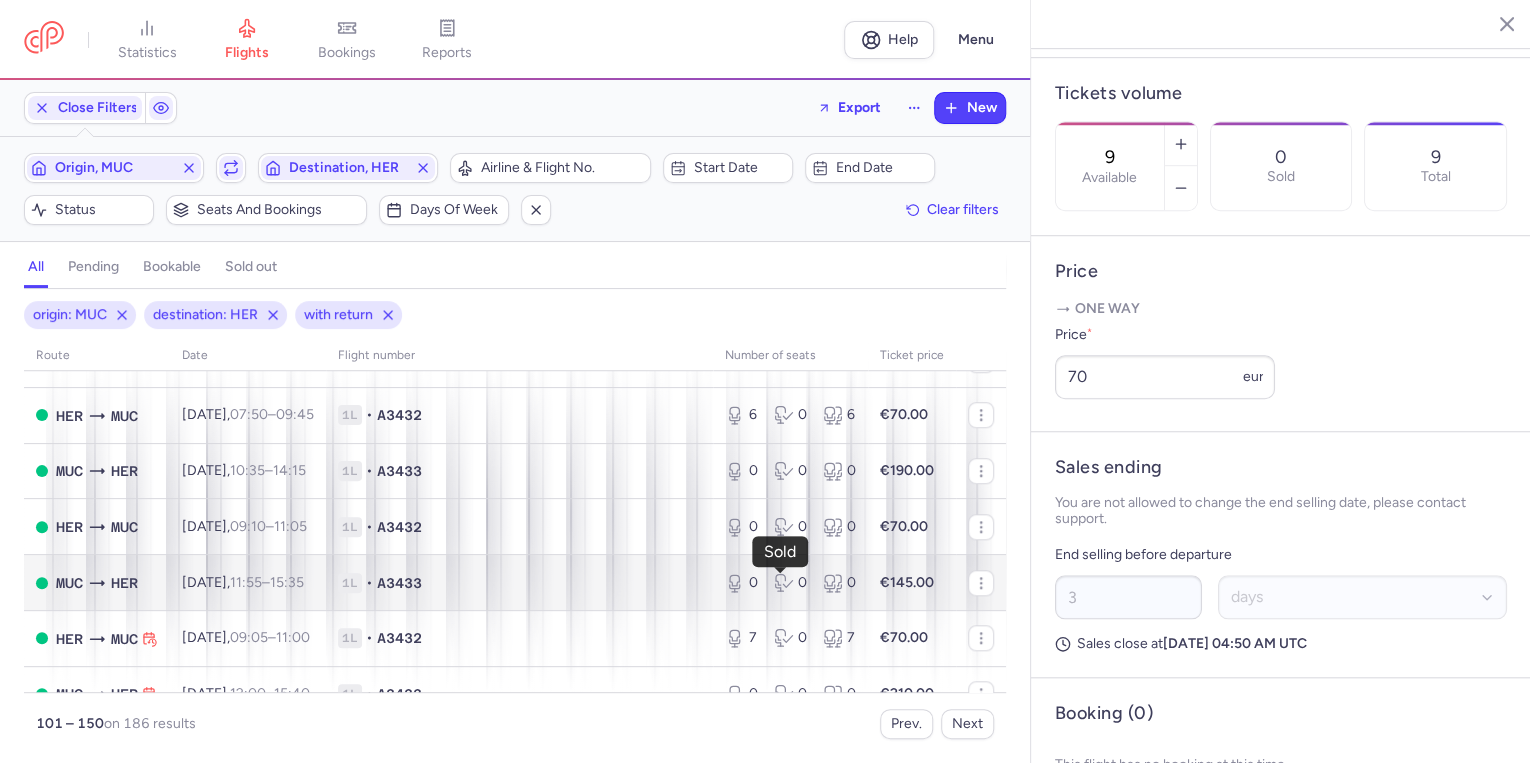 scroll, scrollTop: 880, scrollLeft: 0, axis: vertical 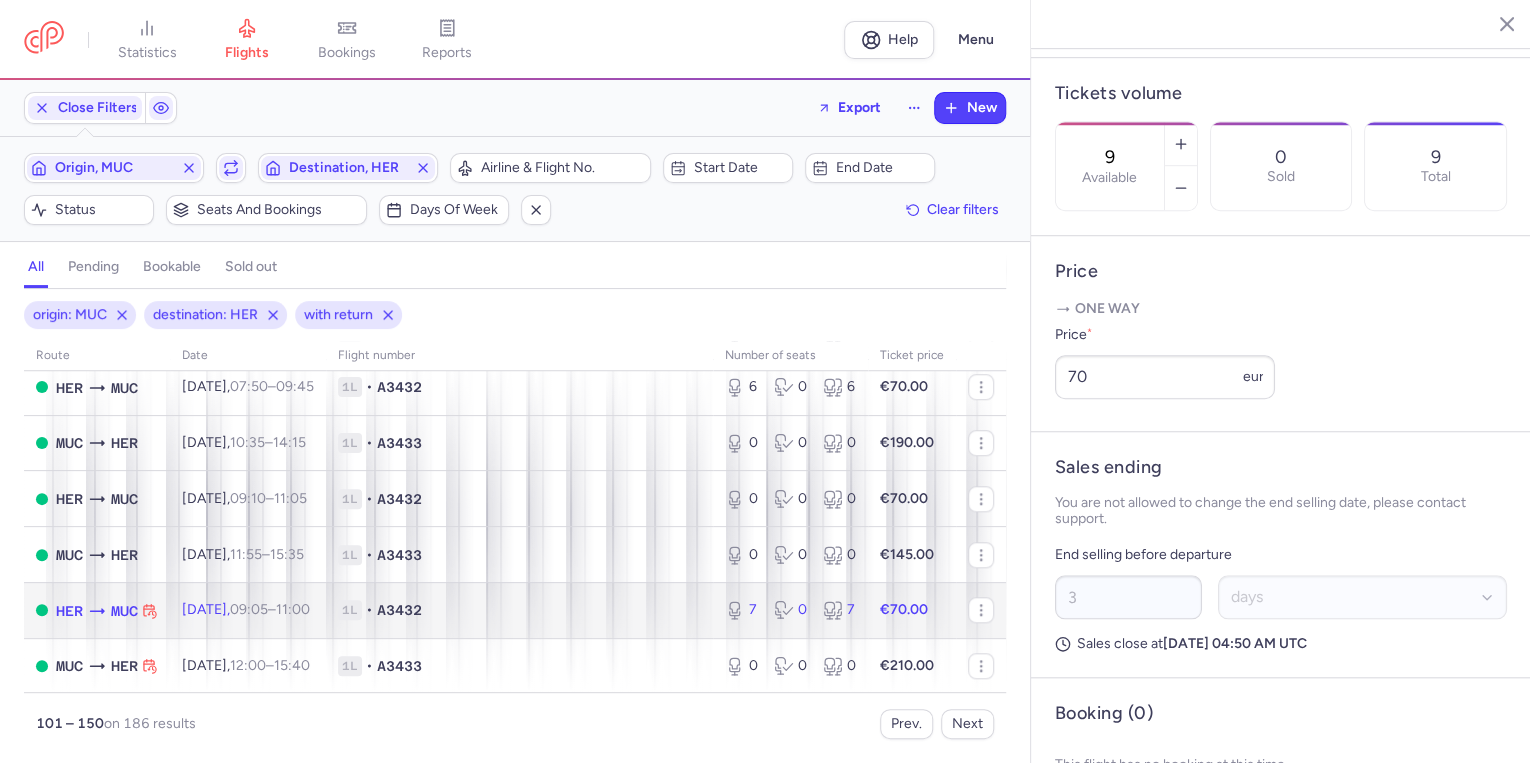 click on "[DATE]  09:05  –  11:00  +0" 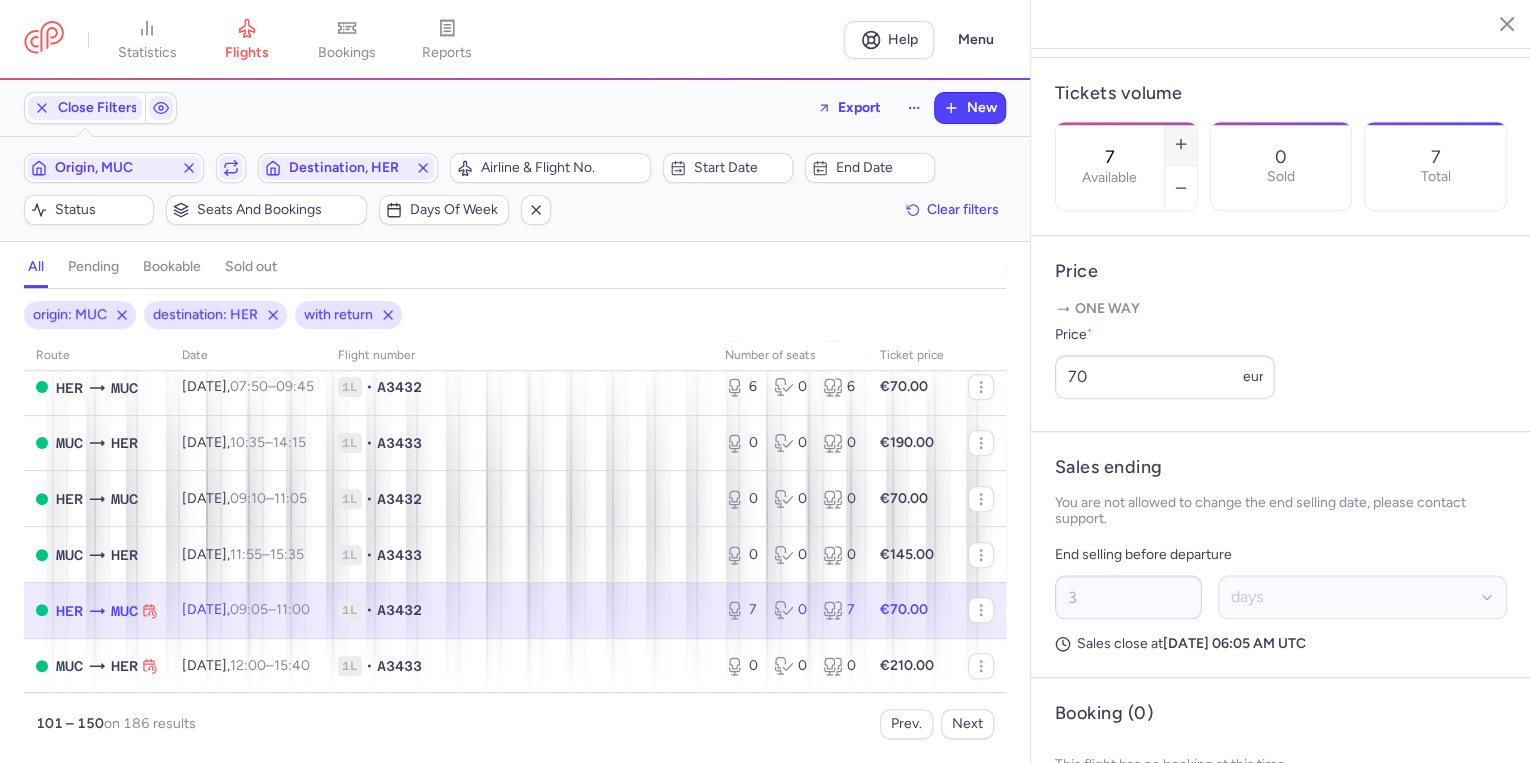 scroll, scrollTop: 400, scrollLeft: 0, axis: vertical 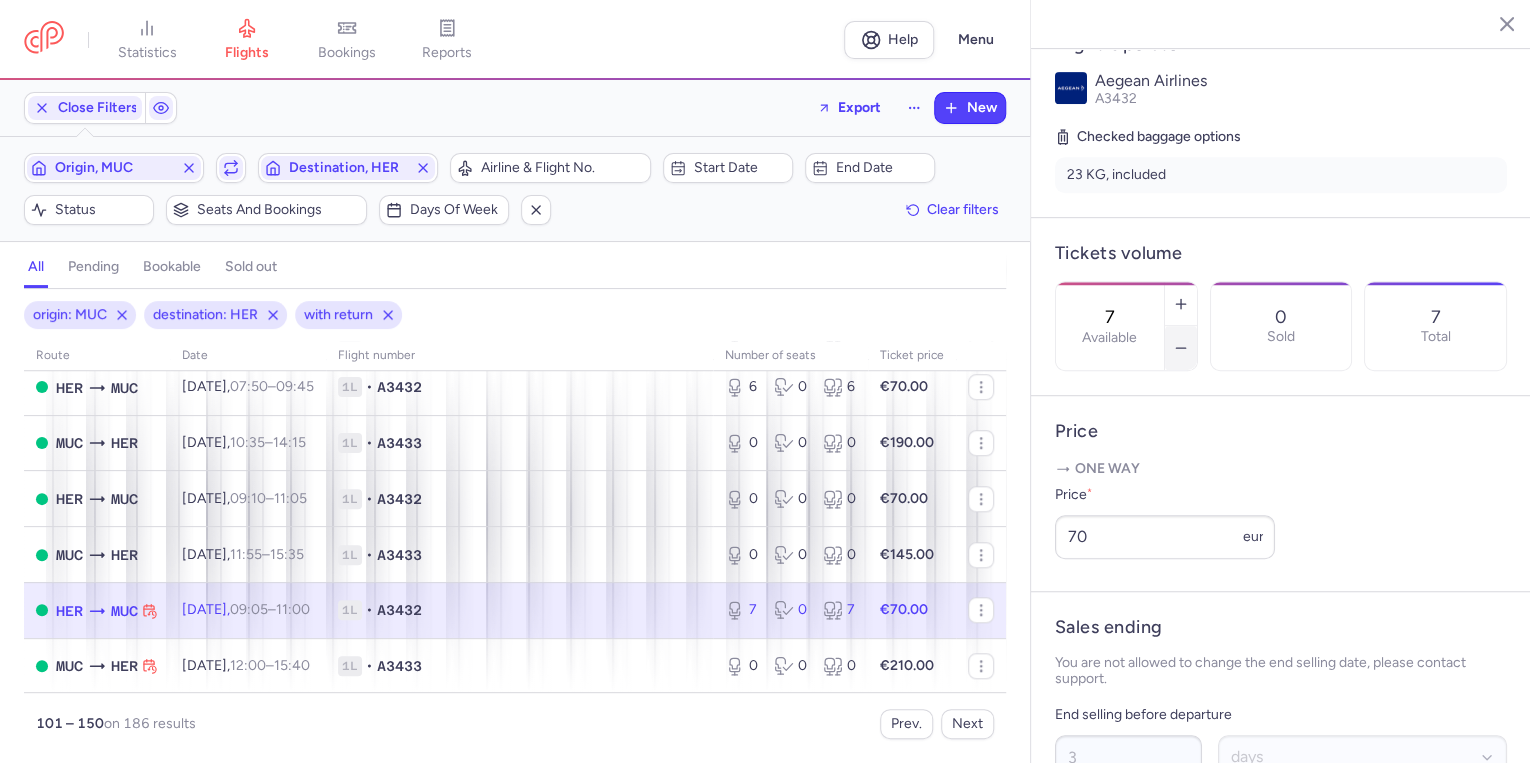 click 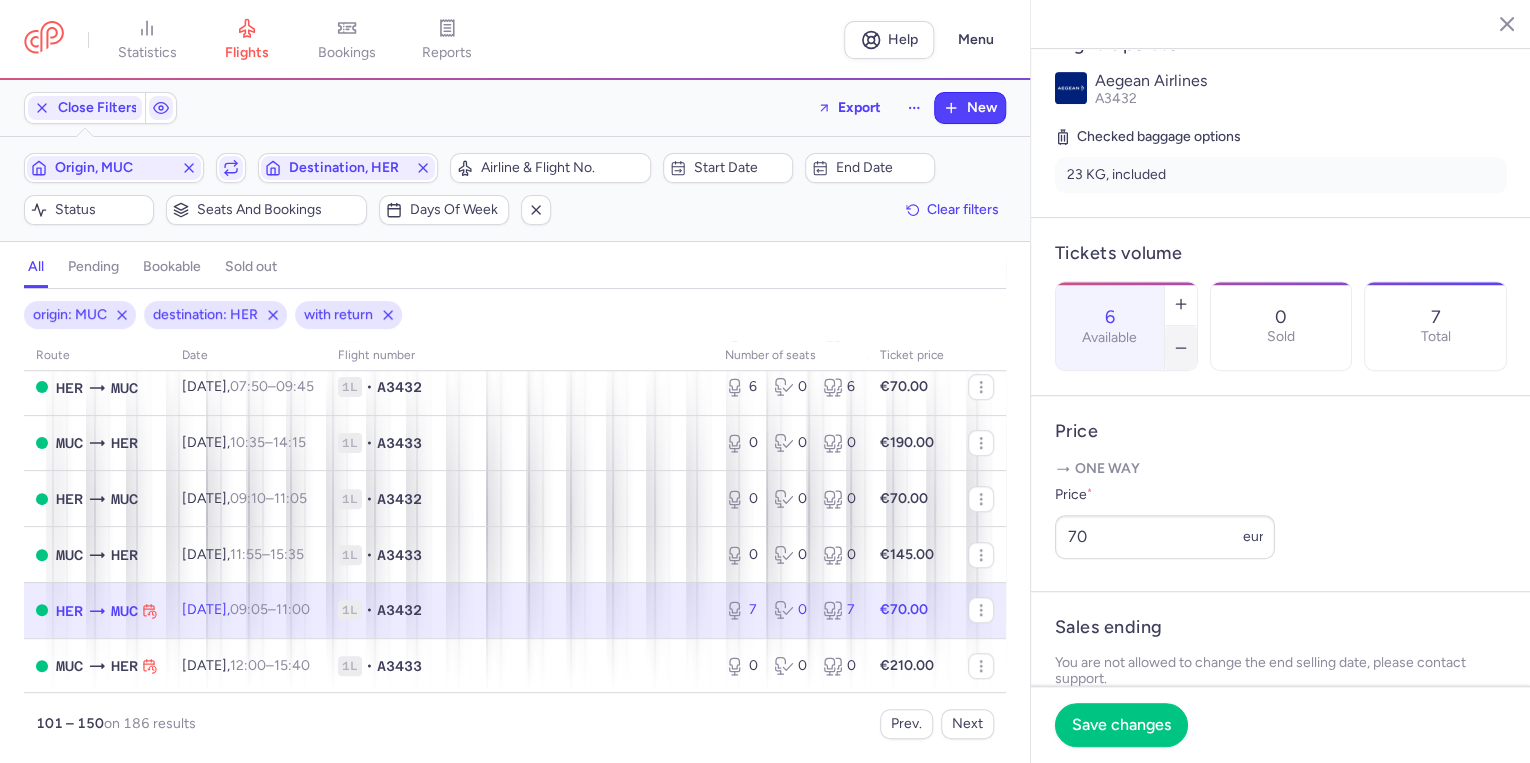 click 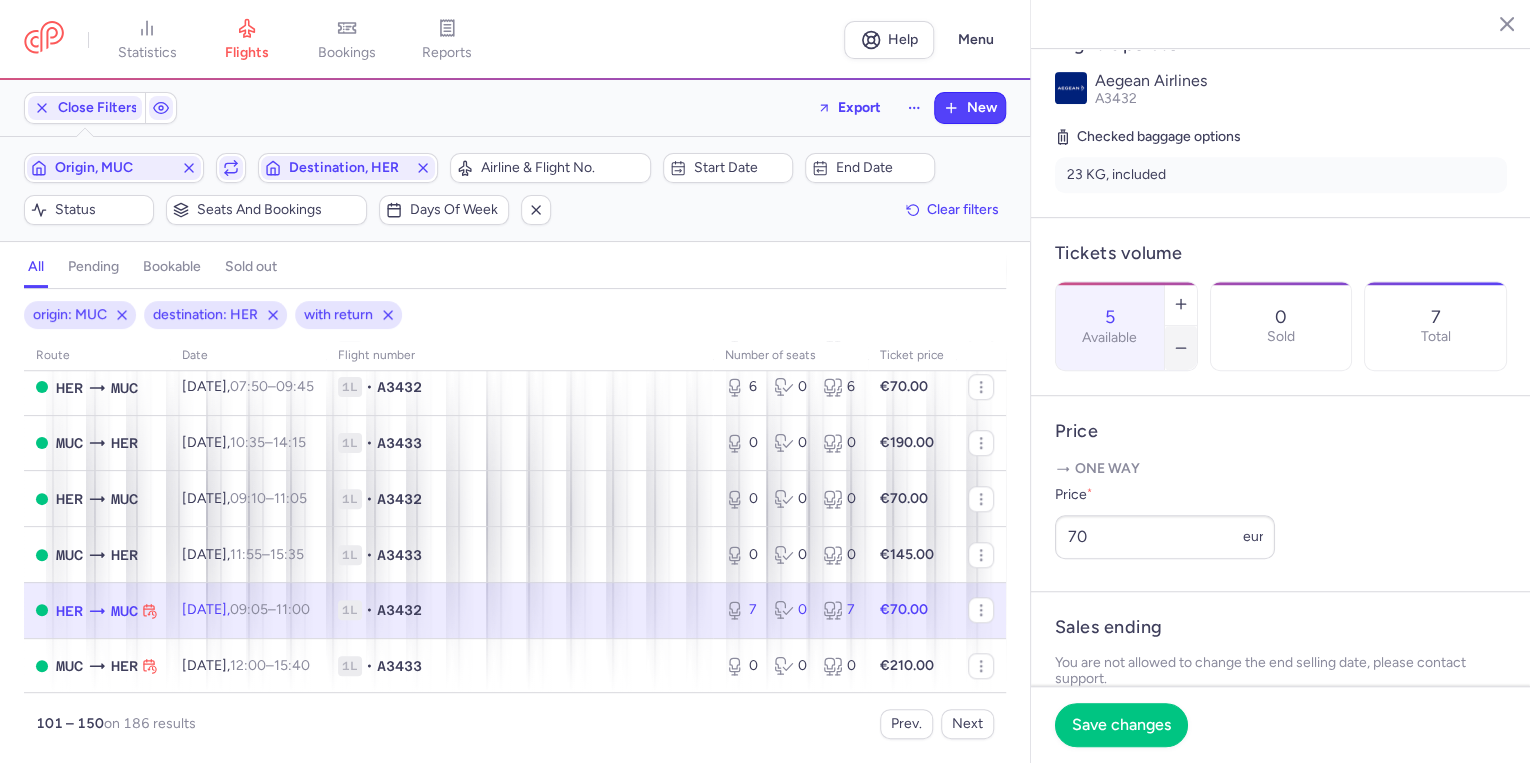 click 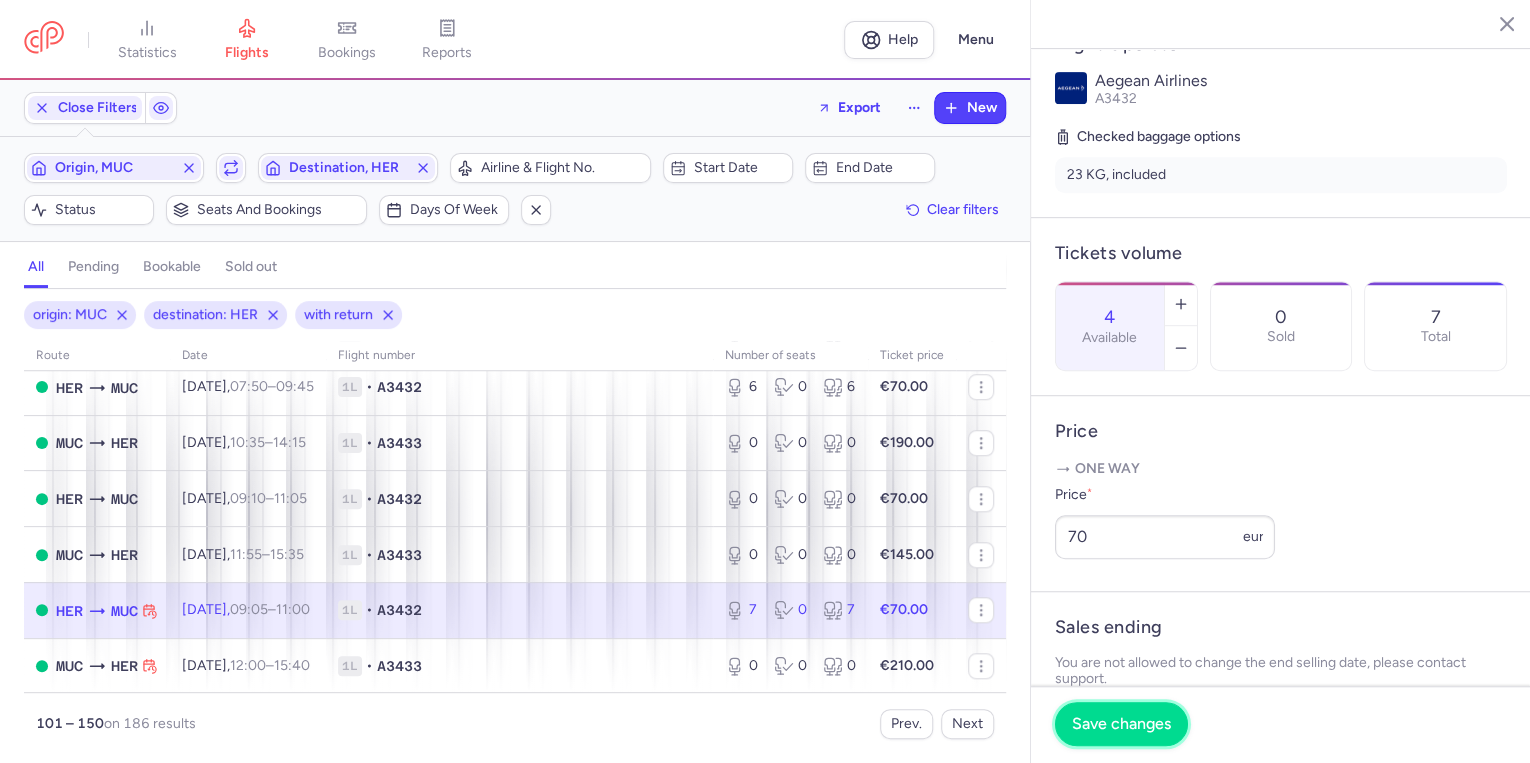 click on "Save changes" at bounding box center (1121, 724) 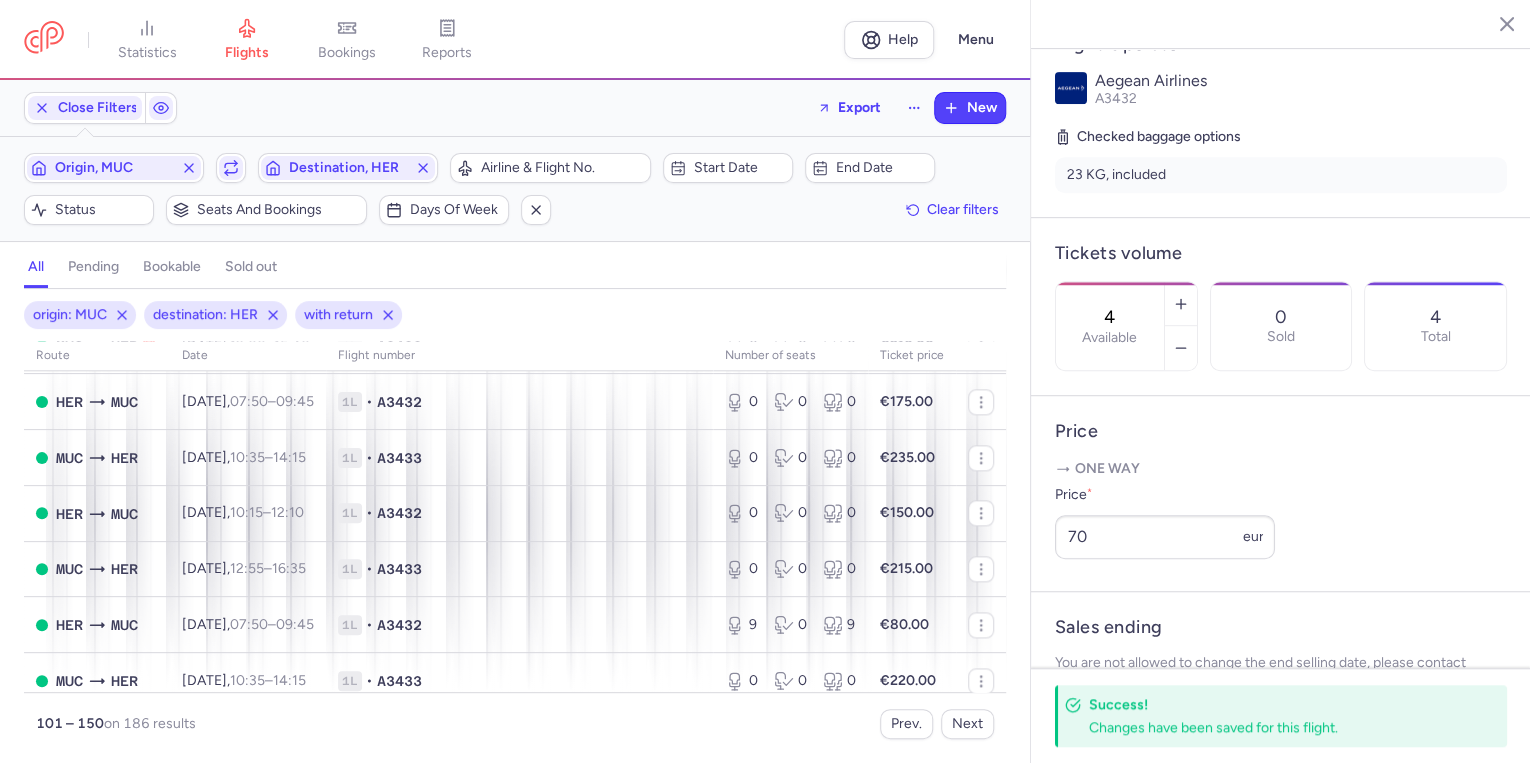 scroll, scrollTop: 1280, scrollLeft: 0, axis: vertical 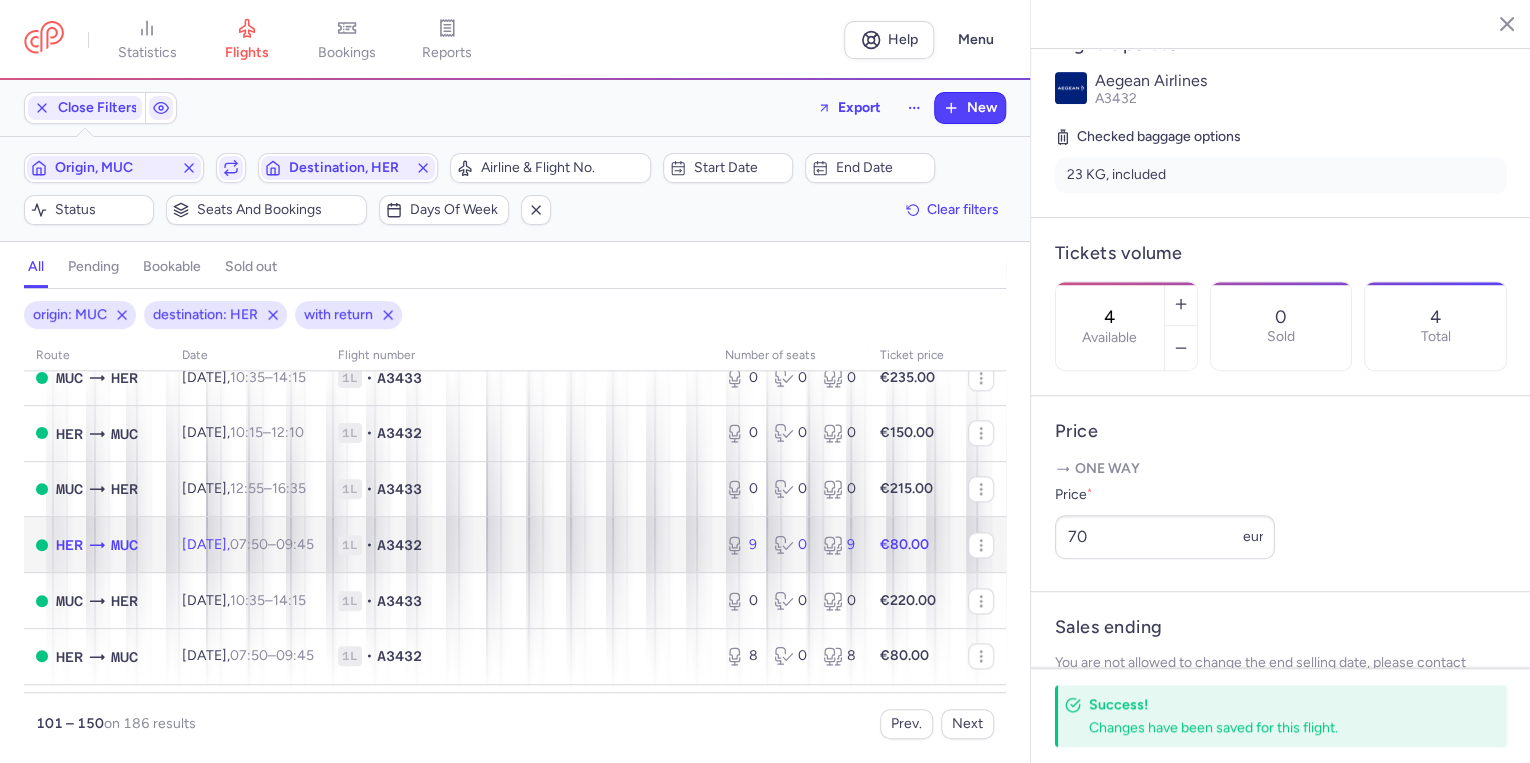 click on "1L • A3432" 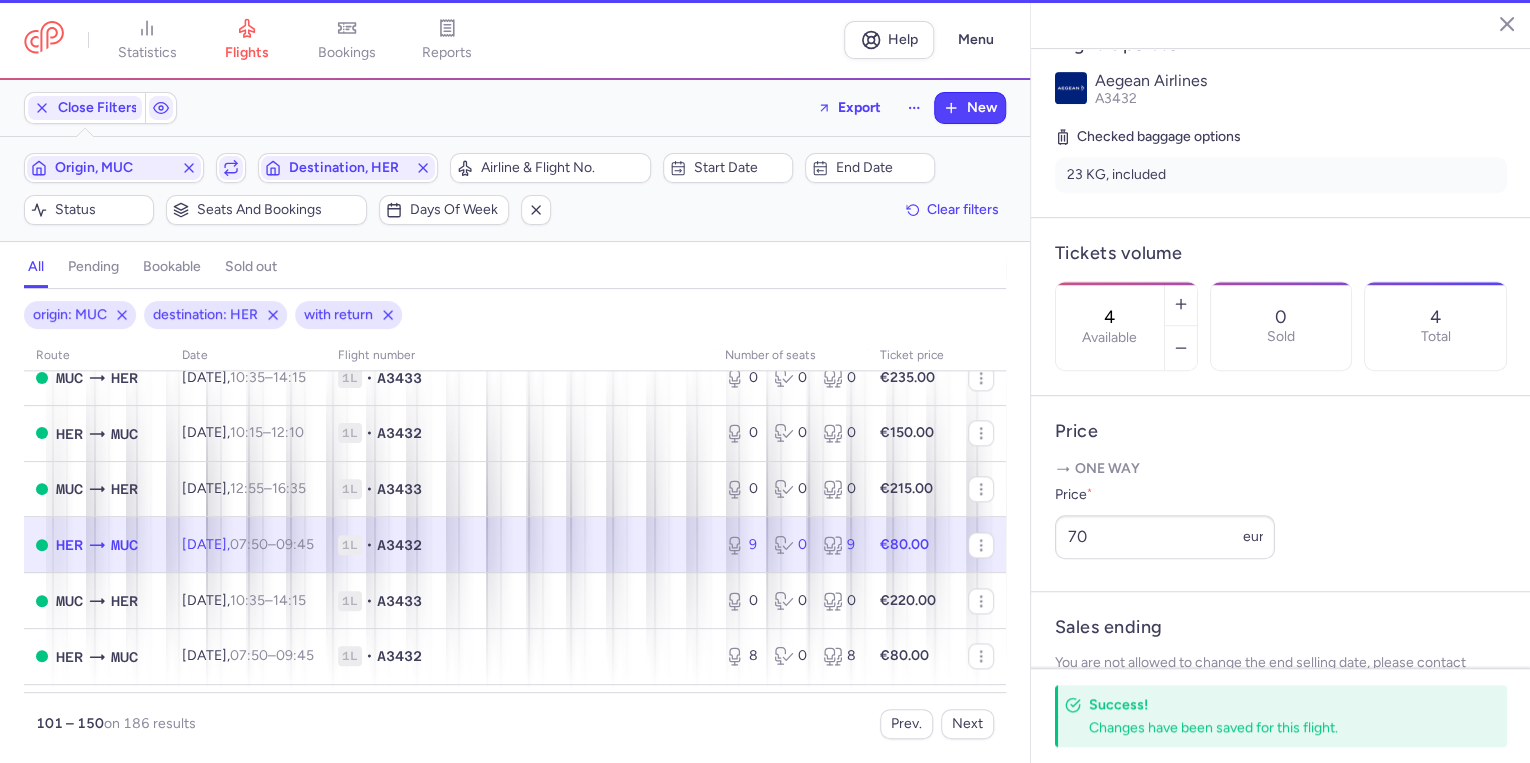 type on "9" 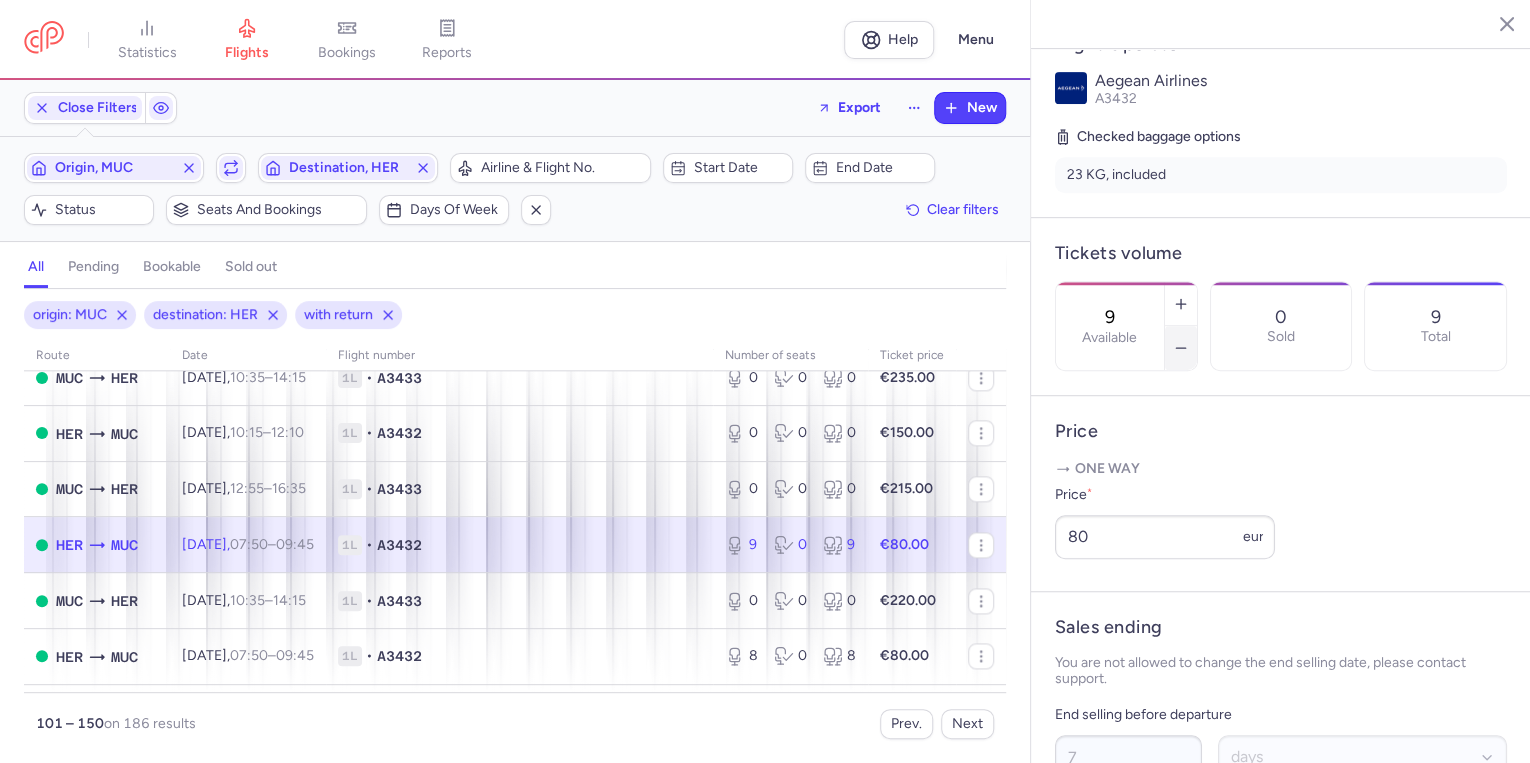click 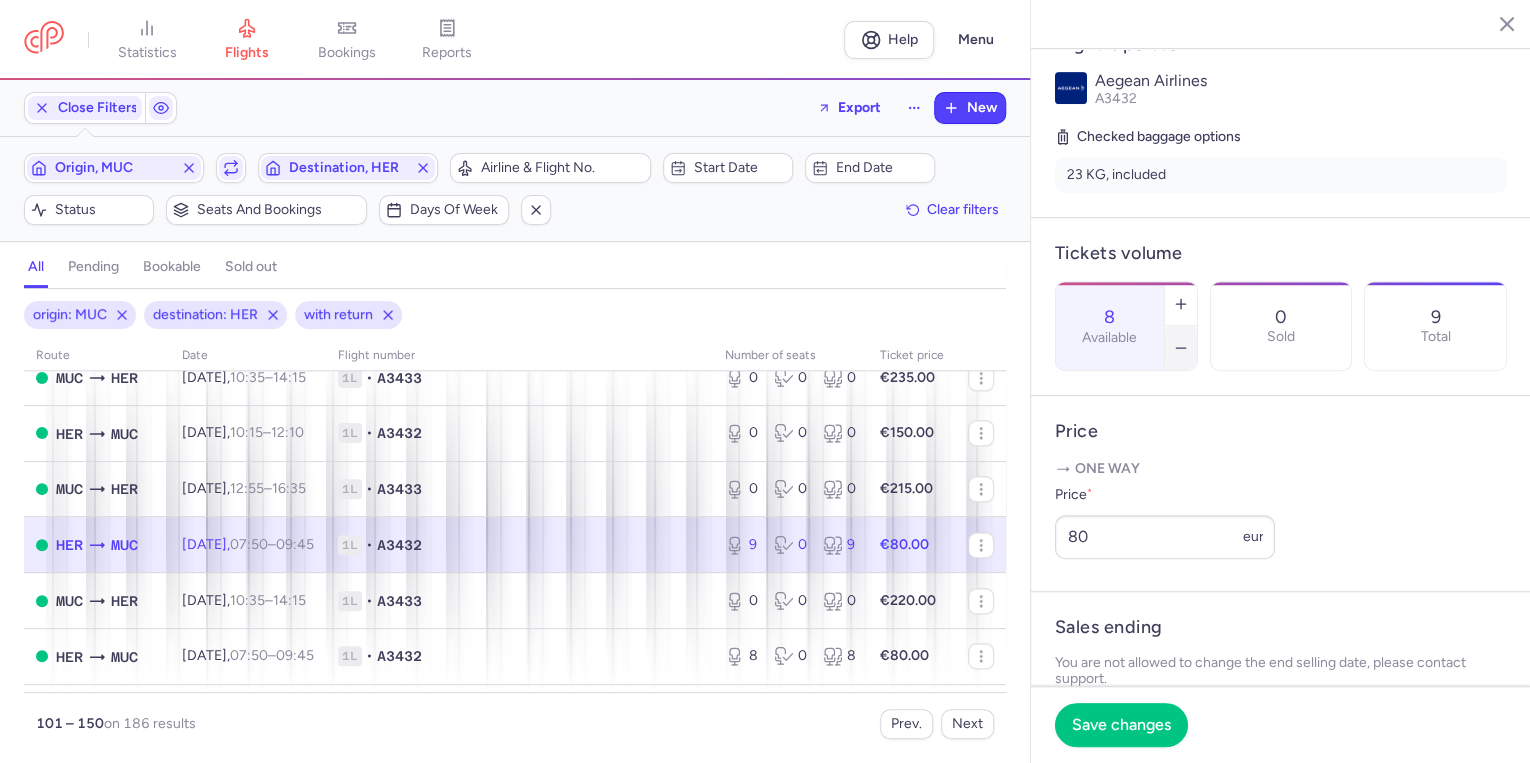 click 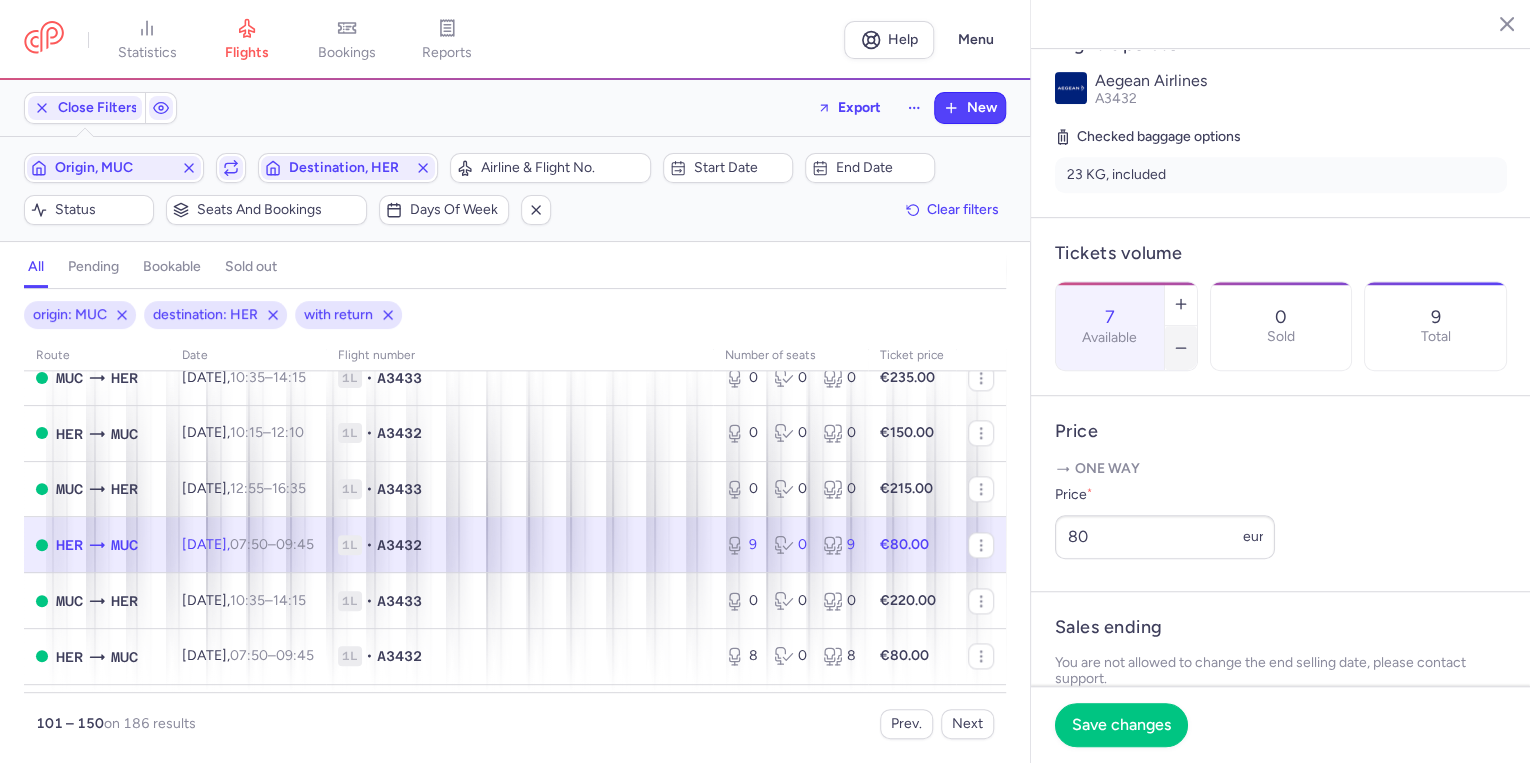 click 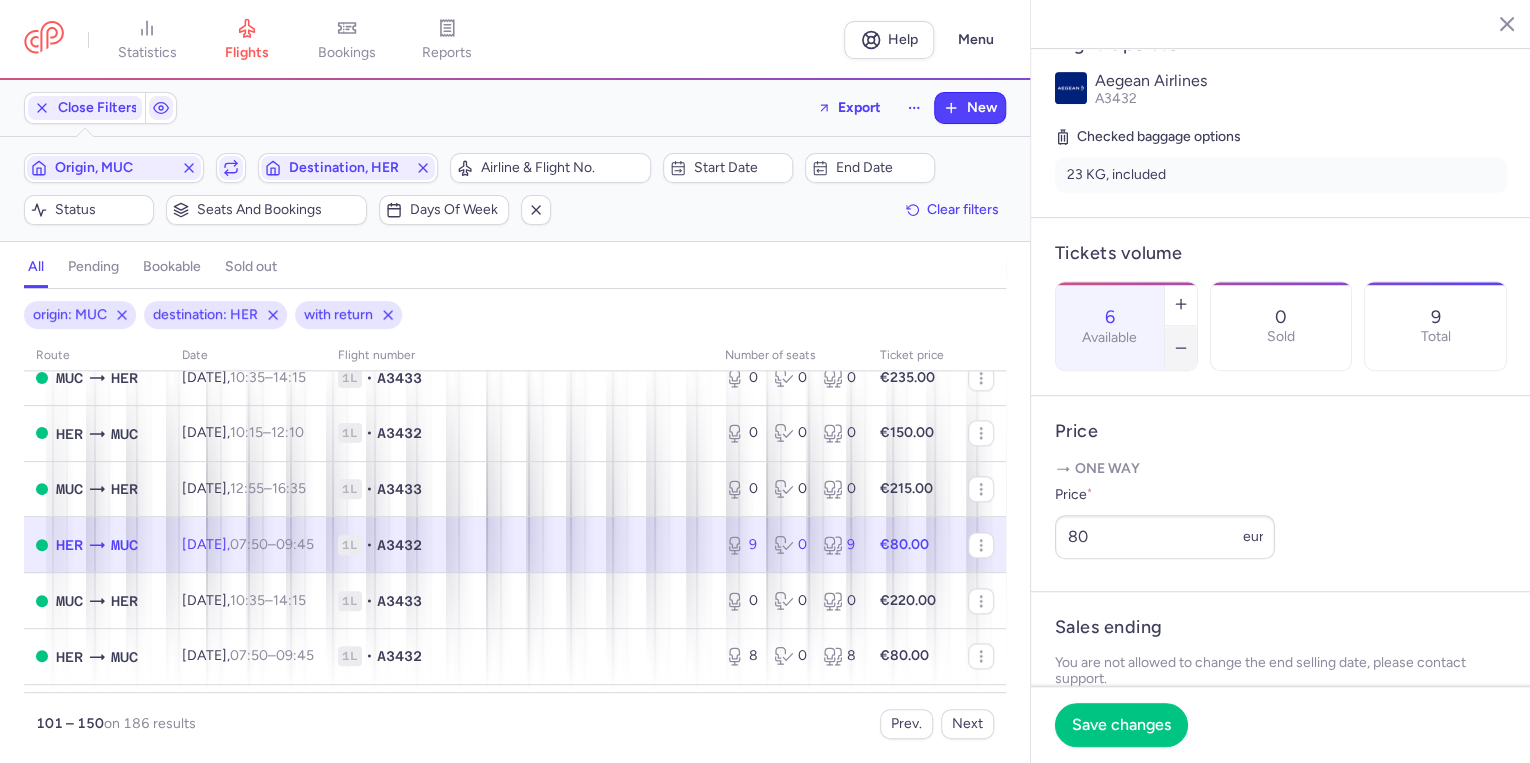 click 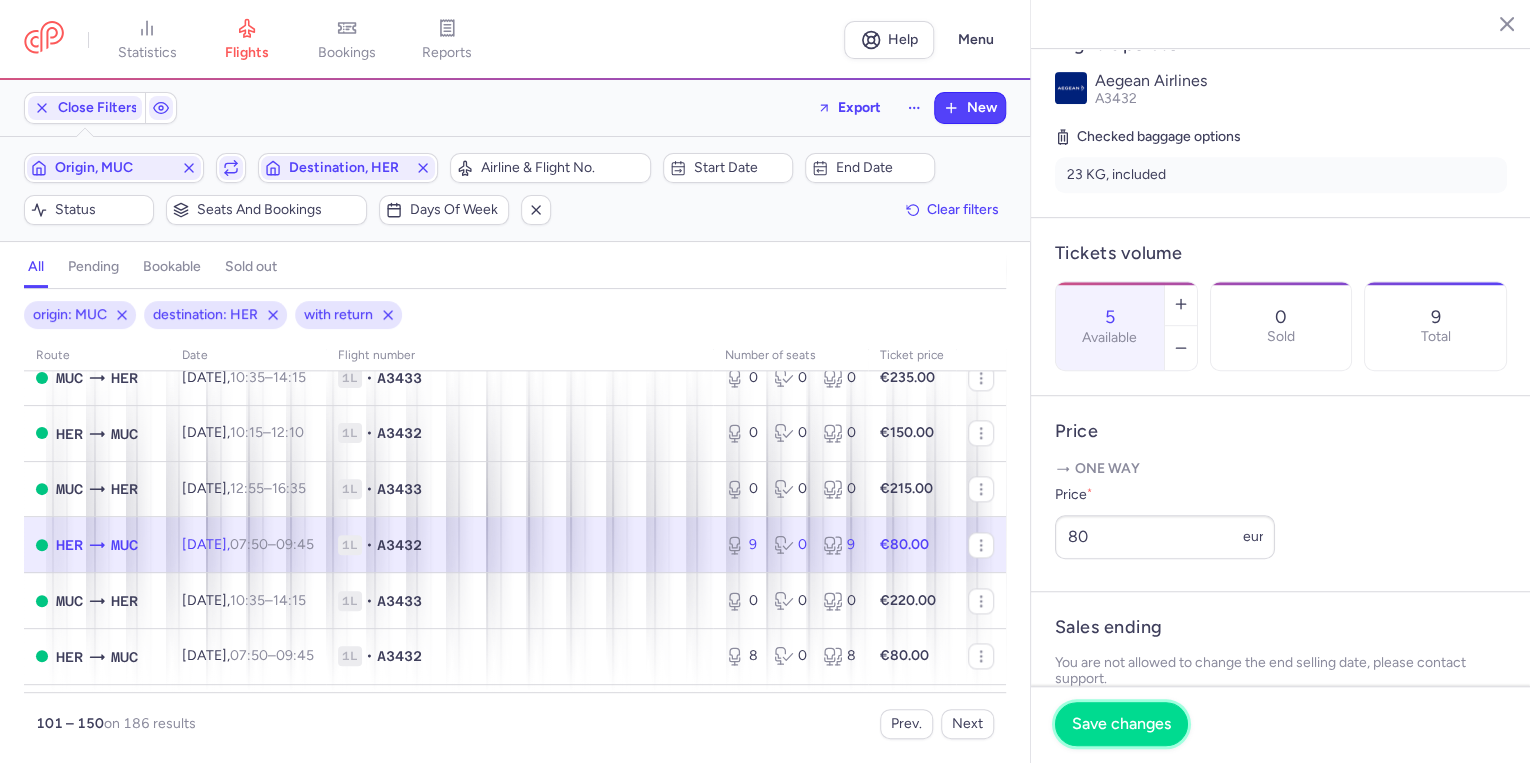 click on "Save changes" at bounding box center (1121, 724) 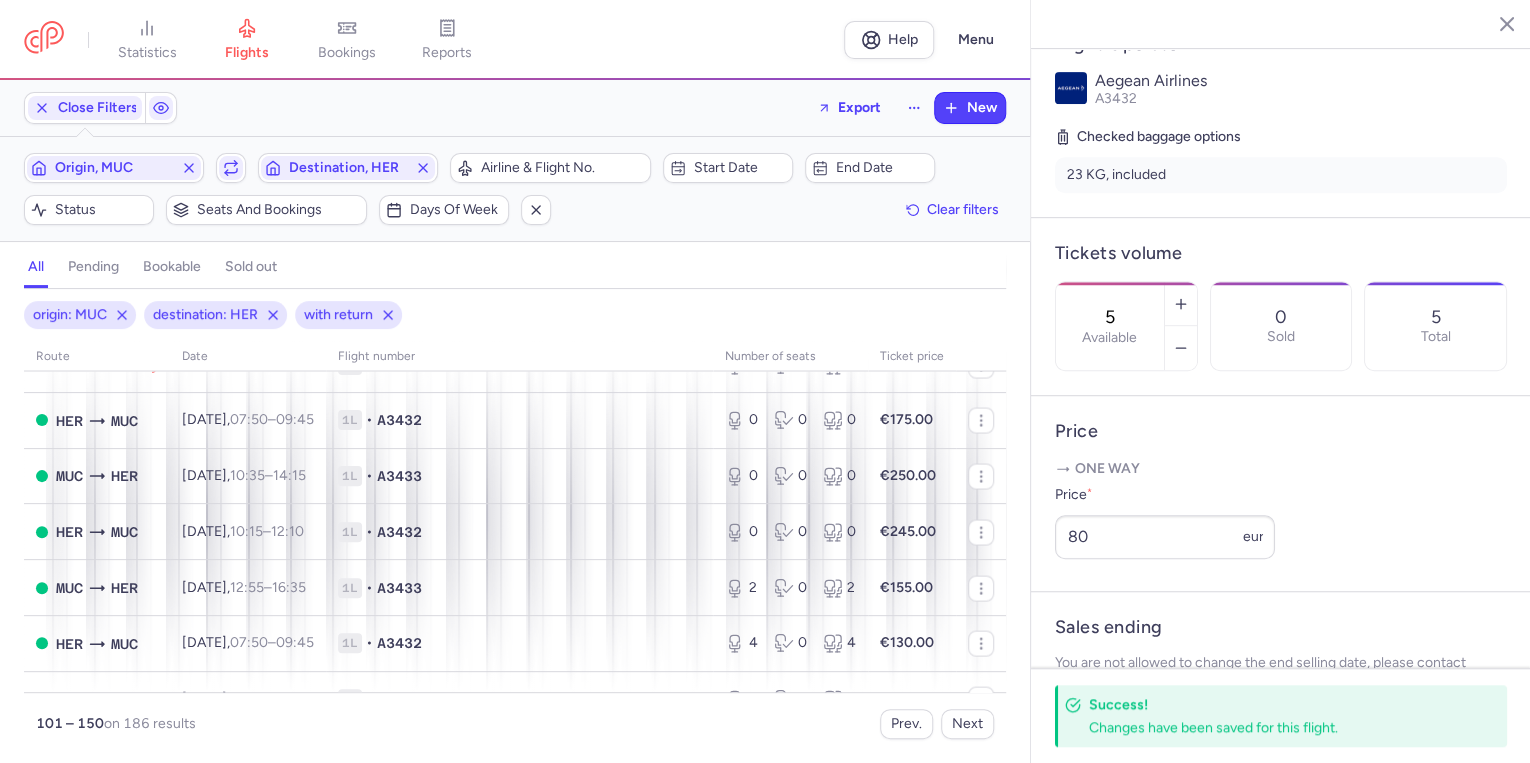scroll, scrollTop: 2000, scrollLeft: 0, axis: vertical 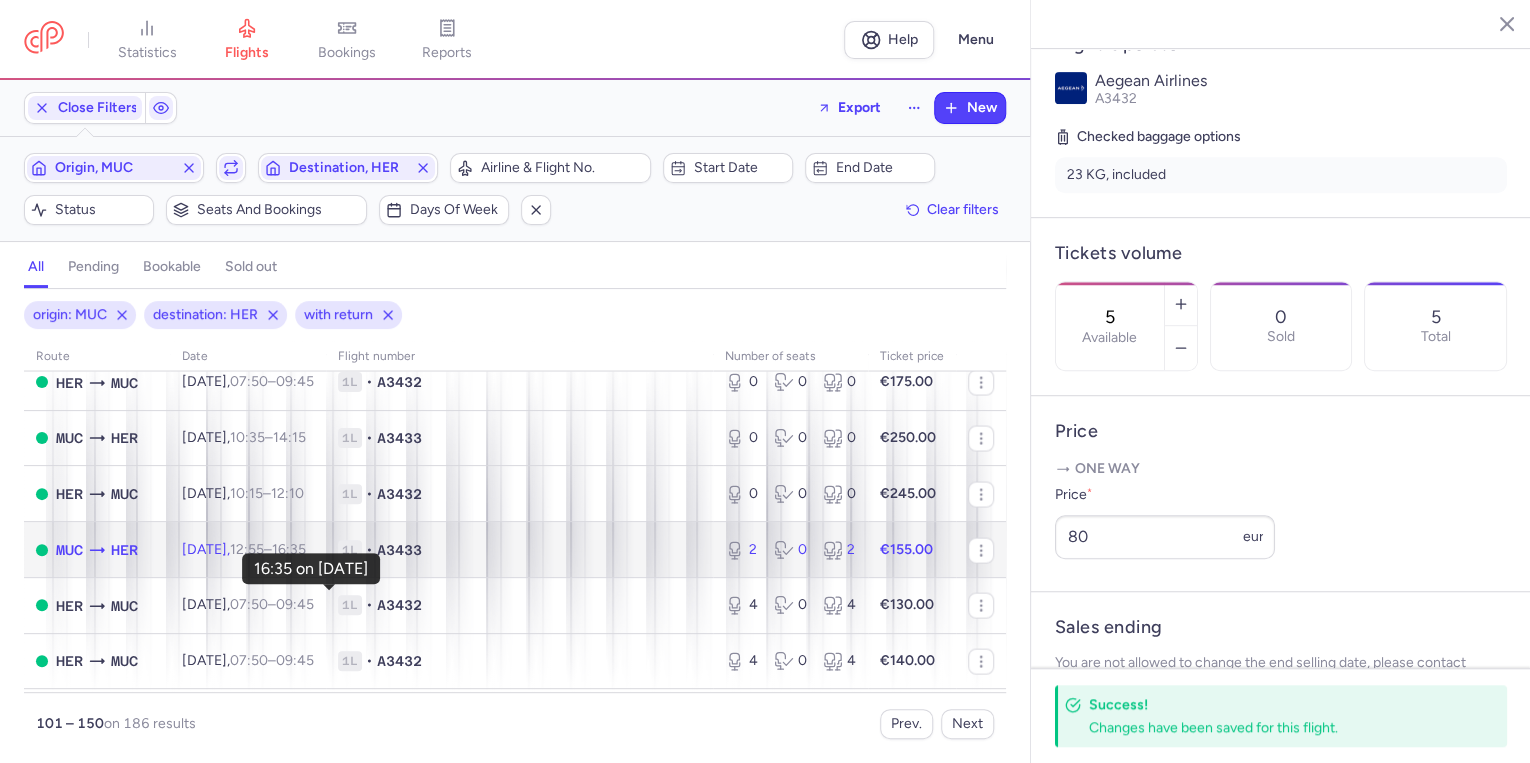 click on "16:35  +0" at bounding box center [289, 549] 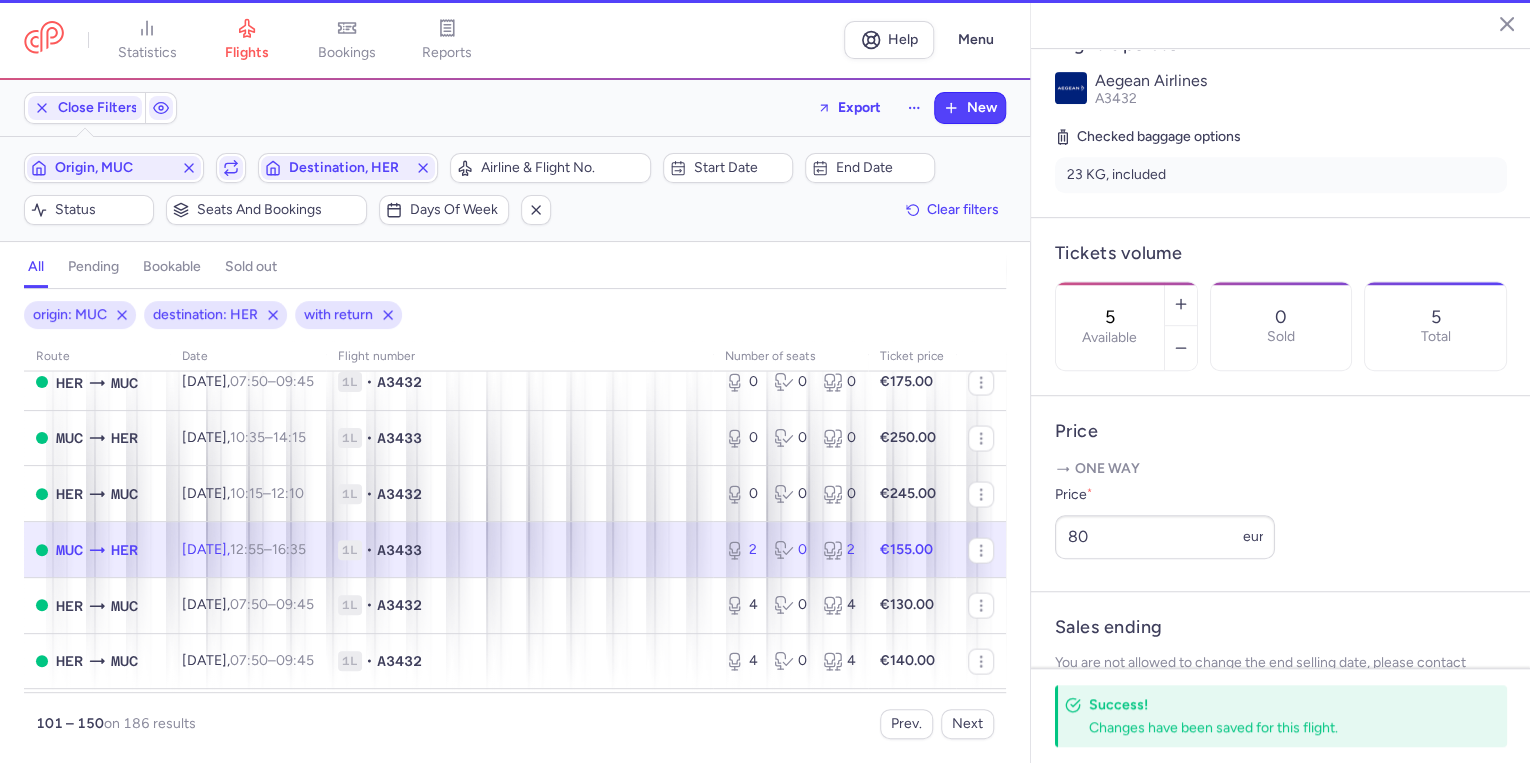 type on "2" 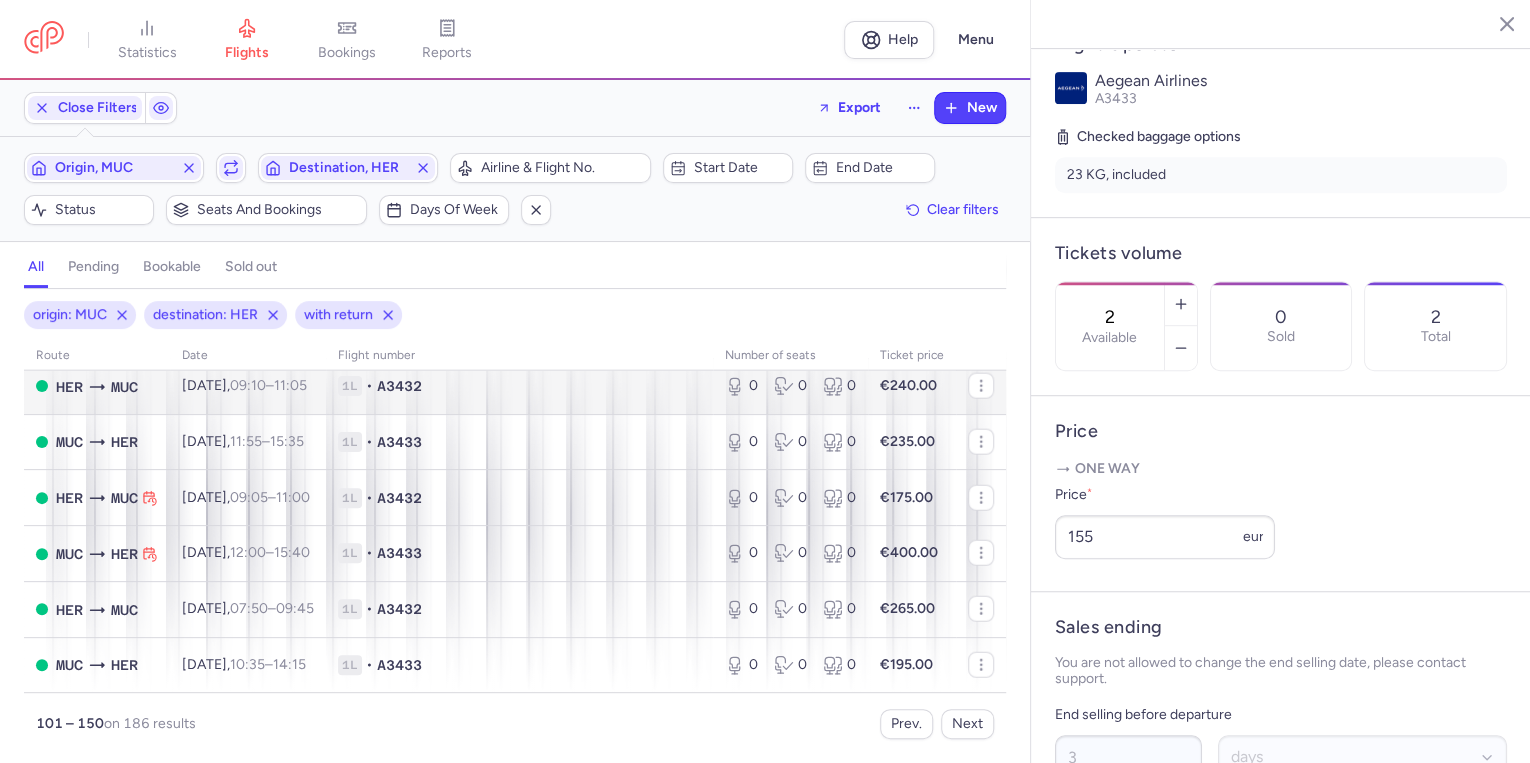 scroll, scrollTop: 2593, scrollLeft: 0, axis: vertical 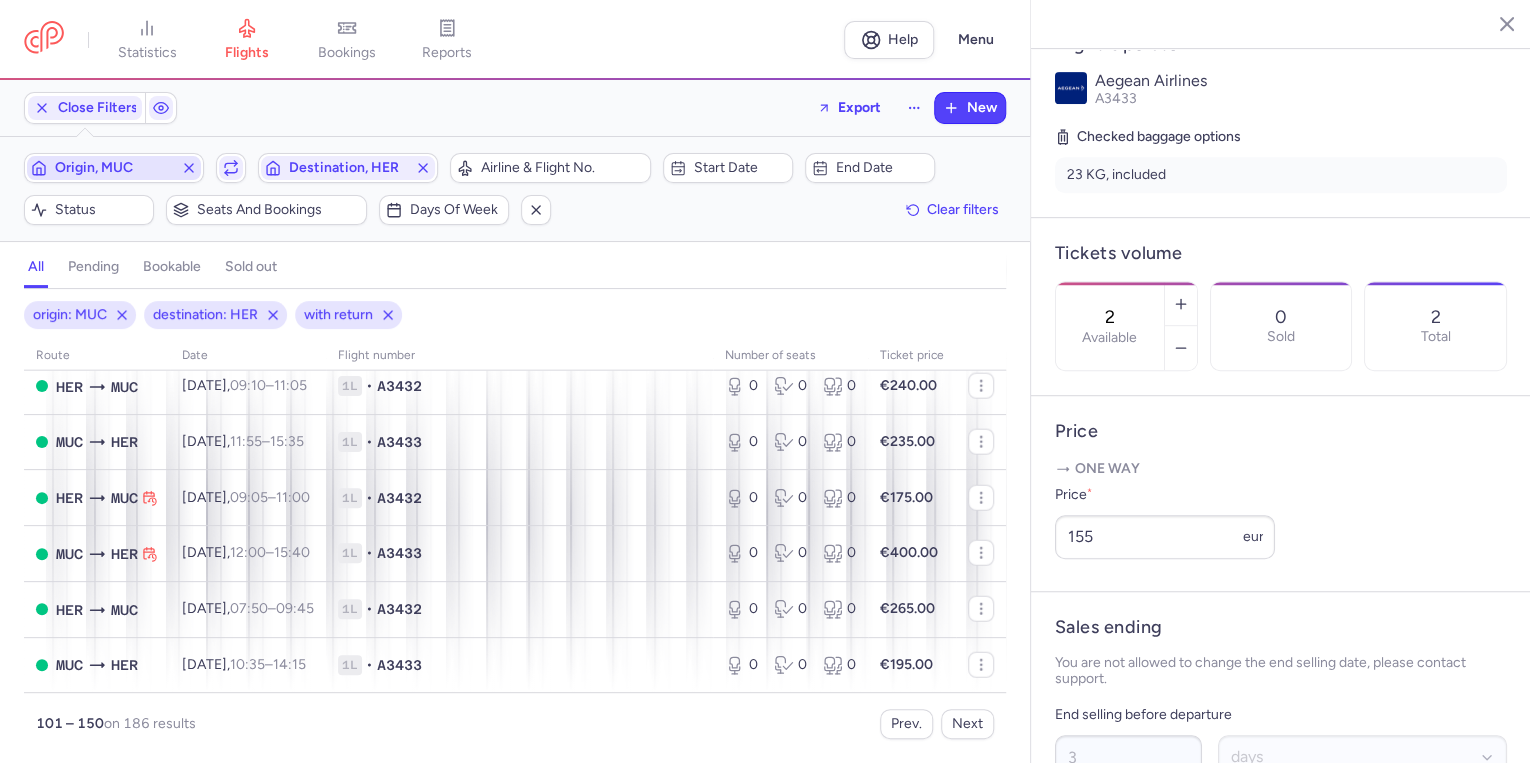 click on "Origin, MUC" at bounding box center (114, 168) 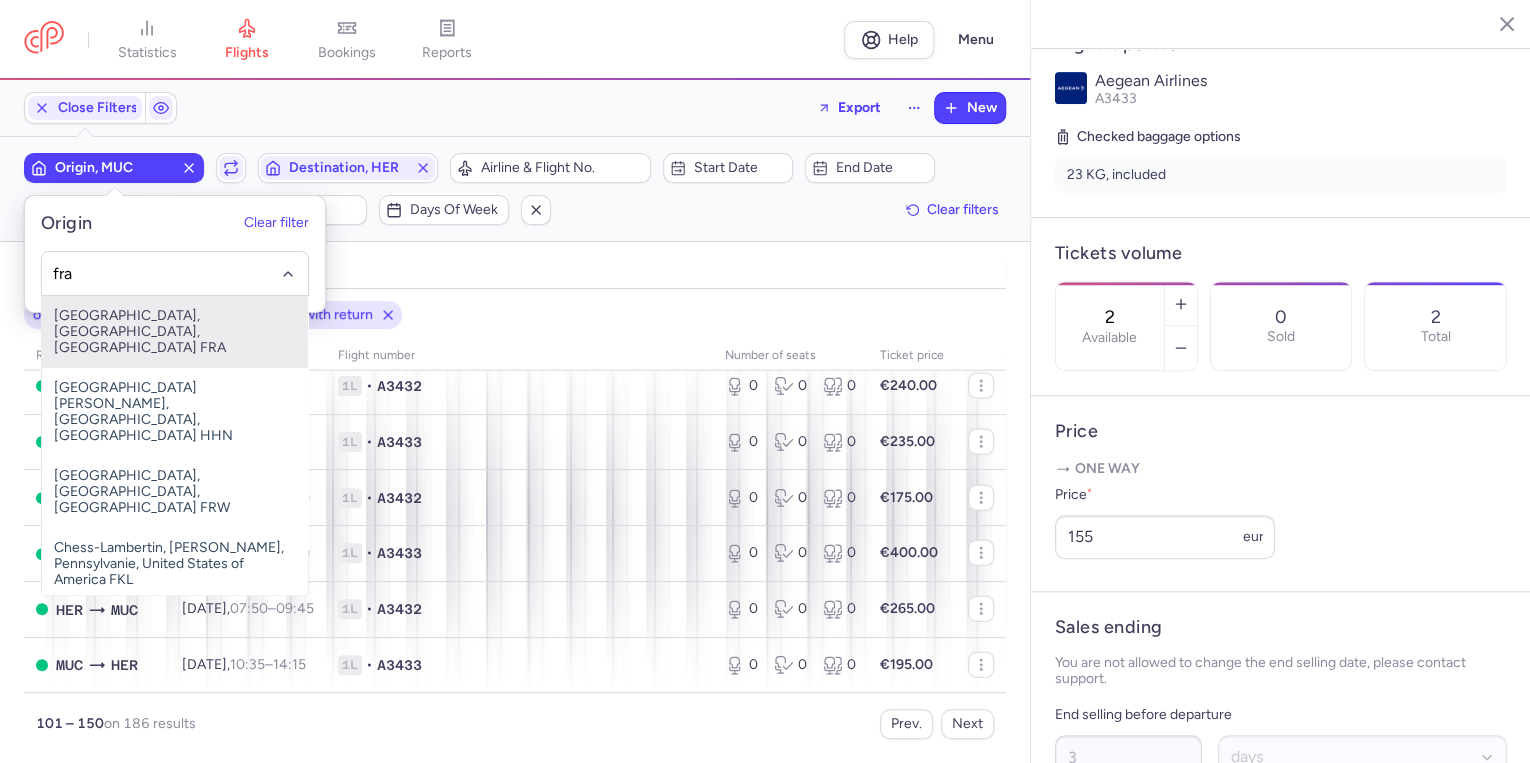 click on "[GEOGRAPHIC_DATA], [GEOGRAPHIC_DATA], [GEOGRAPHIC_DATA] FRA" at bounding box center (175, 332) 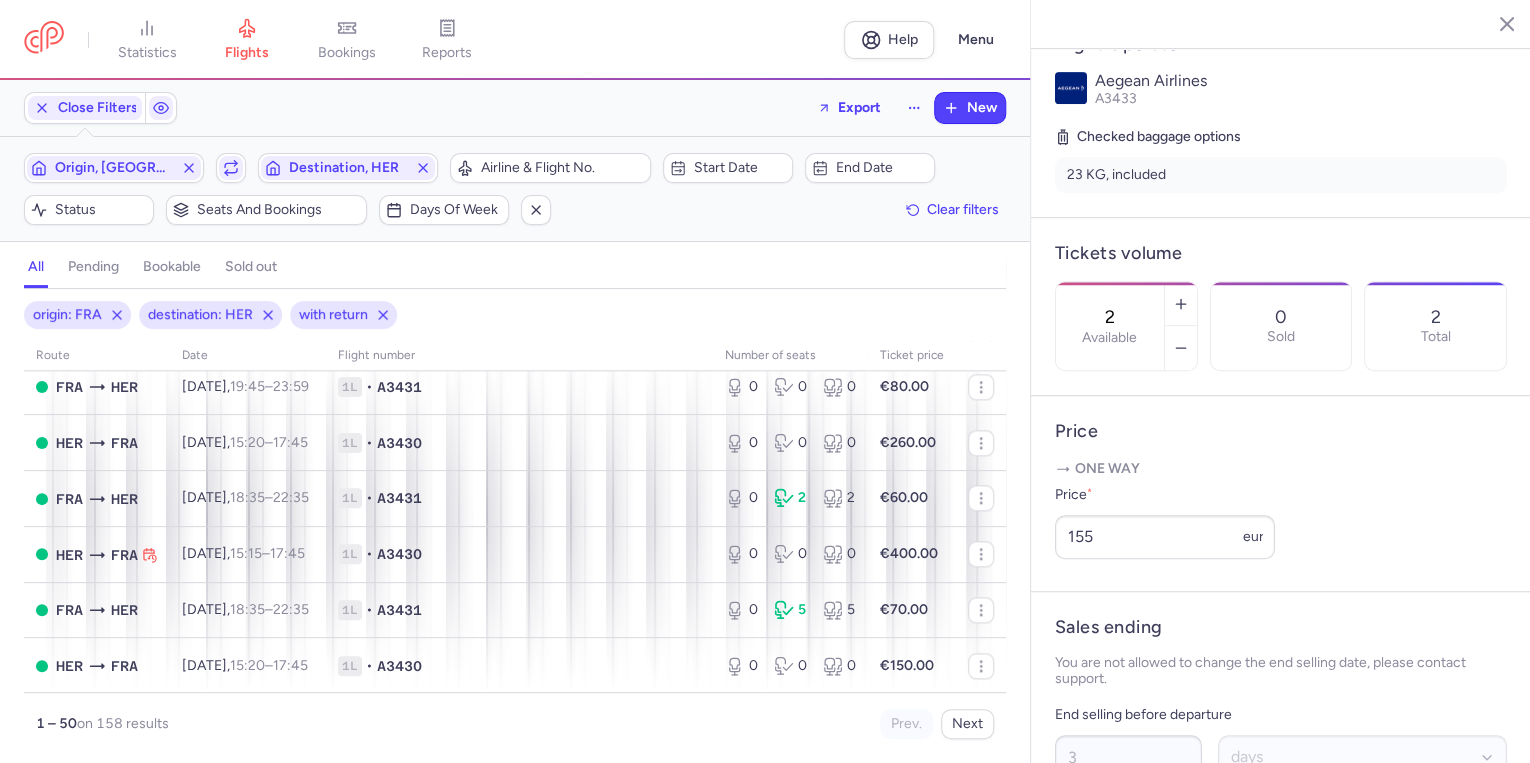 scroll, scrollTop: 1233, scrollLeft: 0, axis: vertical 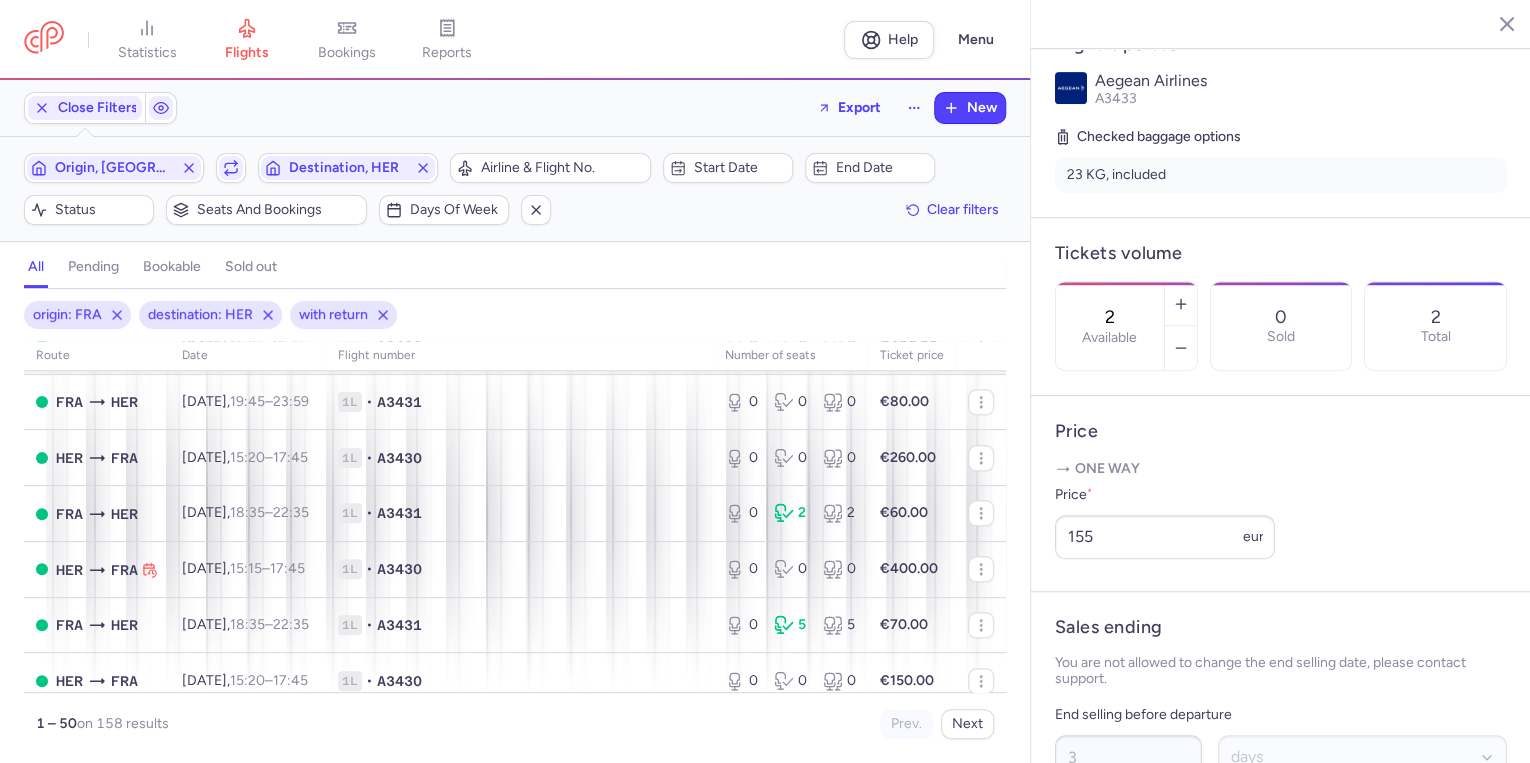 type 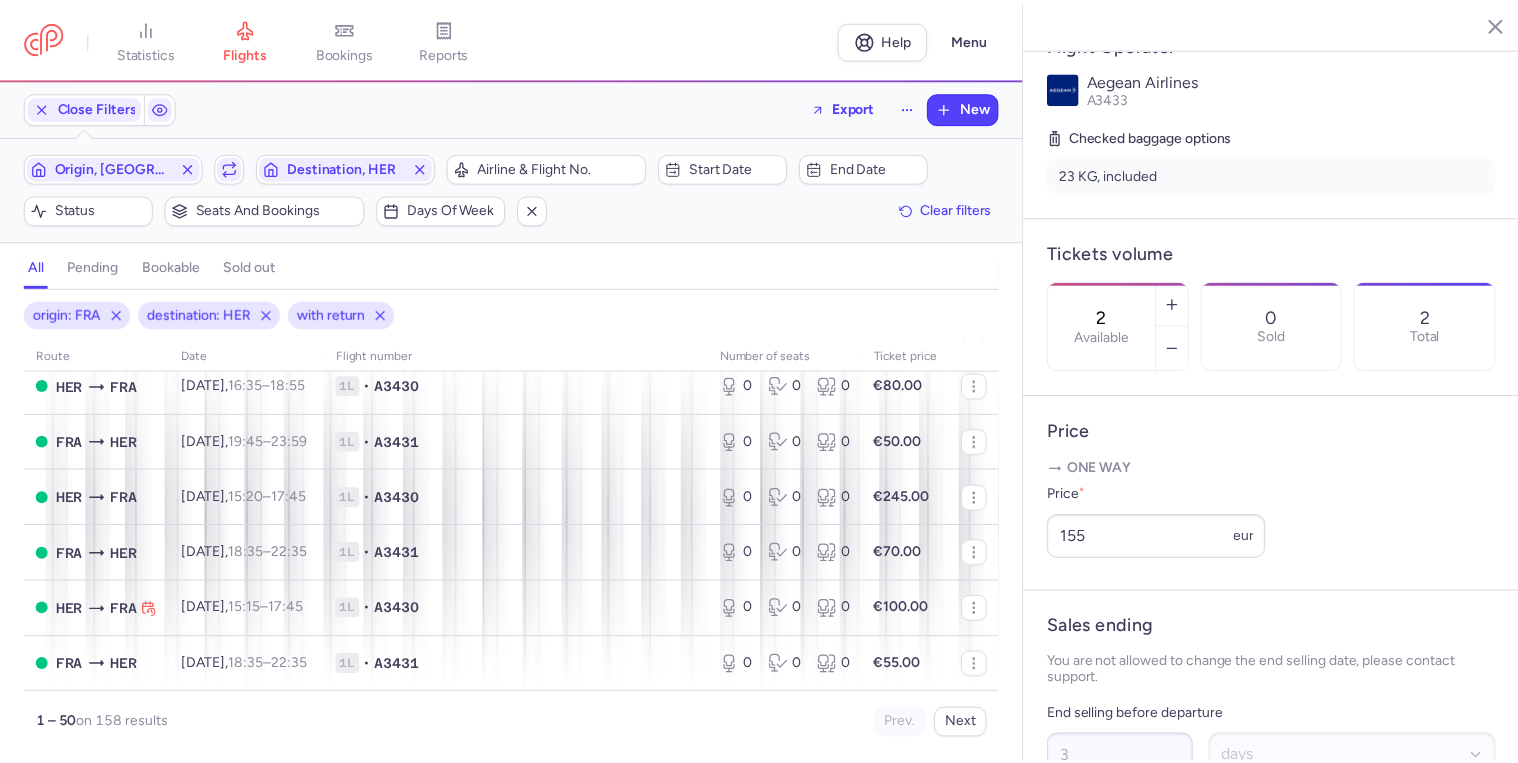 scroll, scrollTop: 2593, scrollLeft: 0, axis: vertical 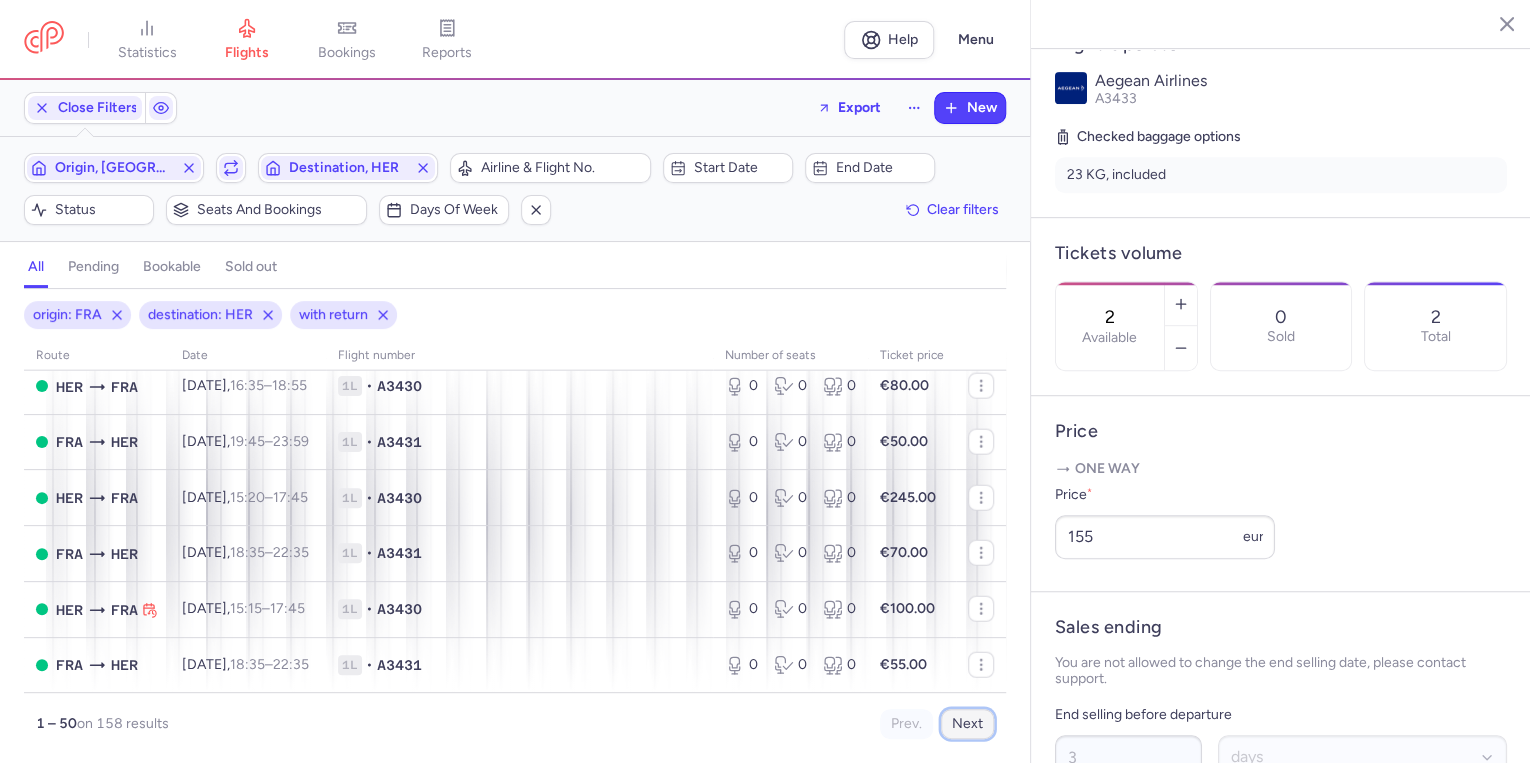 click on "Next" at bounding box center (967, 724) 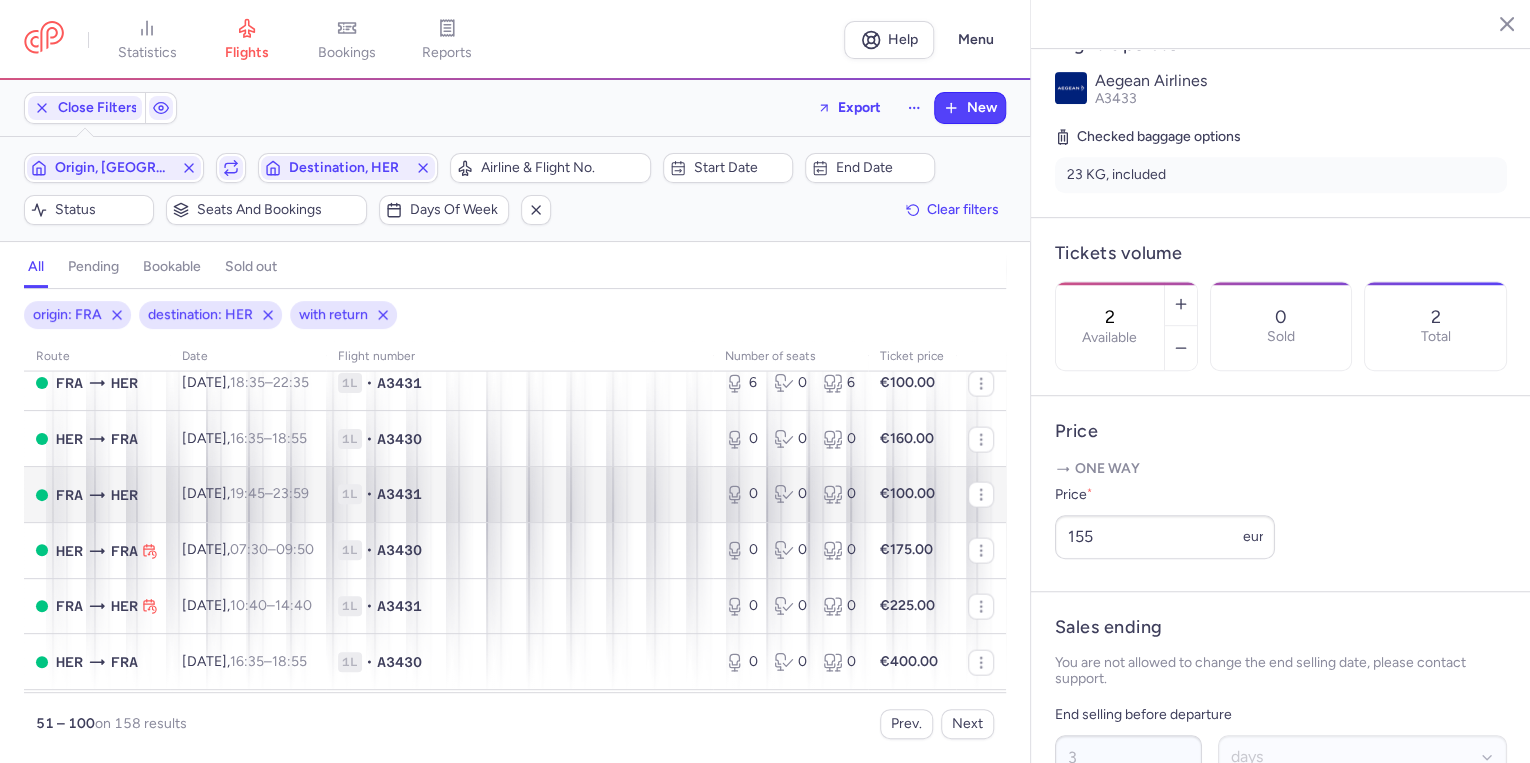 scroll, scrollTop: 2160, scrollLeft: 0, axis: vertical 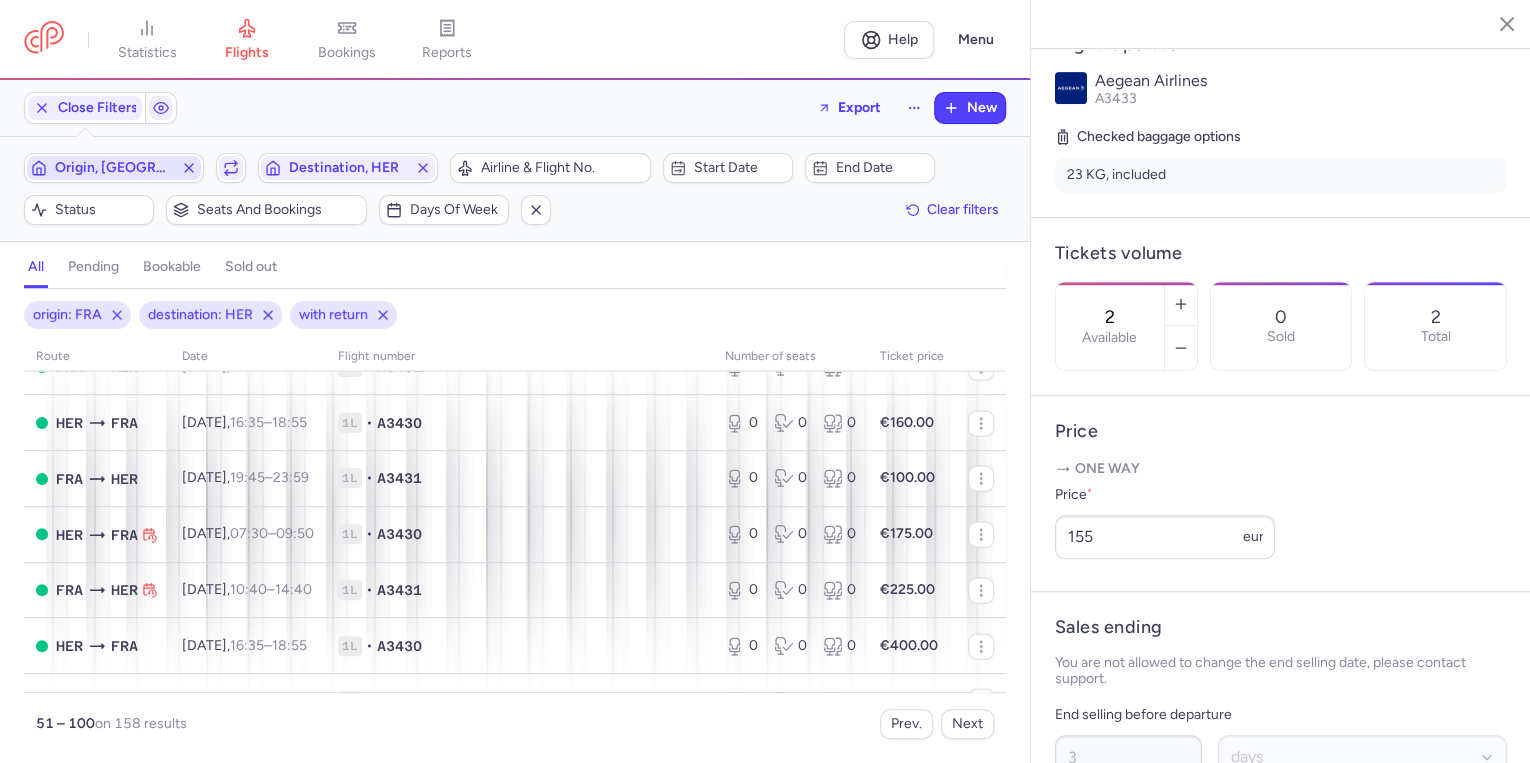 click on "Origin, [GEOGRAPHIC_DATA]" at bounding box center (114, 168) 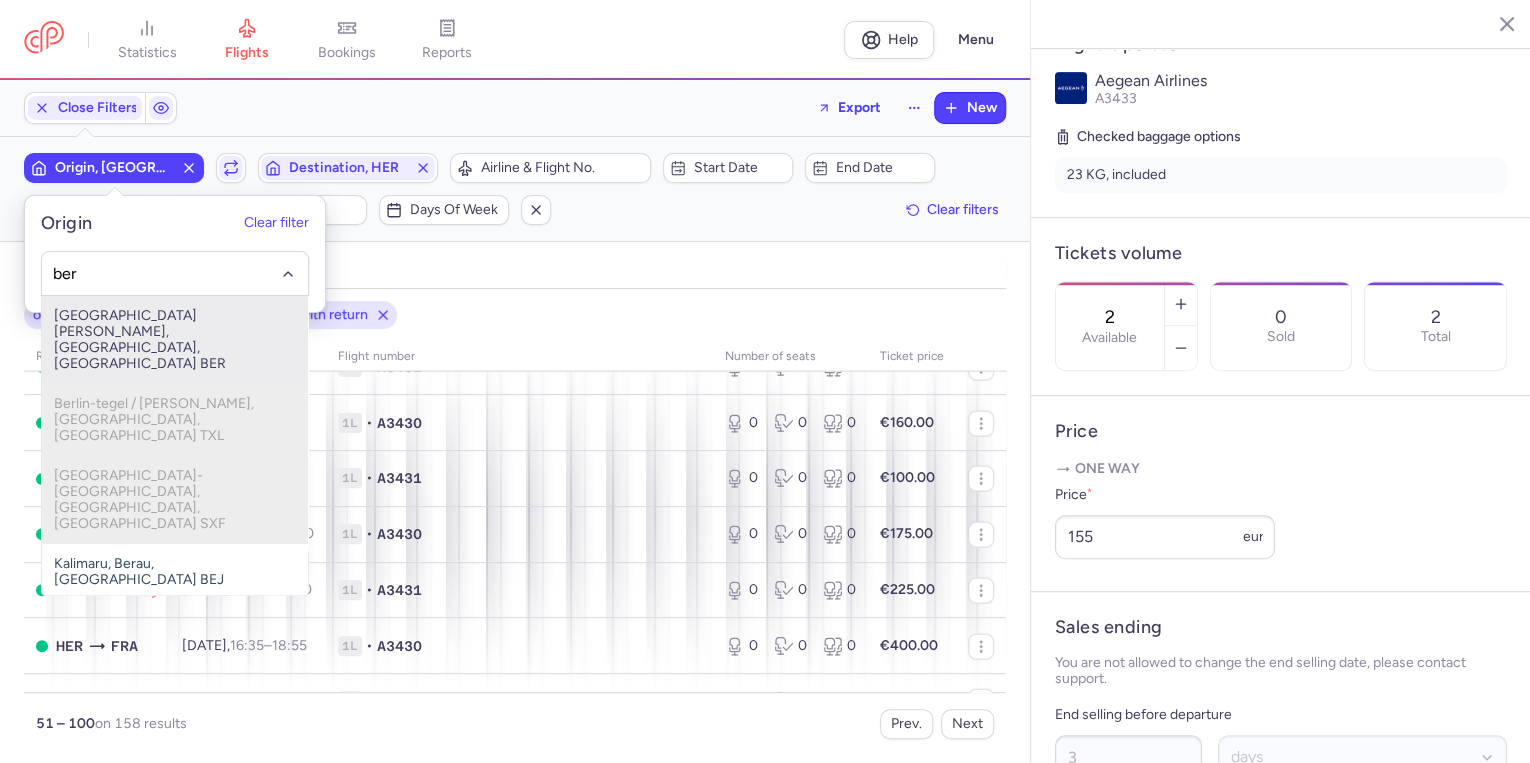click on "[GEOGRAPHIC_DATA][PERSON_NAME], [GEOGRAPHIC_DATA], [GEOGRAPHIC_DATA] BER" at bounding box center (175, 340) 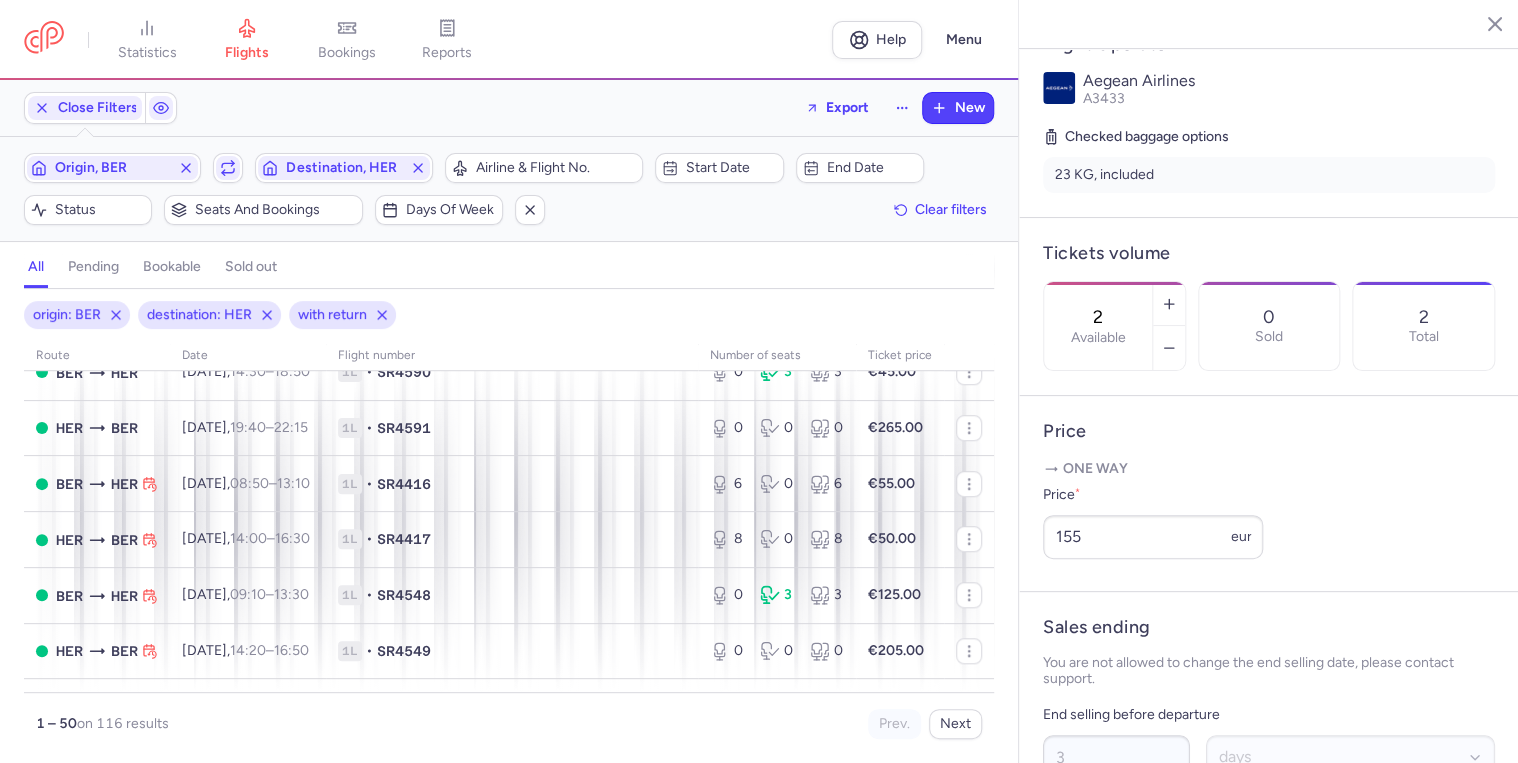 scroll, scrollTop: 800, scrollLeft: 0, axis: vertical 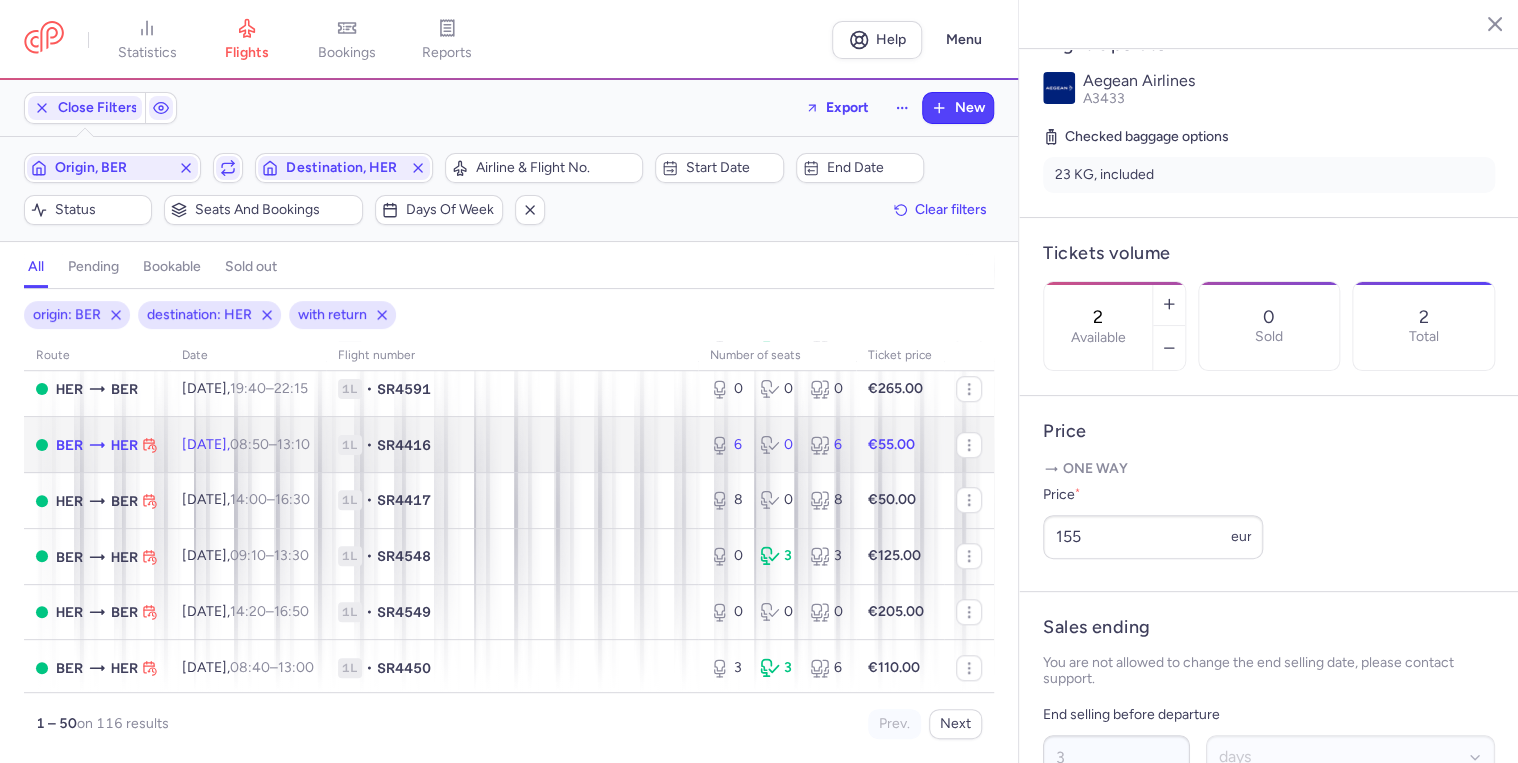 click on "1L • SR4416" 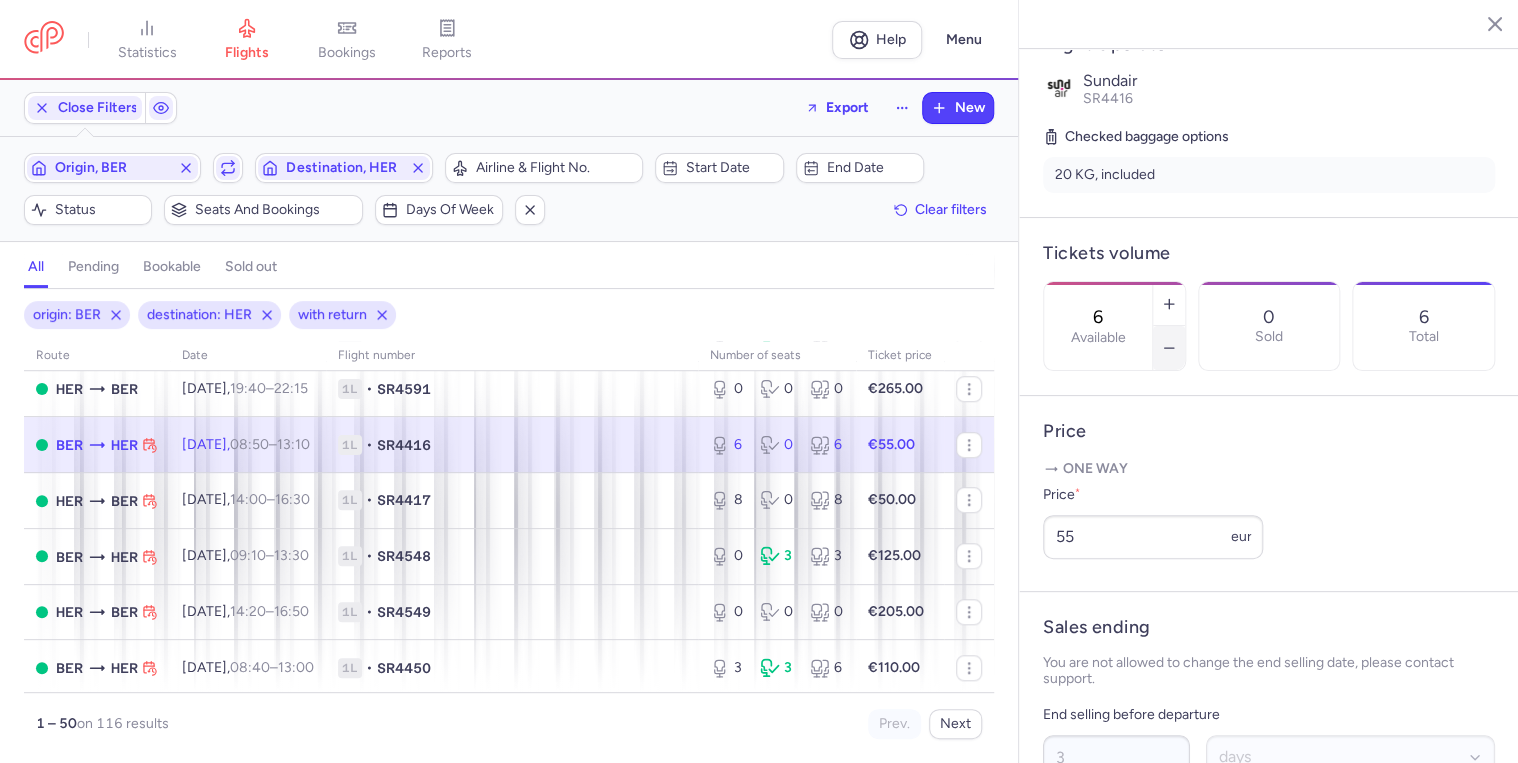 click at bounding box center (1169, 348) 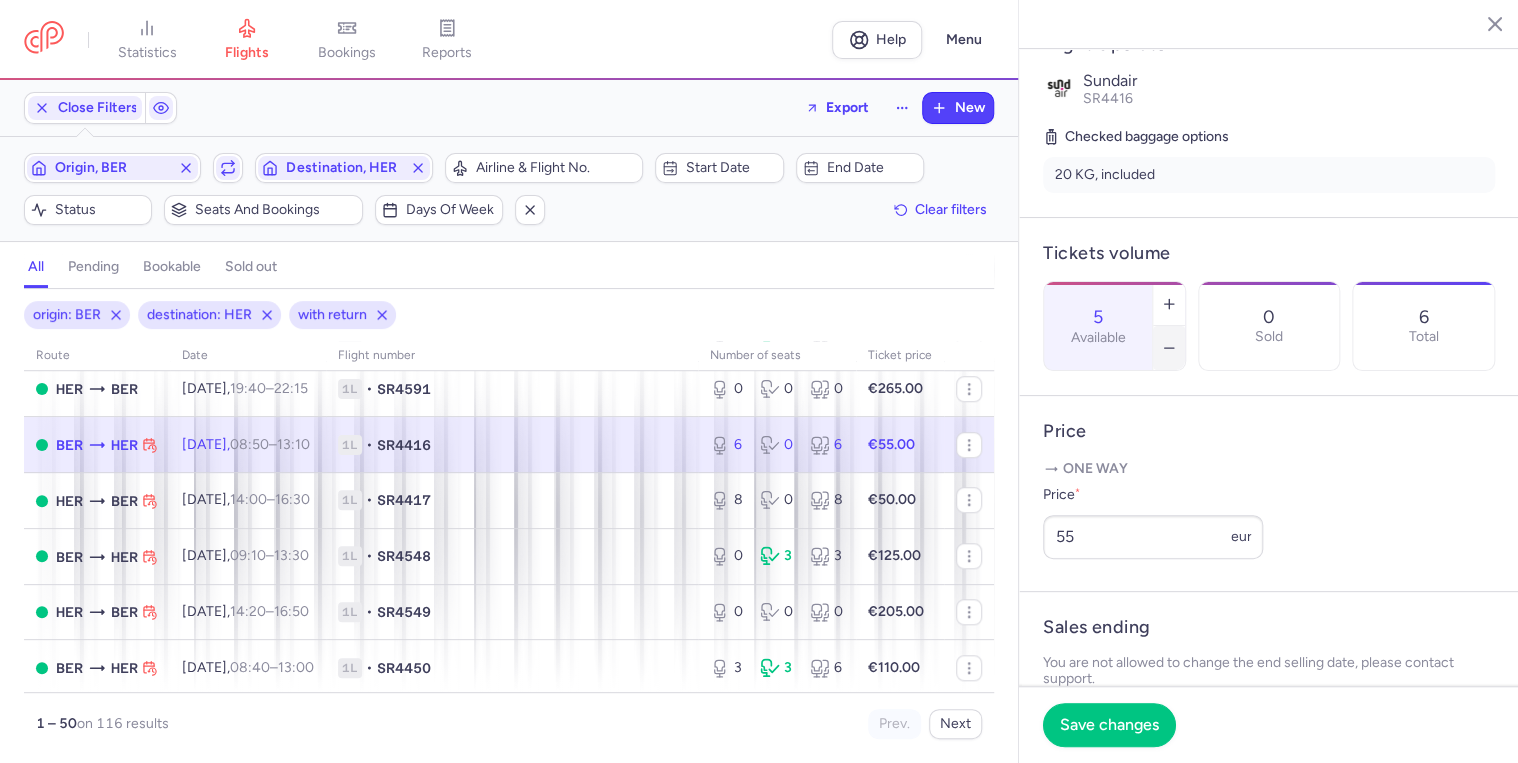 click at bounding box center [1169, 348] 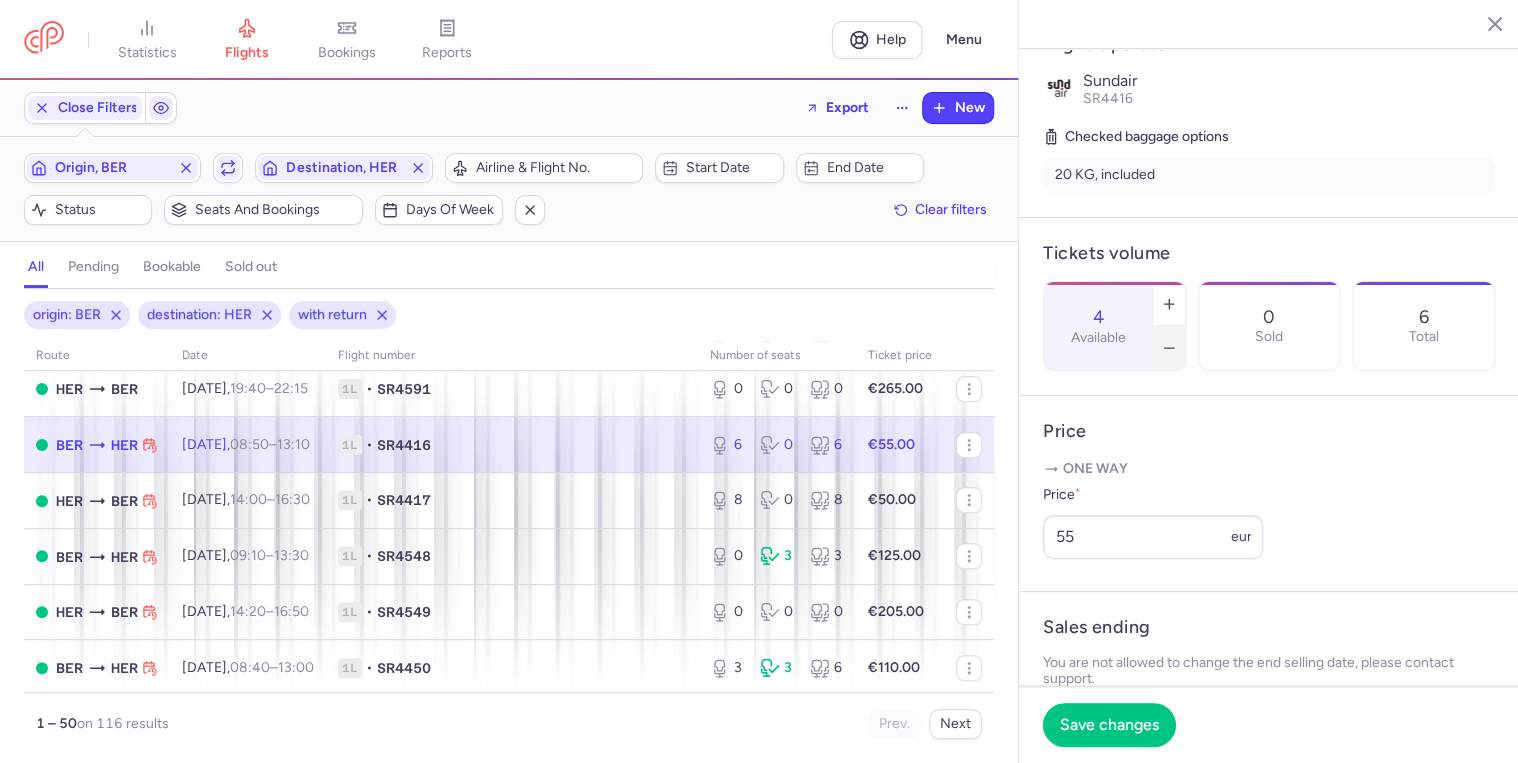 click at bounding box center [1169, 348] 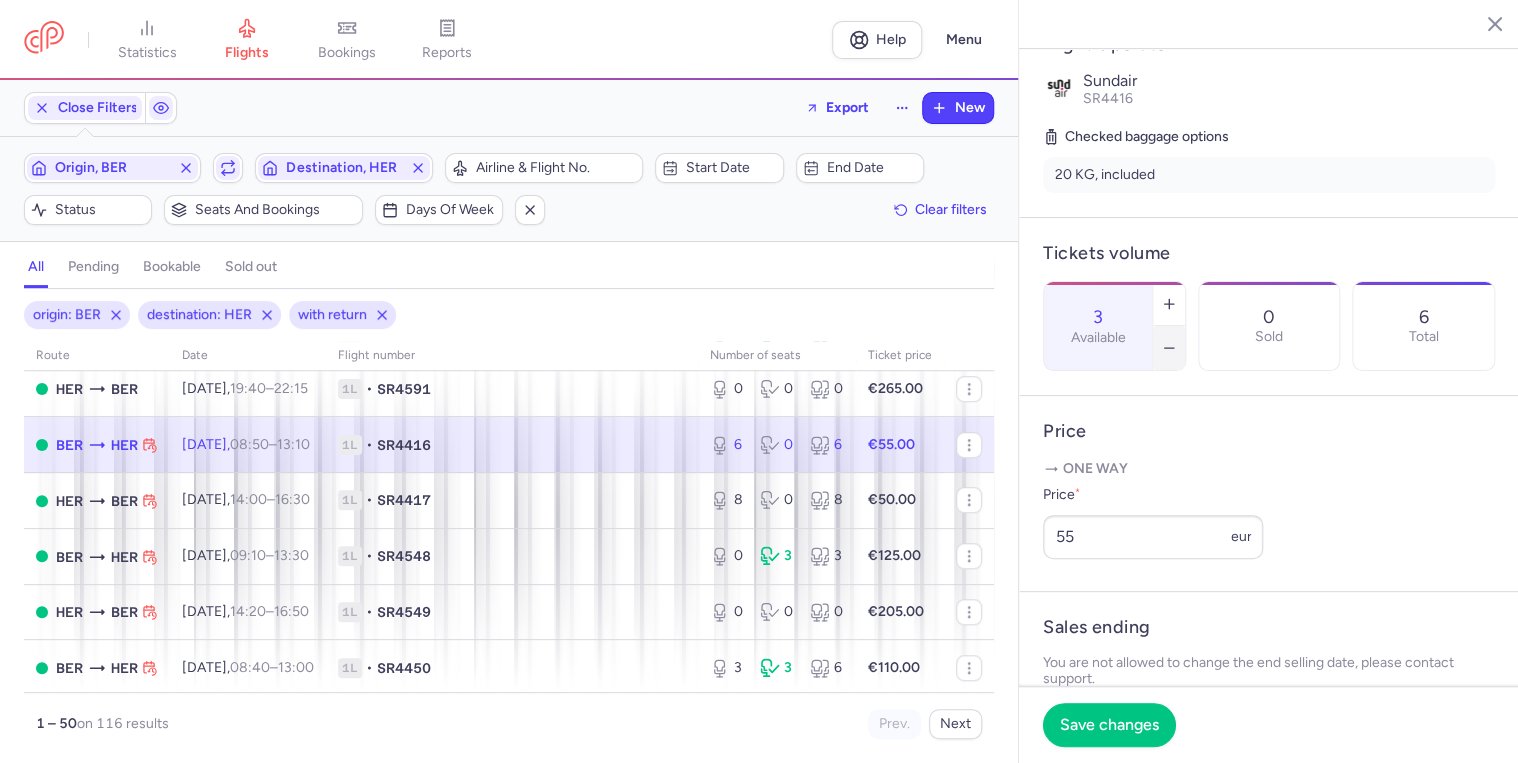 click at bounding box center (1169, 348) 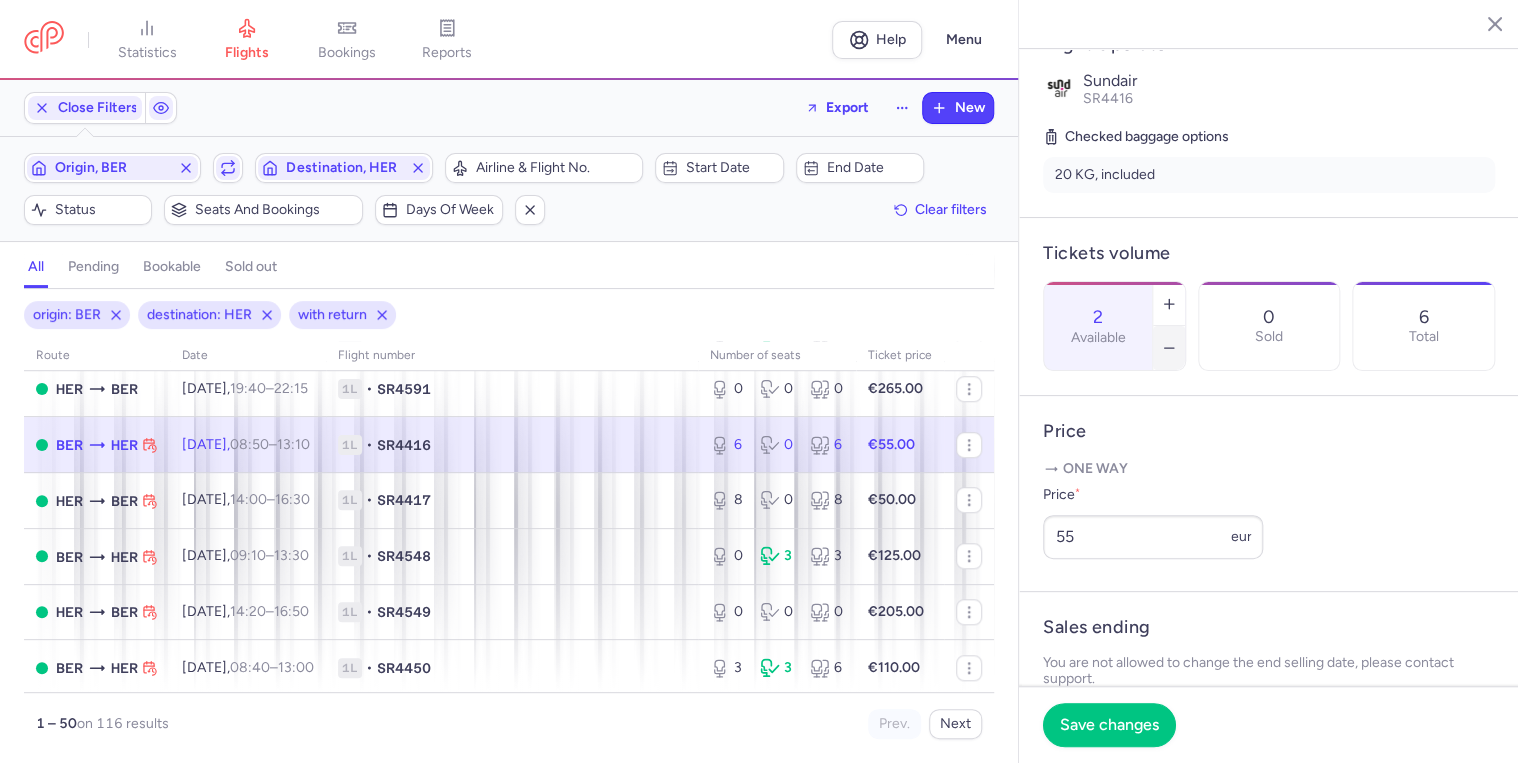 click at bounding box center [1169, 348] 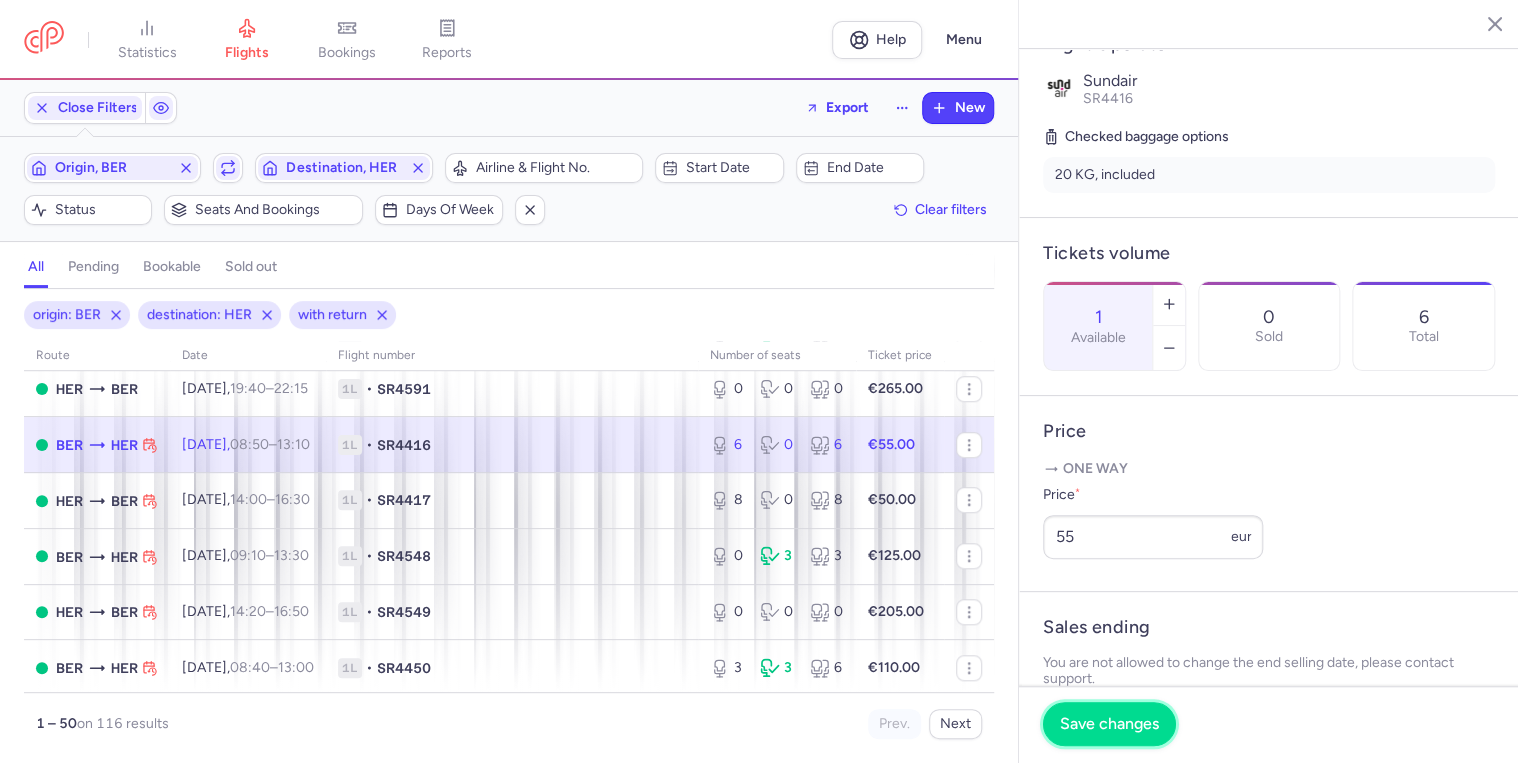 click on "Save changes" at bounding box center (1109, 724) 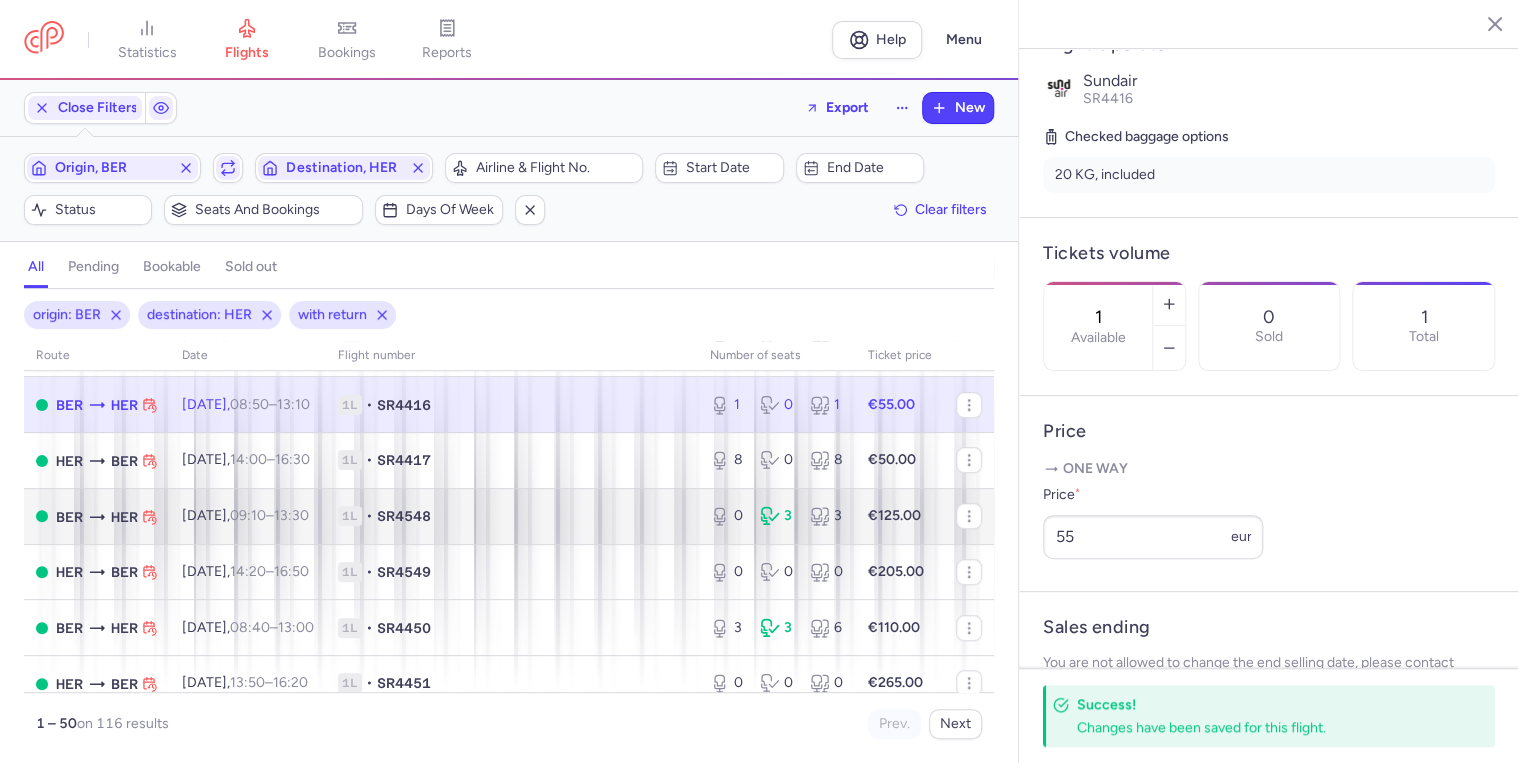 scroll, scrollTop: 880, scrollLeft: 0, axis: vertical 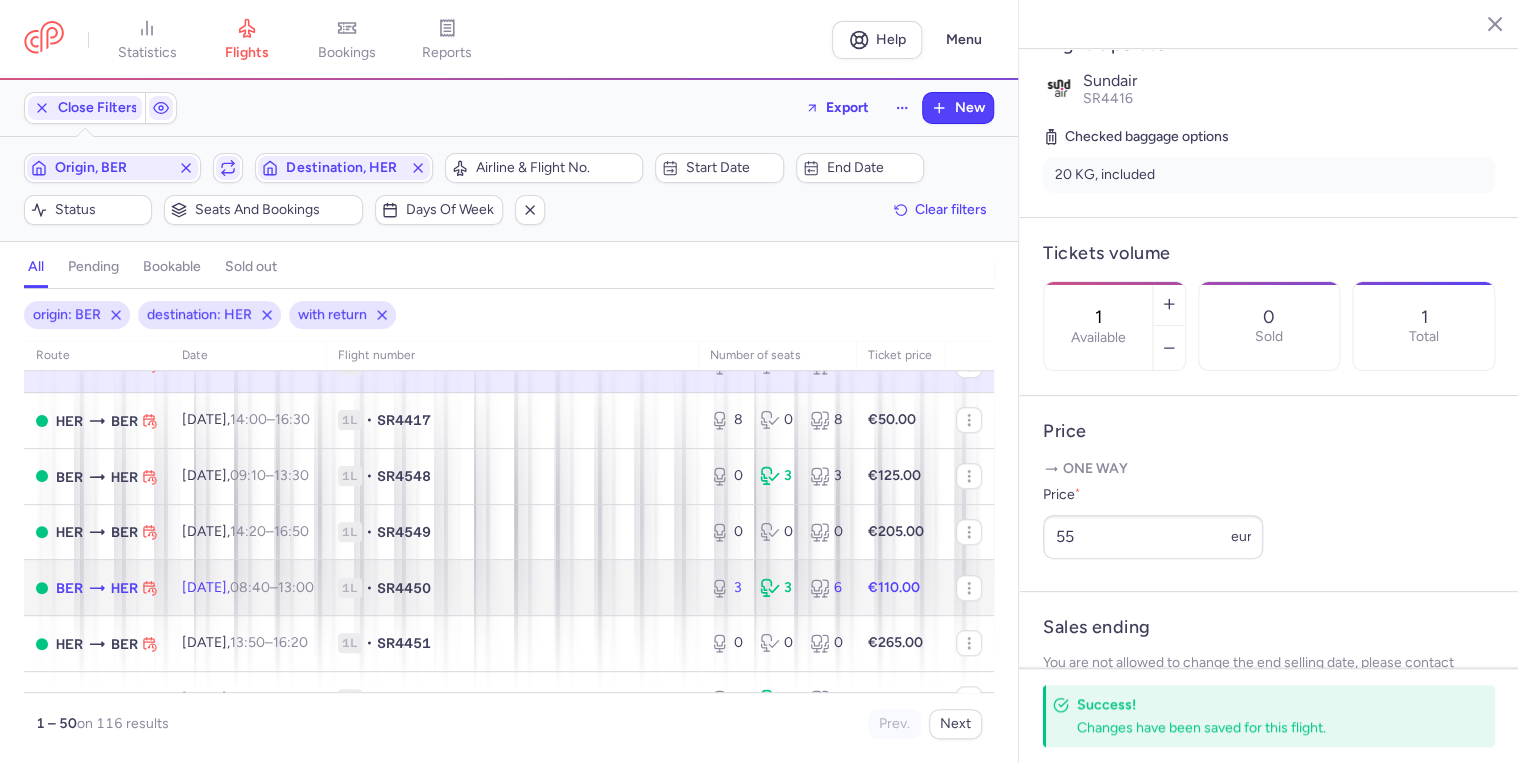 click on "[DATE]  08:40  –  13:00  +0" 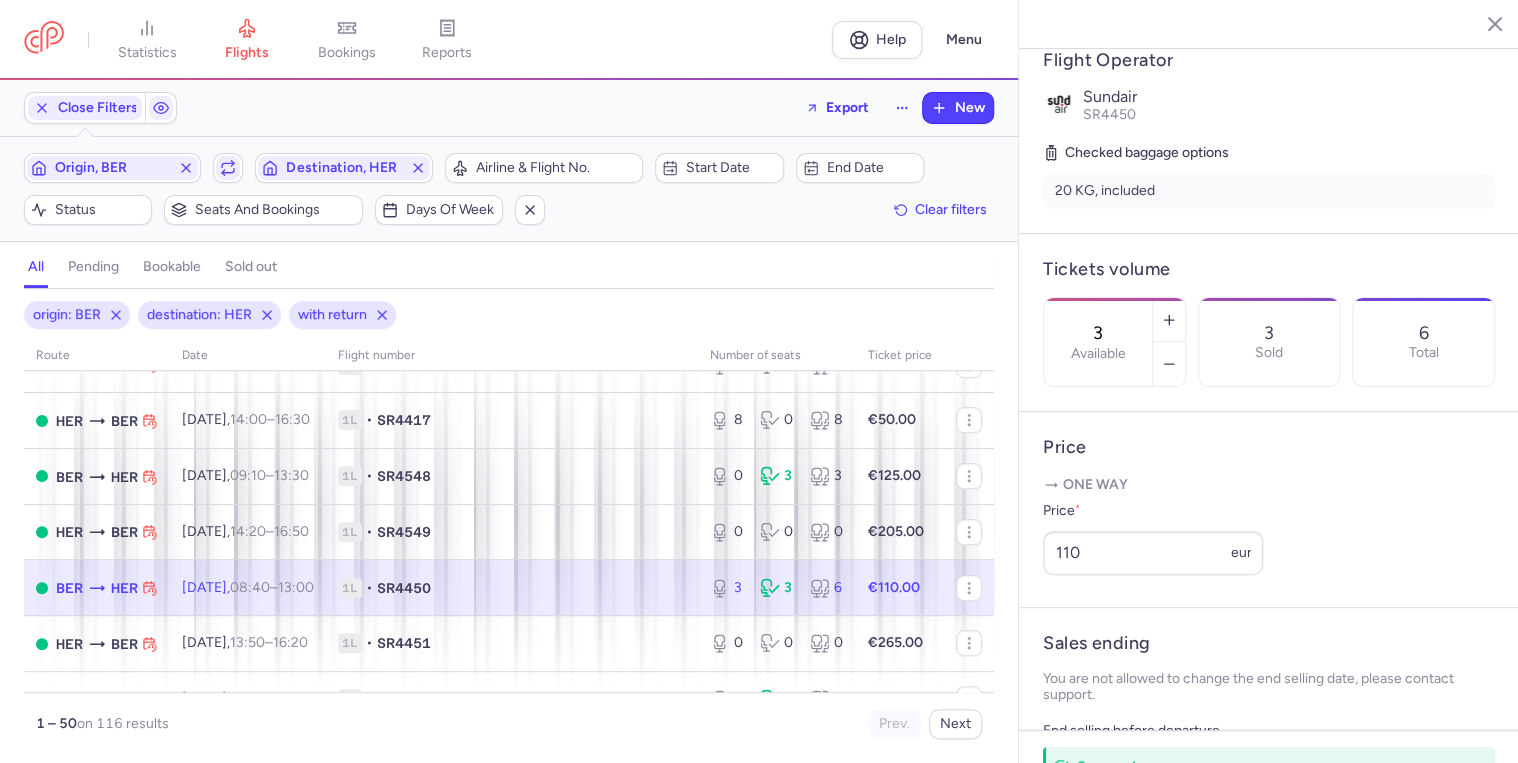 scroll, scrollTop: 416, scrollLeft: 0, axis: vertical 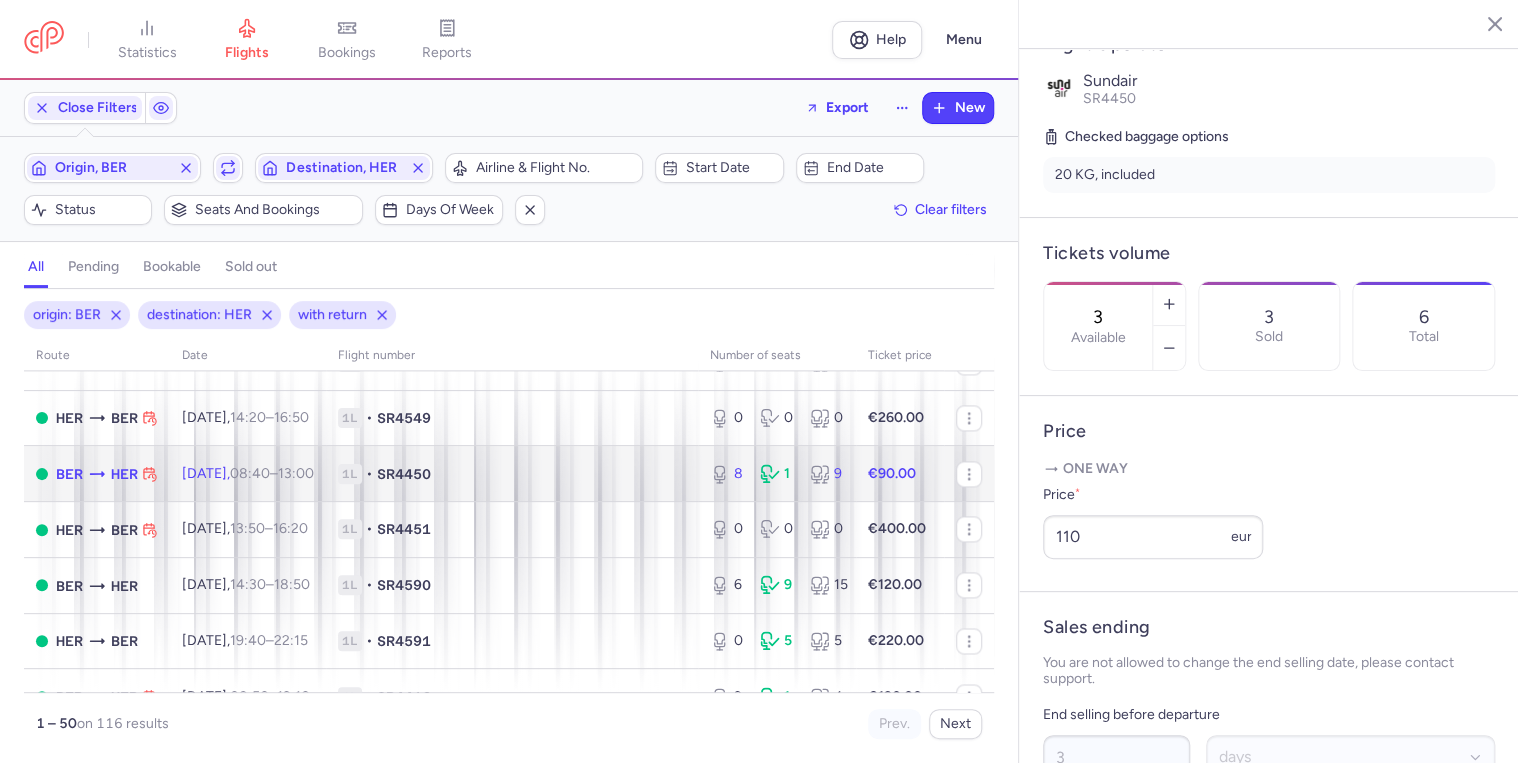 click on "1L • SR4450" 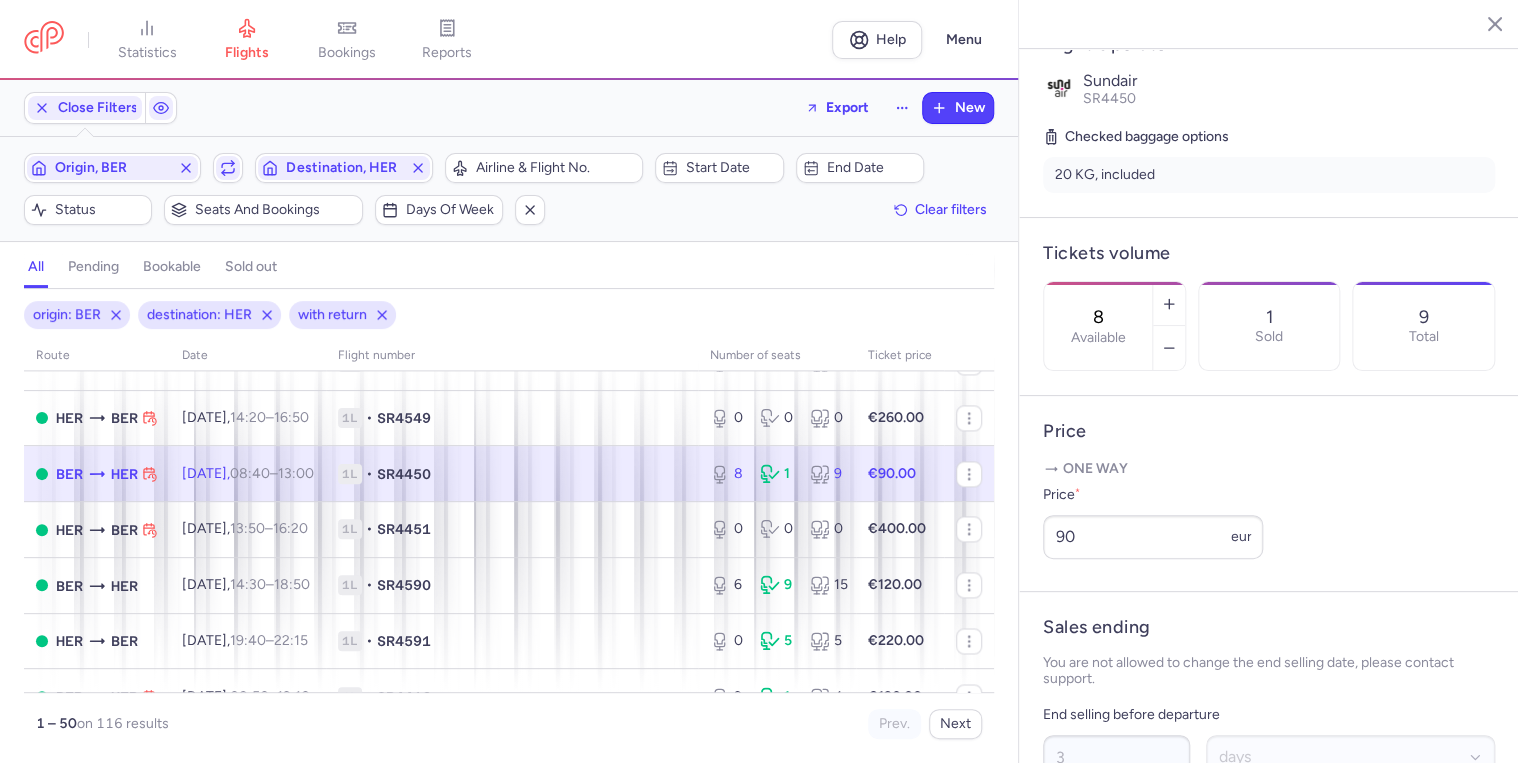 click on "1L • SR4450" 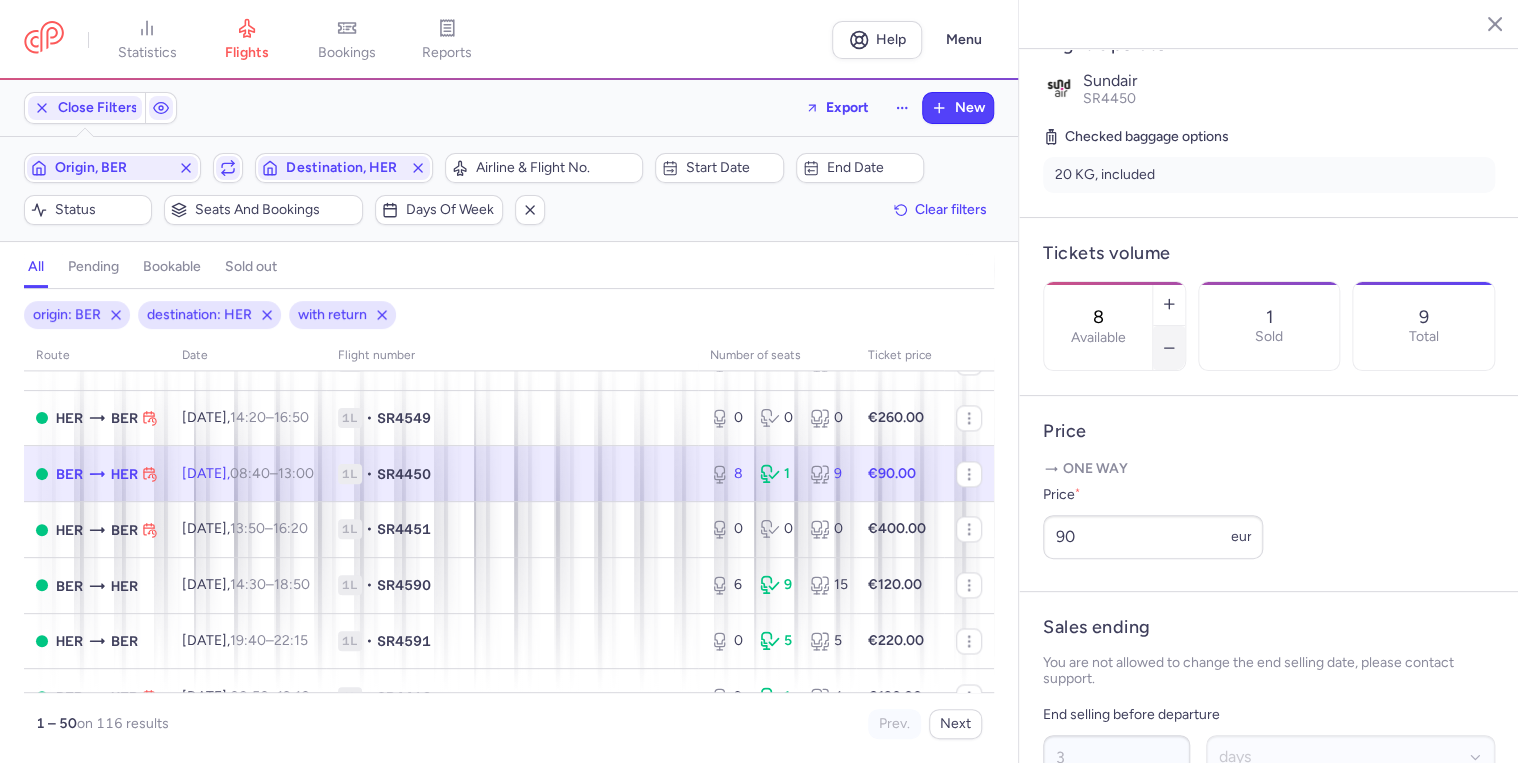click 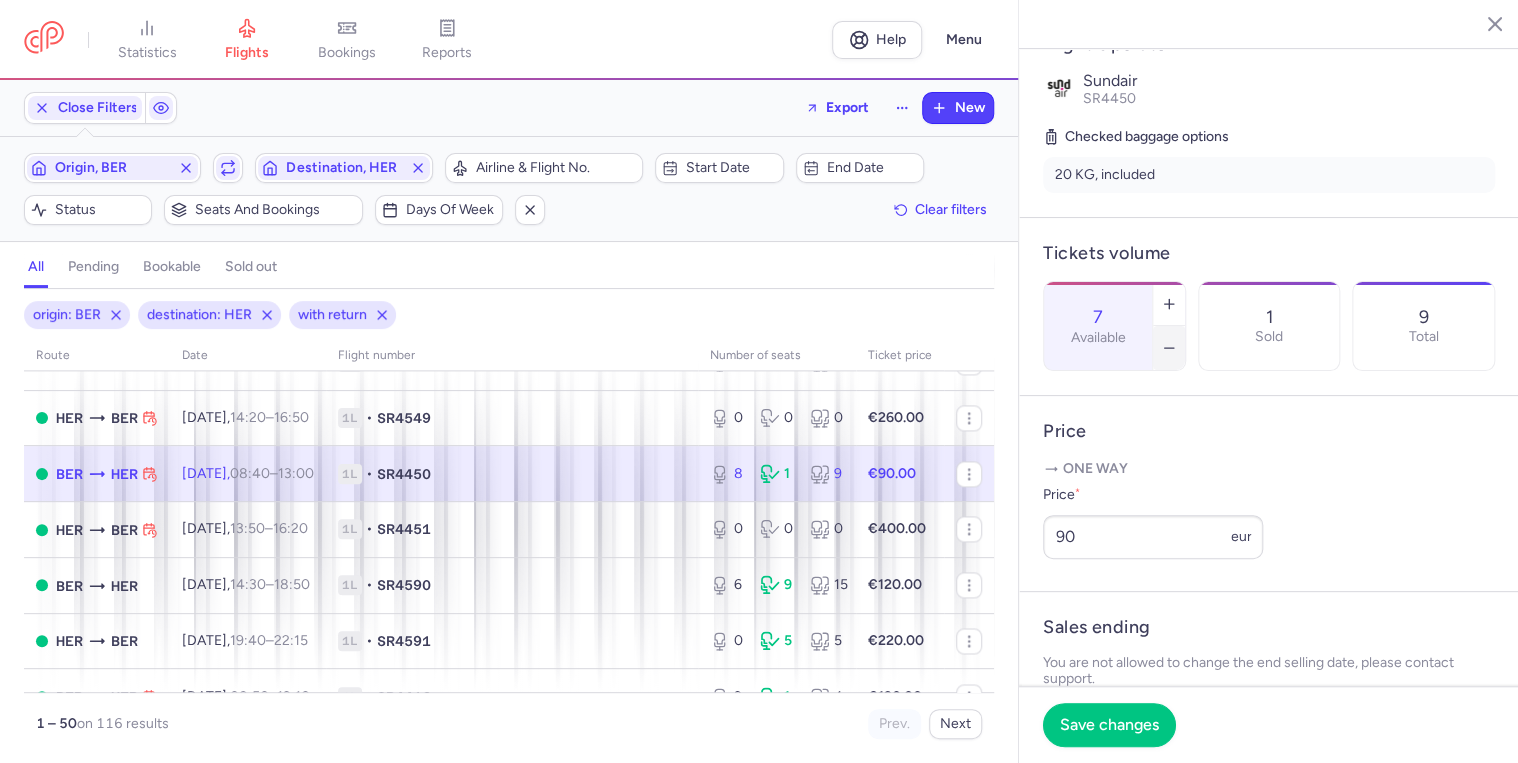 click 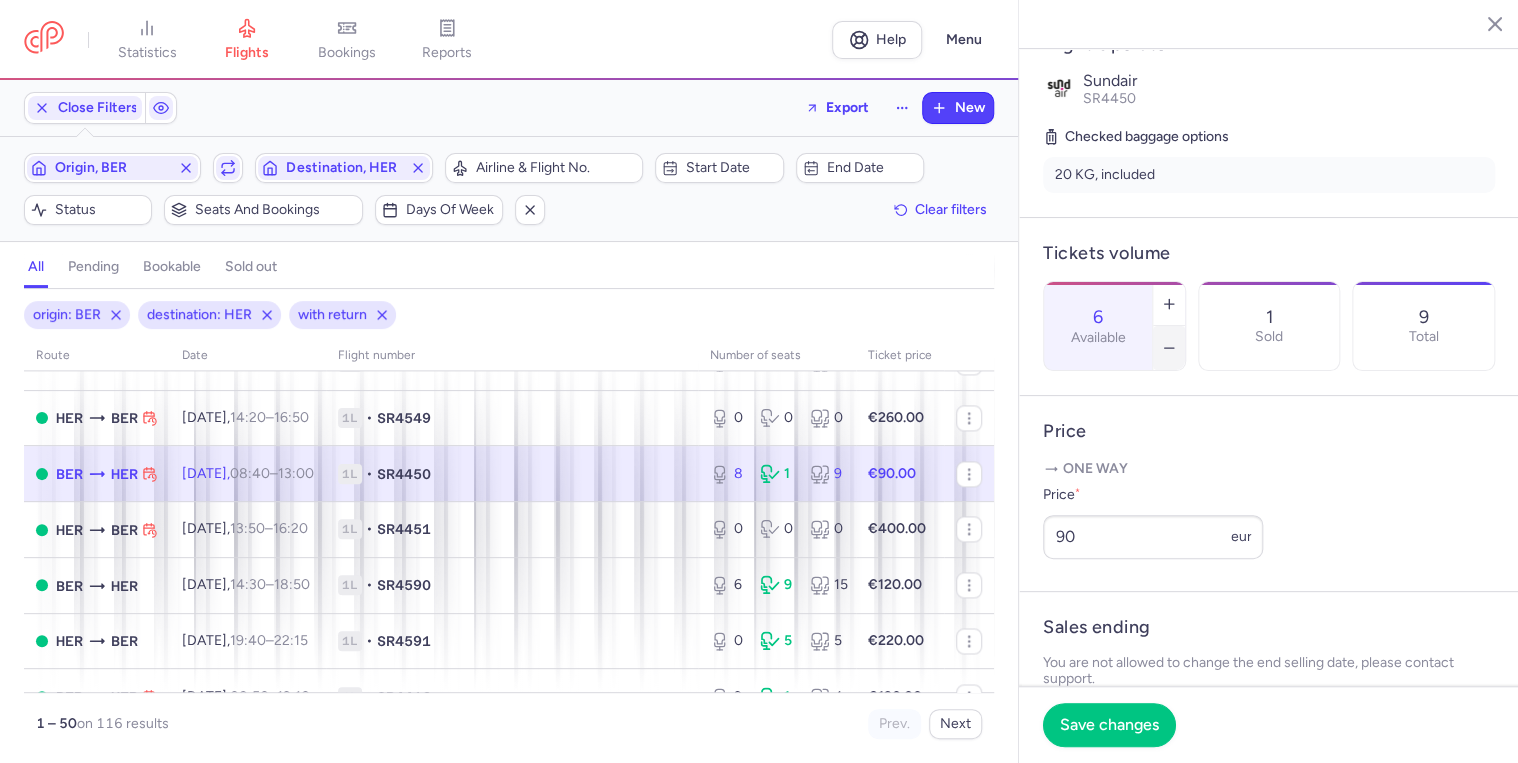 click 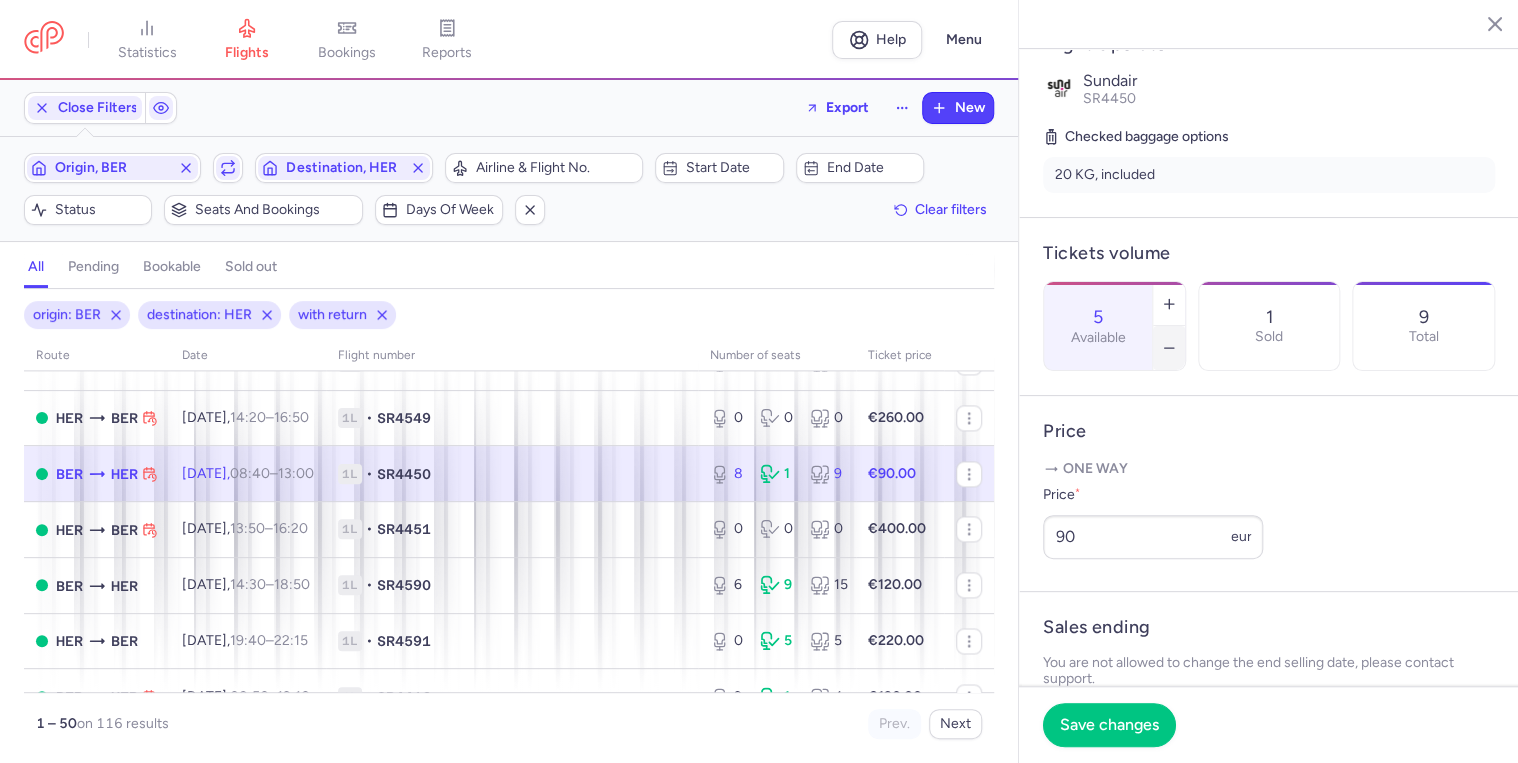 click 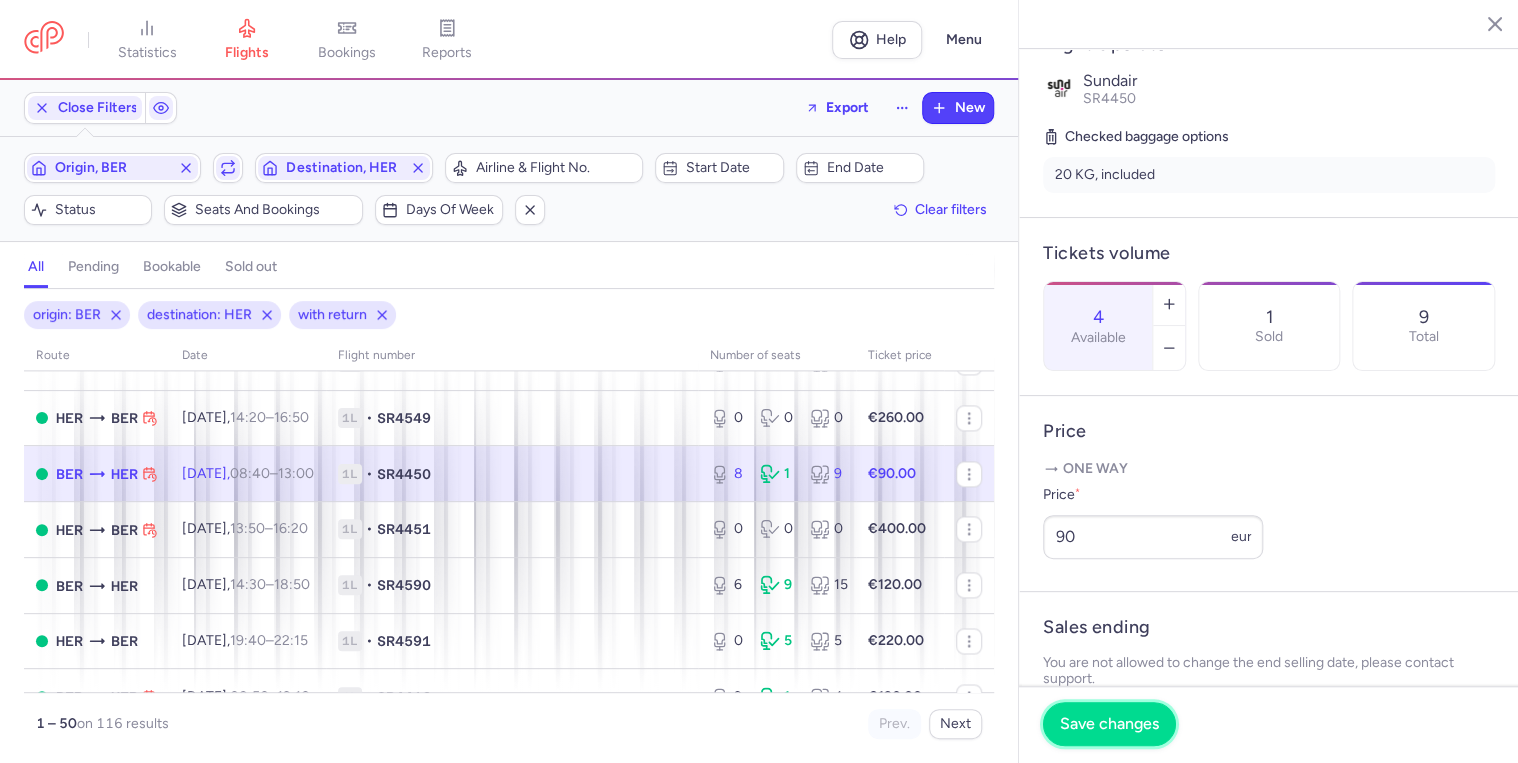 click on "Save changes" at bounding box center (1109, 724) 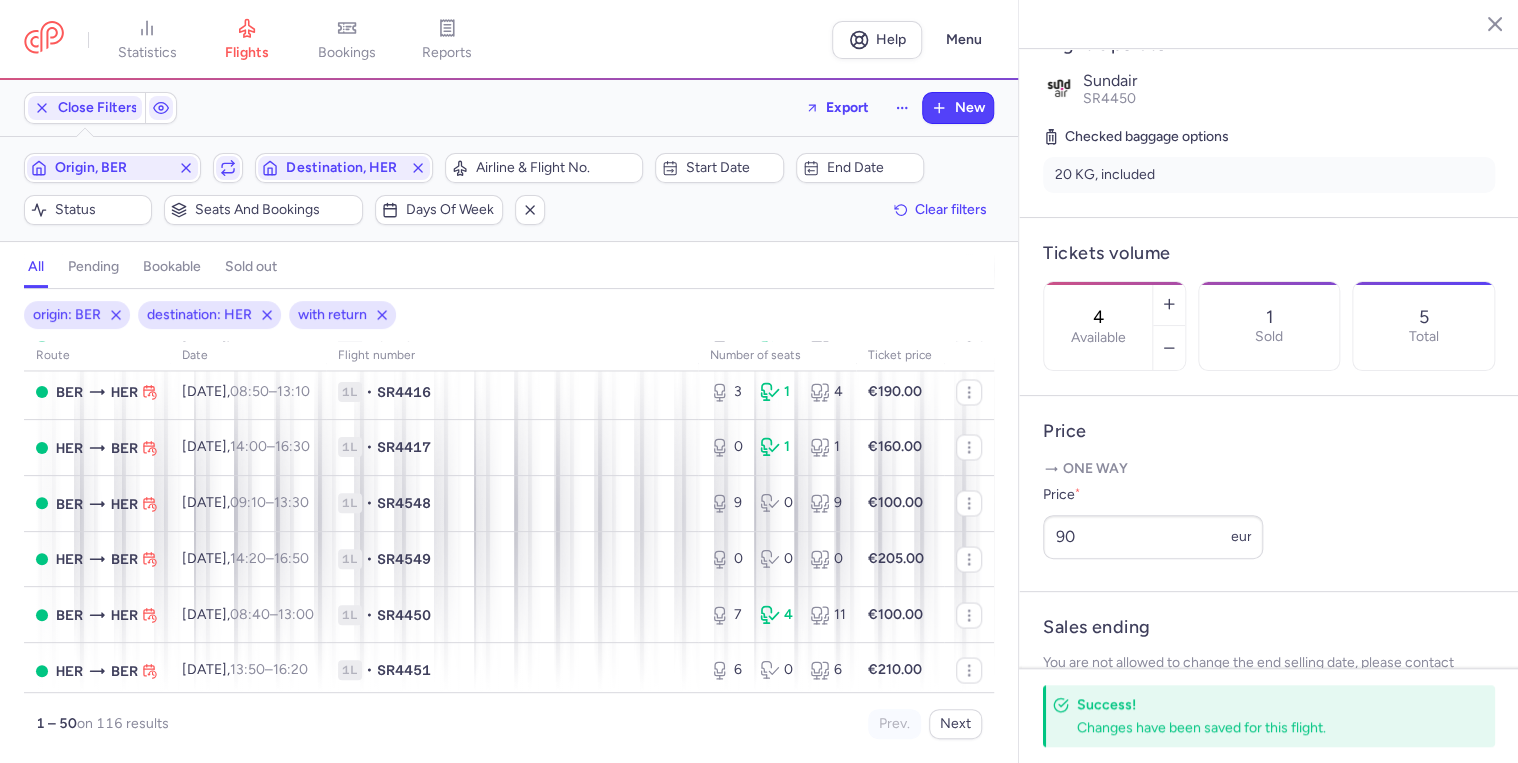 scroll, scrollTop: 1760, scrollLeft: 0, axis: vertical 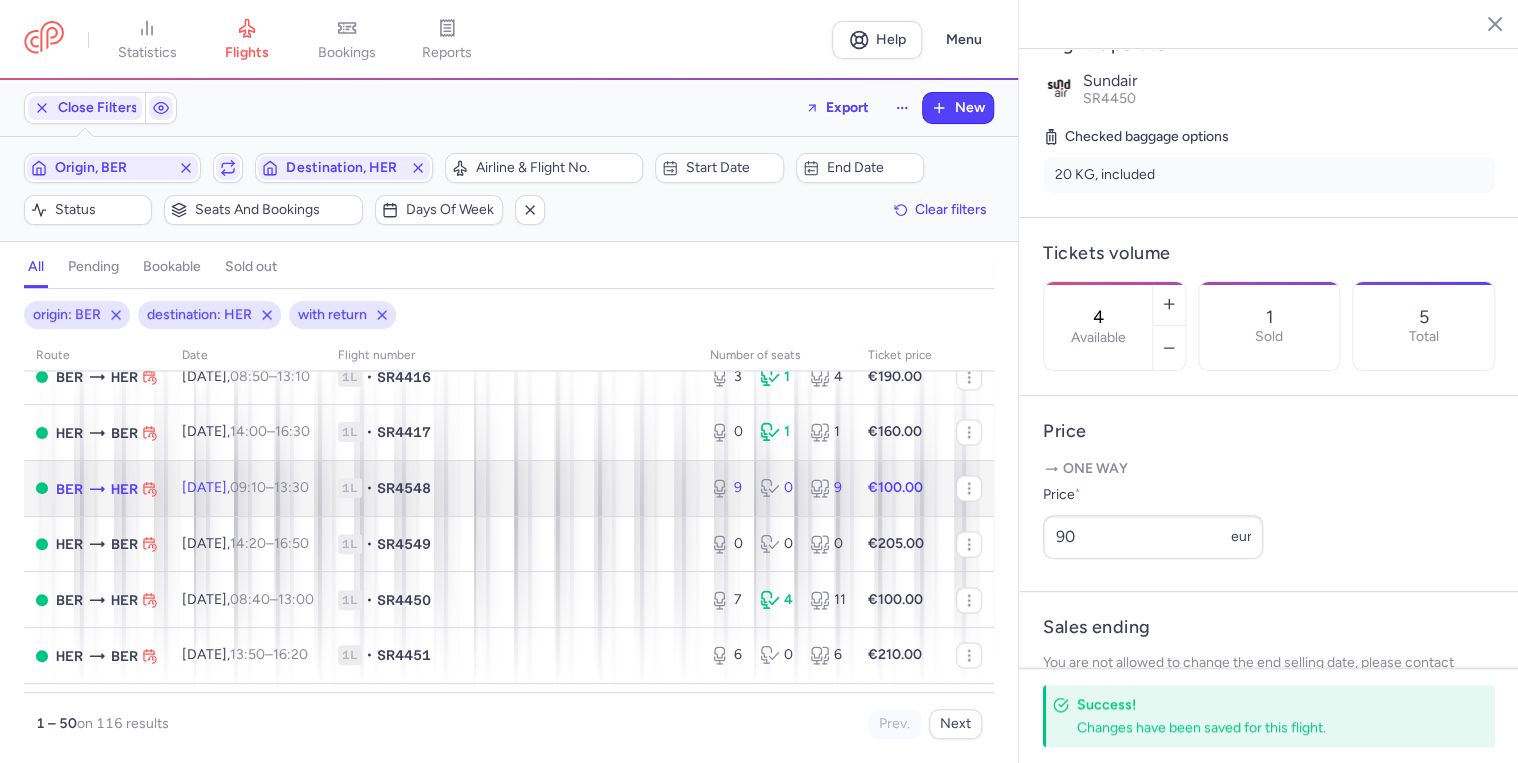 click on "1L • SR4548" 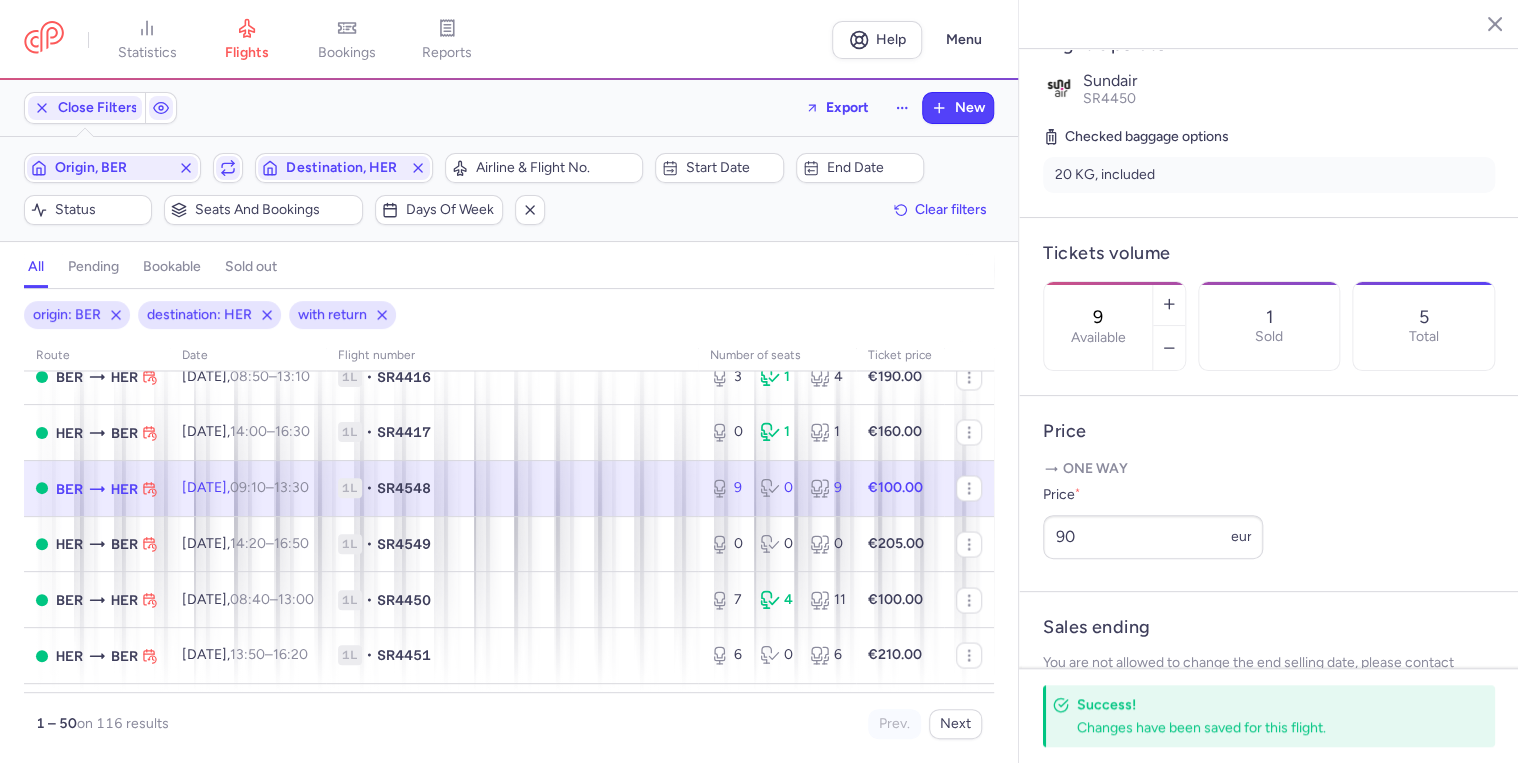 scroll, scrollTop: 400, scrollLeft: 0, axis: vertical 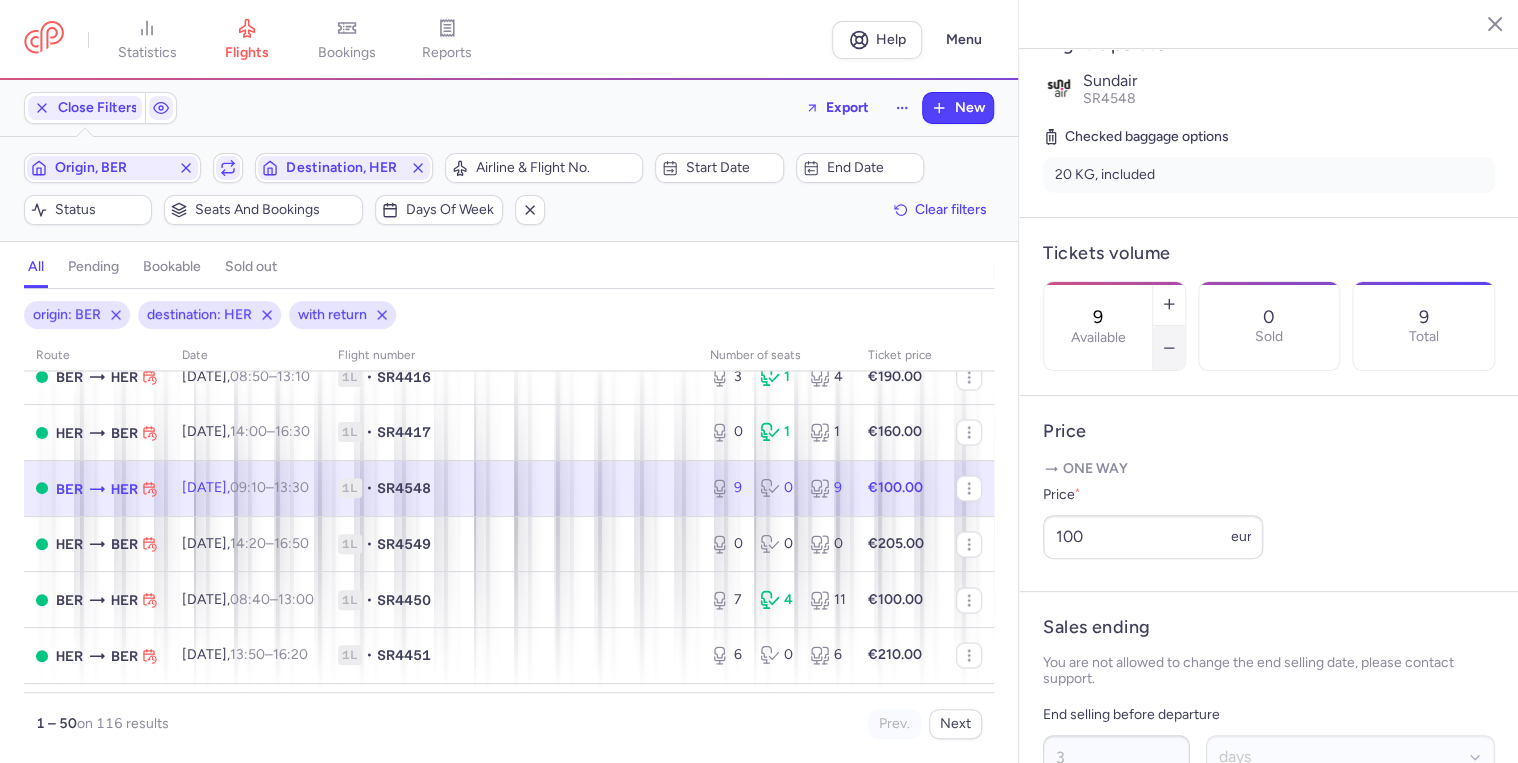 click 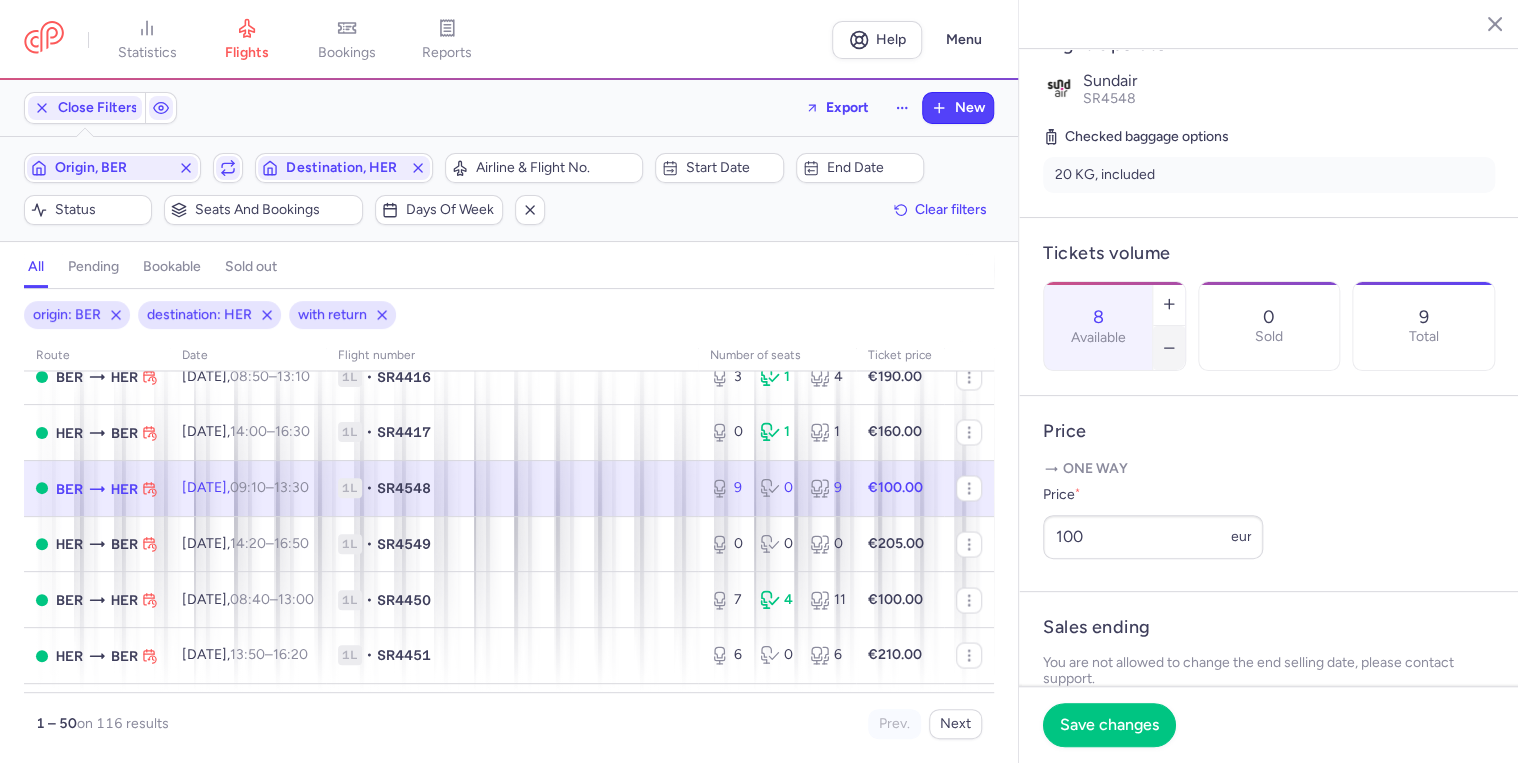 click 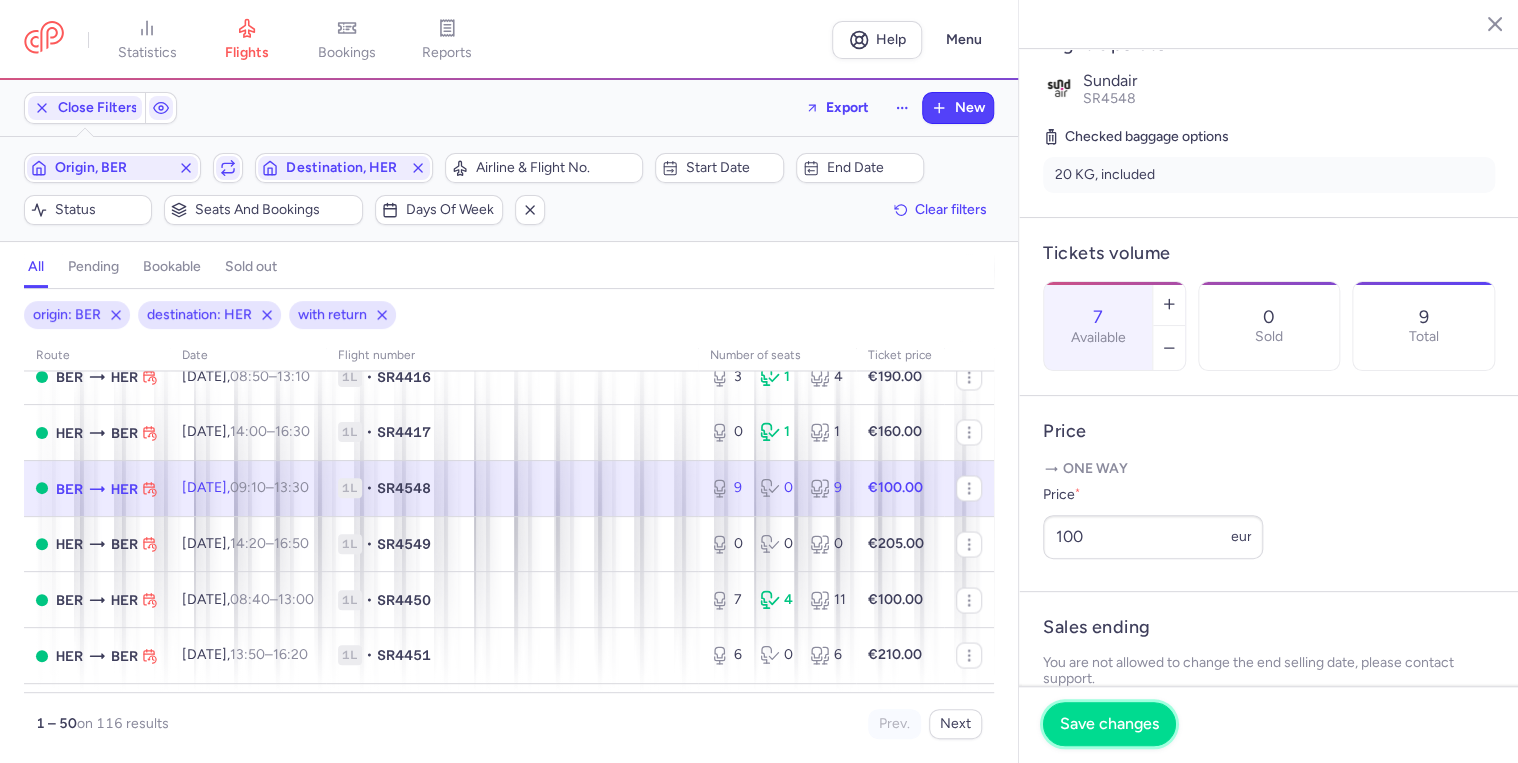 click on "Save changes" at bounding box center [1109, 724] 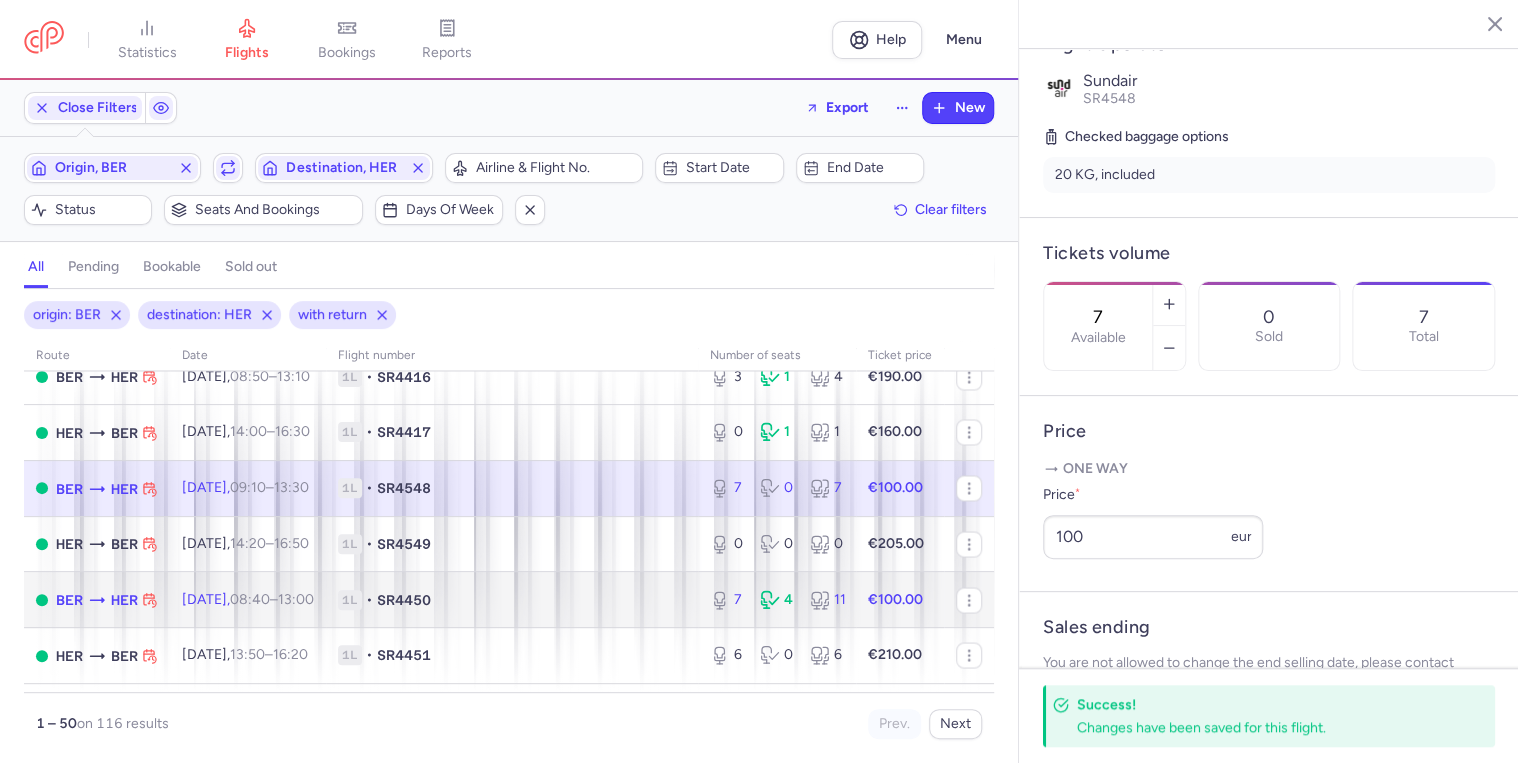 click on "1L • SR4450" 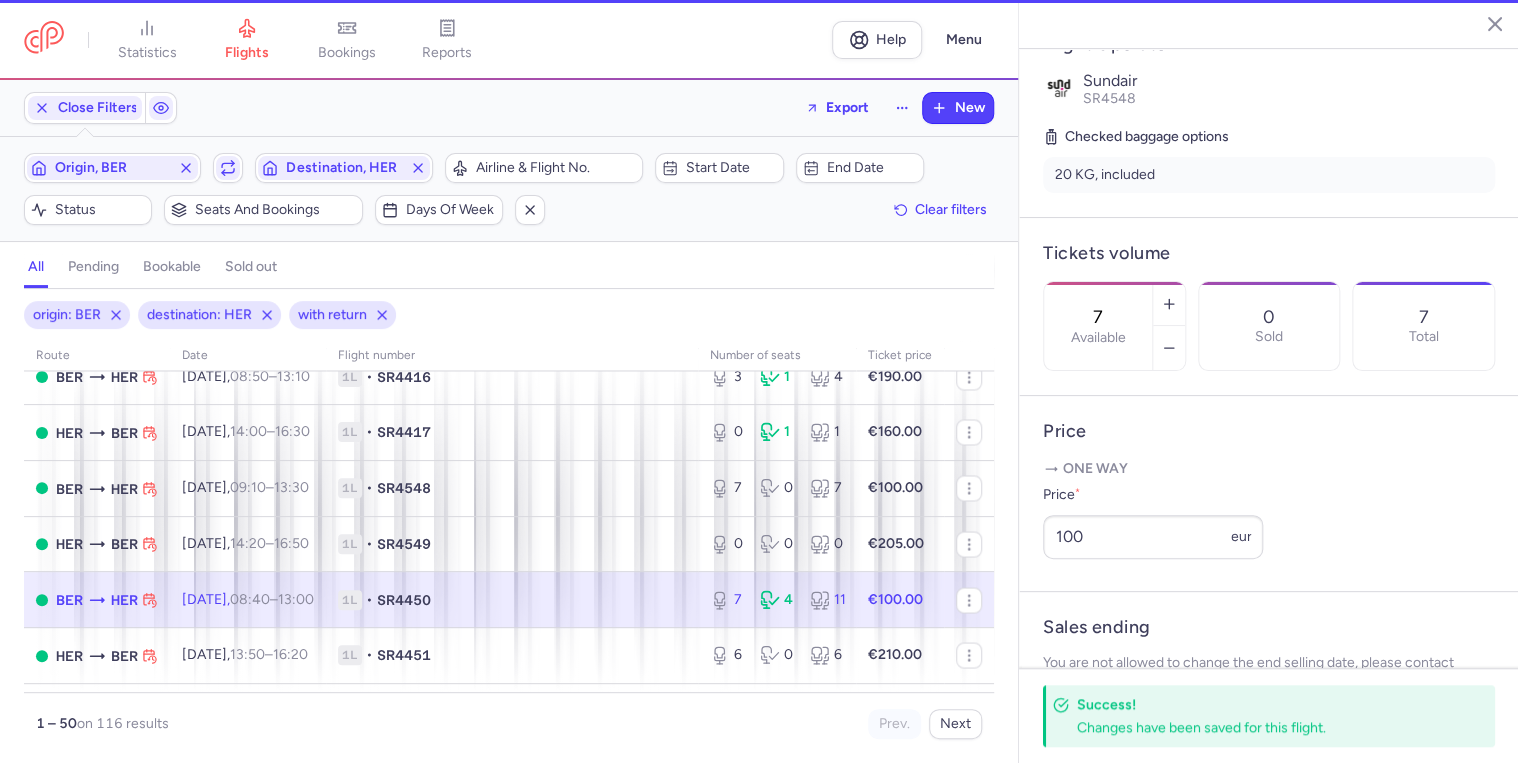 scroll, scrollTop: 416, scrollLeft: 0, axis: vertical 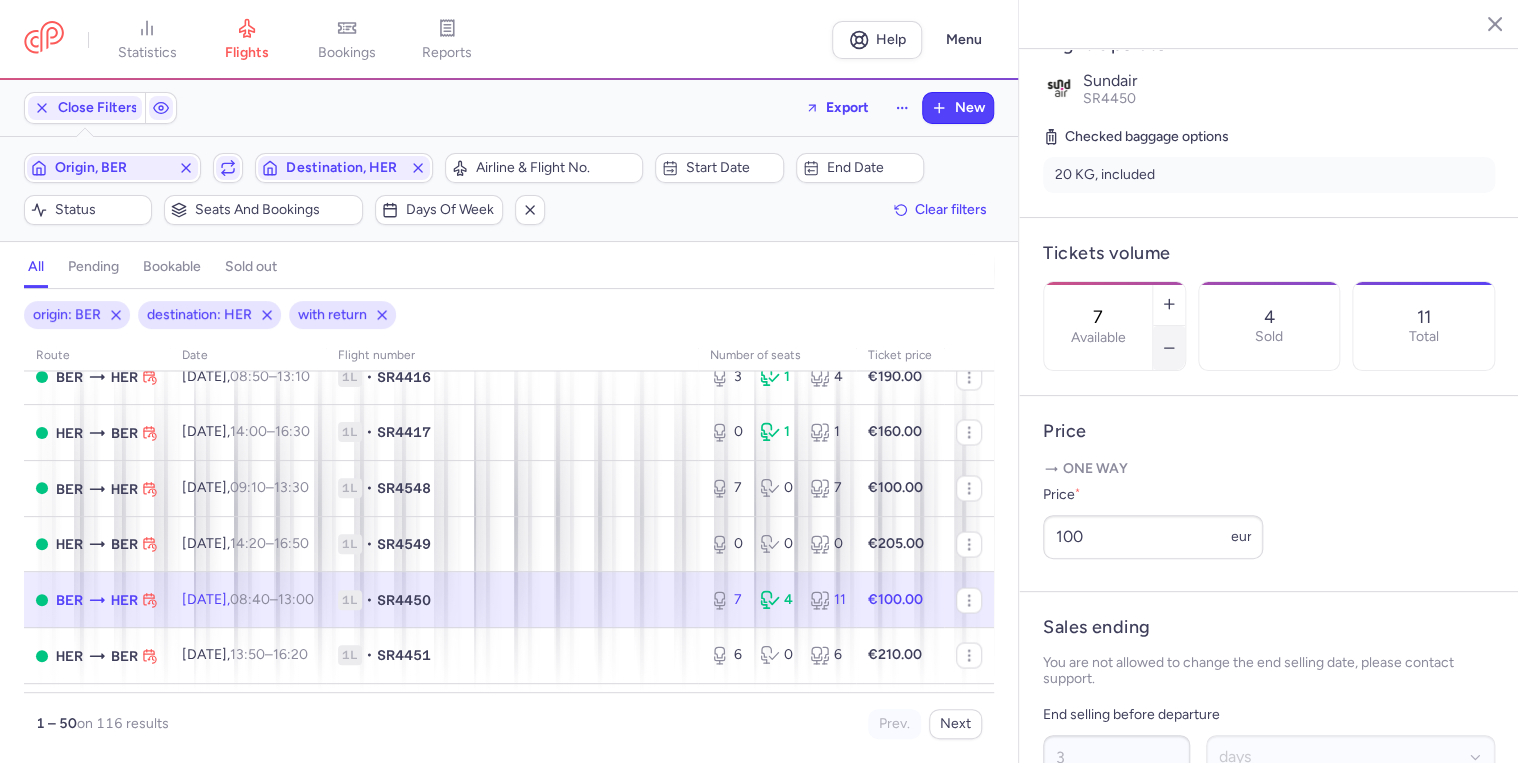 click 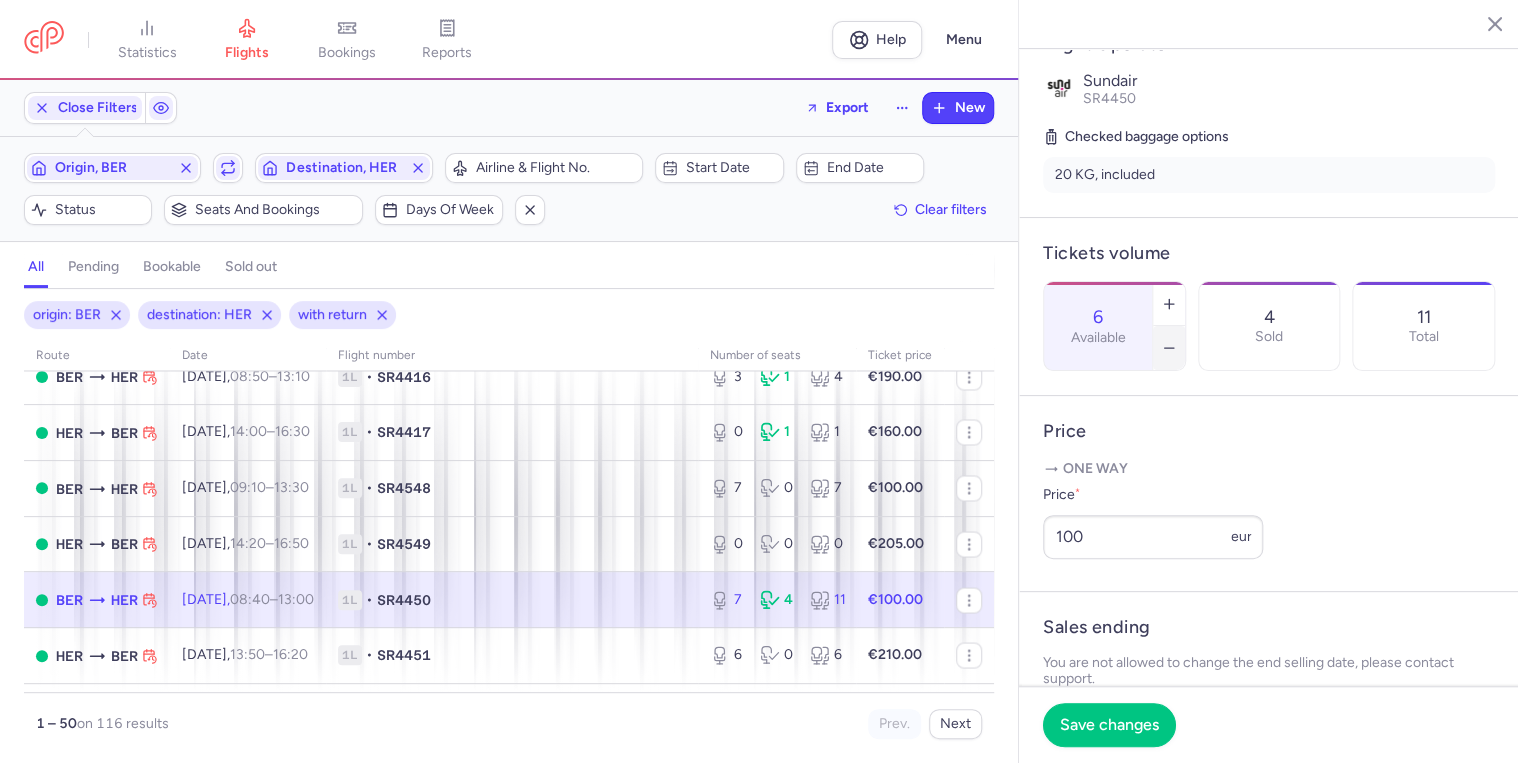 click 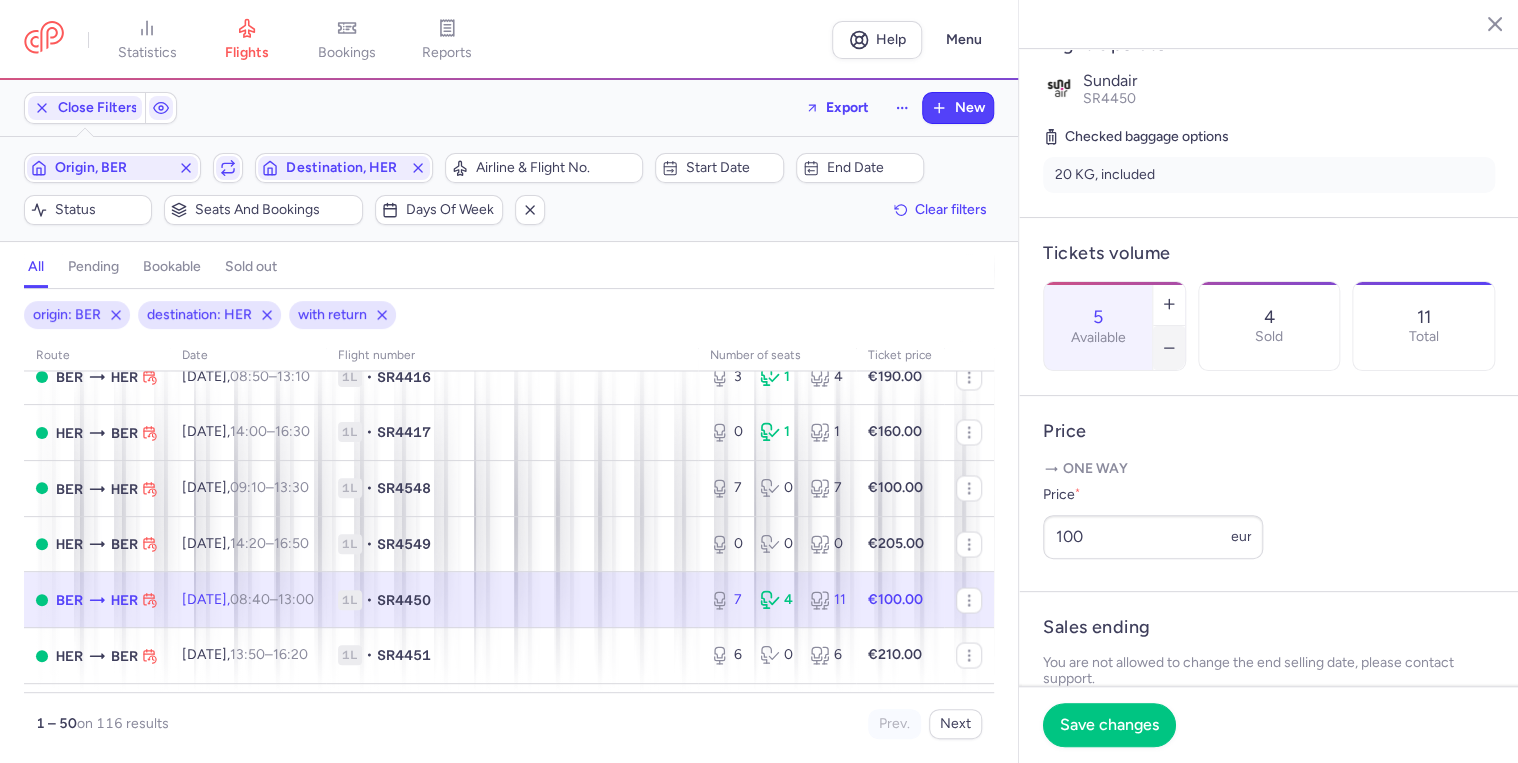 click 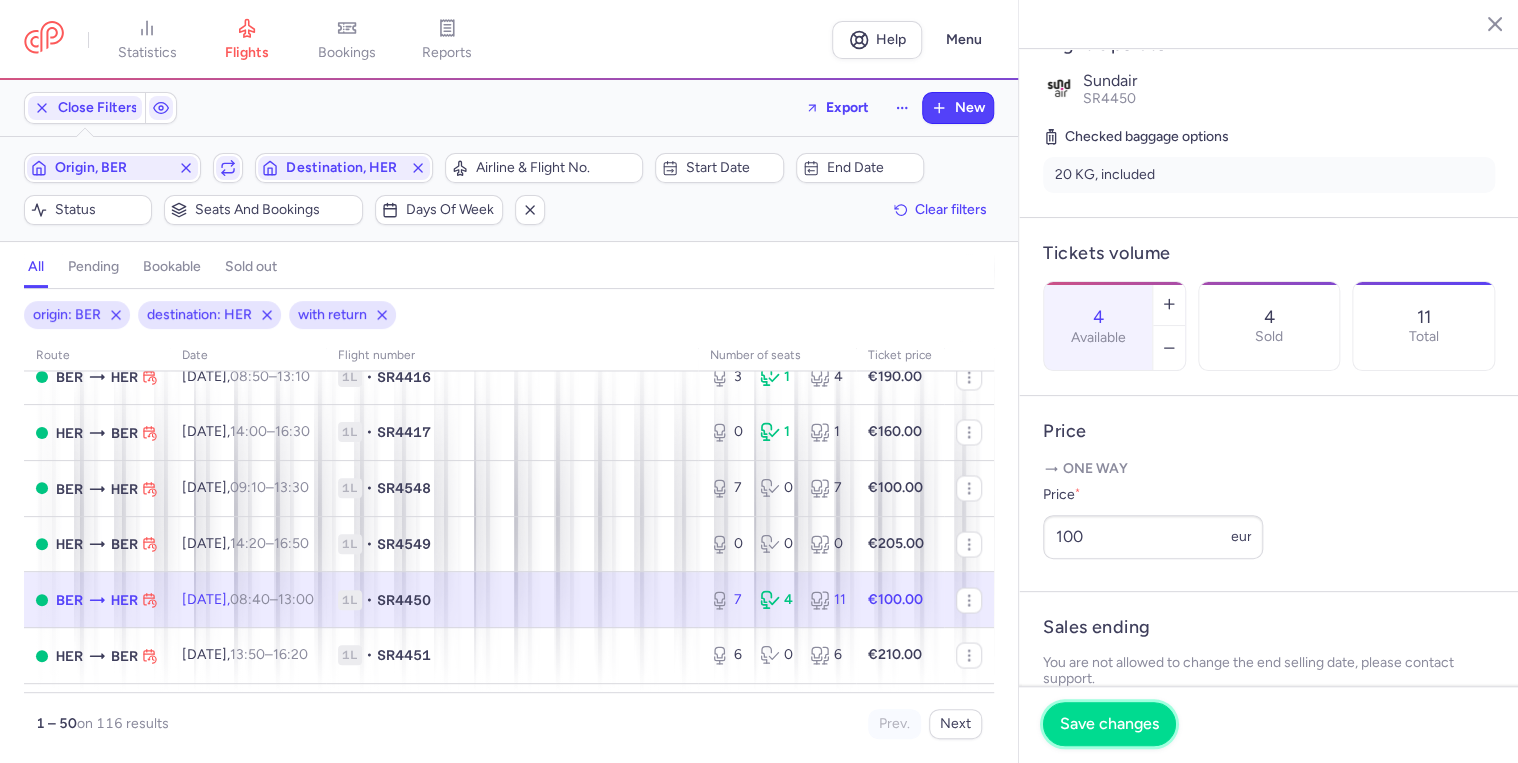 click on "Save changes" at bounding box center (1109, 724) 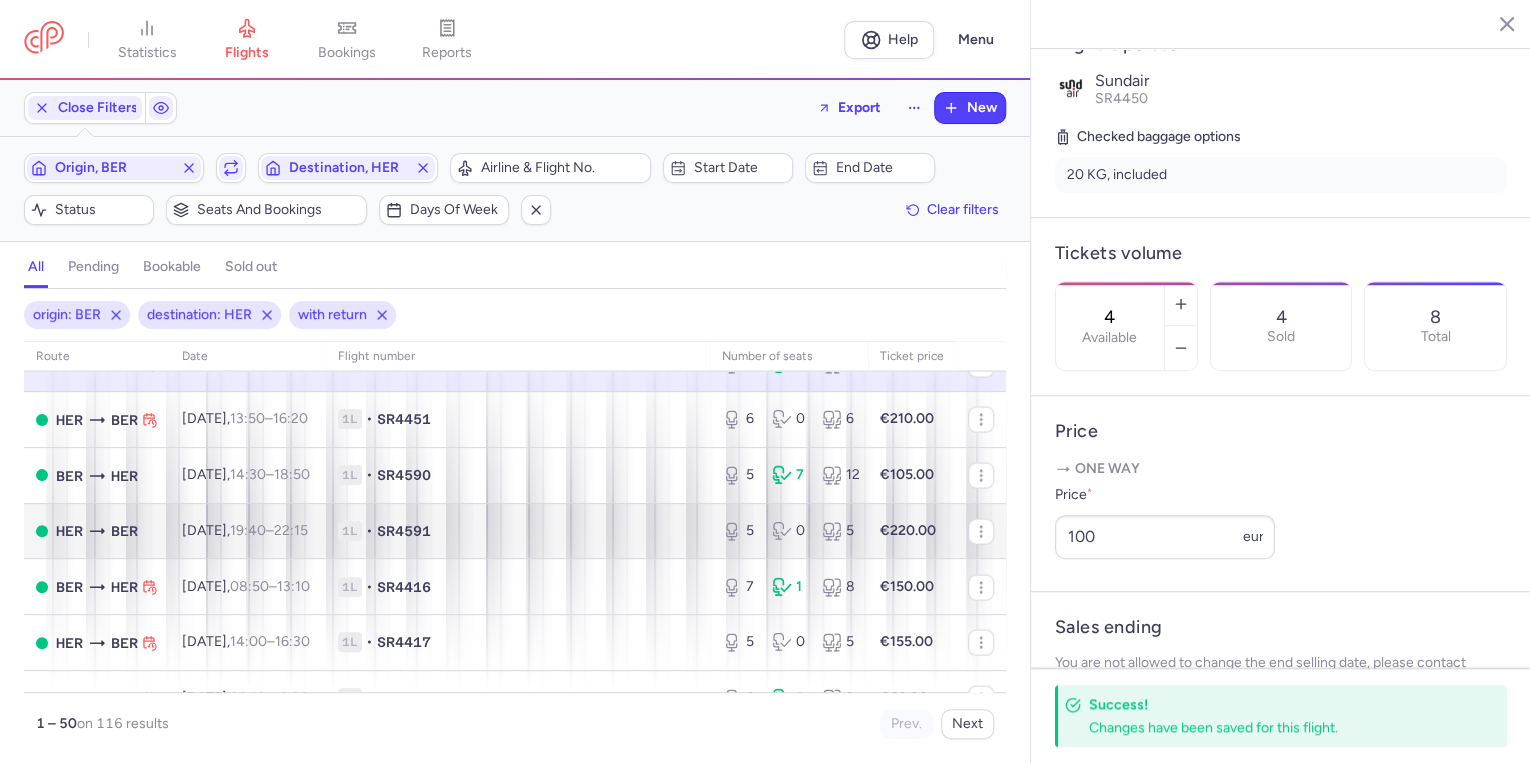 scroll, scrollTop: 2000, scrollLeft: 0, axis: vertical 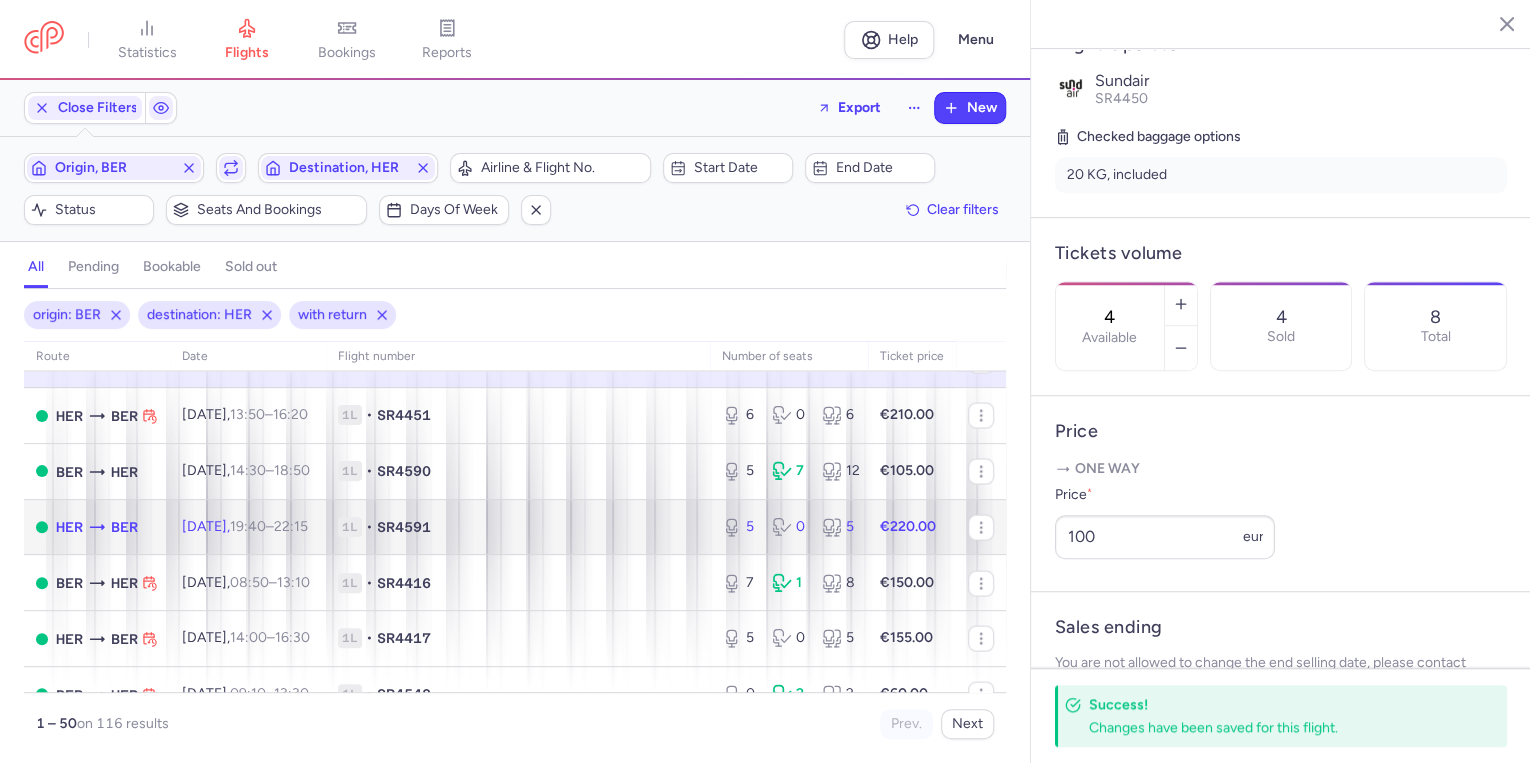 click on "[DATE]  19:40  –  22:15  +0" 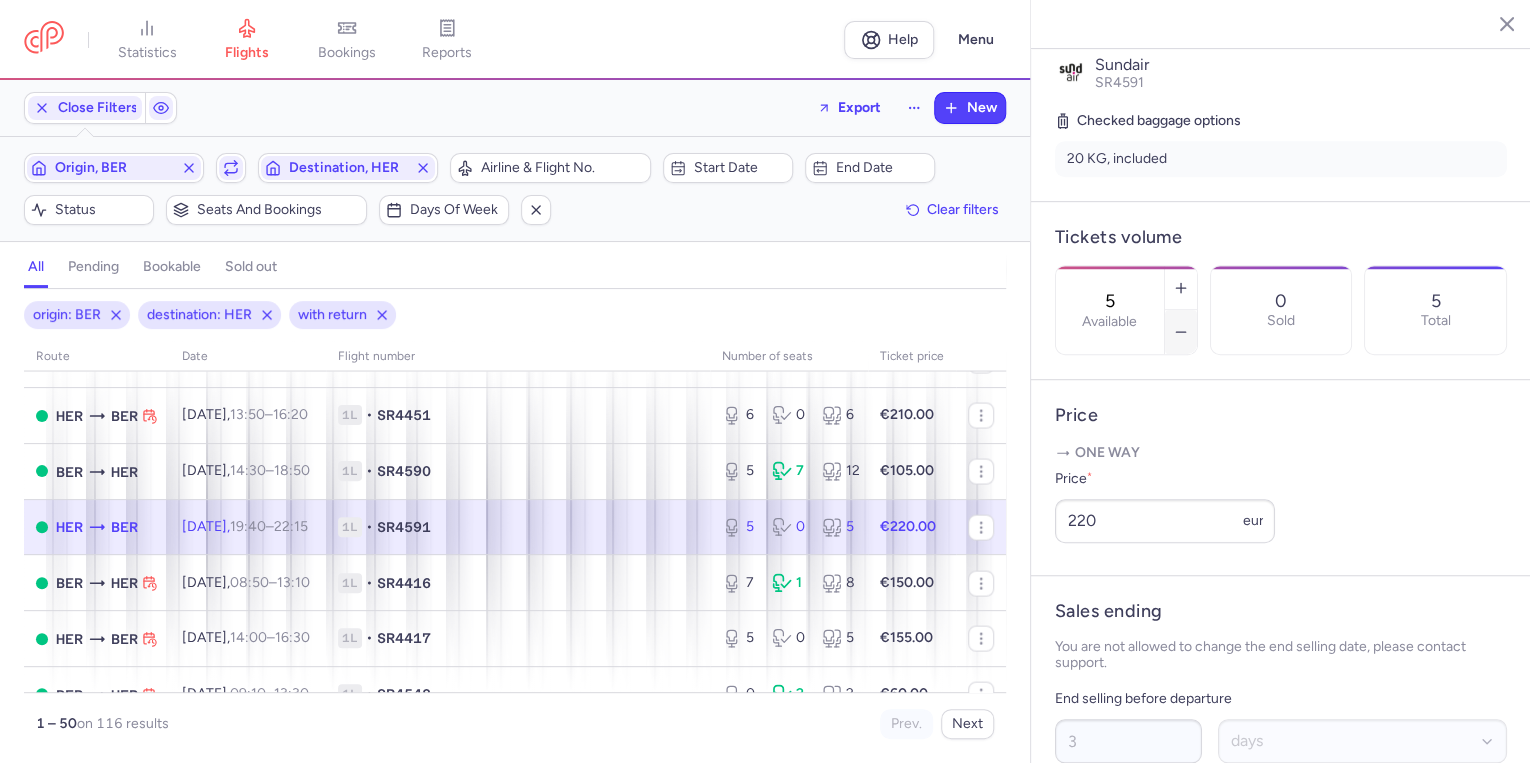 scroll, scrollTop: 400, scrollLeft: 0, axis: vertical 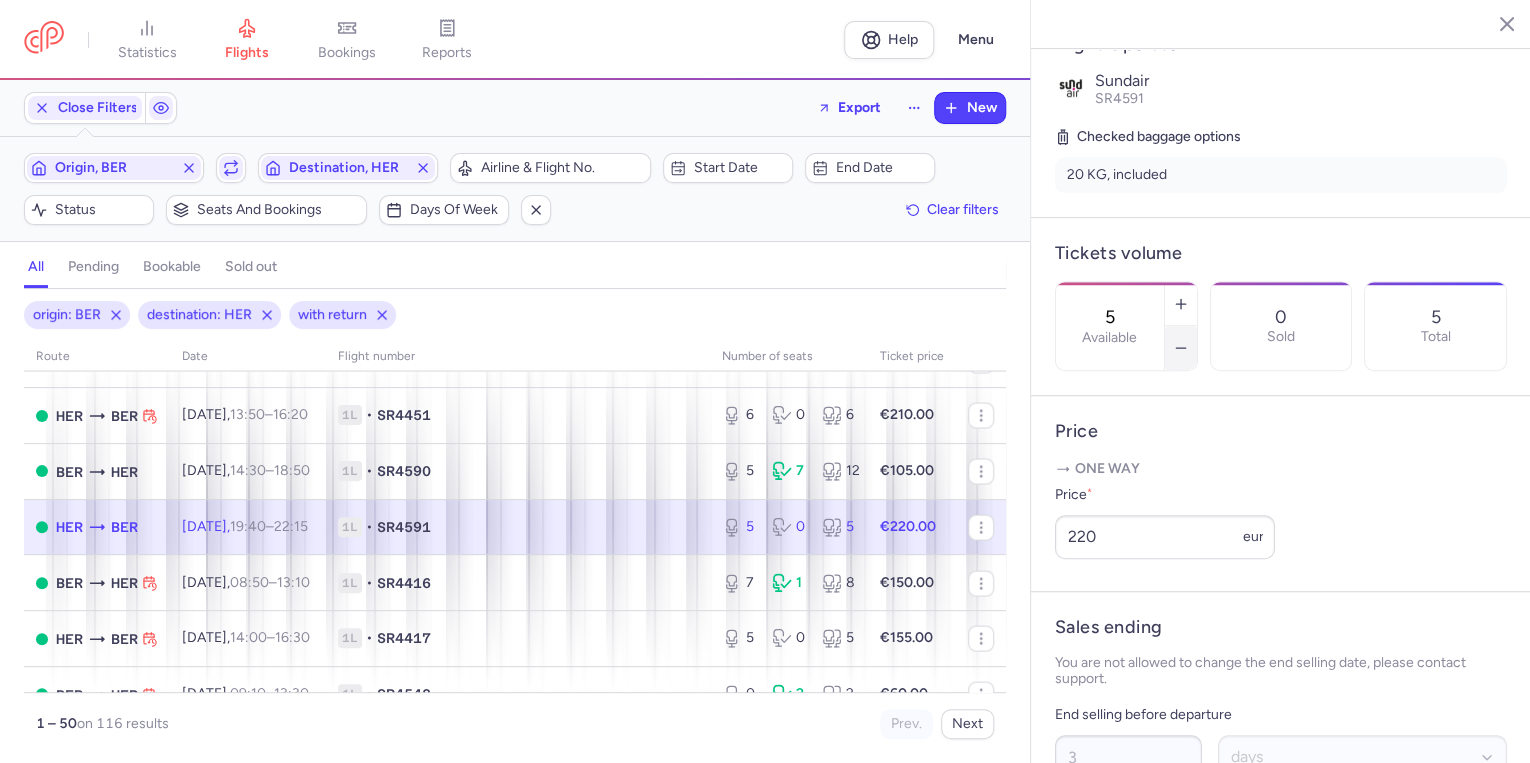 click 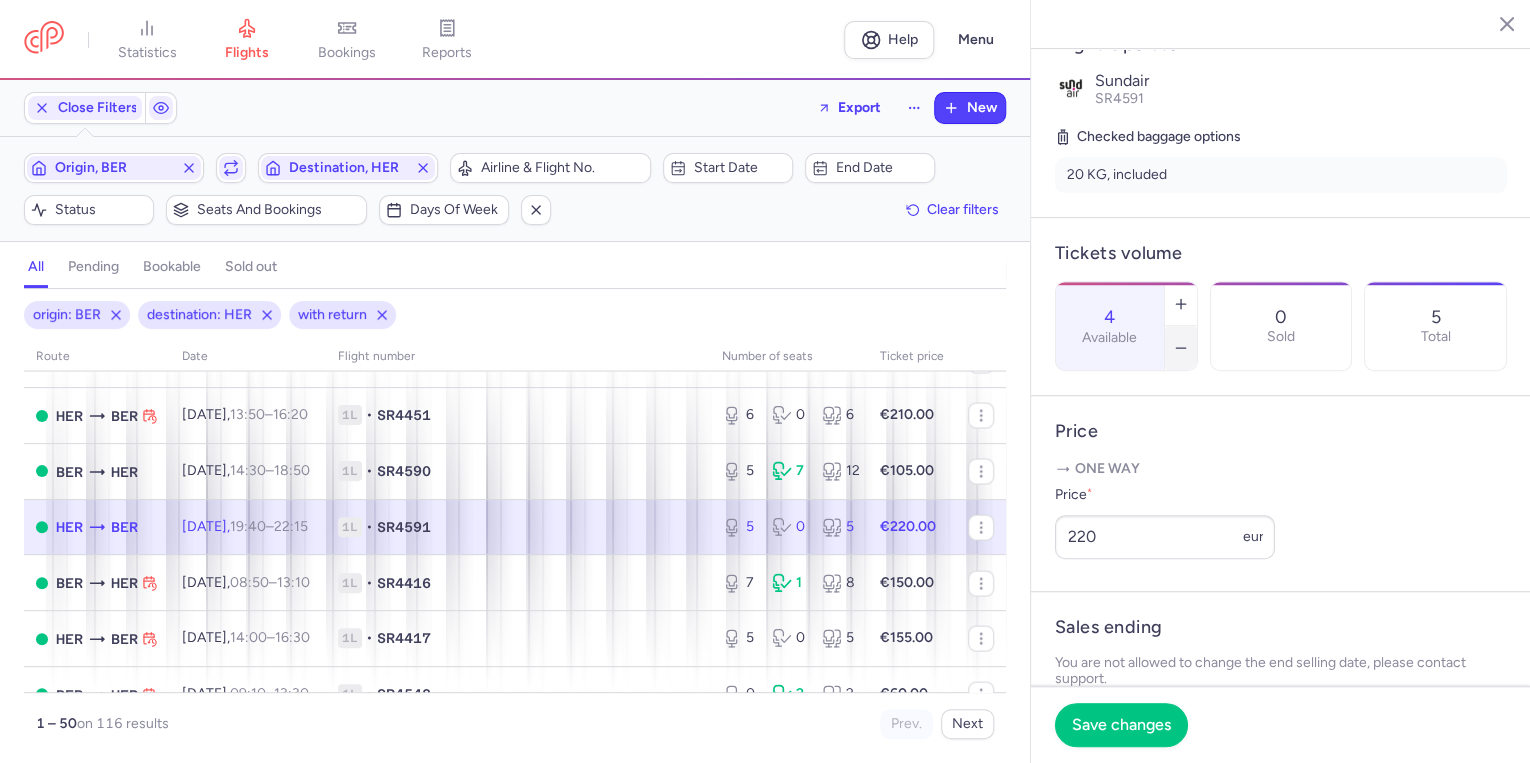 click 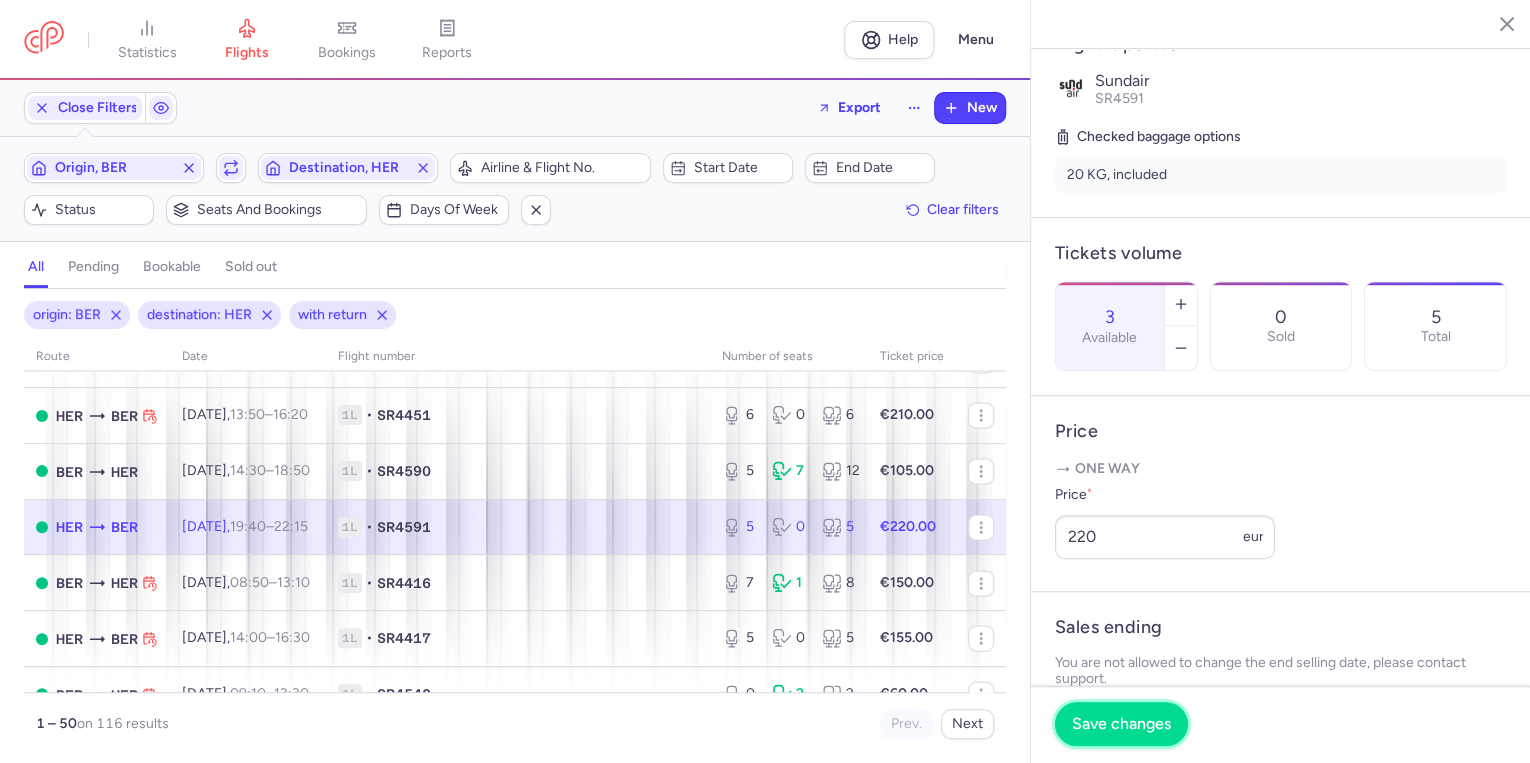 click on "Save changes" at bounding box center [1121, 724] 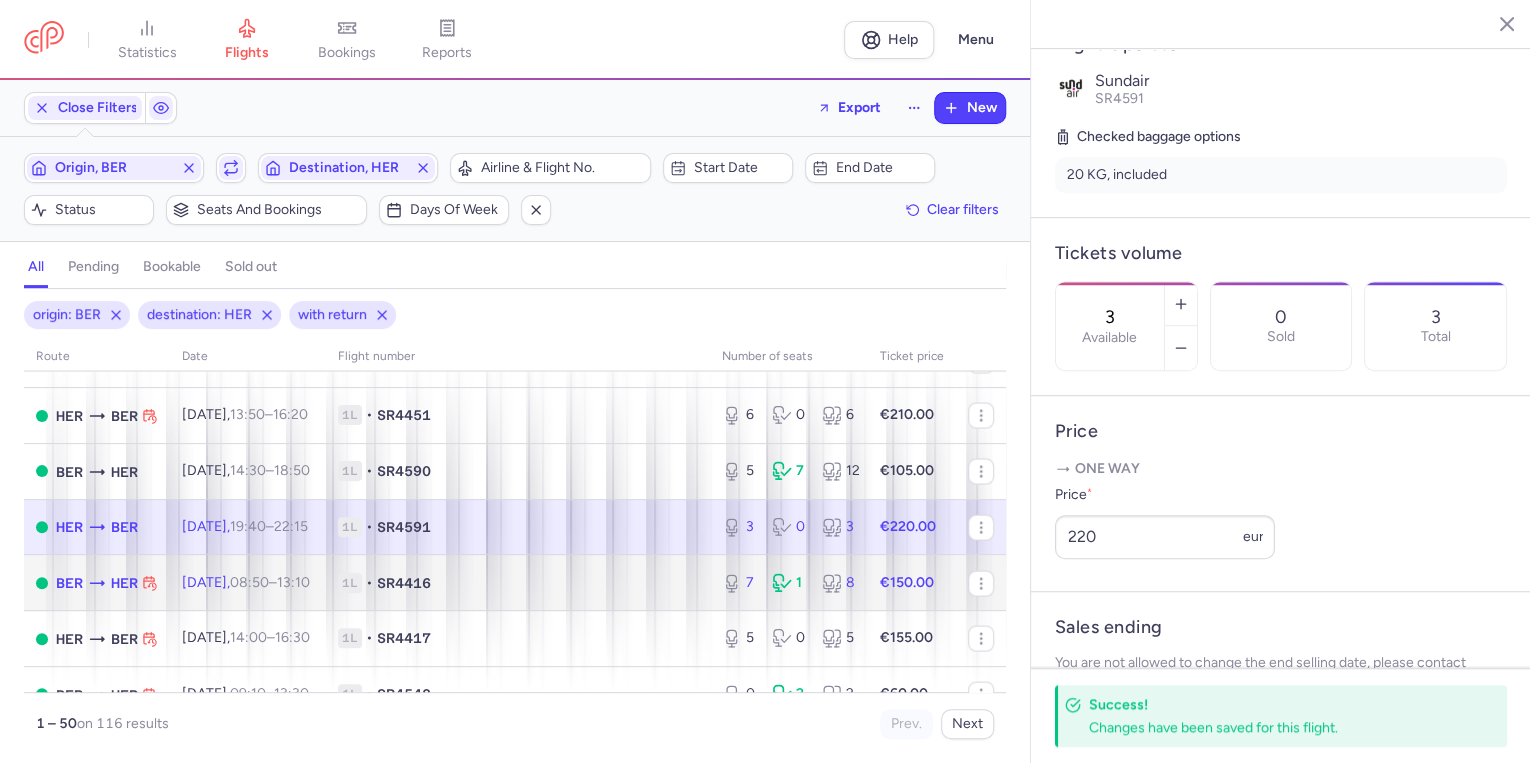click on "1L • SR4416" 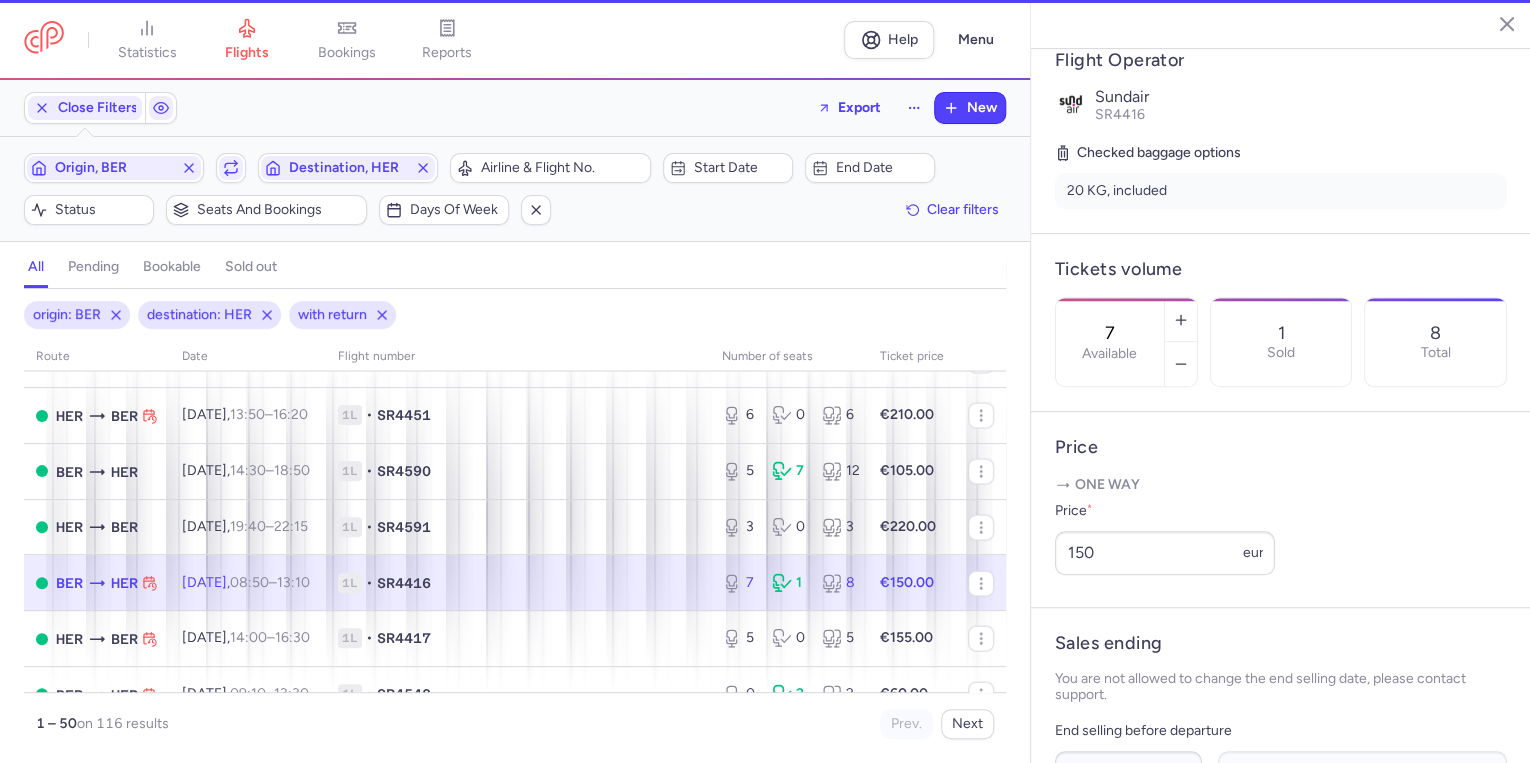 scroll, scrollTop: 416, scrollLeft: 0, axis: vertical 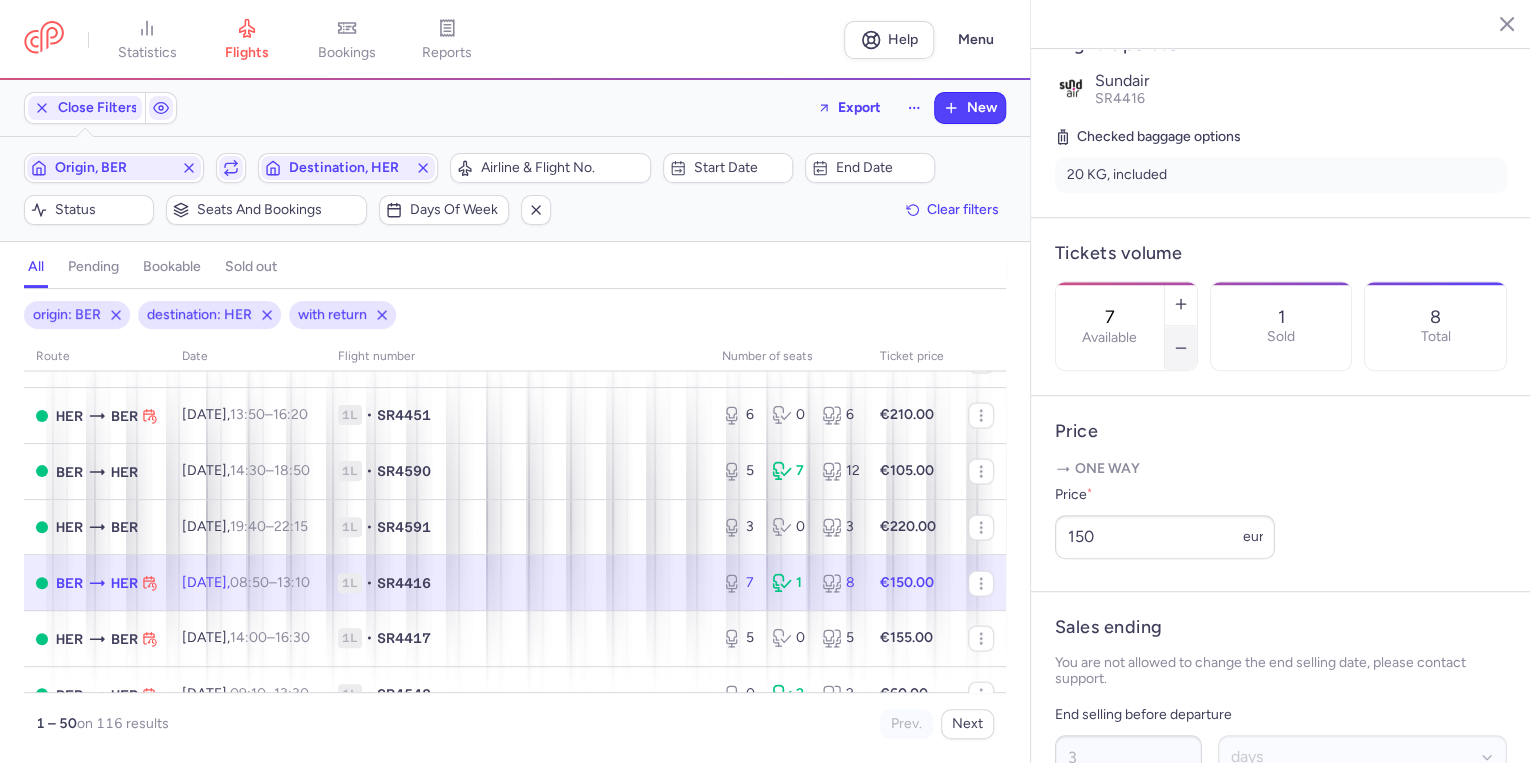 click 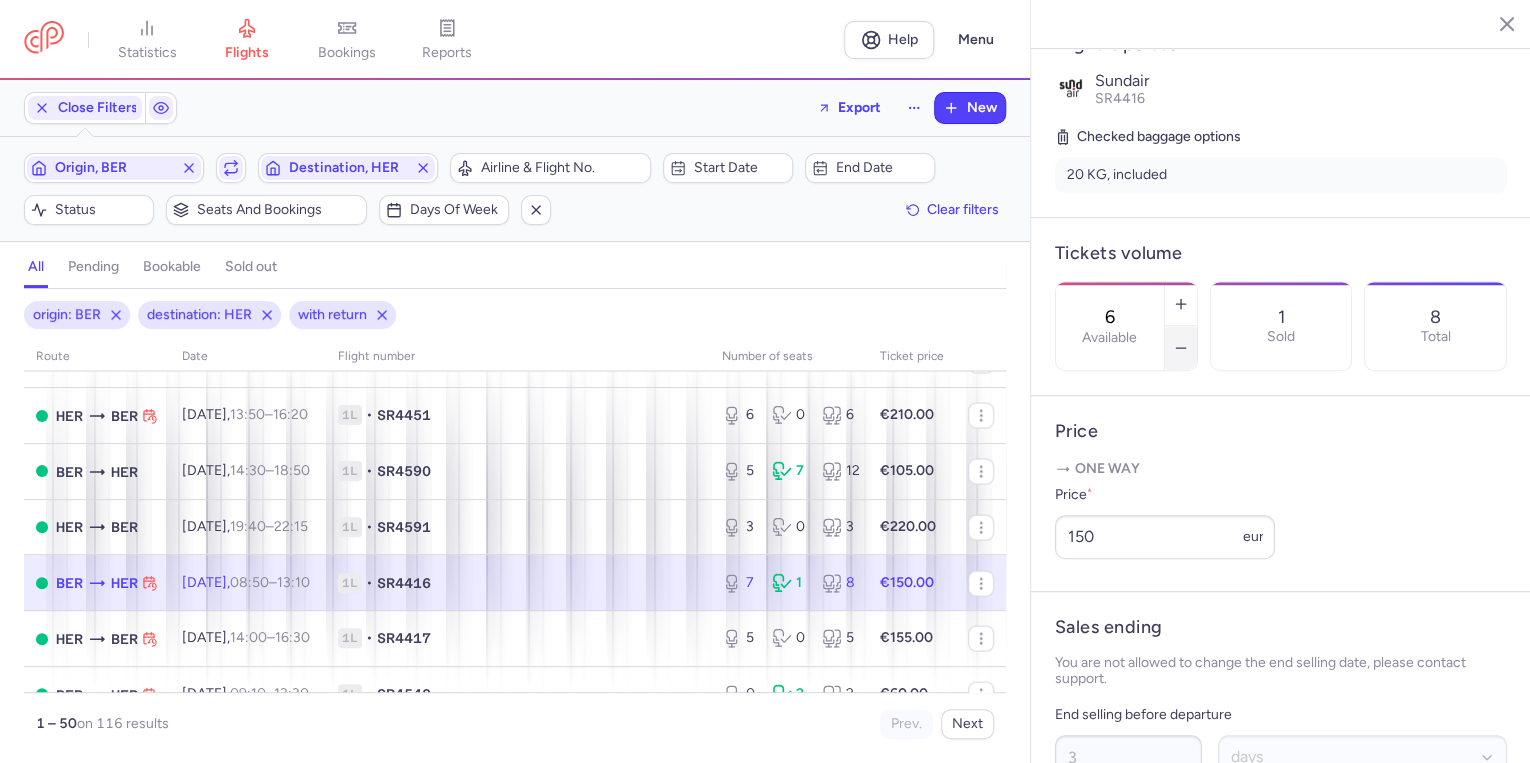 click 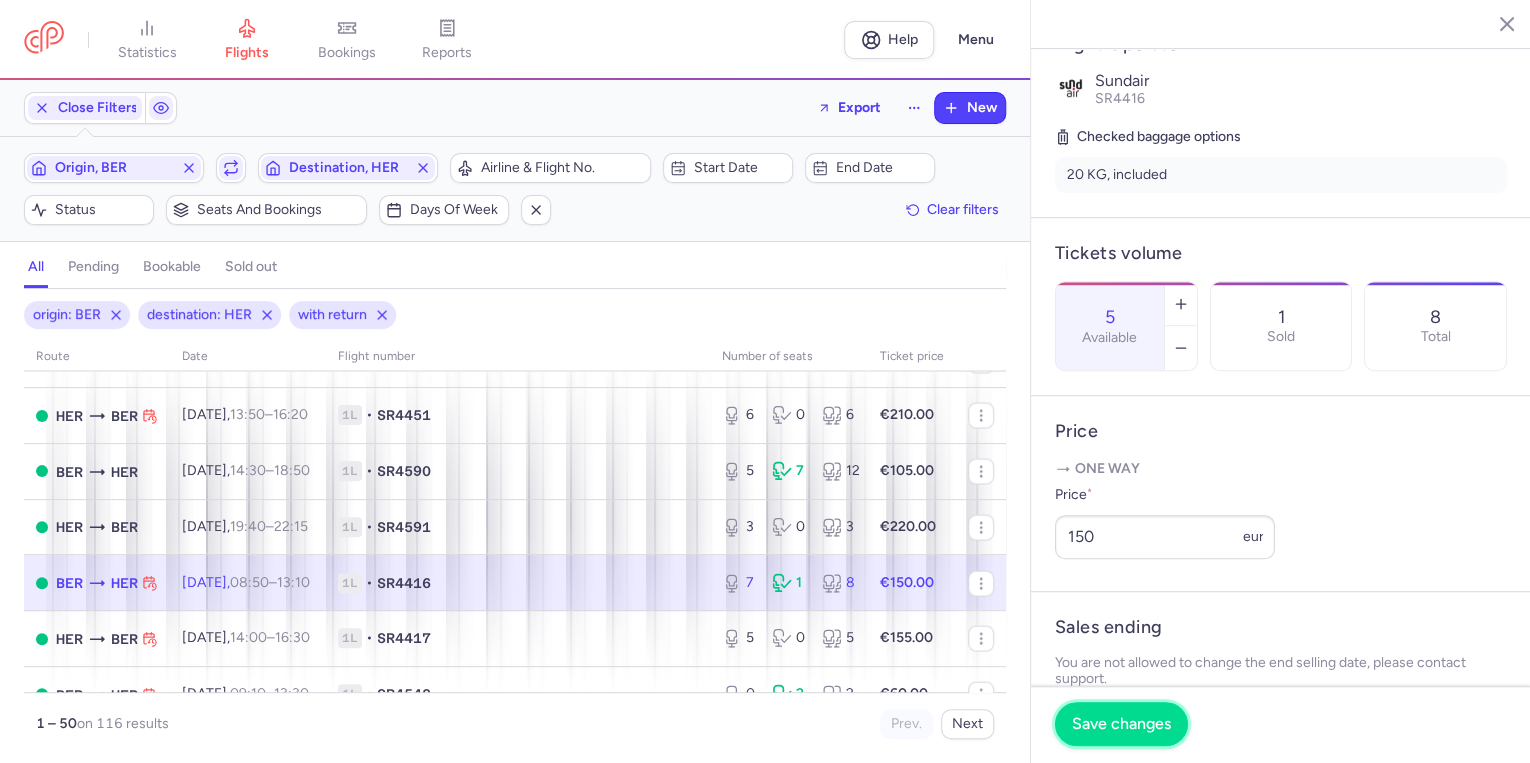 click on "Save changes" at bounding box center [1121, 724] 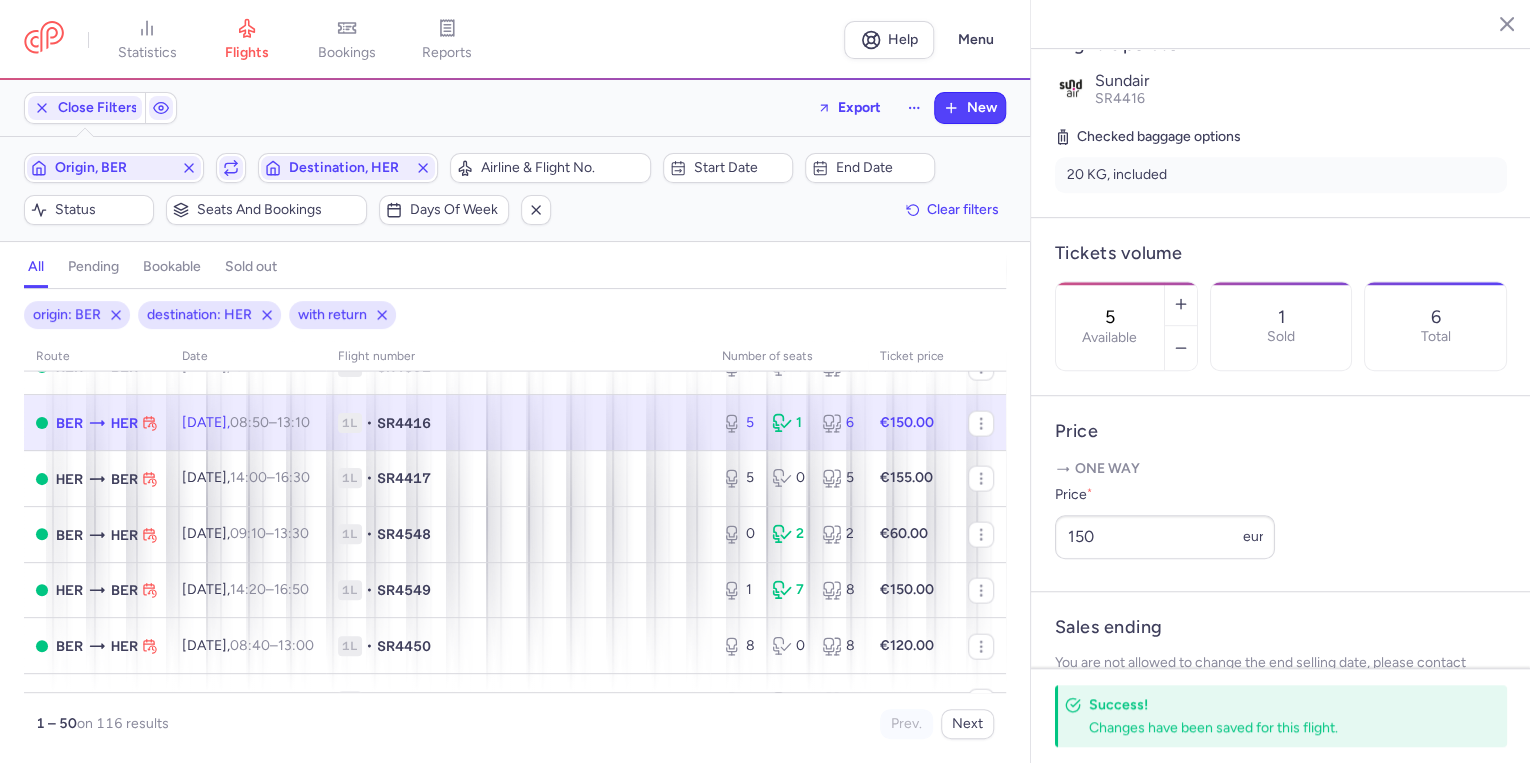 scroll, scrollTop: 2240, scrollLeft: 0, axis: vertical 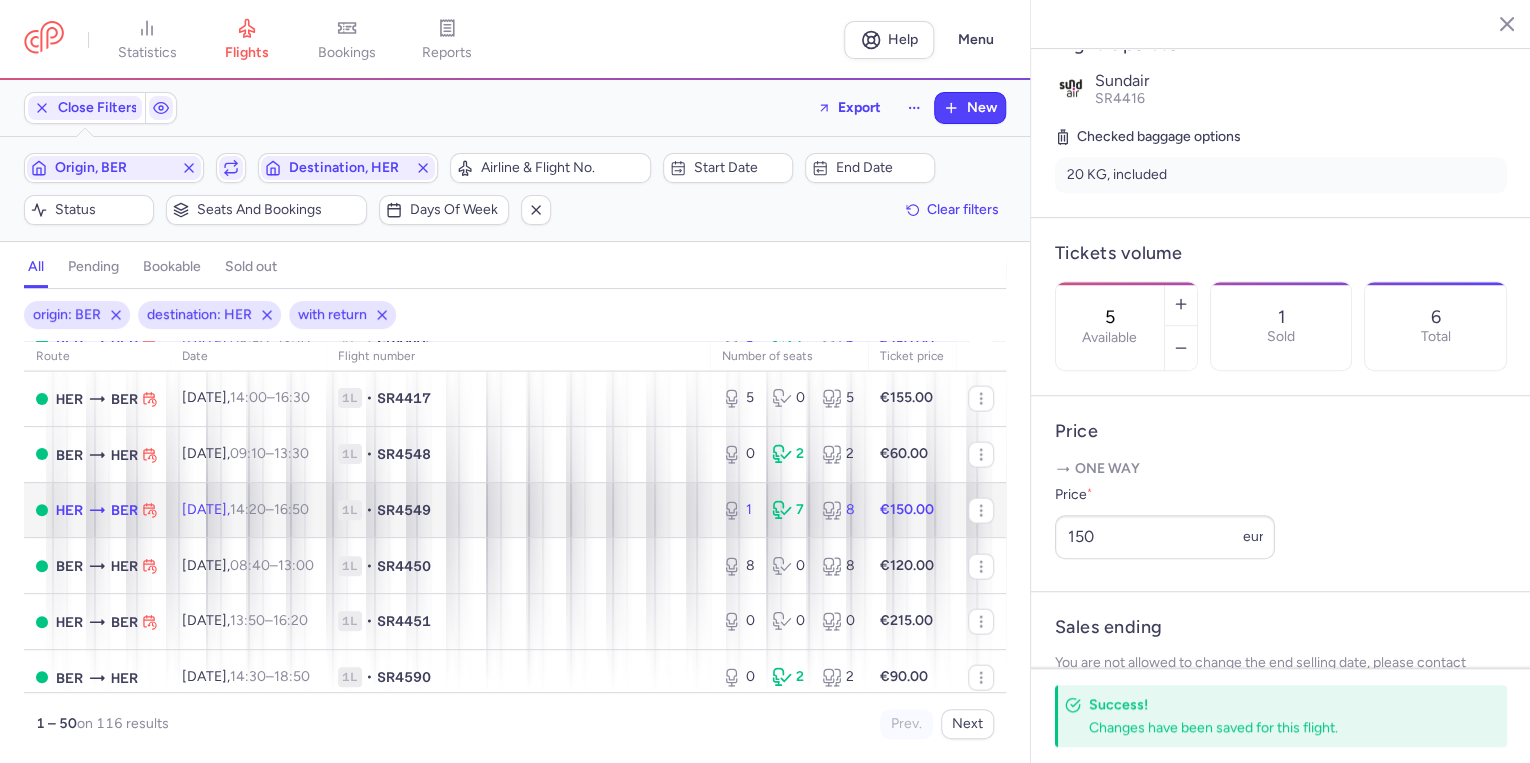 click on "[DATE]  14:20  –  16:50  +0" 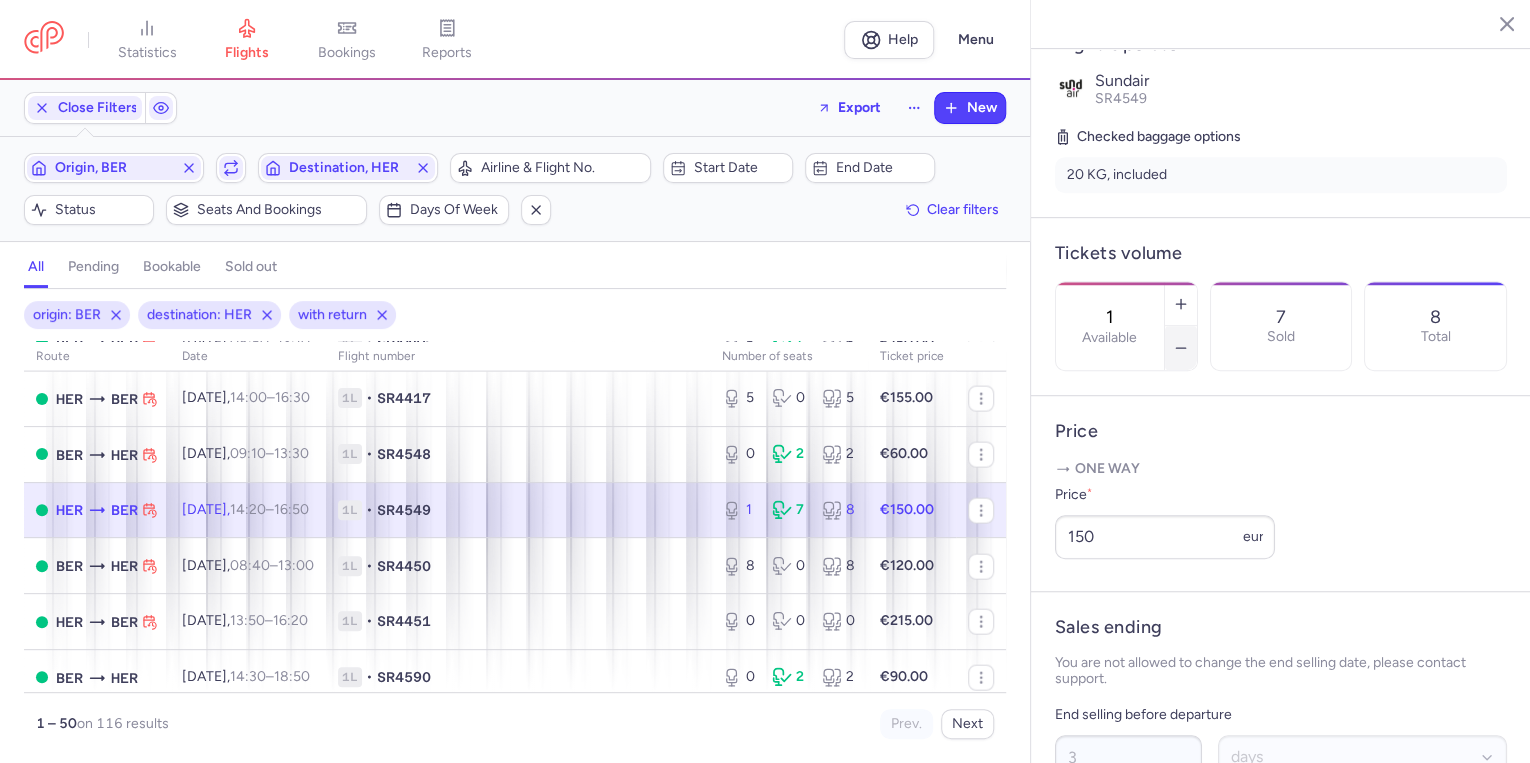 click 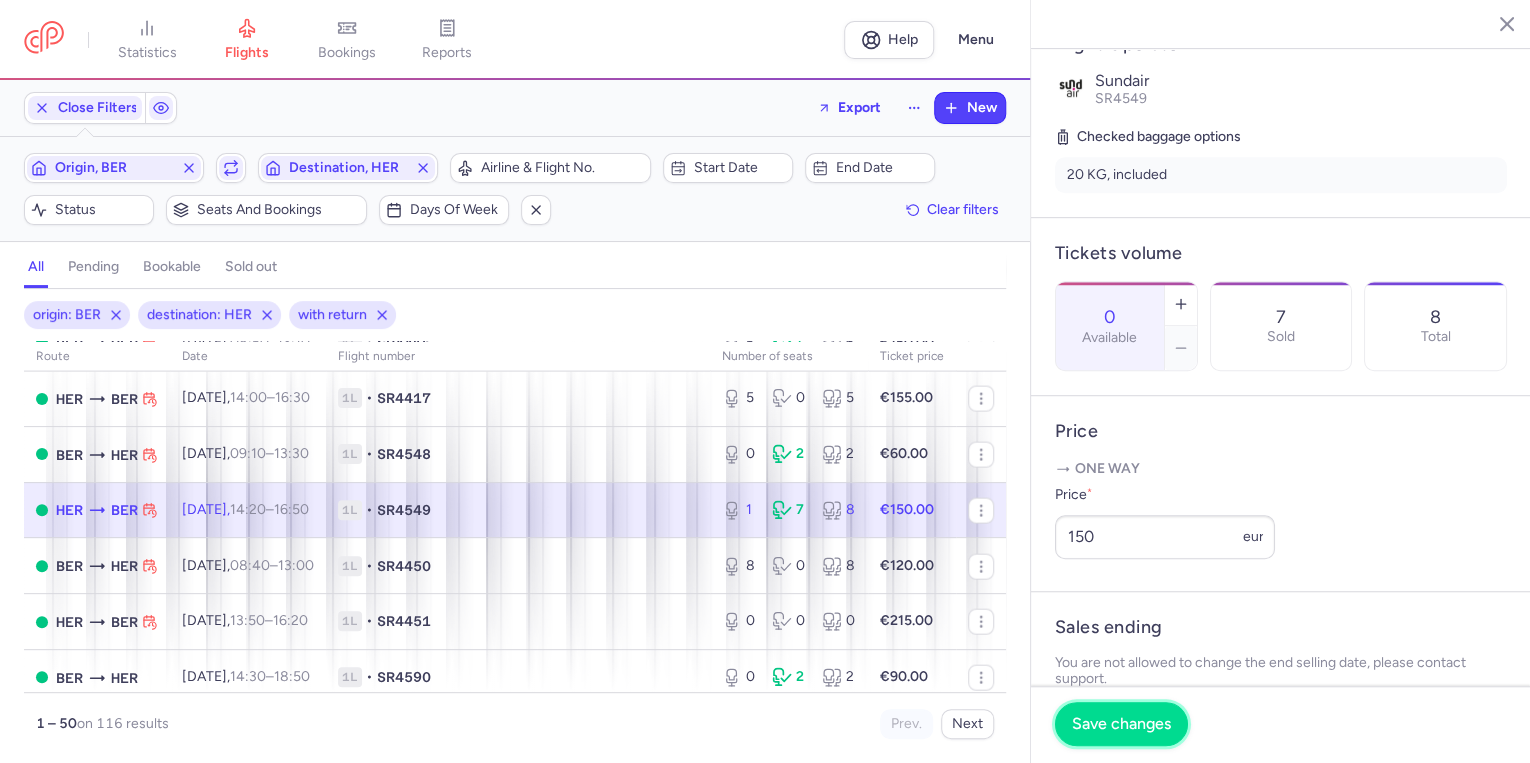 click on "Save changes" at bounding box center [1121, 724] 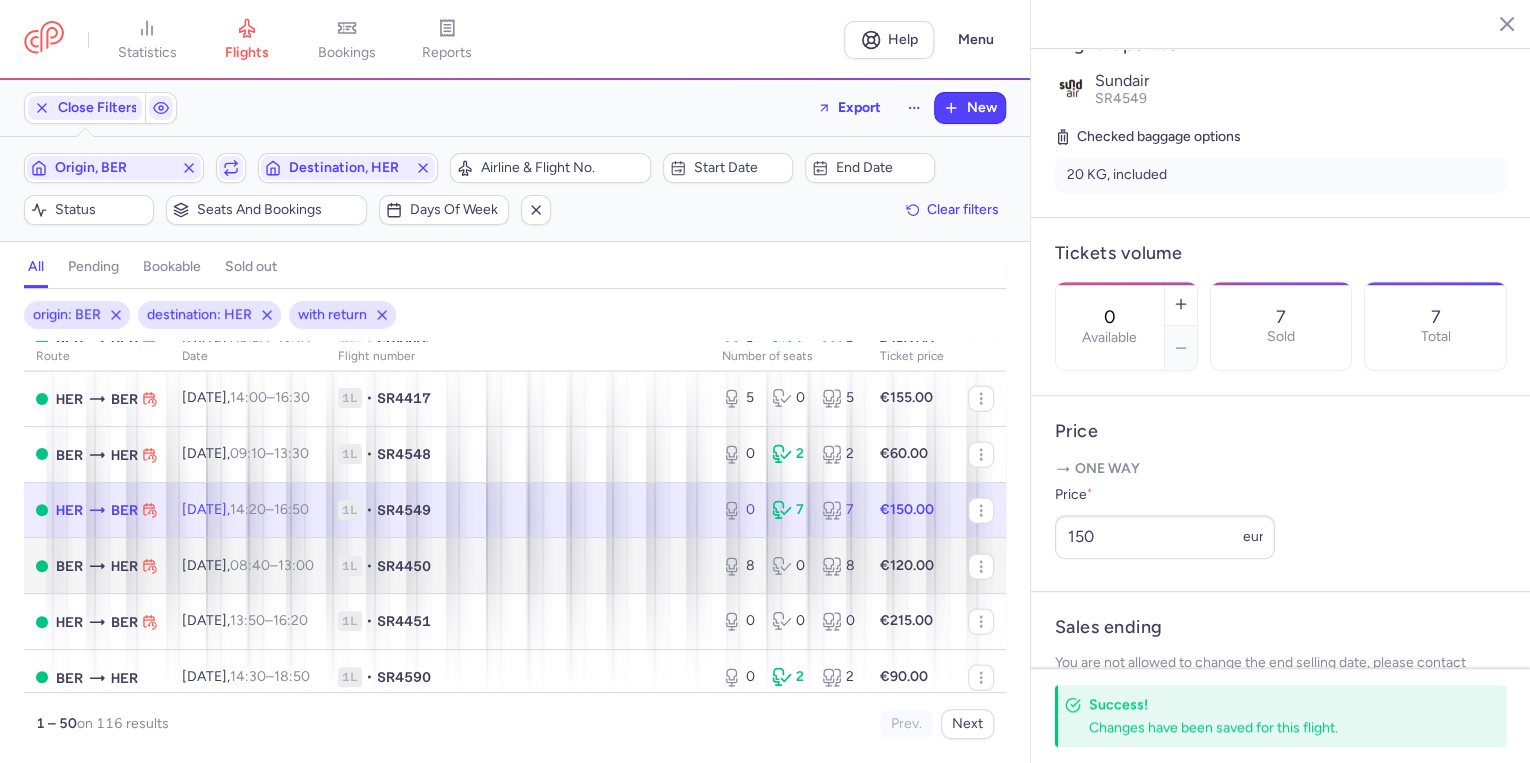 scroll, scrollTop: 2320, scrollLeft: 0, axis: vertical 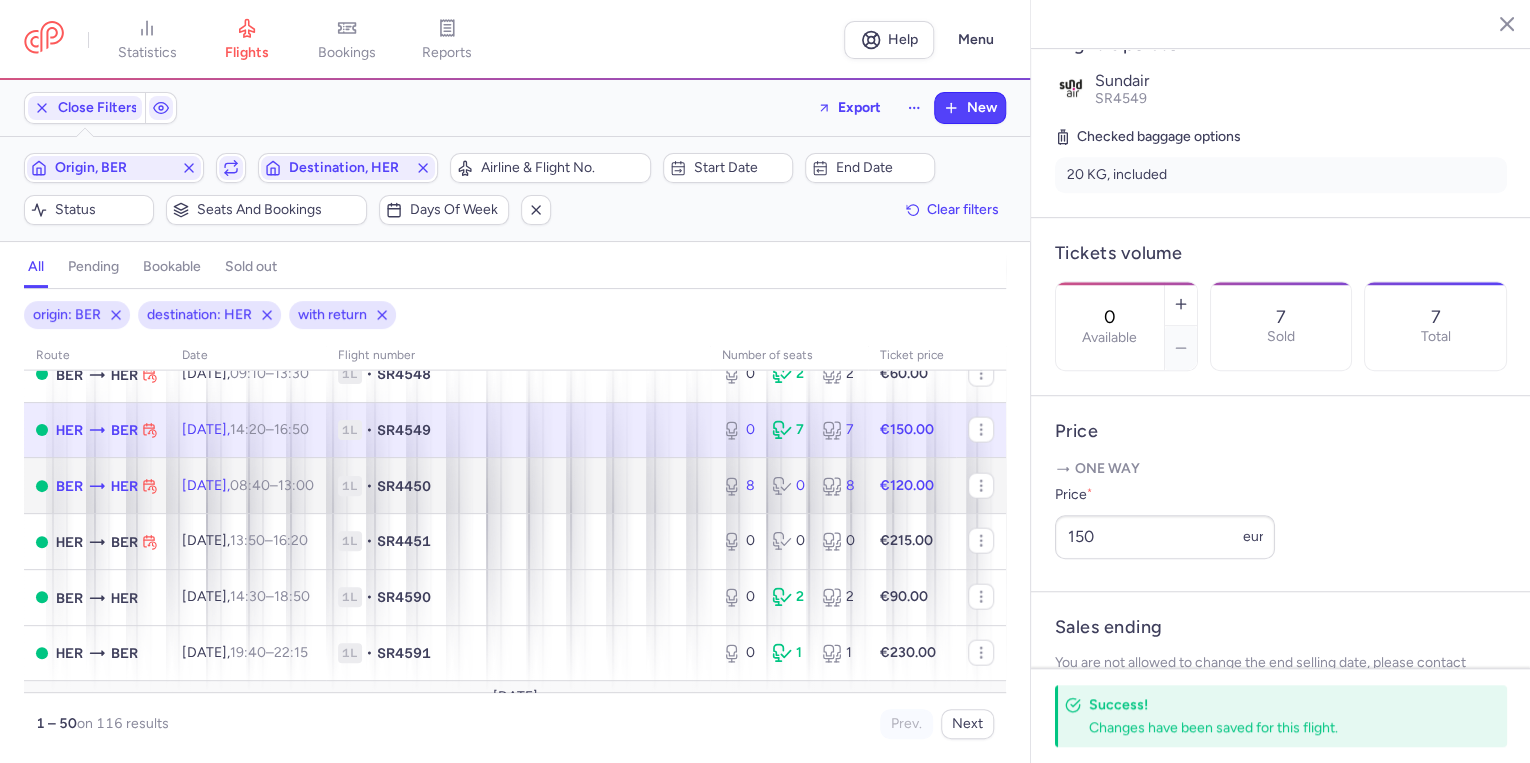 click on "1L • SR4450" 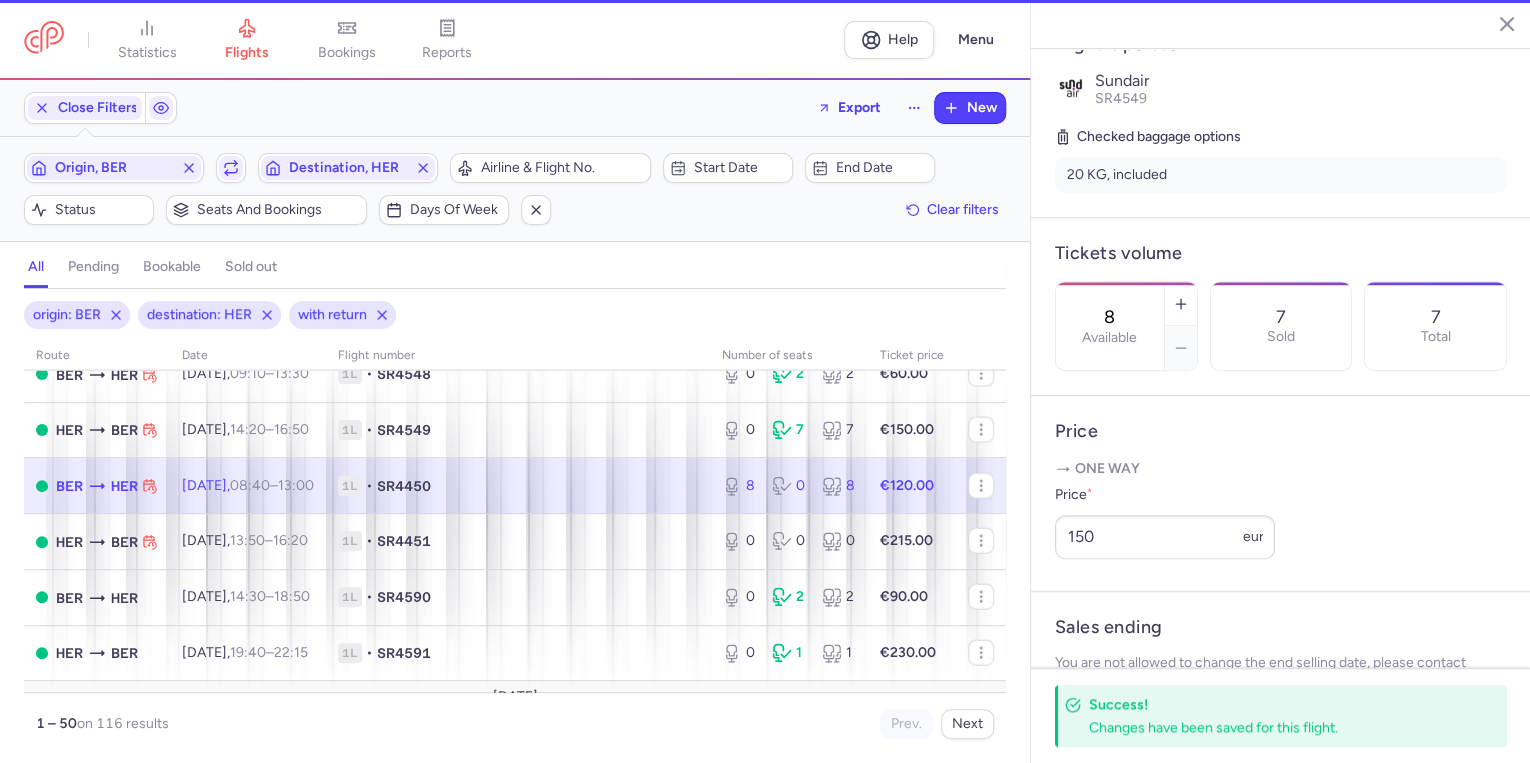 scroll, scrollTop: 400, scrollLeft: 0, axis: vertical 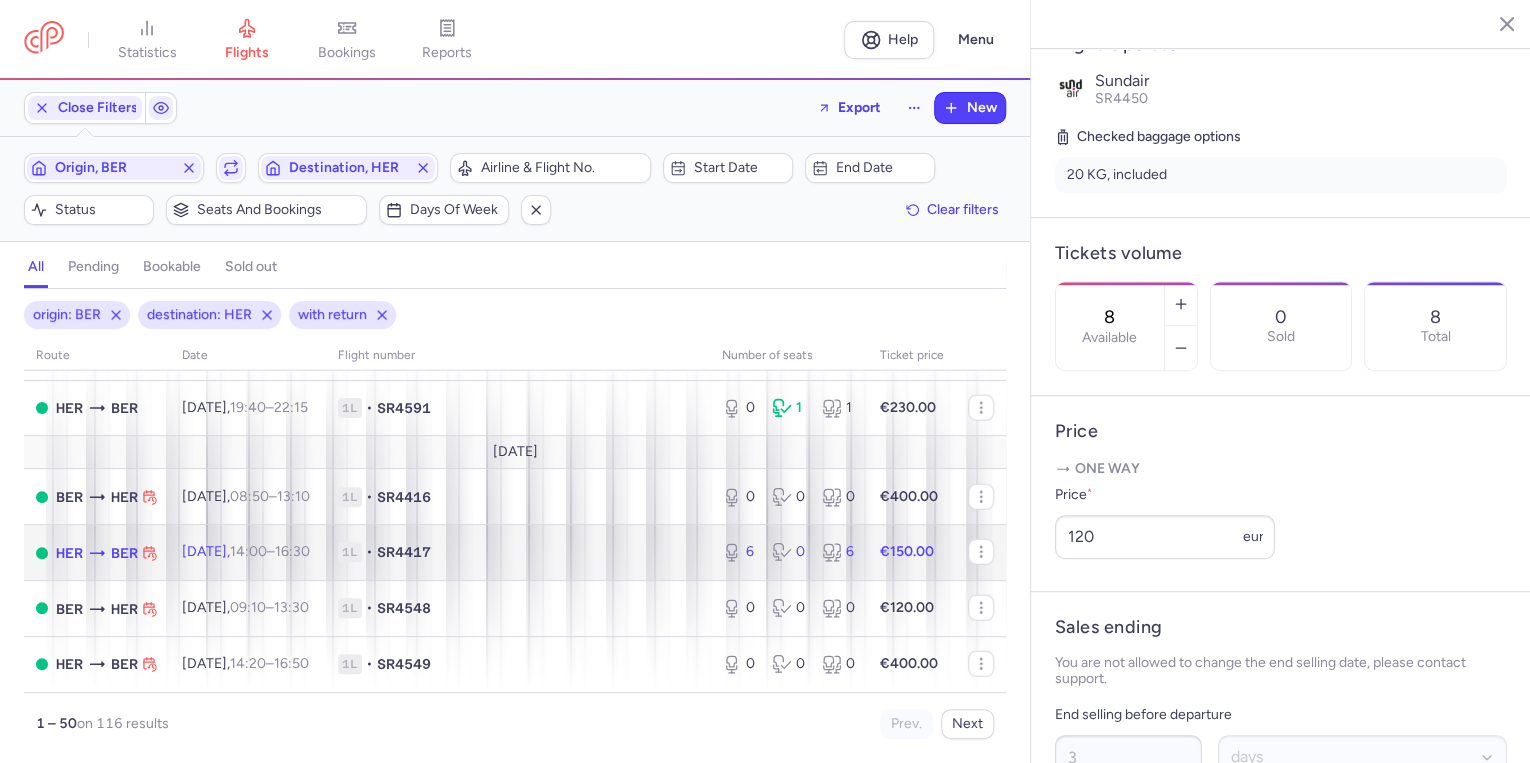 click on "HER  BER" 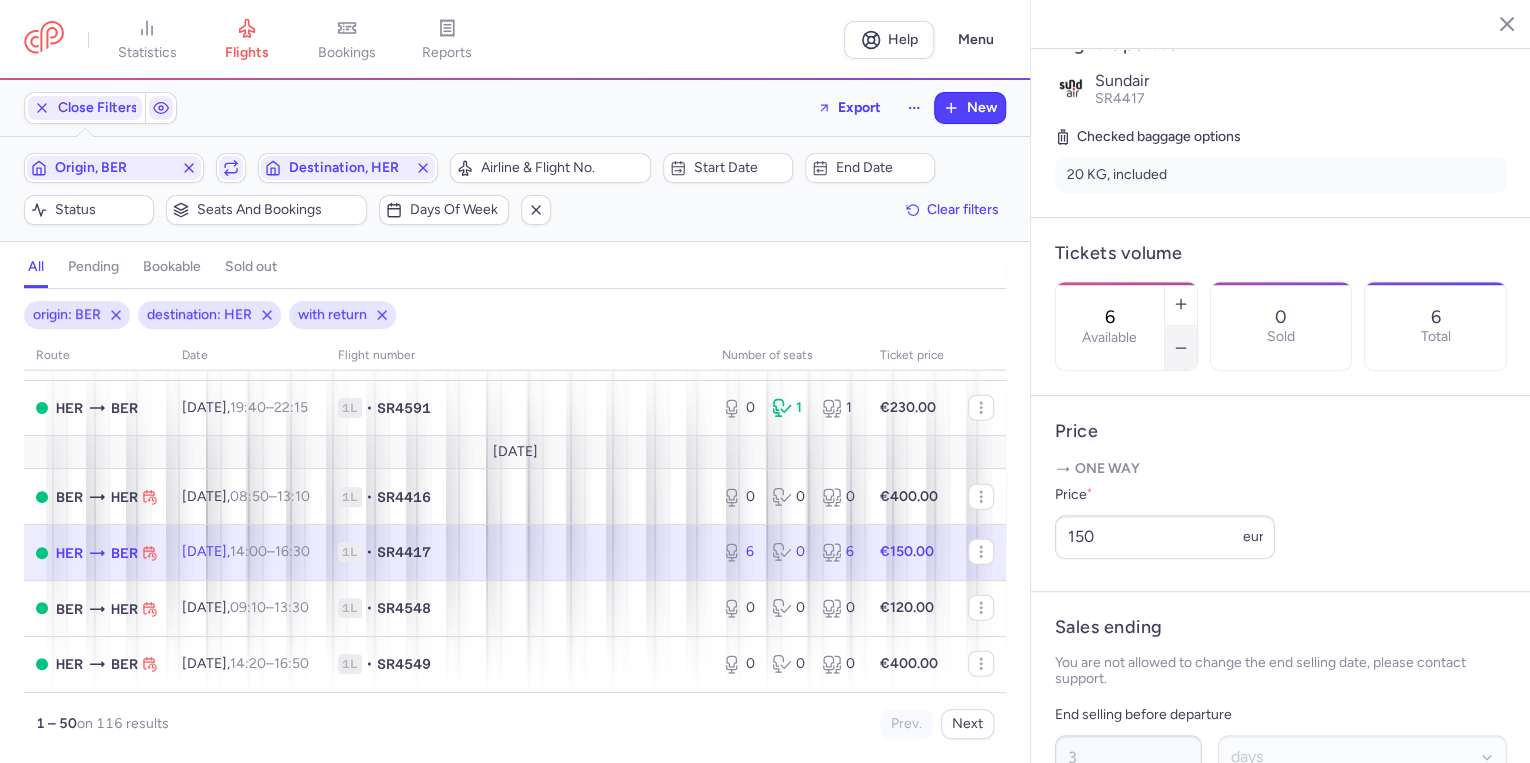 click 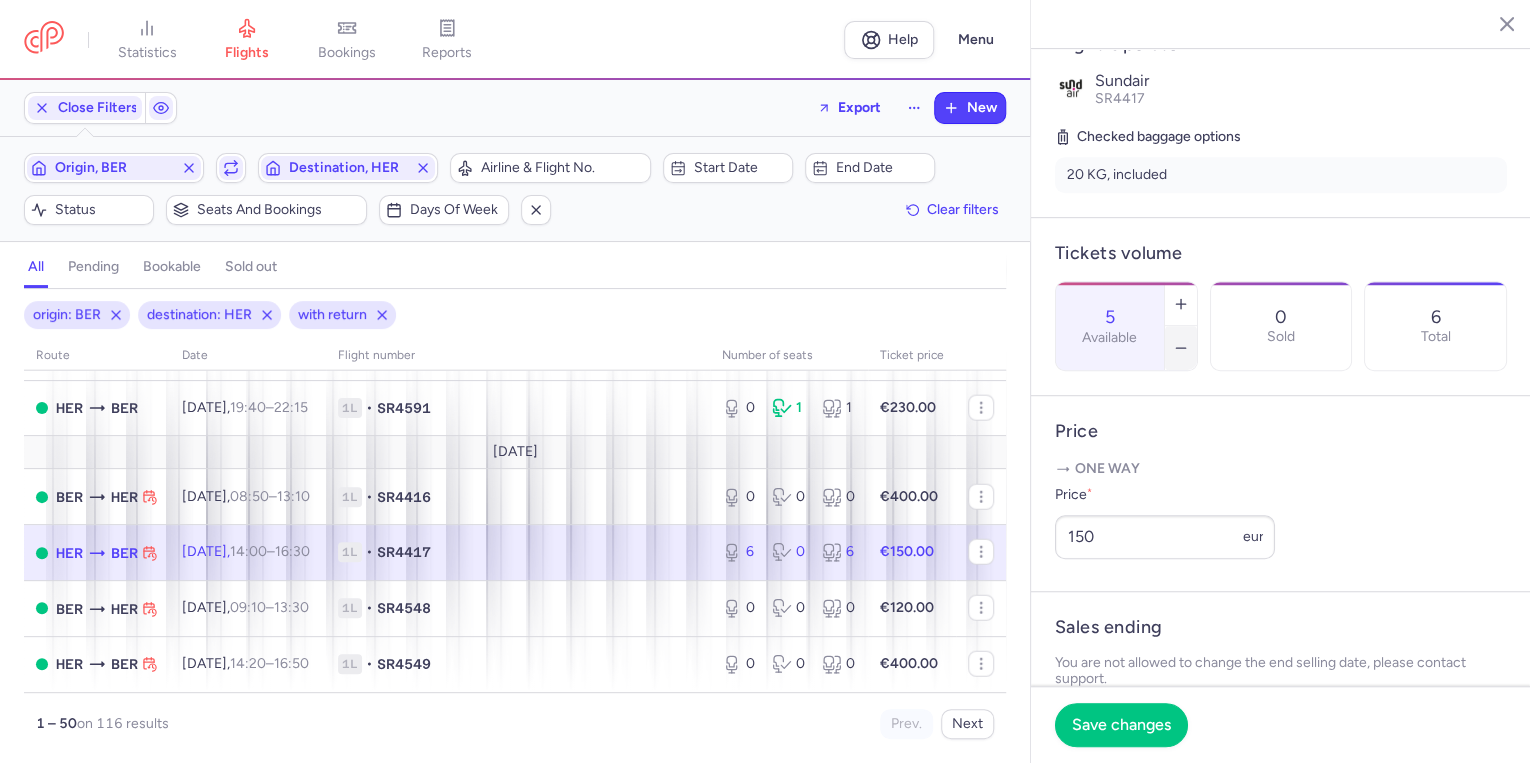 click 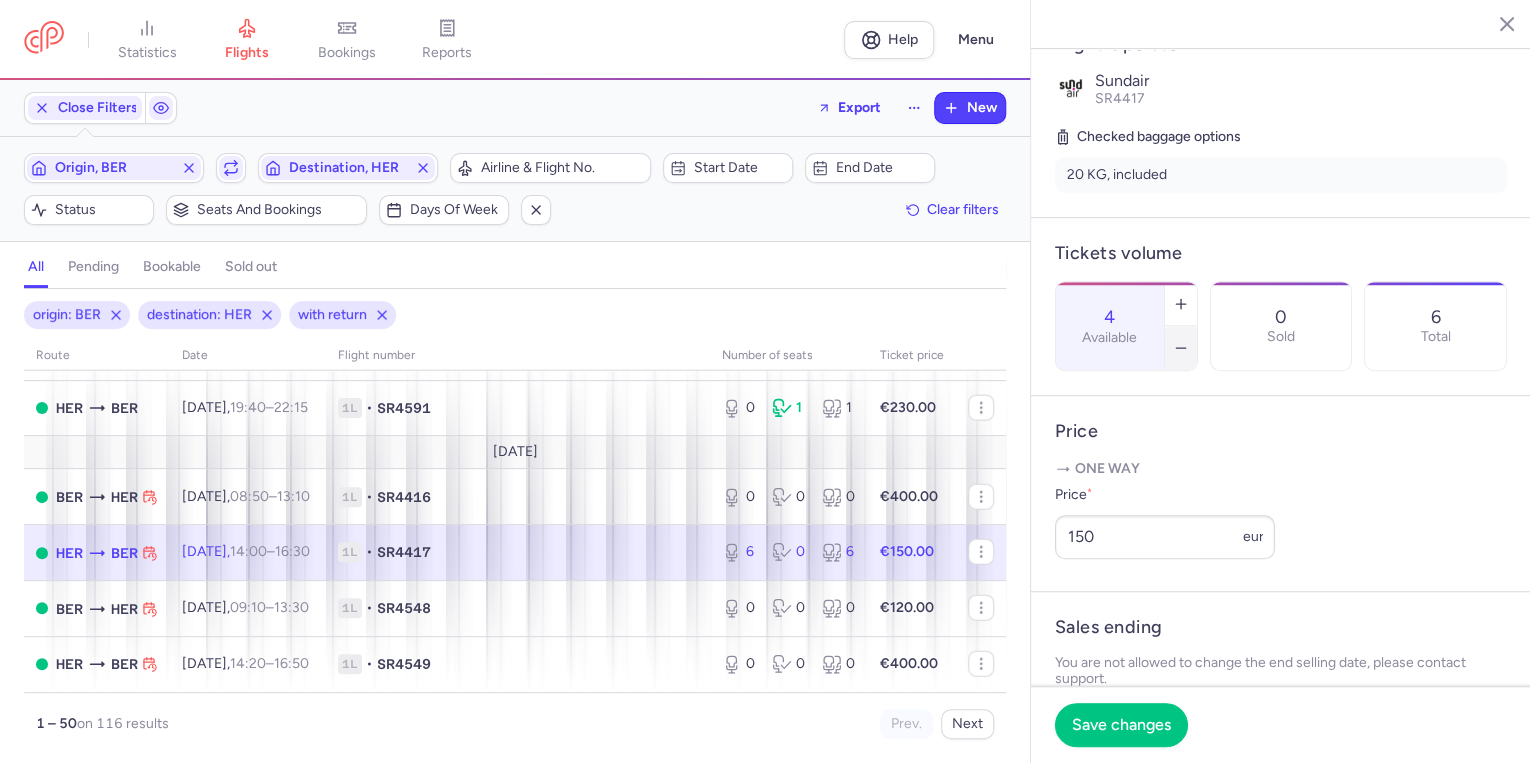 click 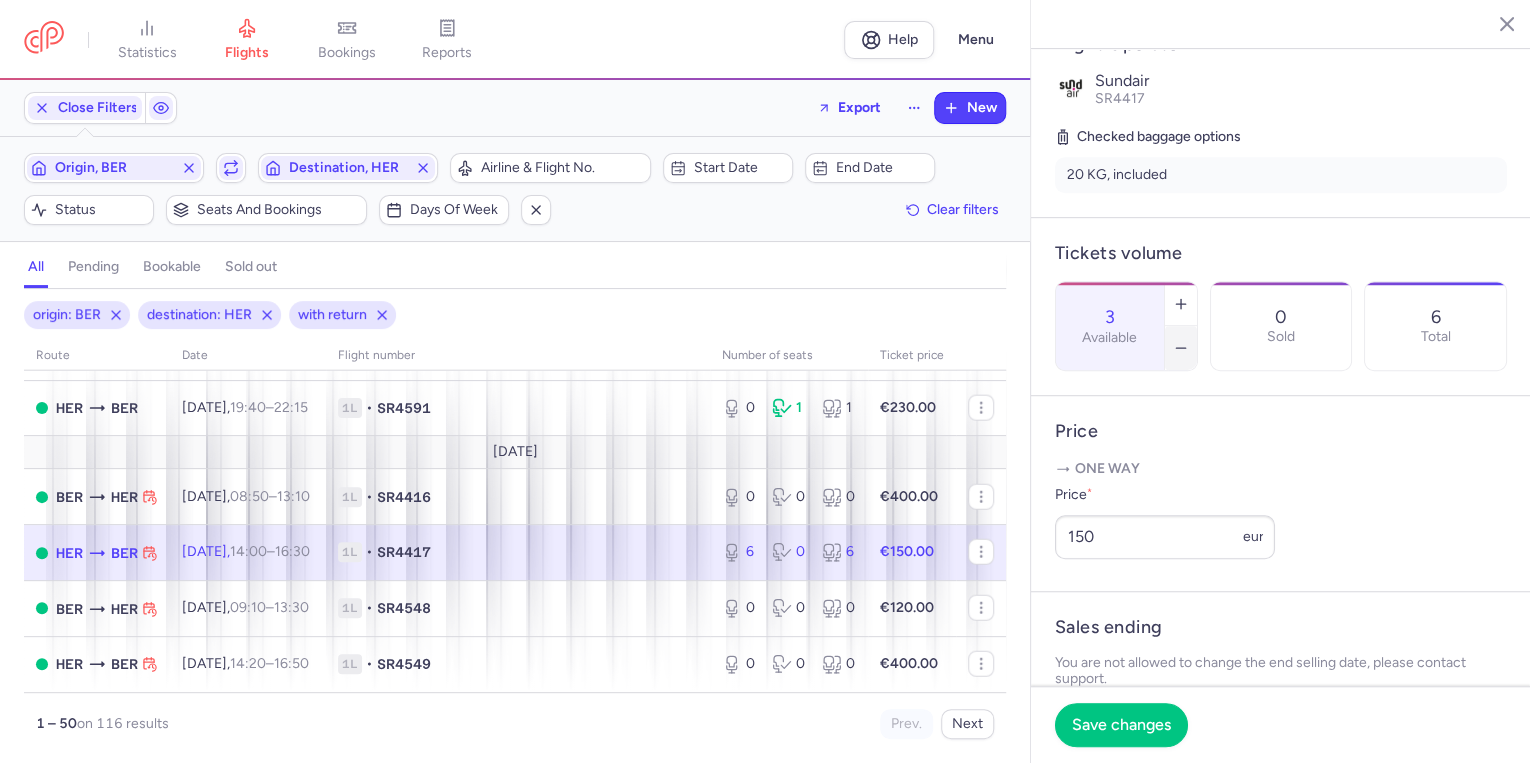click 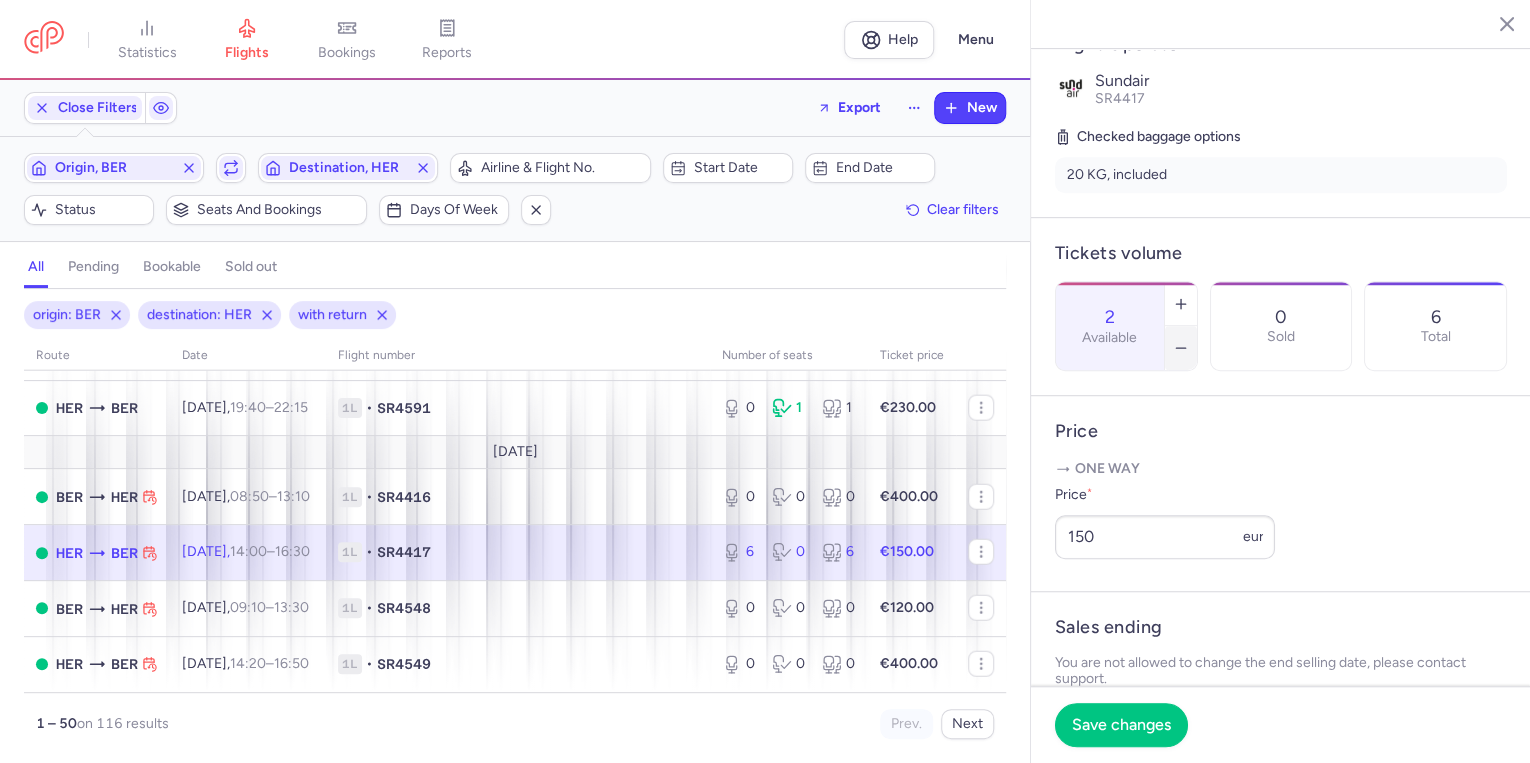 click 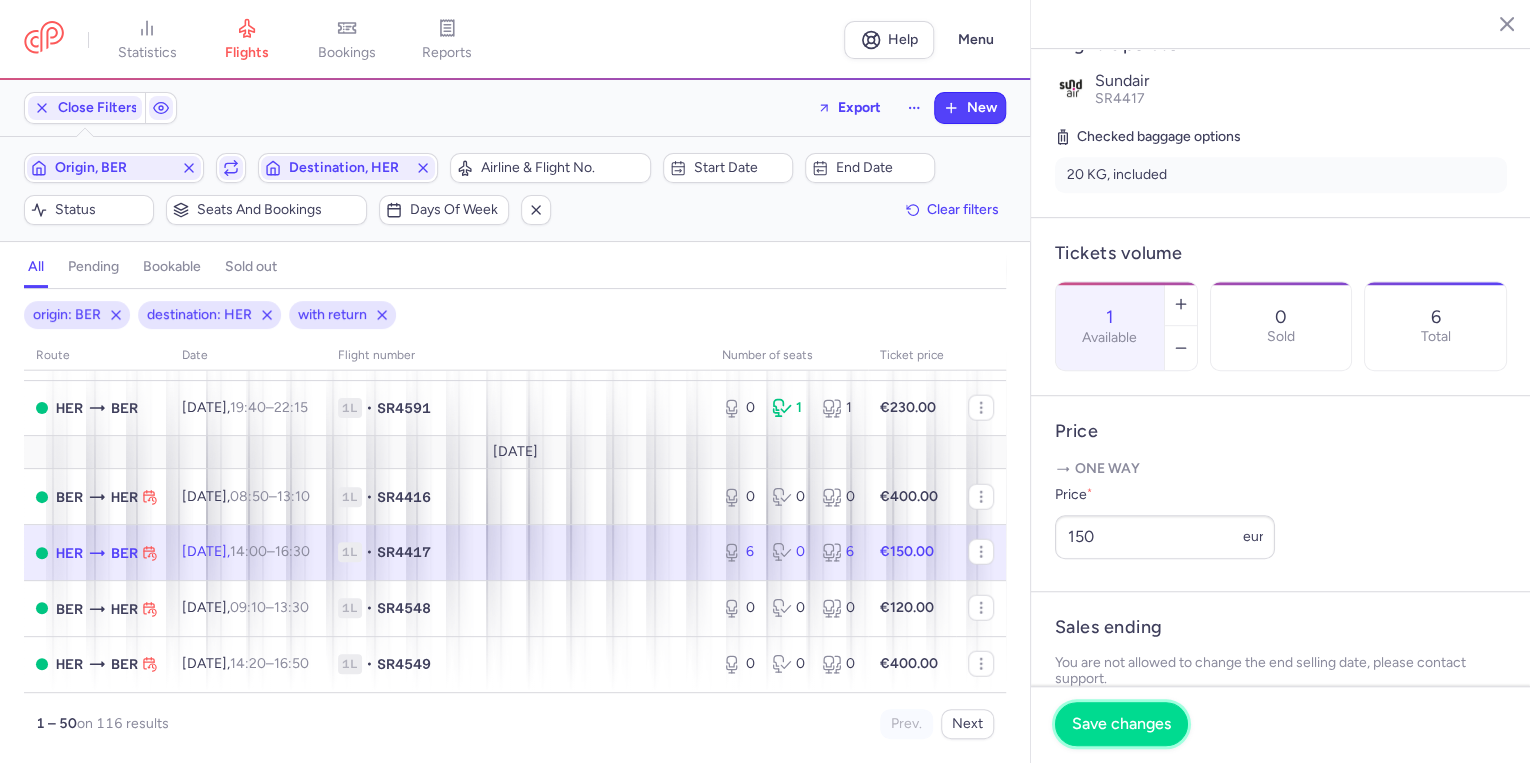 click on "Save changes" at bounding box center [1121, 724] 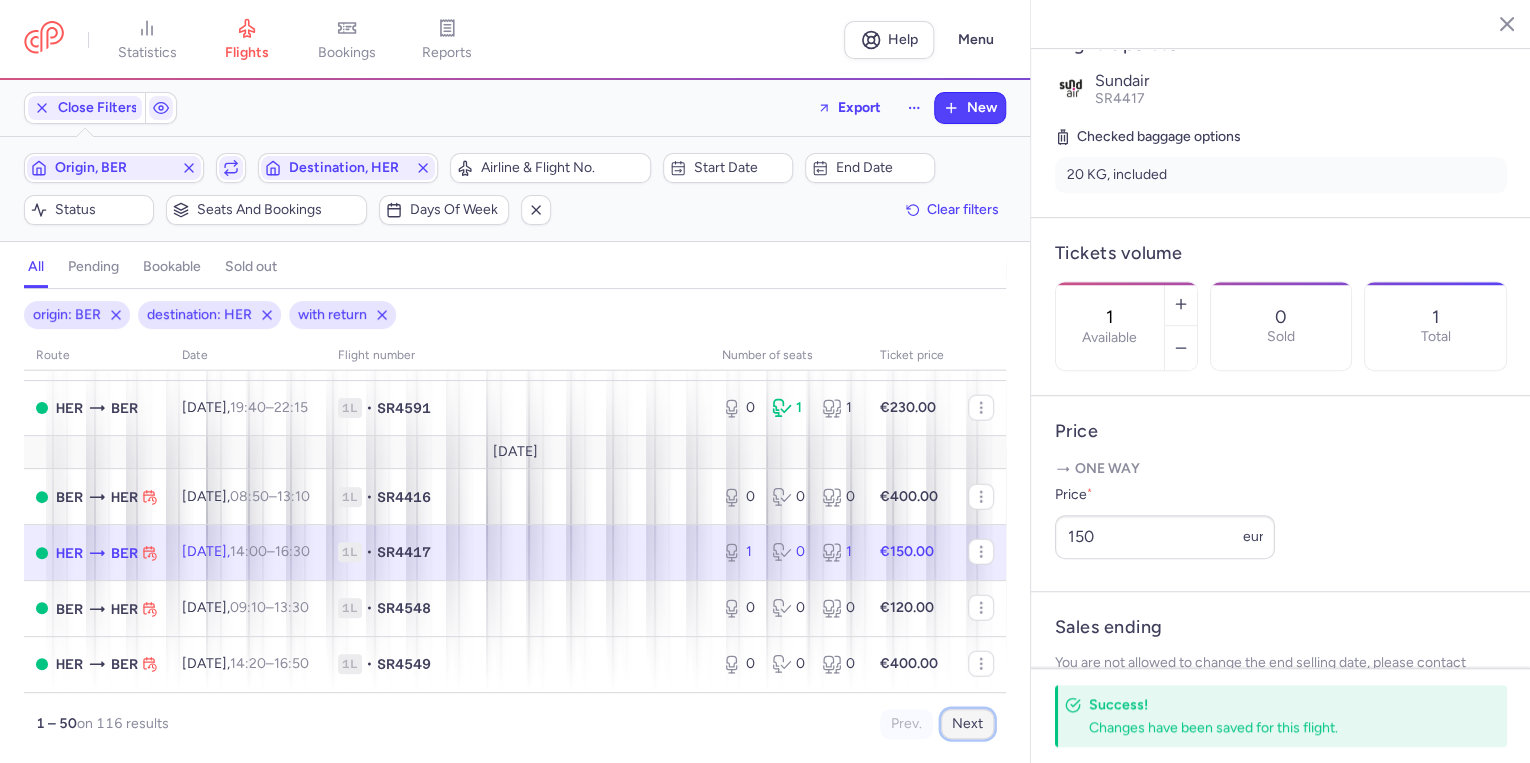 click on "Next" at bounding box center [967, 724] 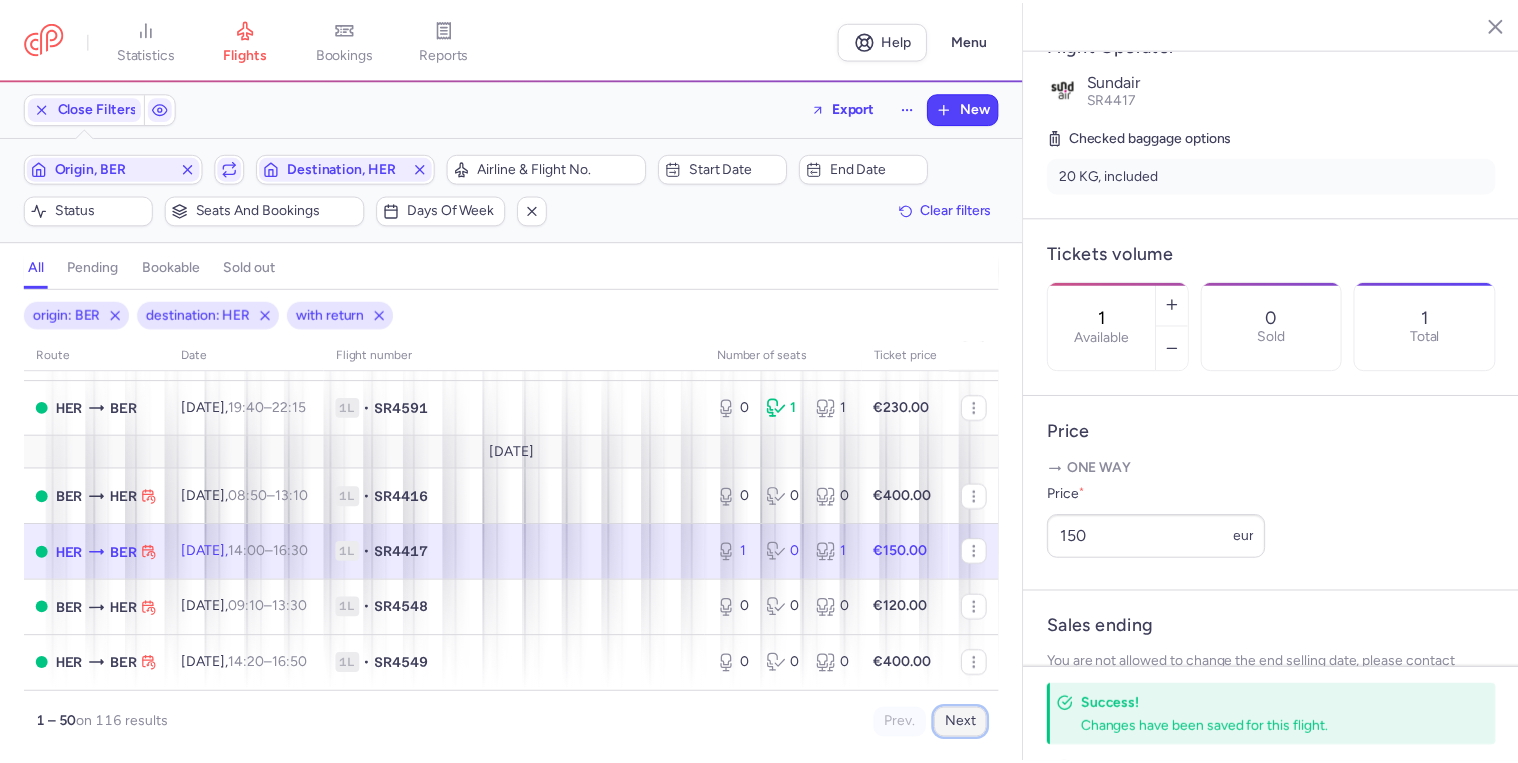 scroll, scrollTop: 0, scrollLeft: 0, axis: both 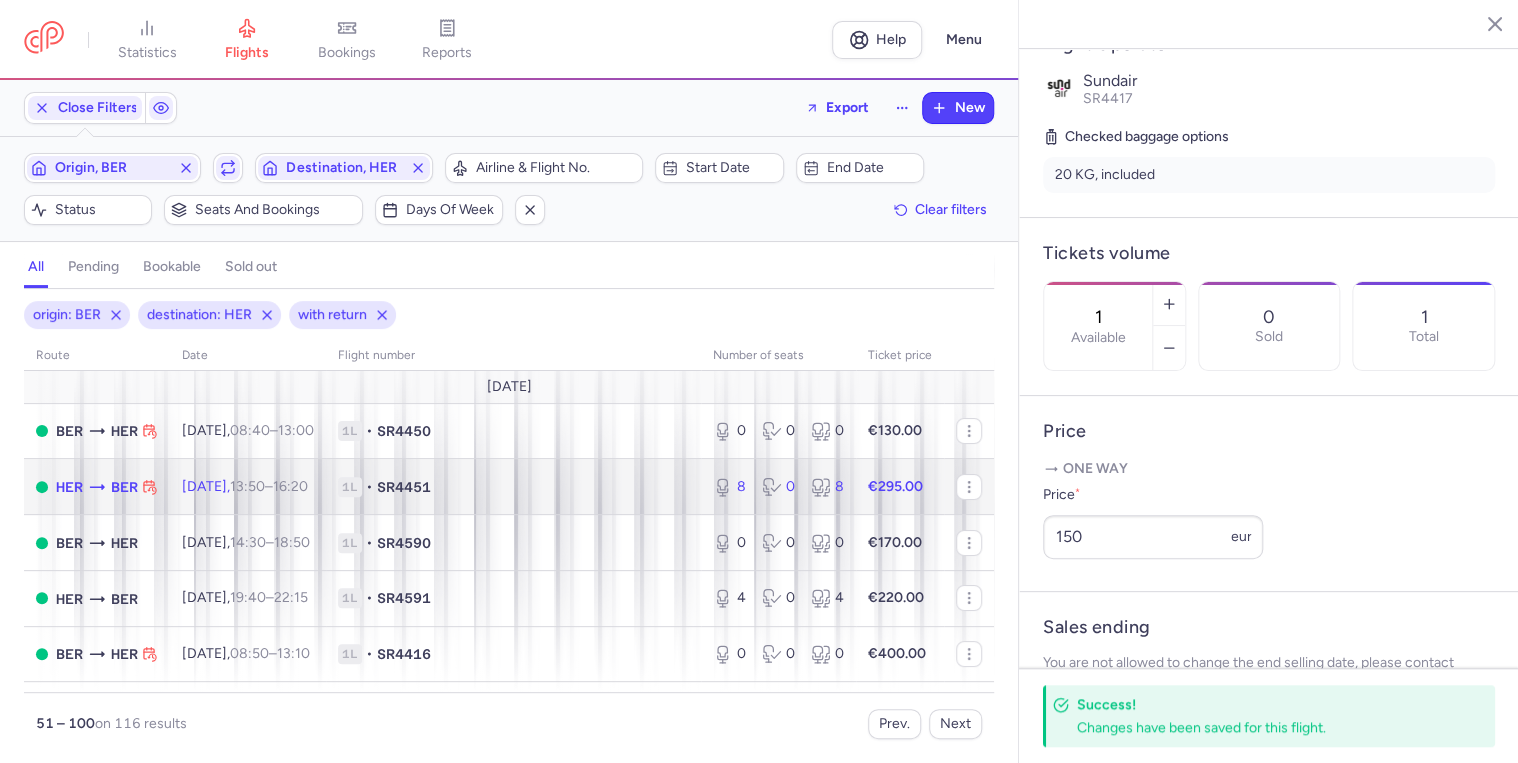 click on "1L • SR4451" 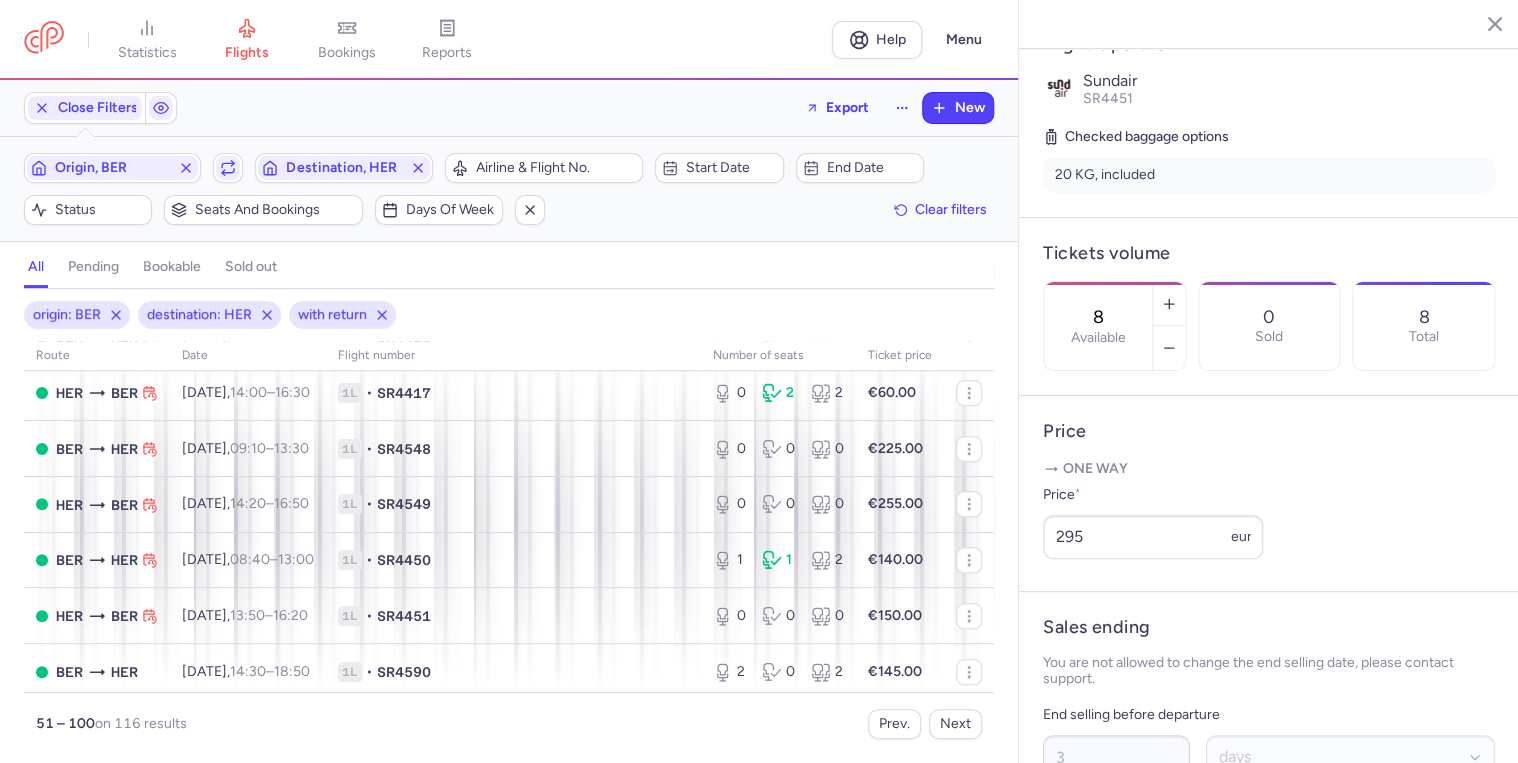 scroll, scrollTop: 800, scrollLeft: 0, axis: vertical 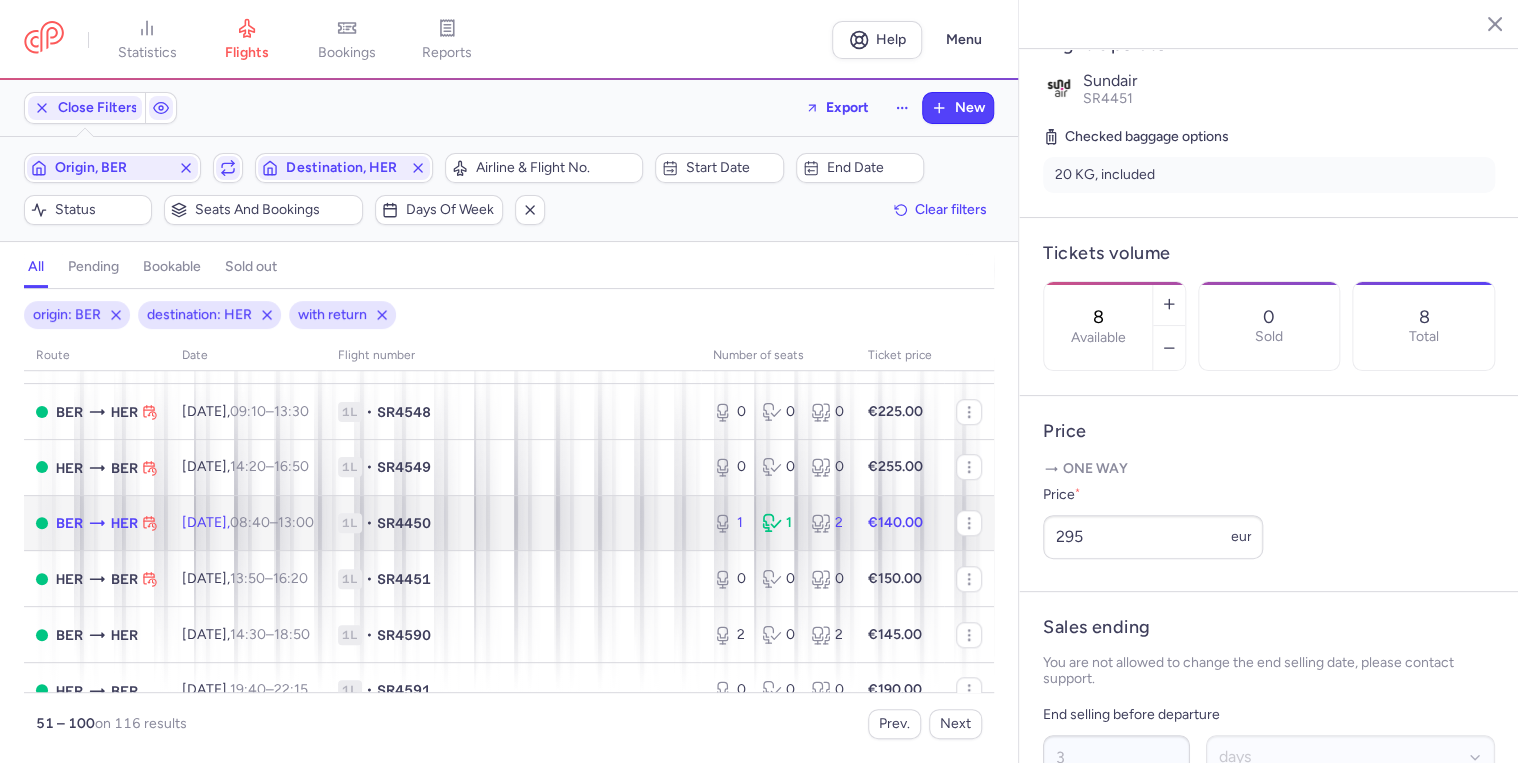click on "1L • SR4450" 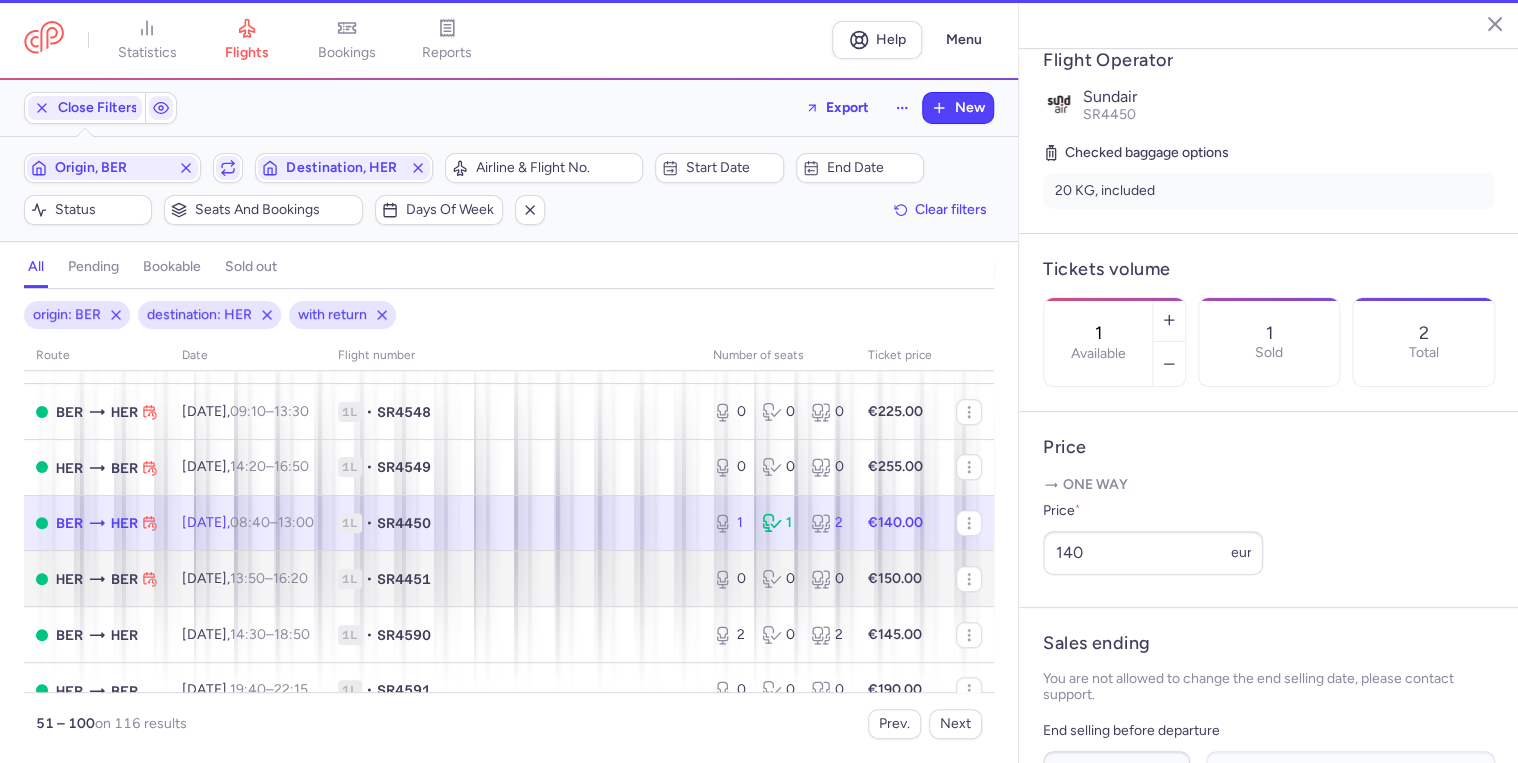 scroll, scrollTop: 416, scrollLeft: 0, axis: vertical 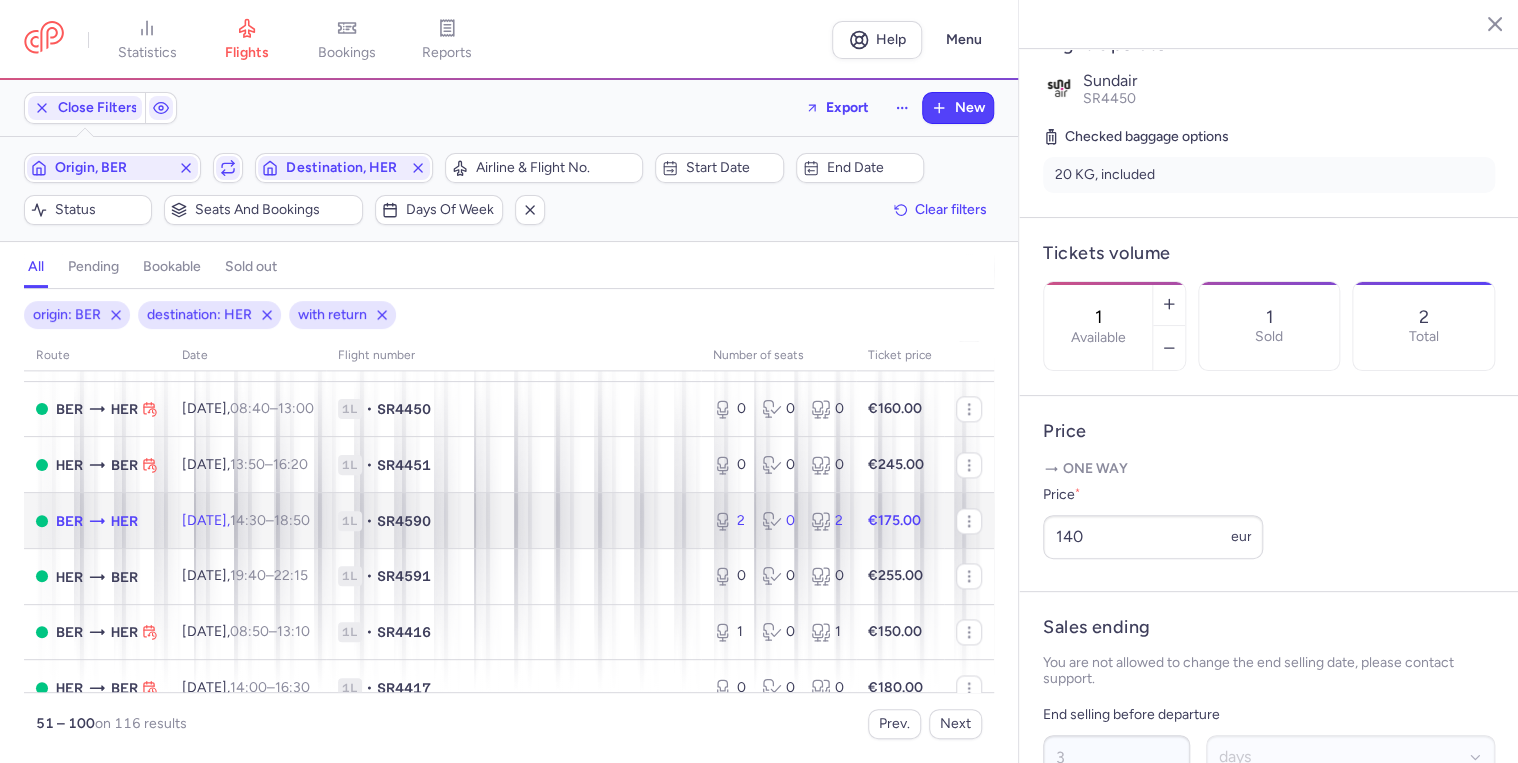 click on "1L • SR4590" 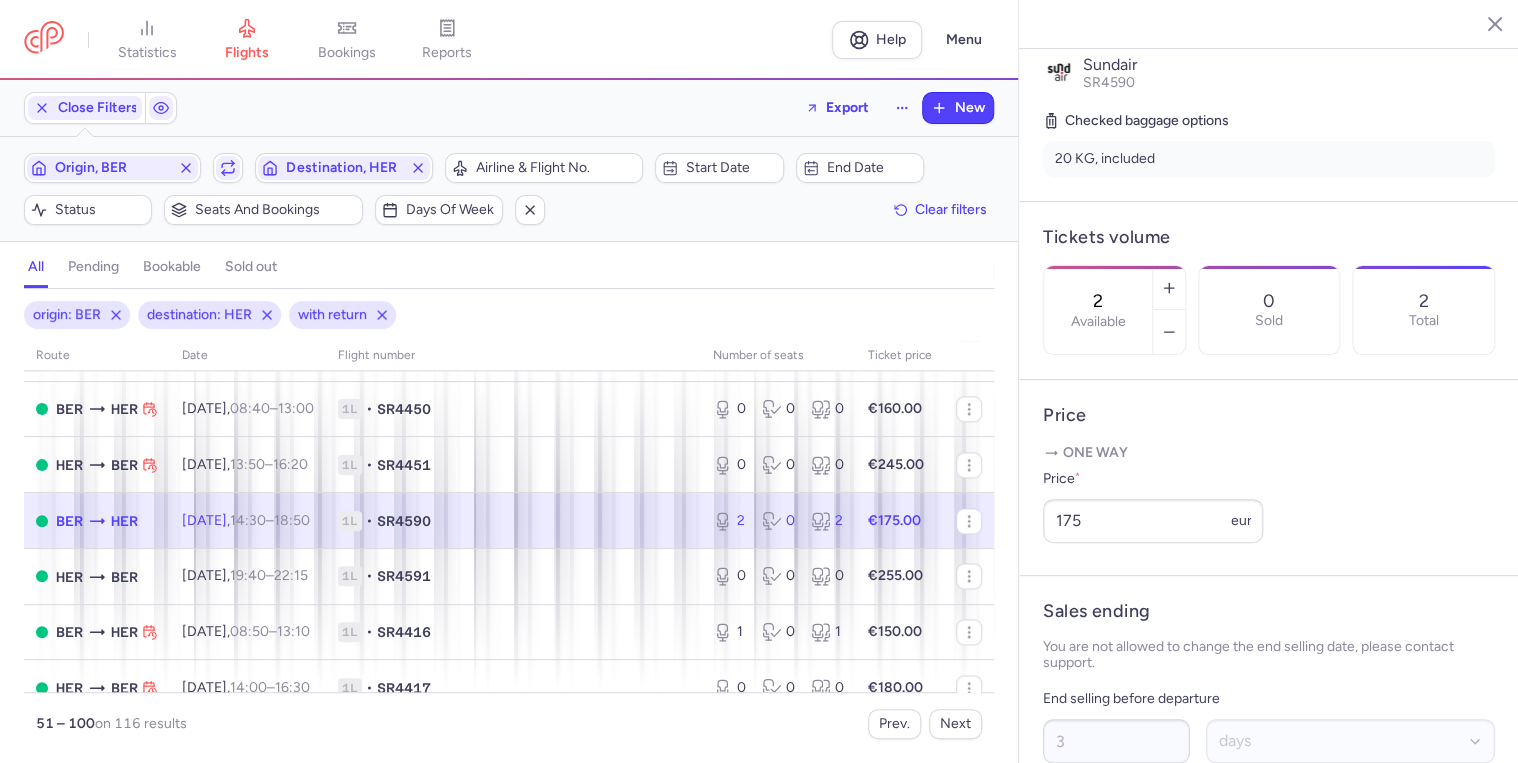 scroll, scrollTop: 400, scrollLeft: 0, axis: vertical 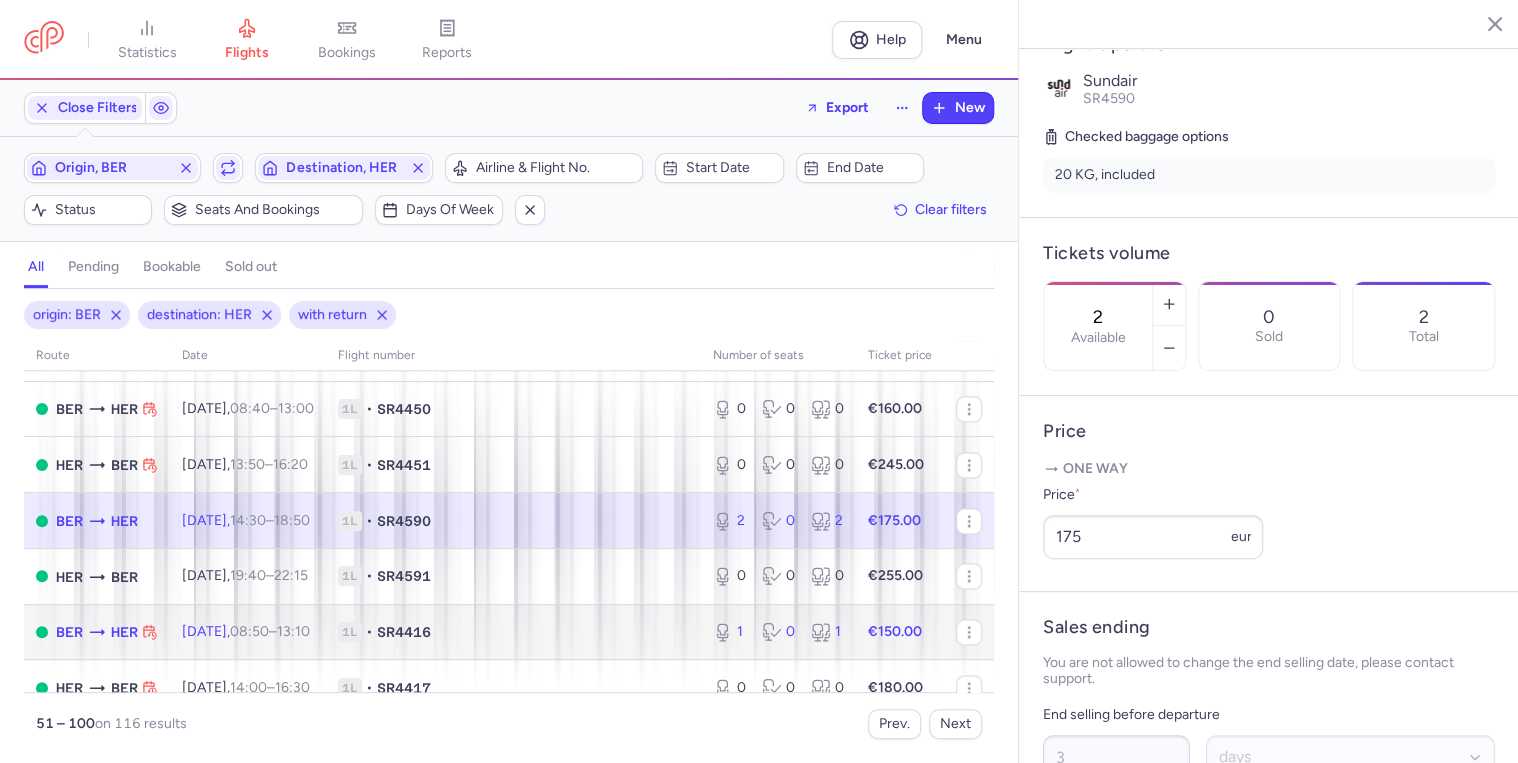 click on "1L • SR4416" 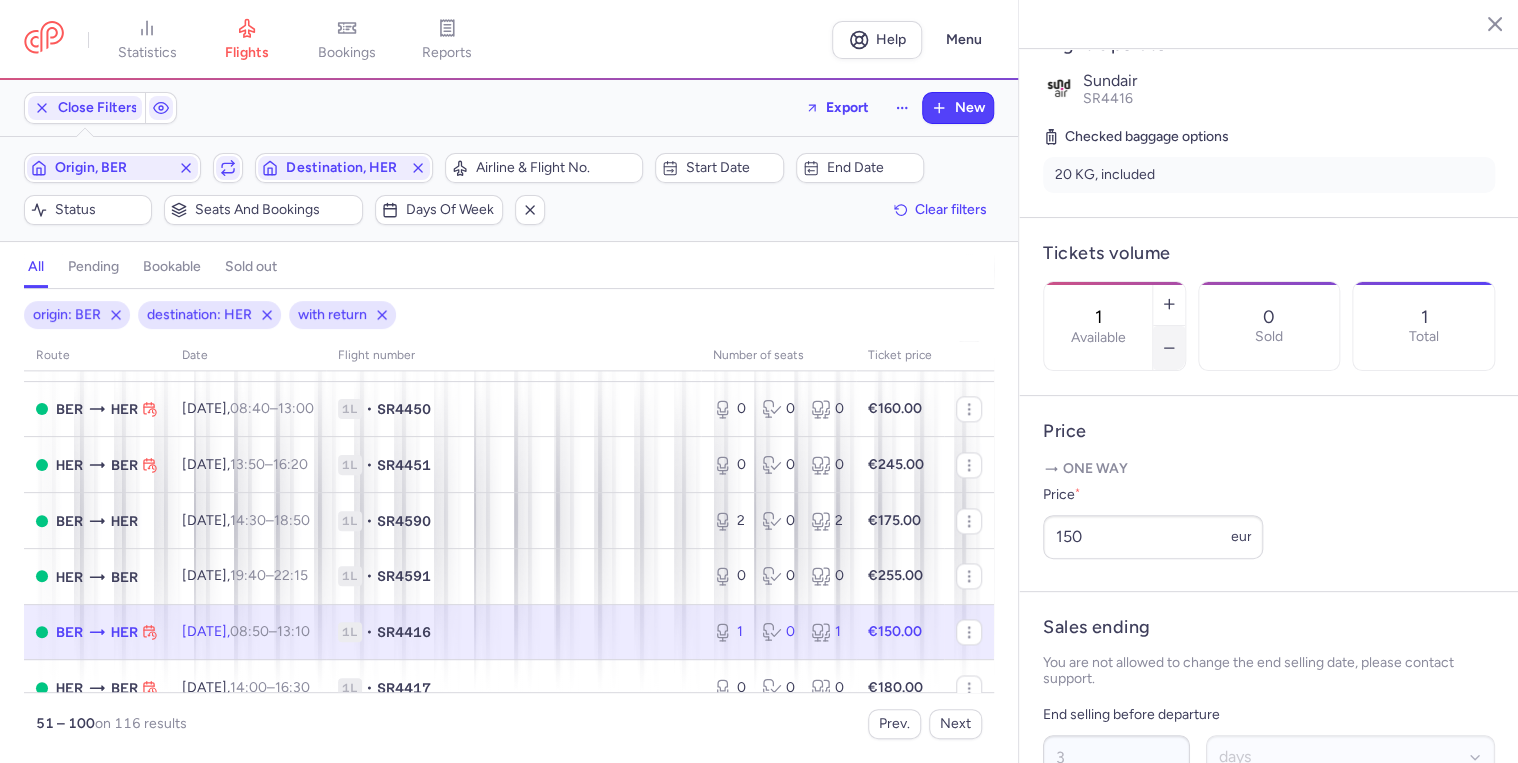 click at bounding box center [1169, 348] 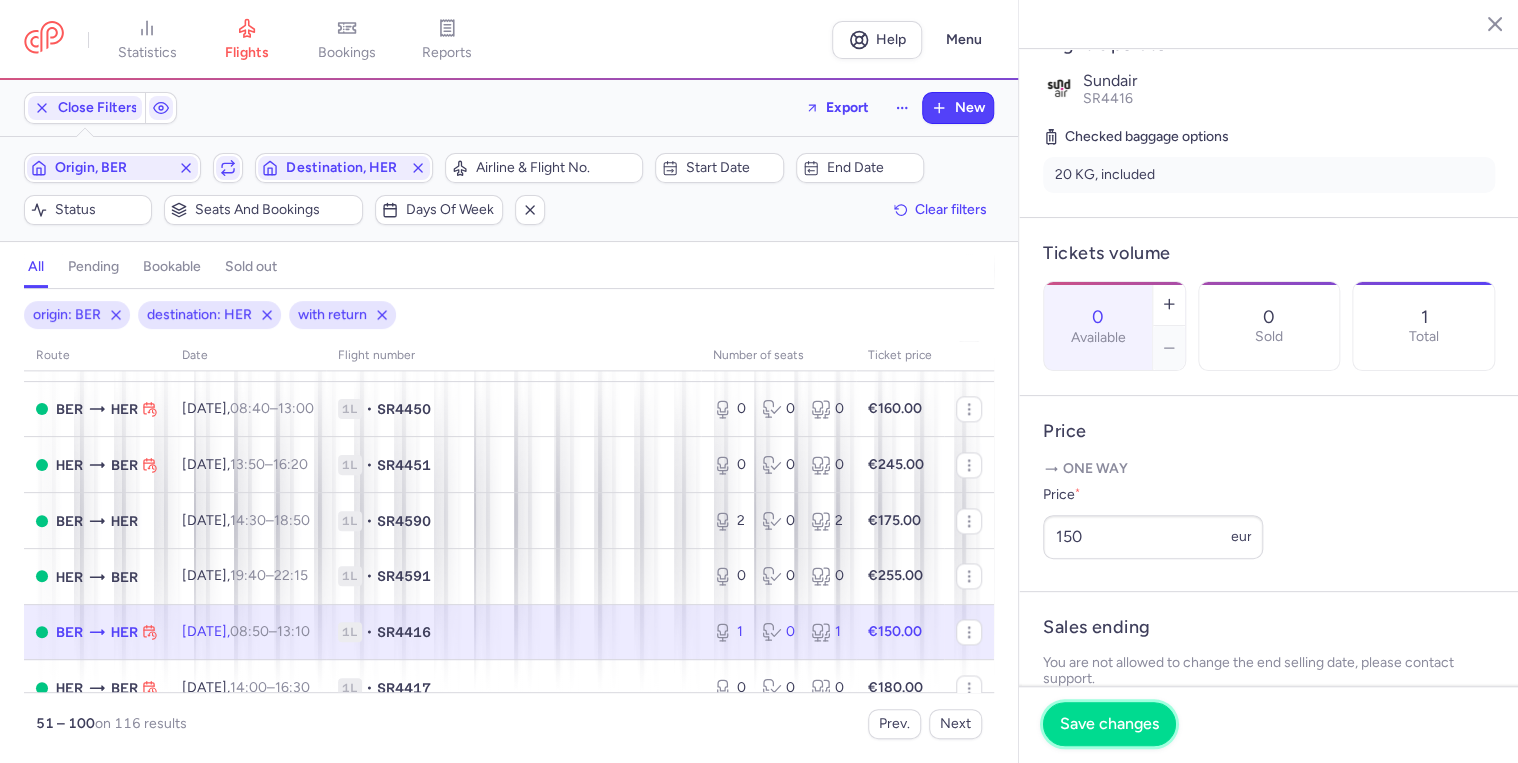 click on "Save changes" at bounding box center (1109, 724) 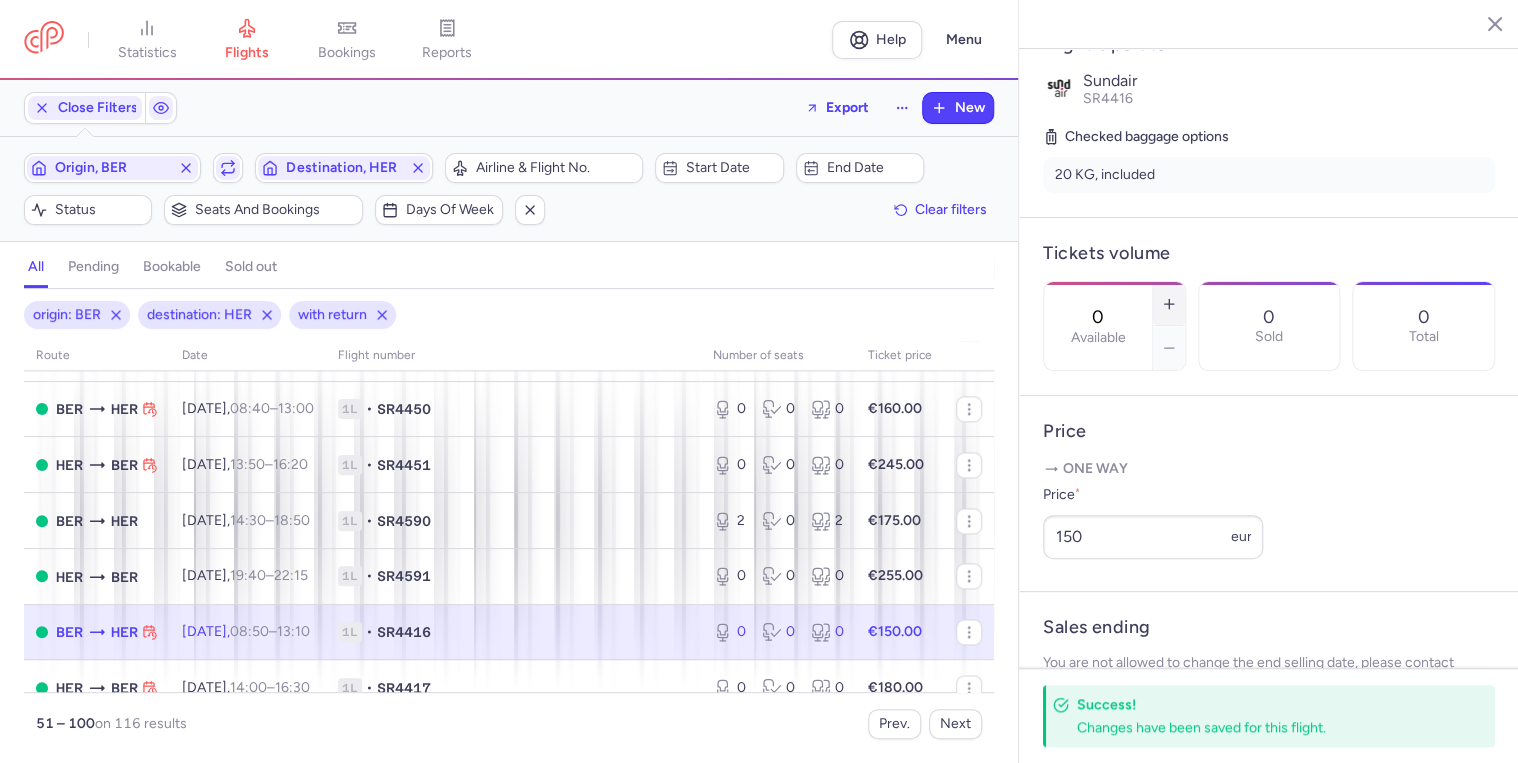 click 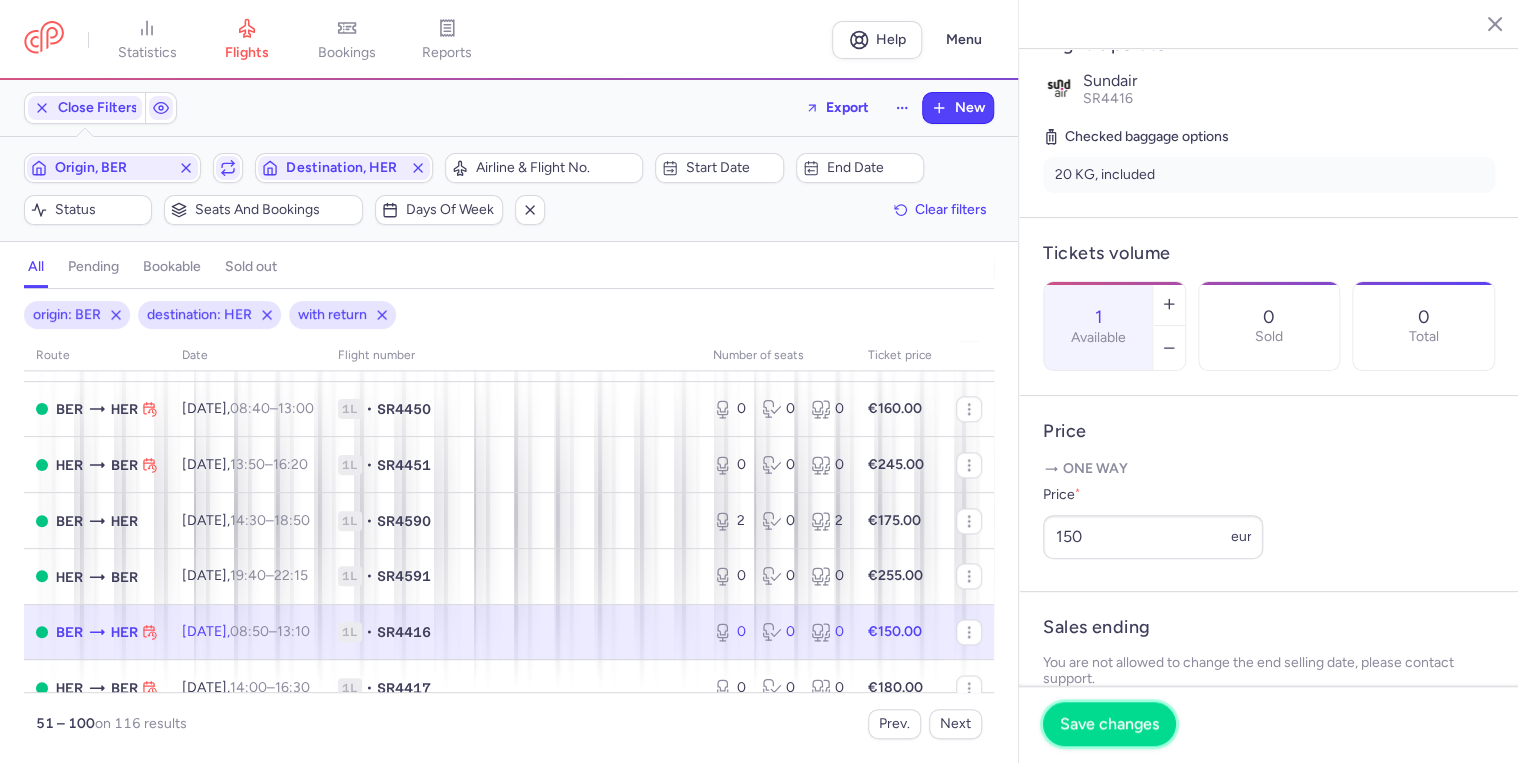 click on "Save changes" at bounding box center (1109, 724) 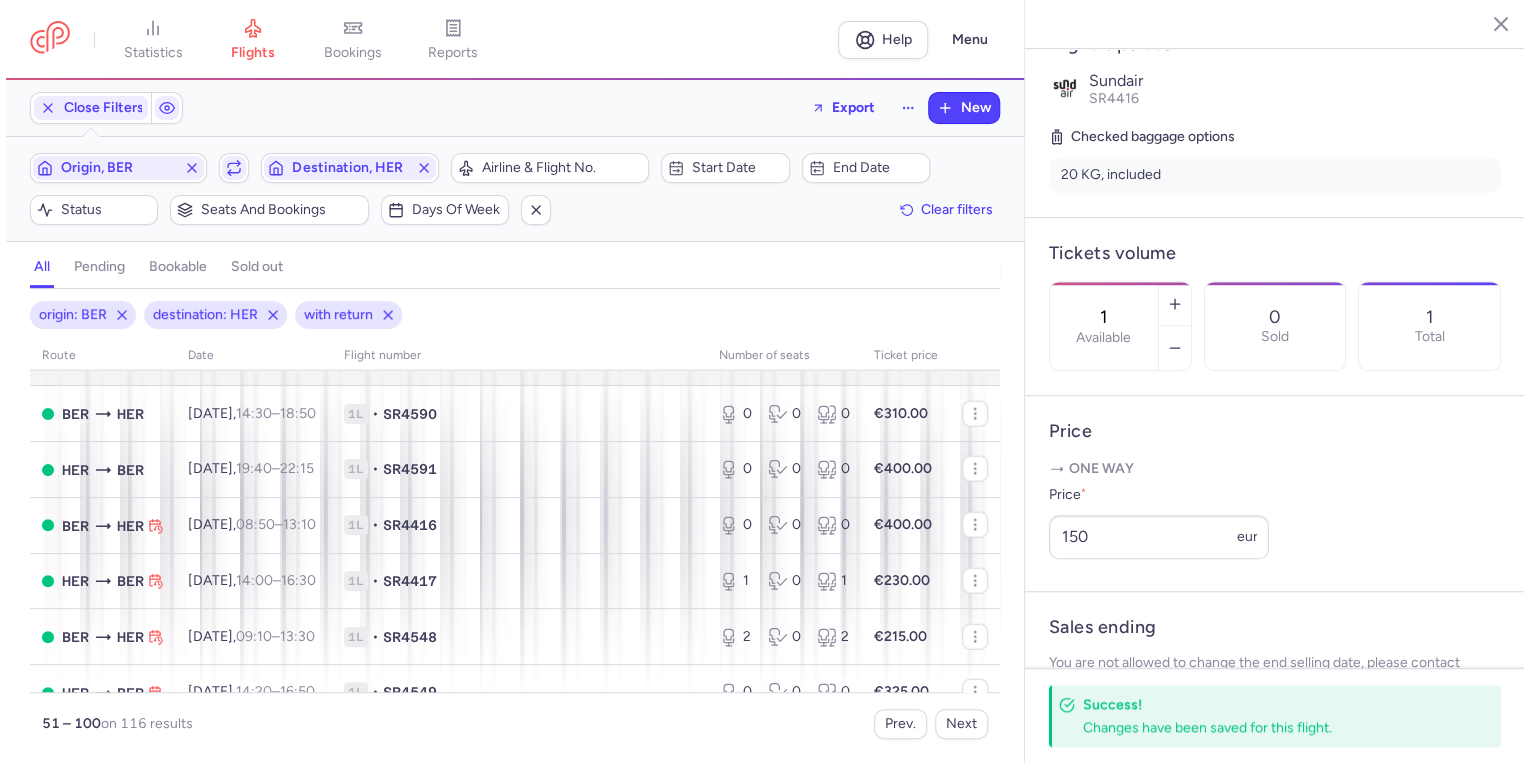 scroll, scrollTop: 2480, scrollLeft: 0, axis: vertical 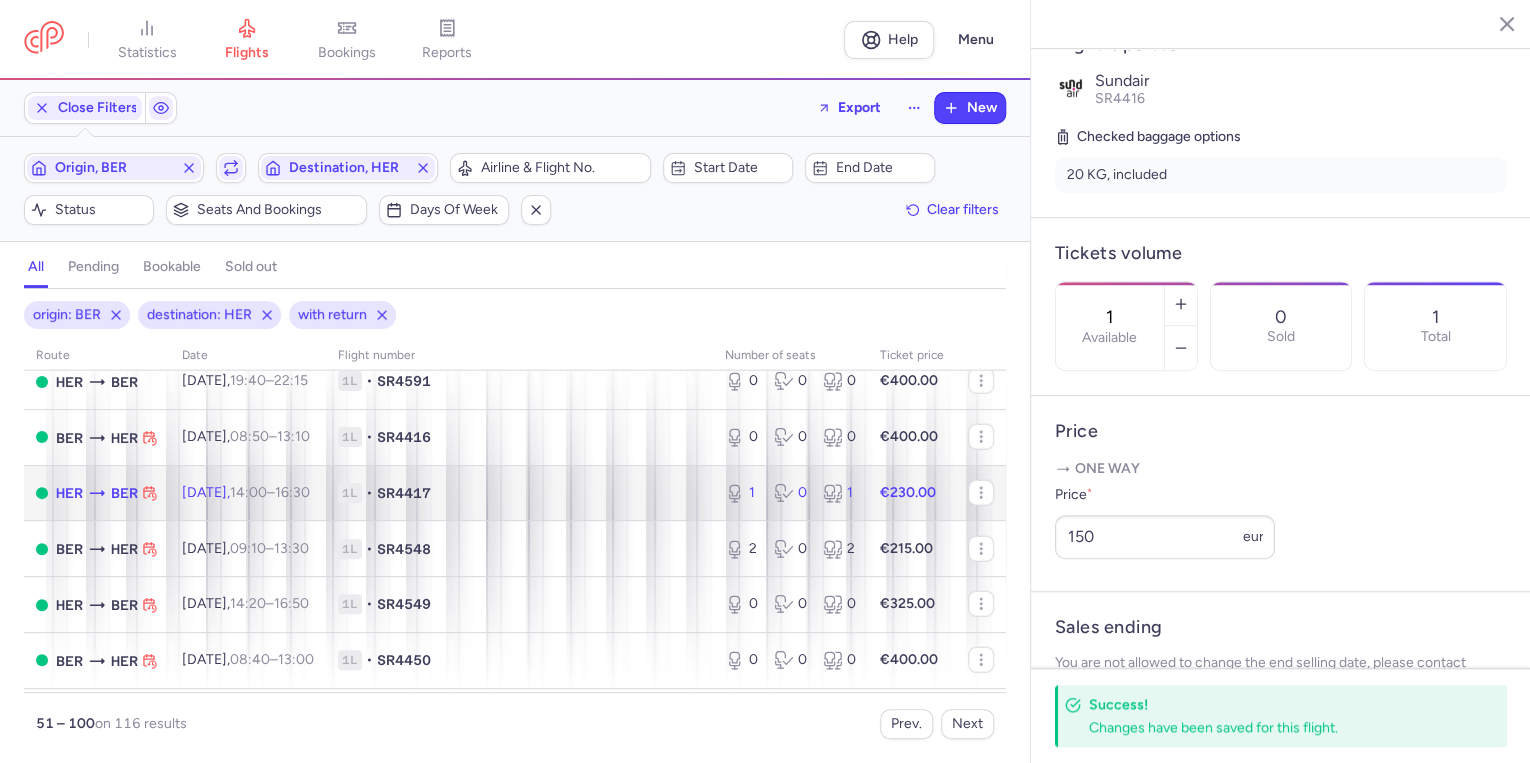 click on "[DATE]  14:00  –  16:30  +0" 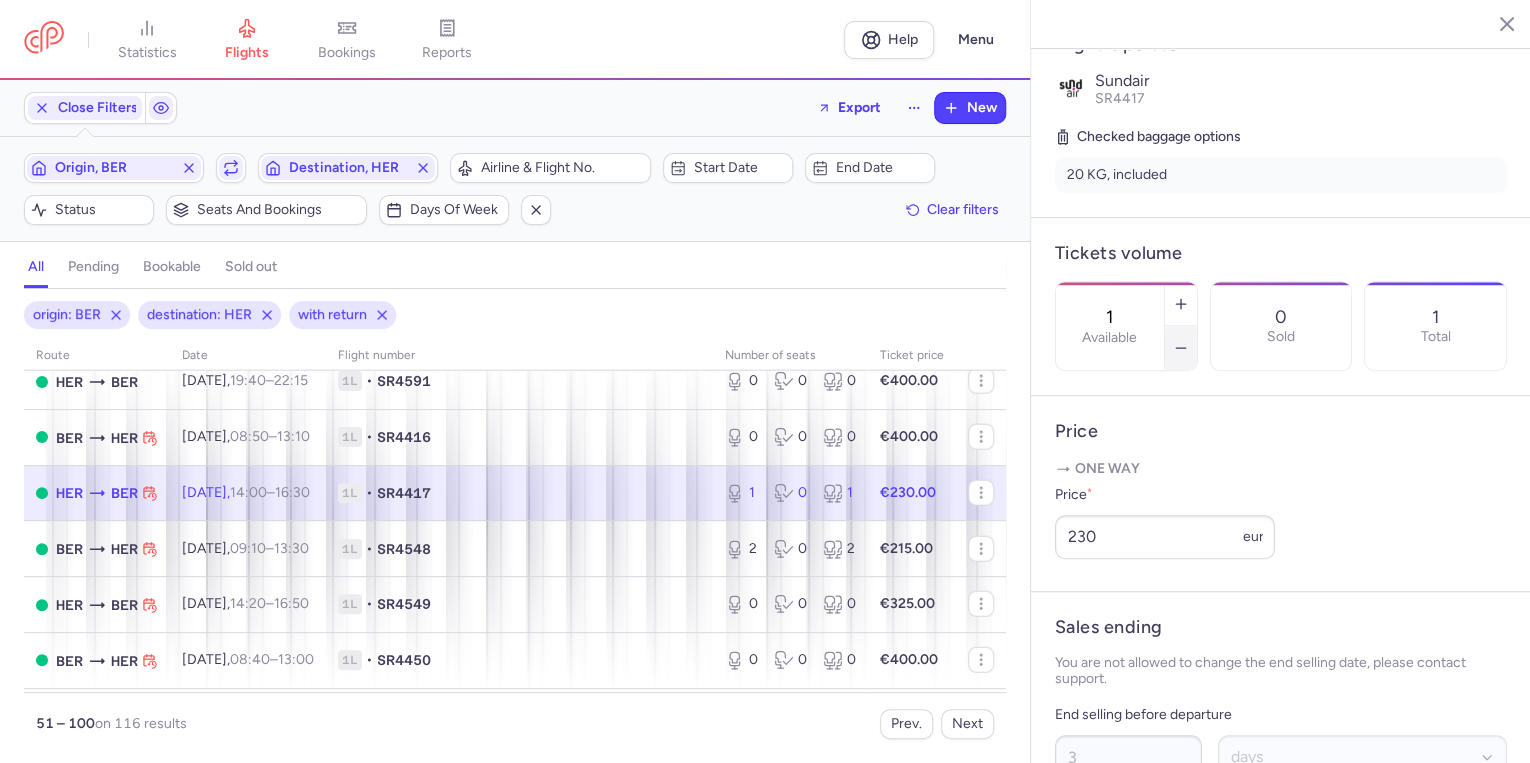 click 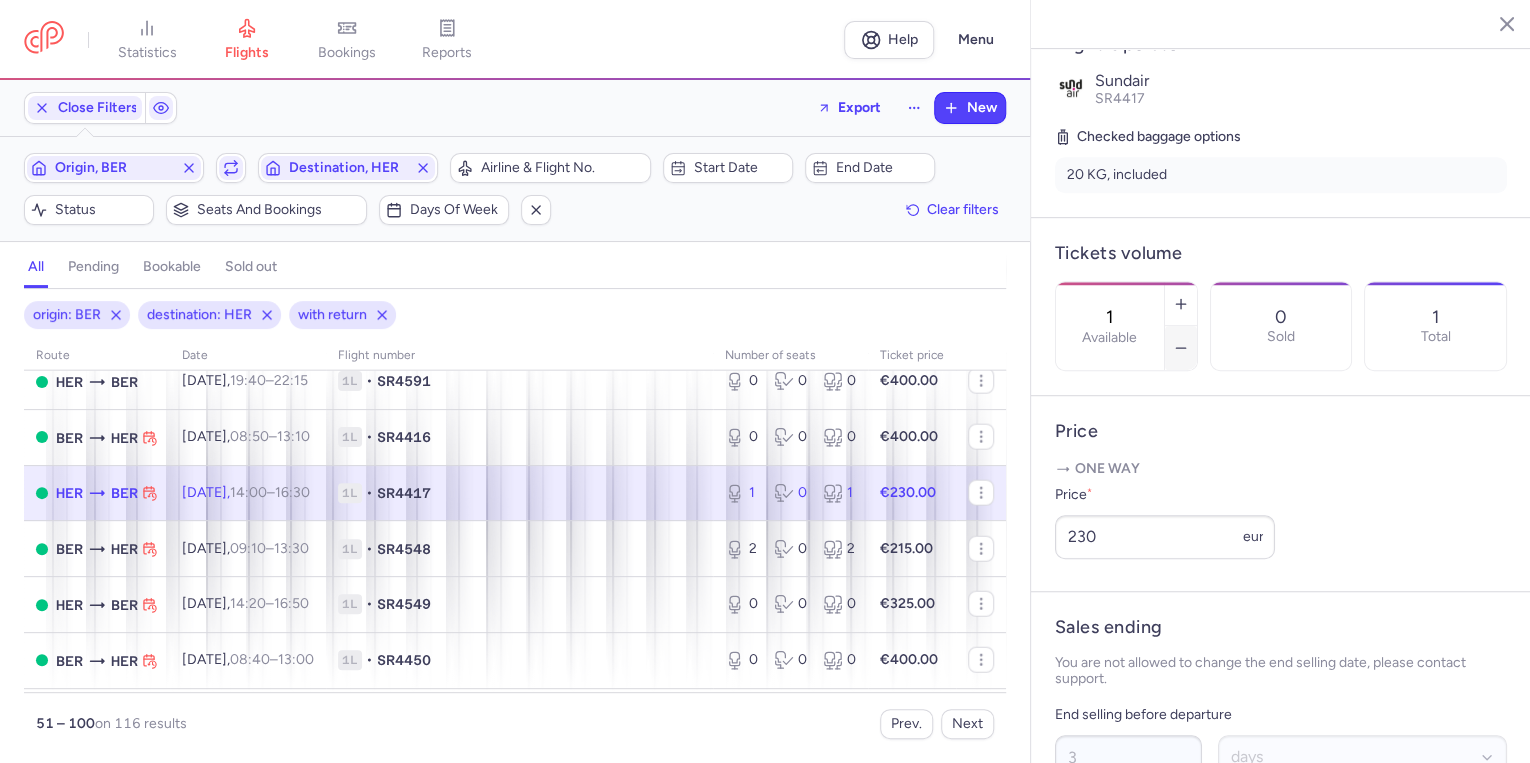 type on "0" 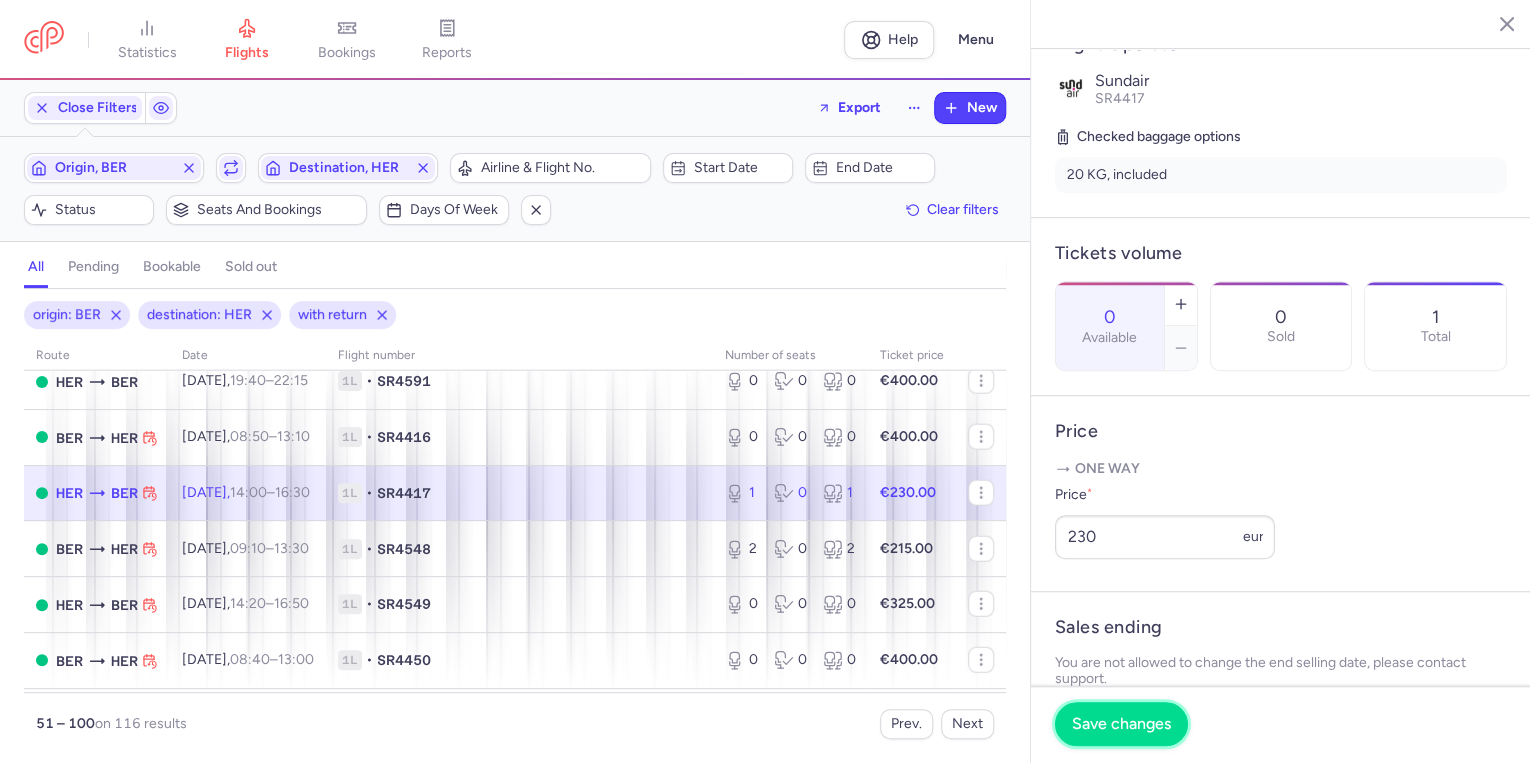 click on "Save changes" at bounding box center [1121, 724] 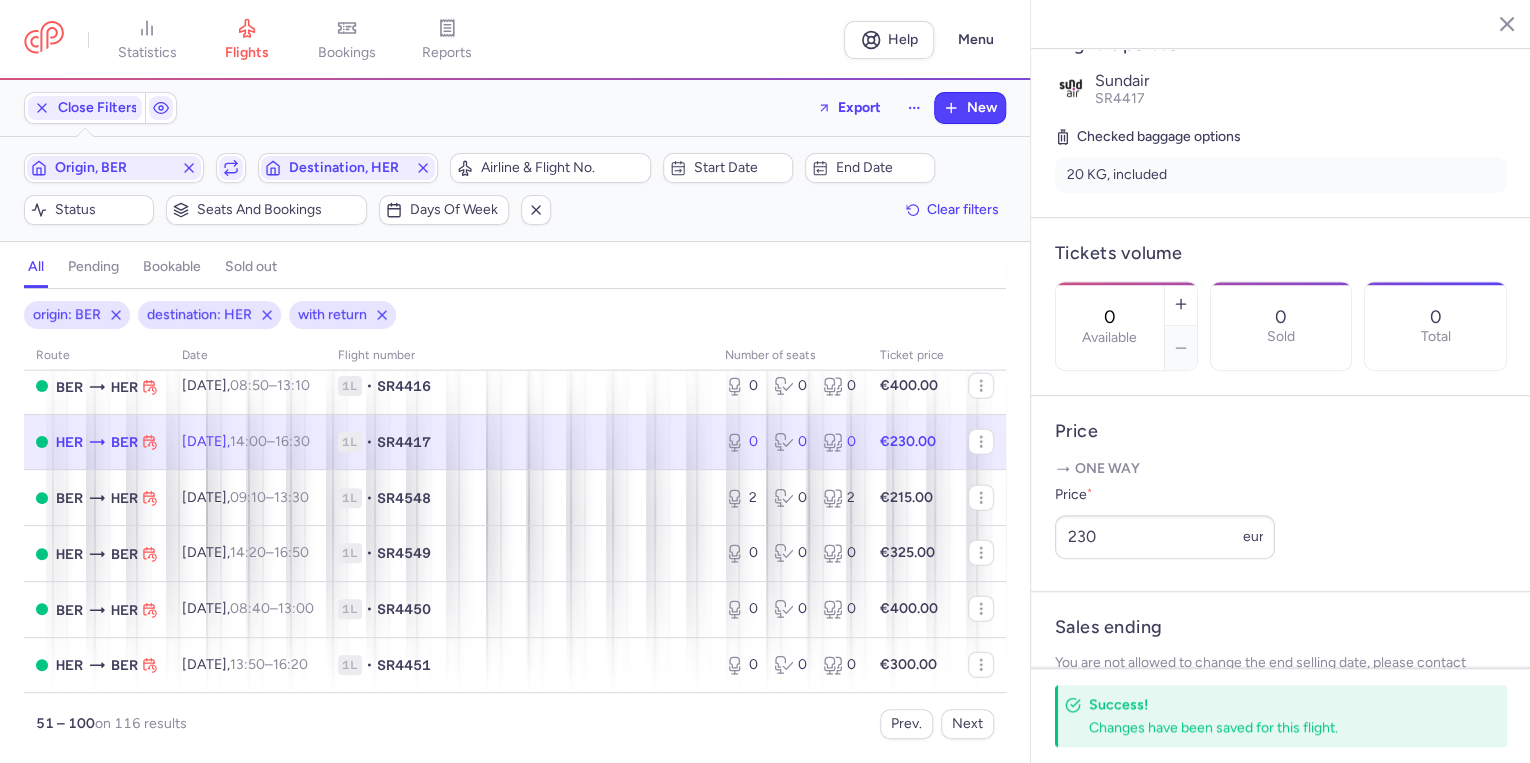 scroll, scrollTop: 2593, scrollLeft: 0, axis: vertical 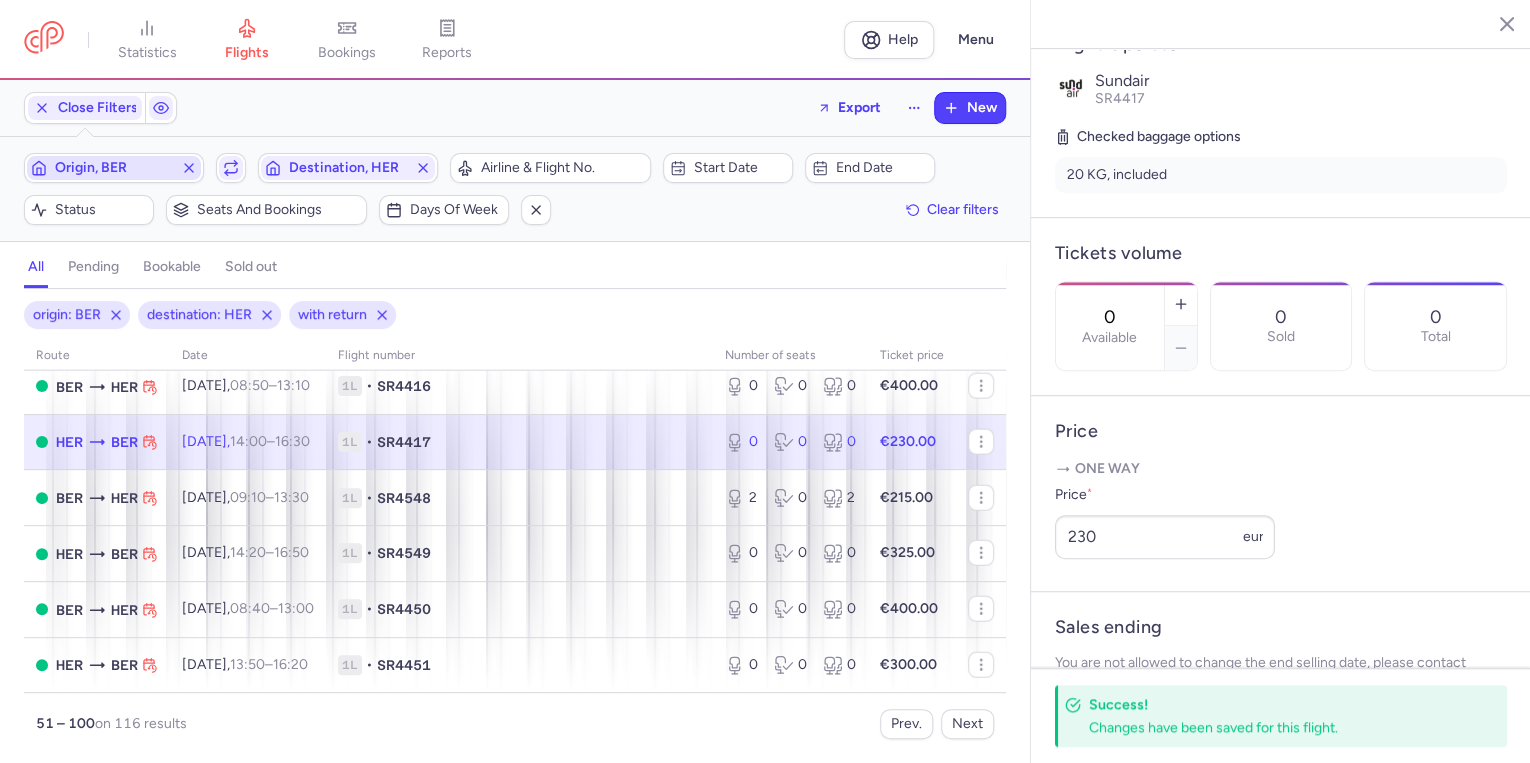 click on "Origin, BER" at bounding box center (114, 168) 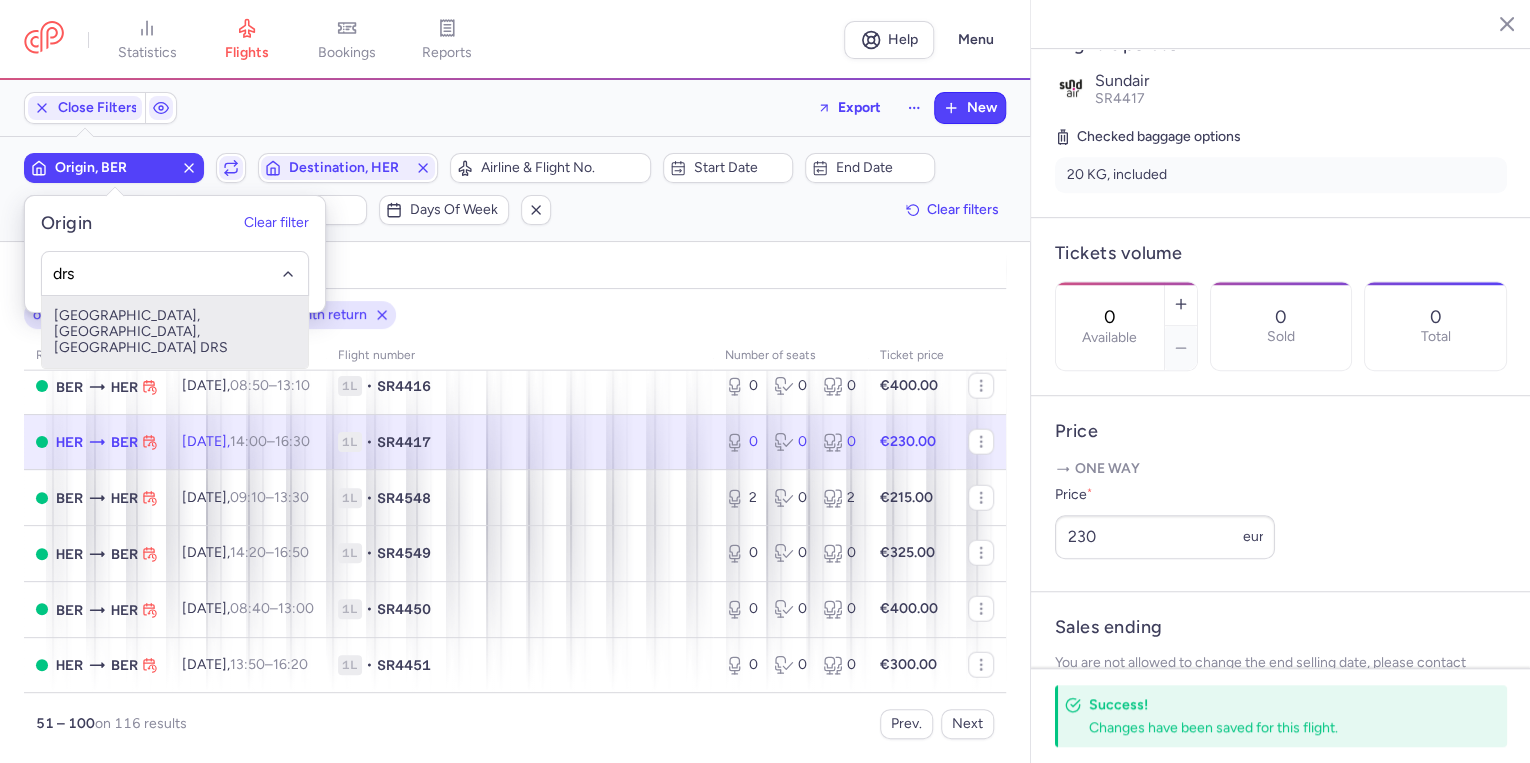 click on "[GEOGRAPHIC_DATA], [GEOGRAPHIC_DATA], [GEOGRAPHIC_DATA] DRS" at bounding box center (175, 332) 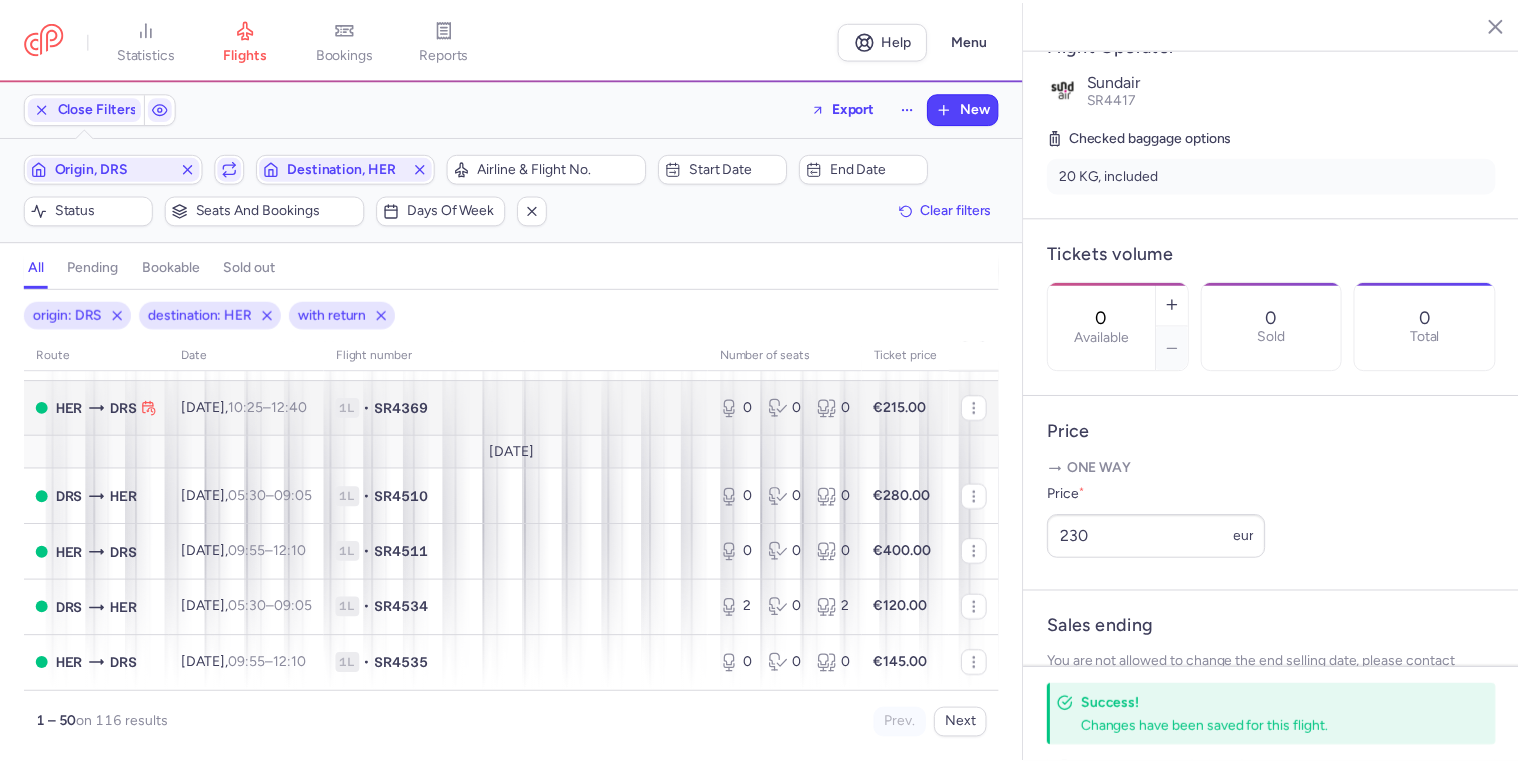 scroll, scrollTop: 2626, scrollLeft: 0, axis: vertical 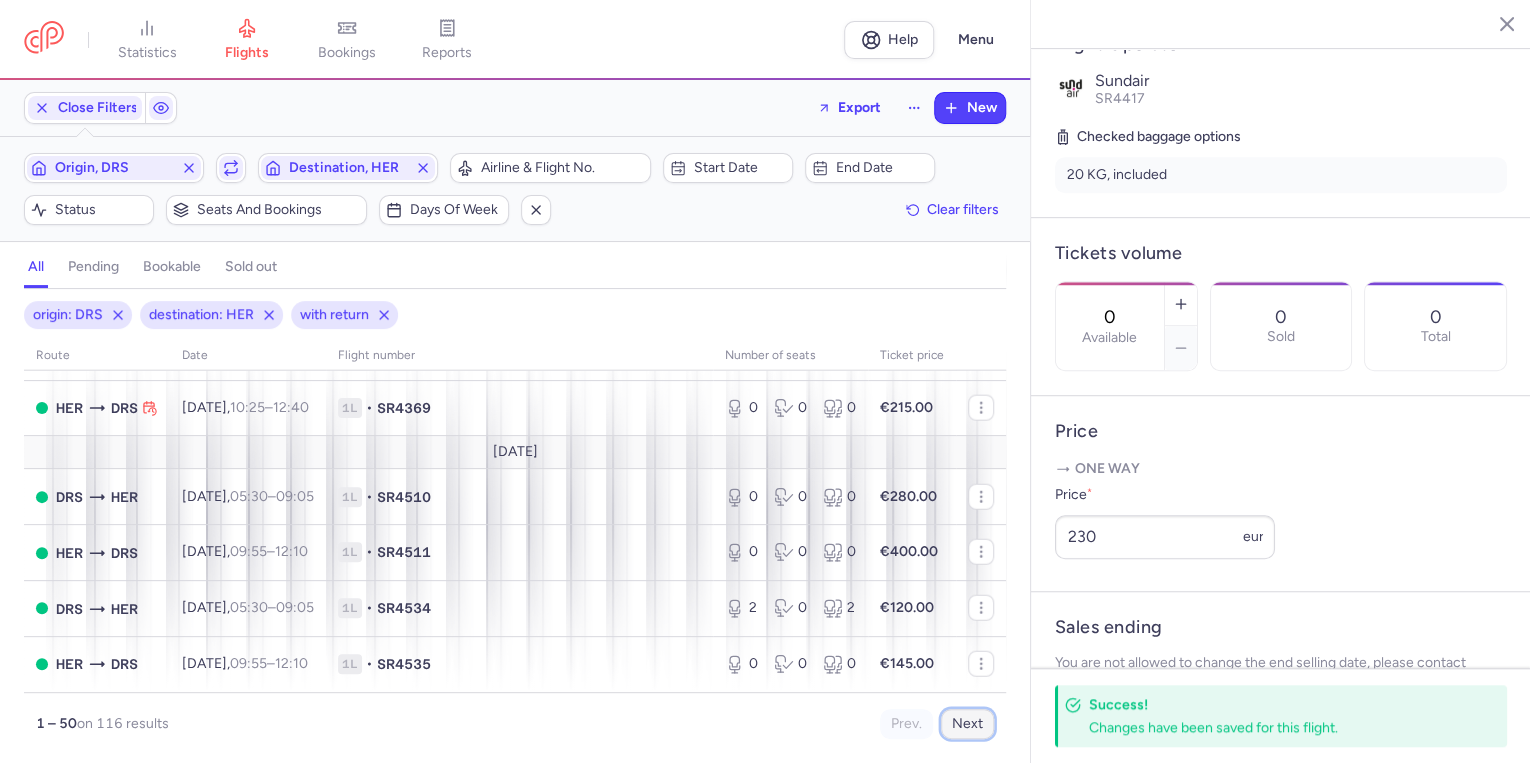 click on "Next" at bounding box center [967, 724] 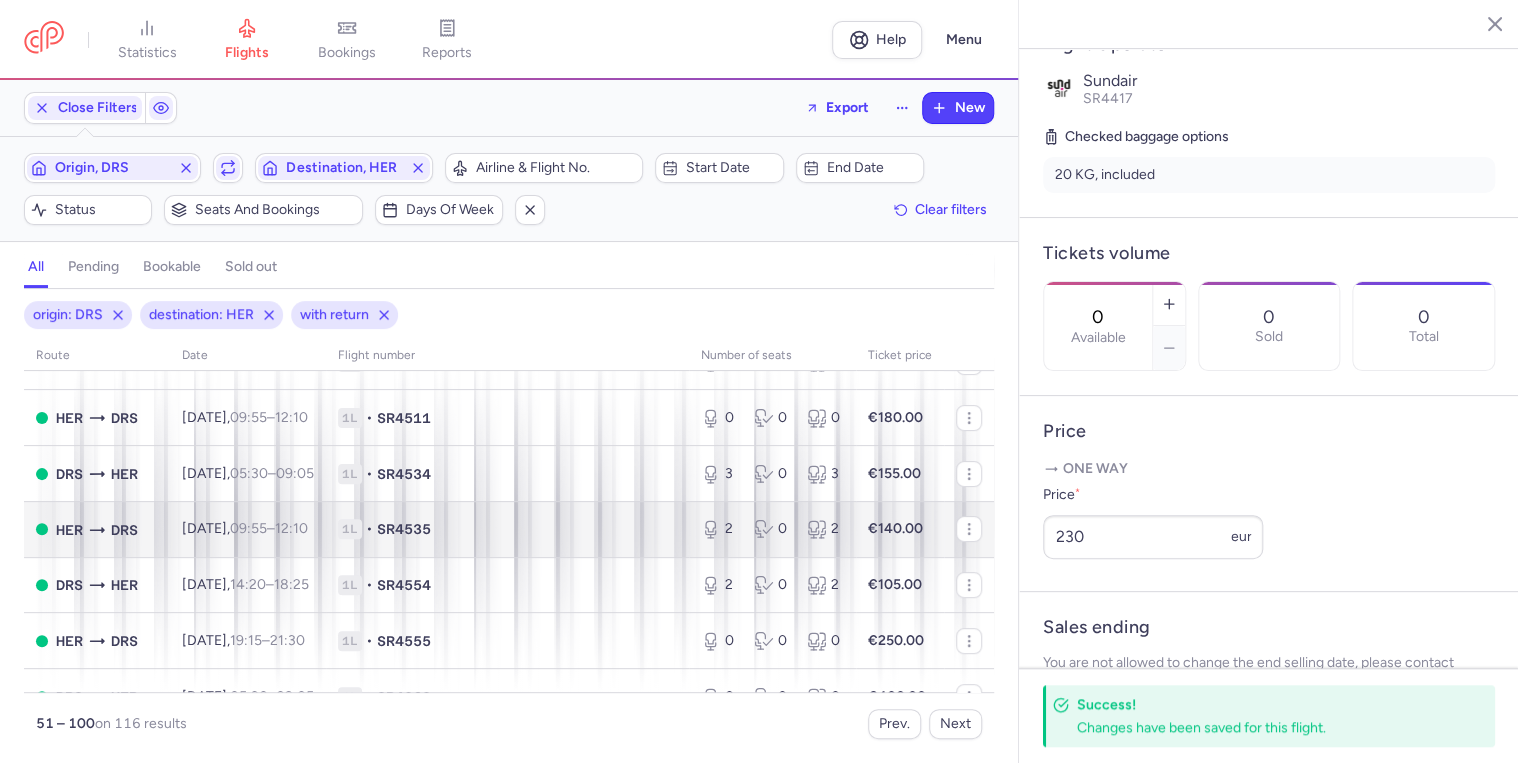 scroll, scrollTop: 320, scrollLeft: 0, axis: vertical 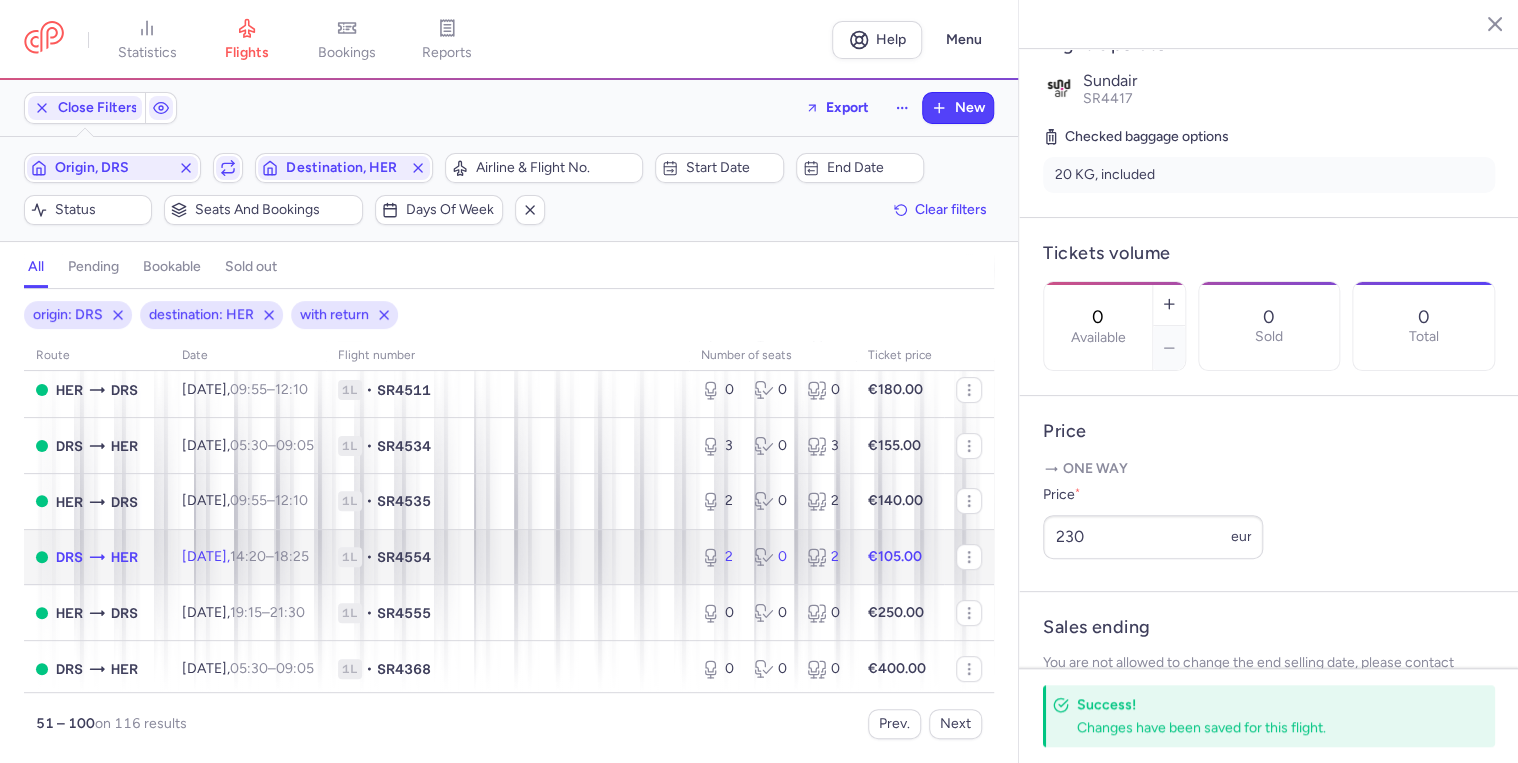 click on "1L • SR4554" 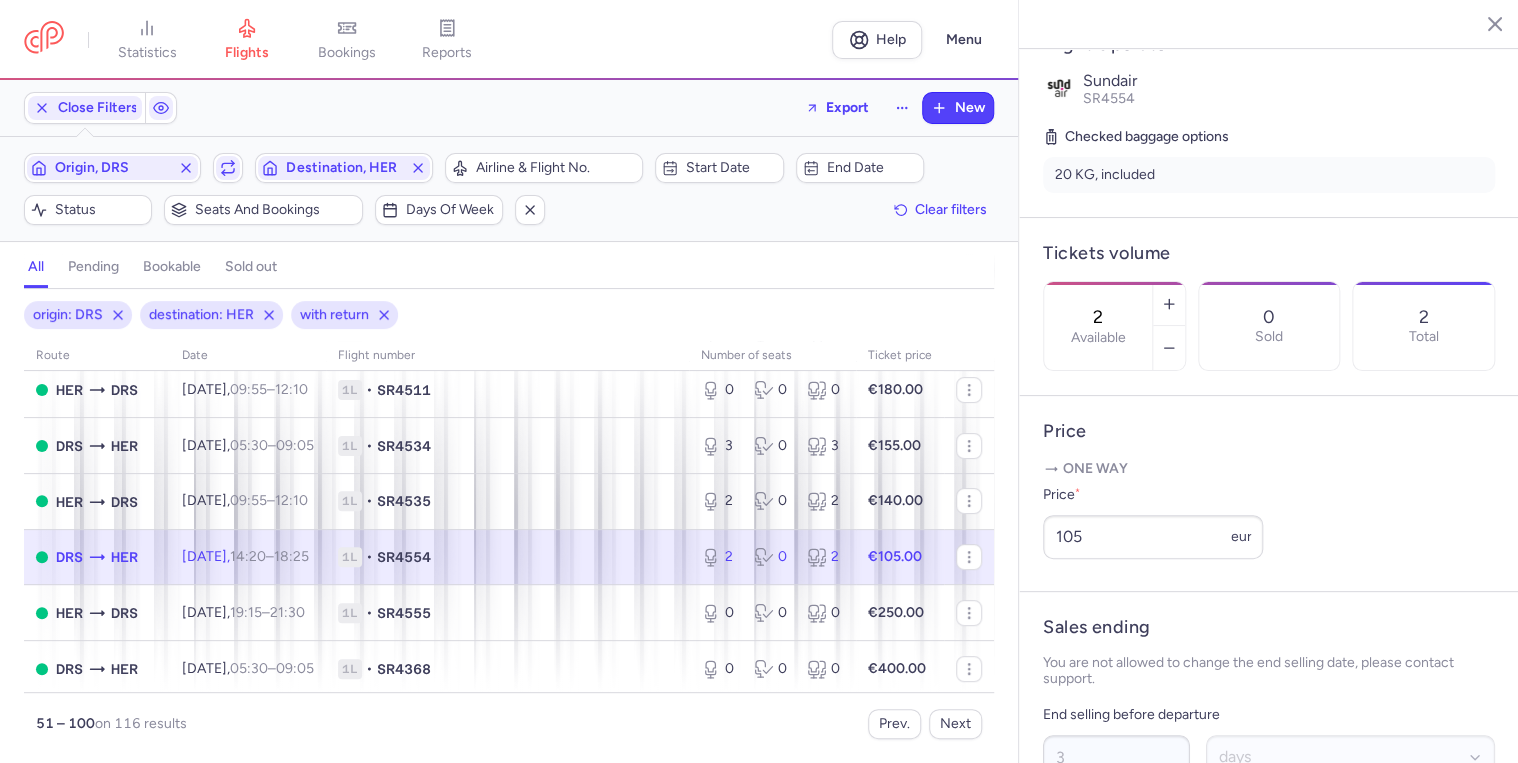 click on "1L • SR4554" 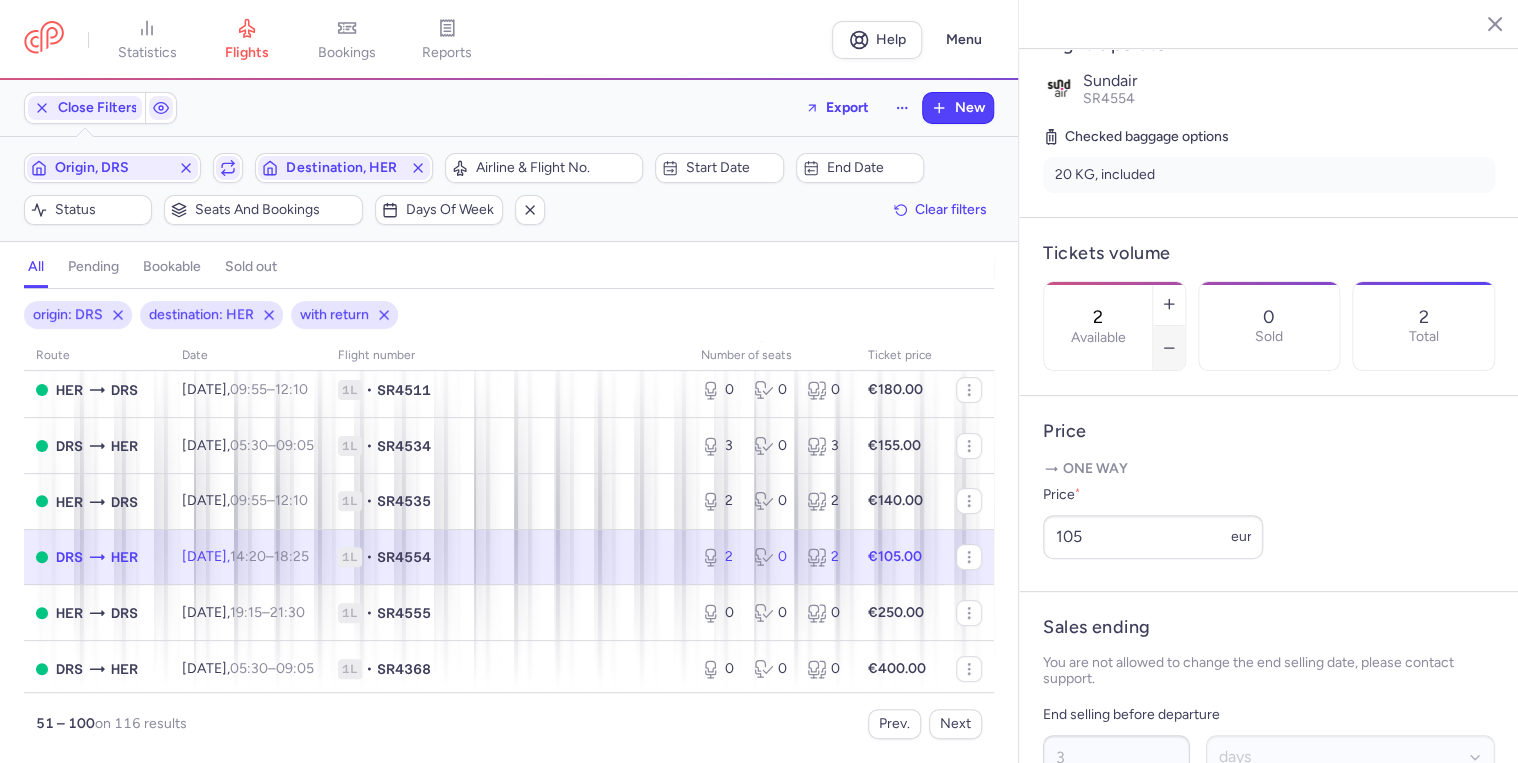 click on "2  Available" at bounding box center (1114, 326) 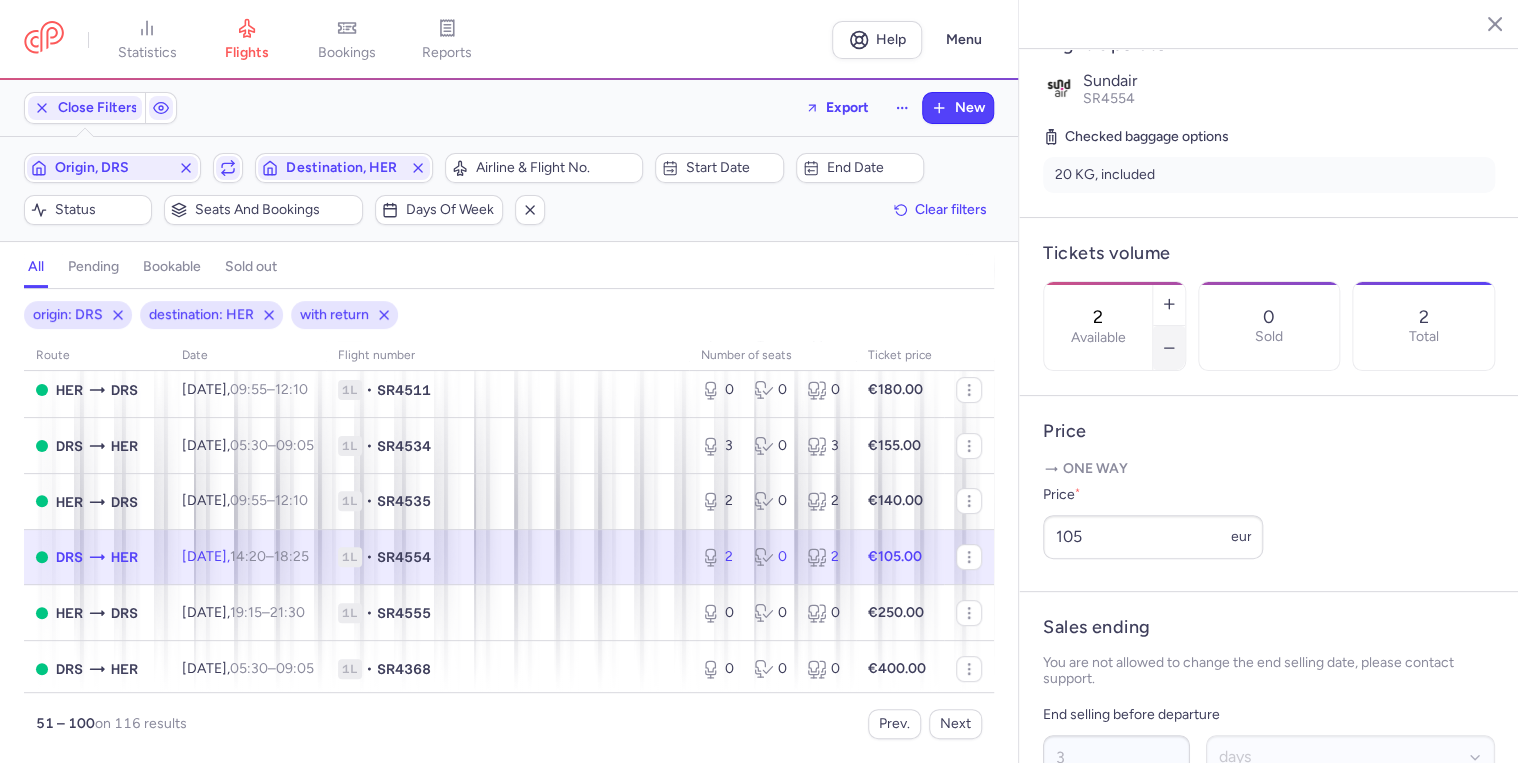 drag, startPoint x: 1223, startPoint y: 292, endPoint x: 1240, endPoint y: 294, distance: 17.117243 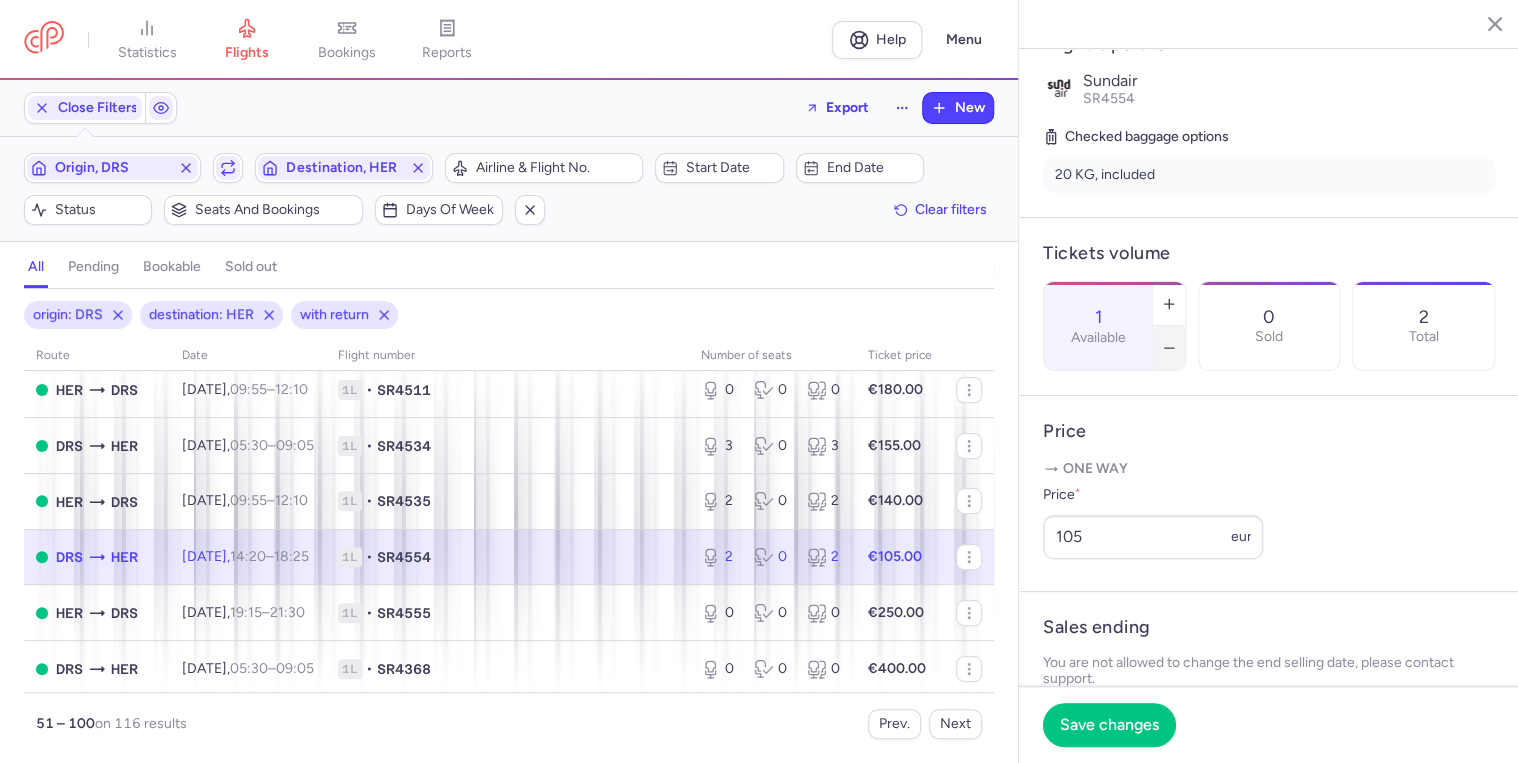 click at bounding box center [1169, 348] 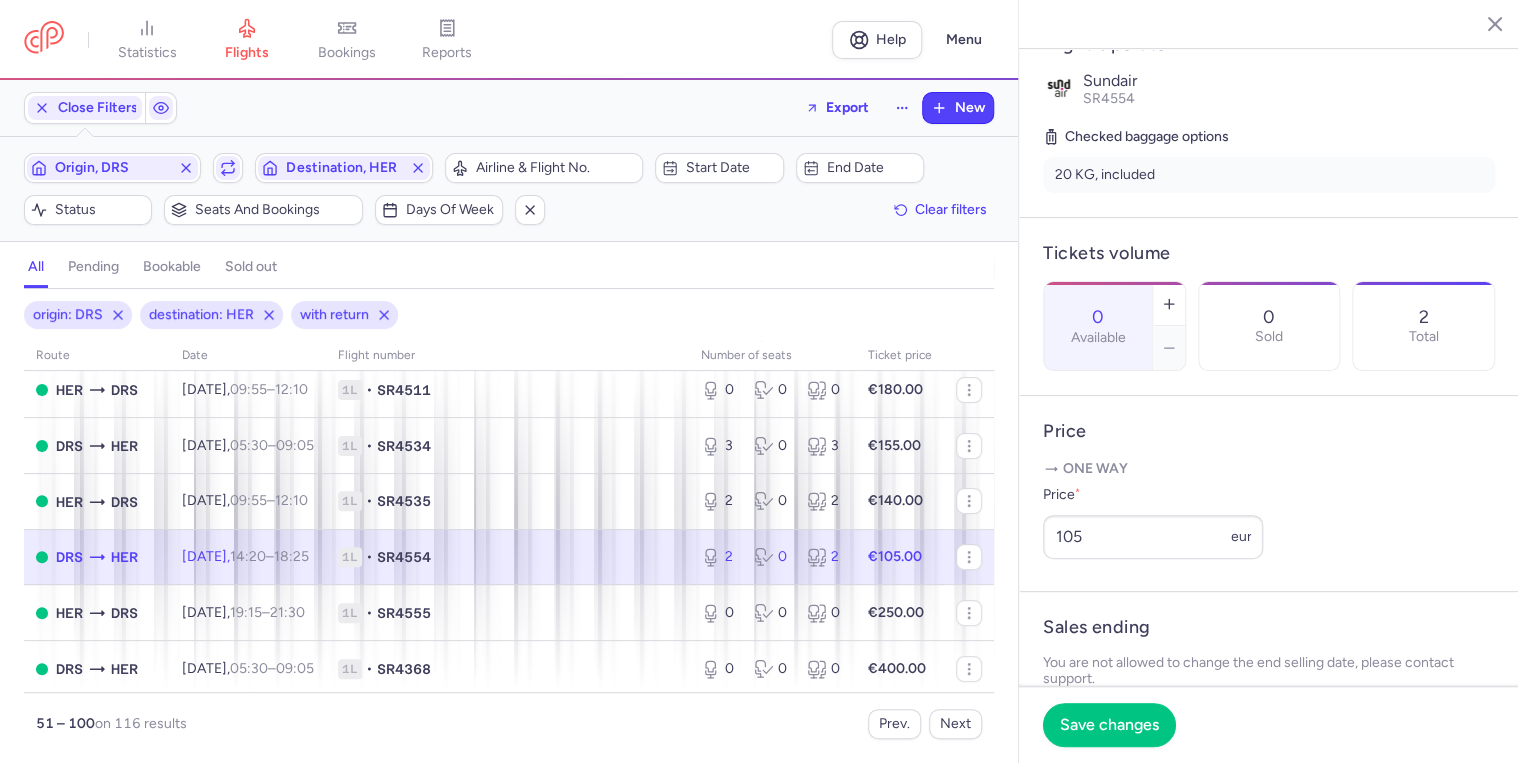 click on "Save changes" 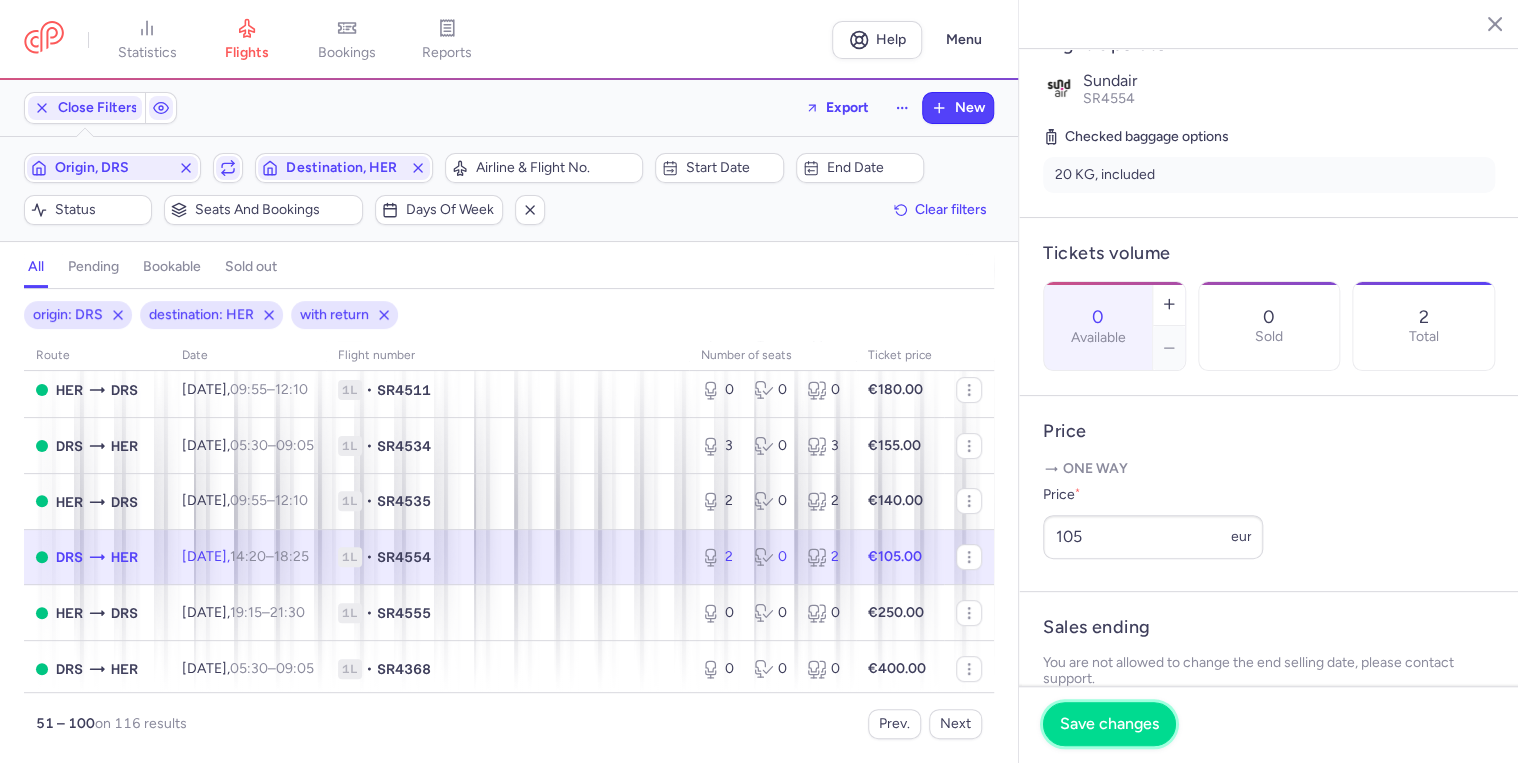 click on "Save changes" at bounding box center [1109, 724] 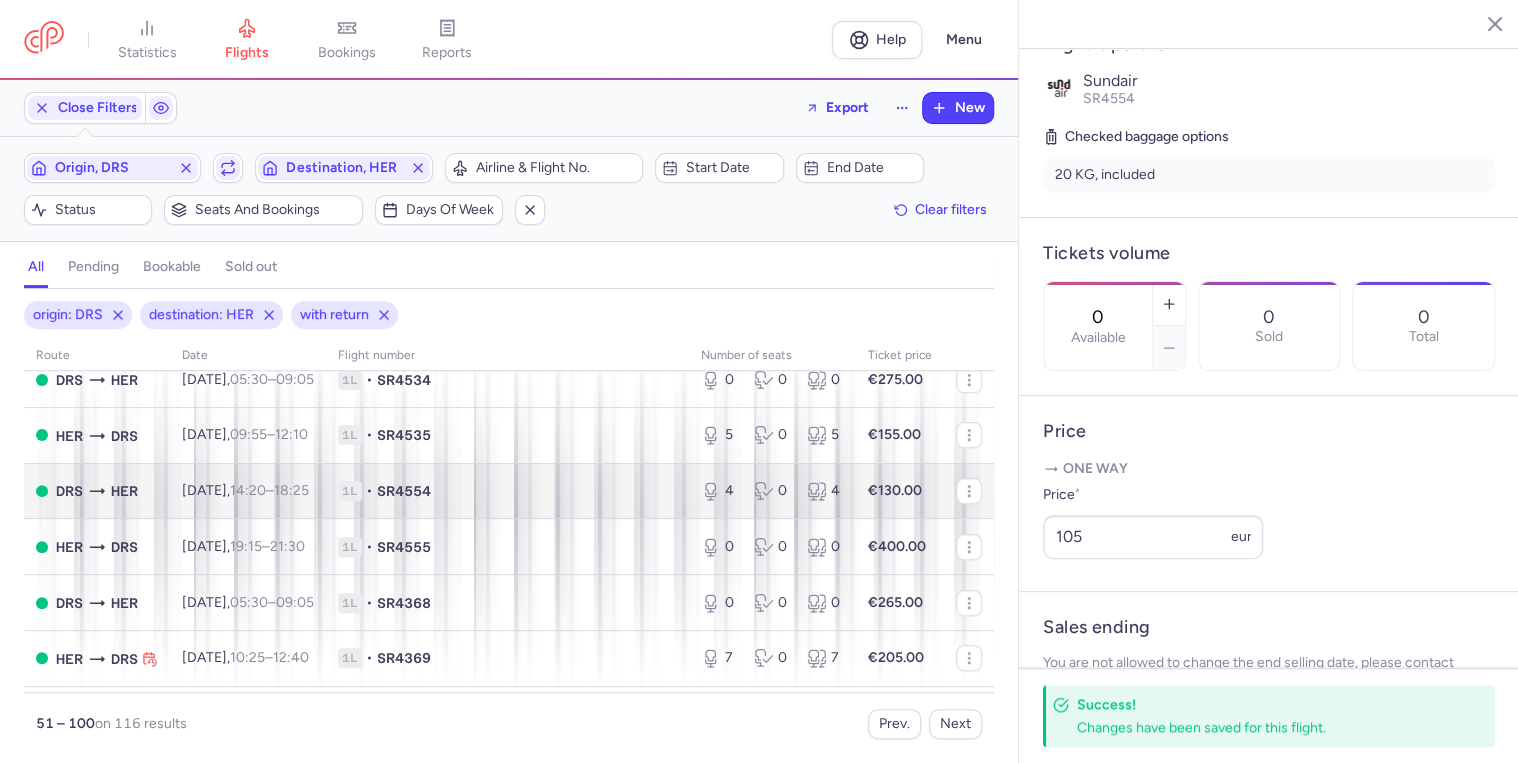 scroll, scrollTop: 880, scrollLeft: 0, axis: vertical 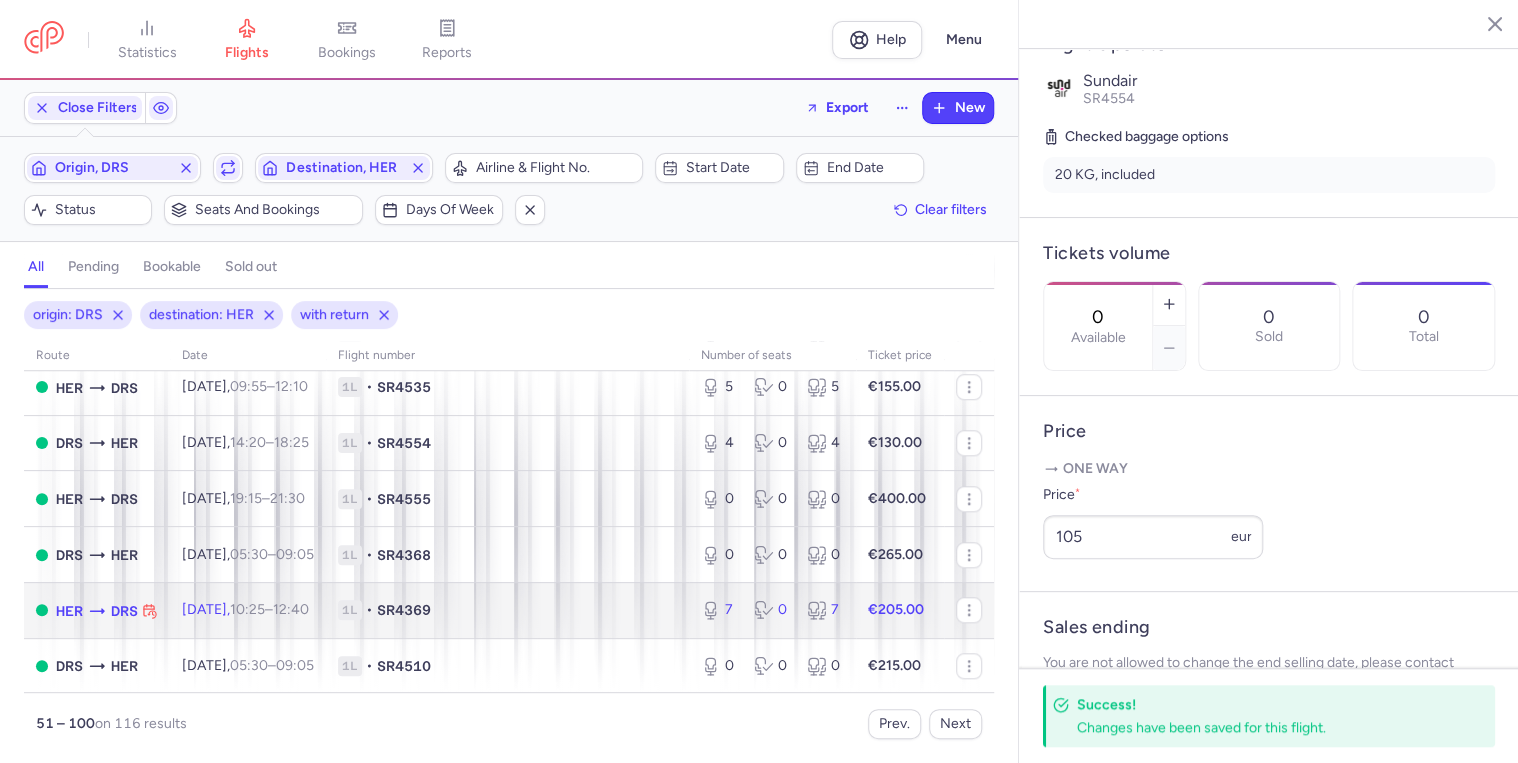 click on "1L • SR4369" 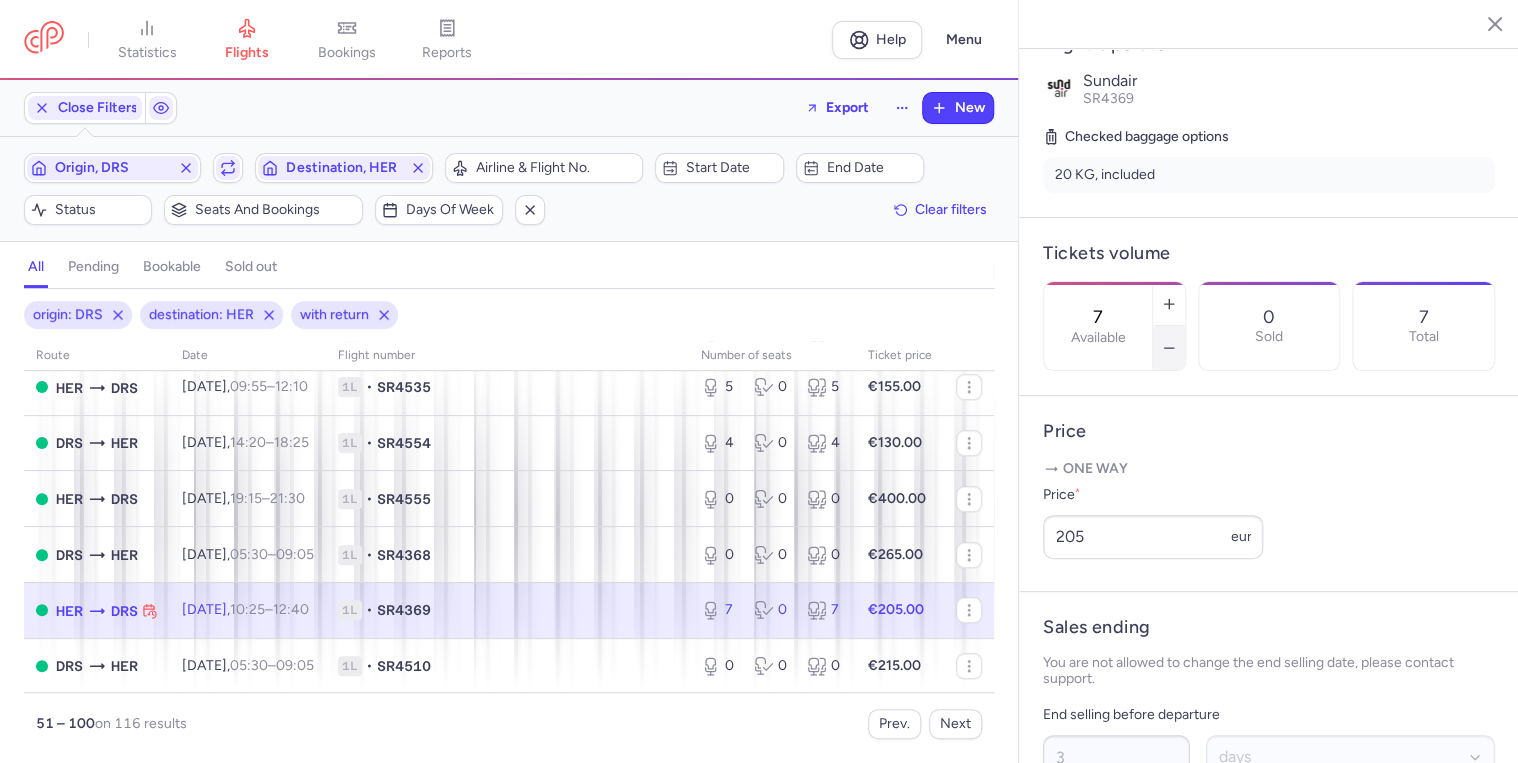 click 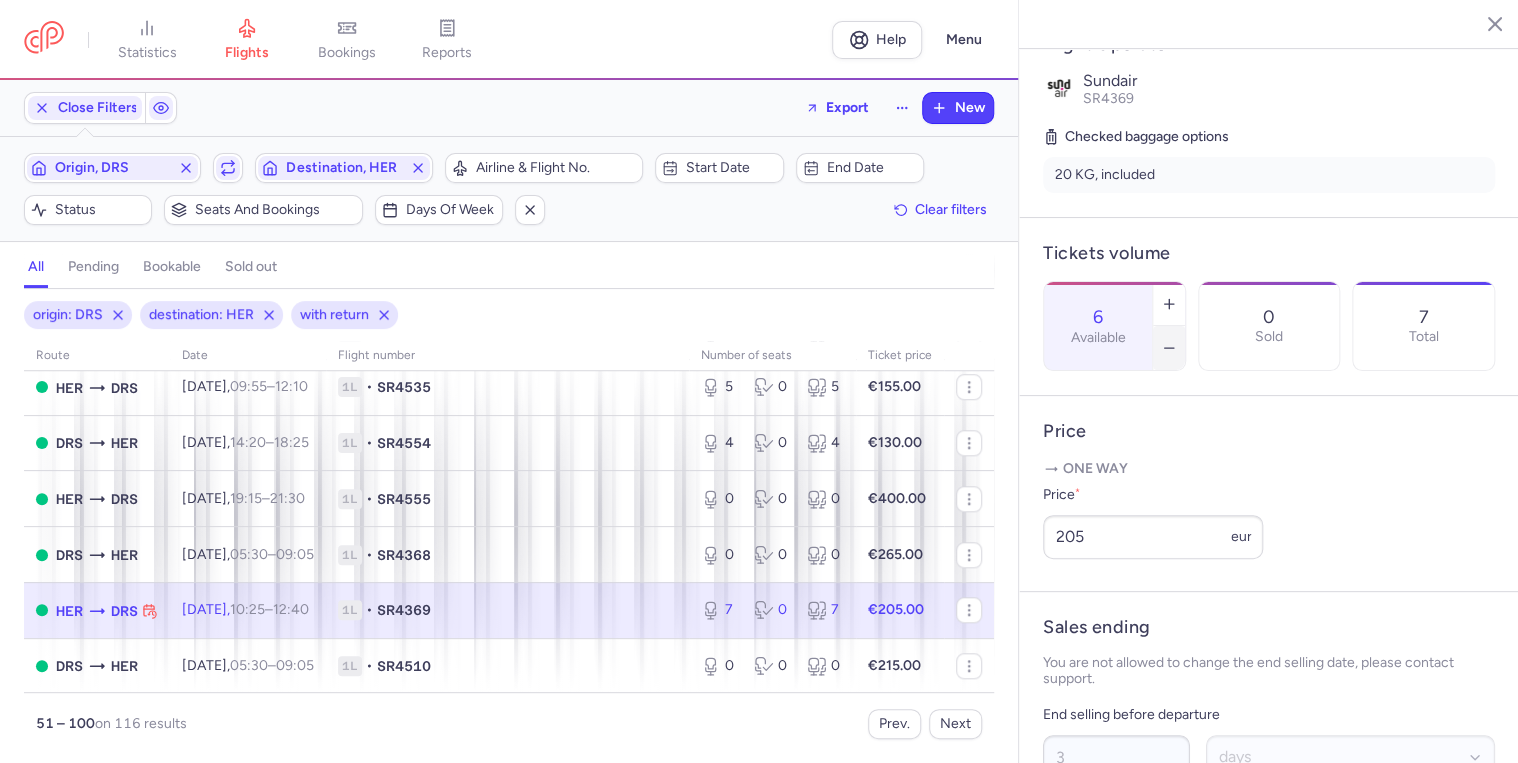 click 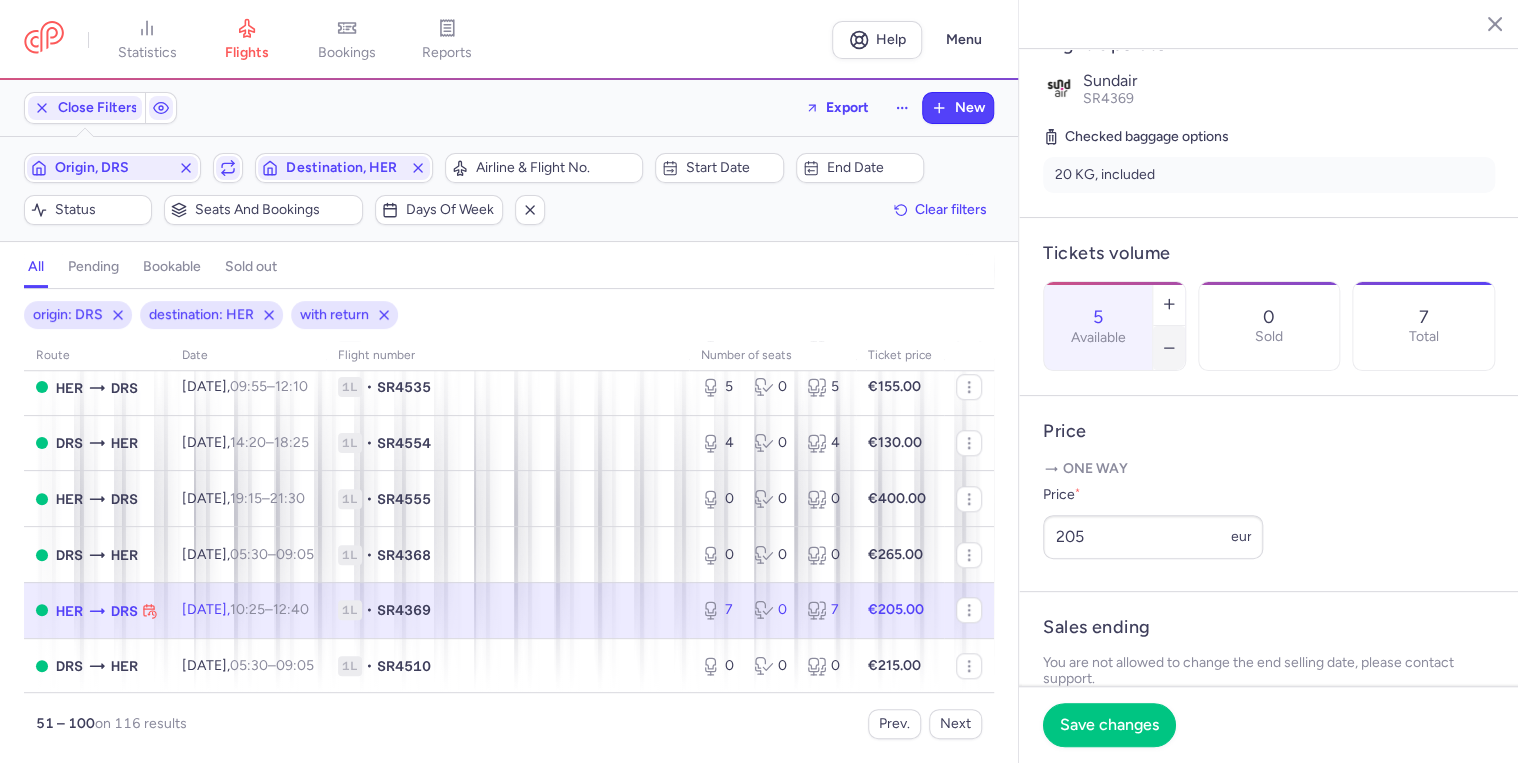 click 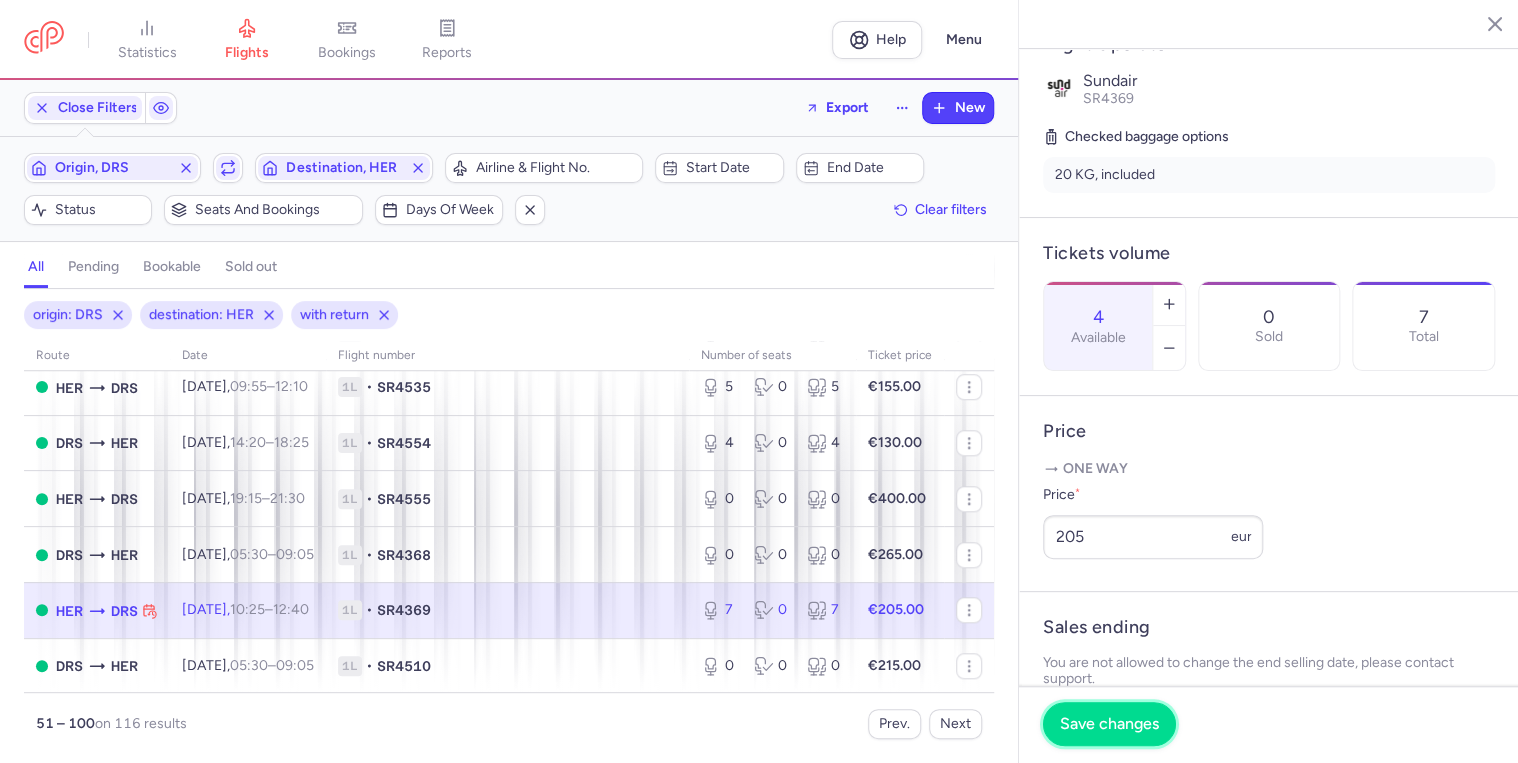 click on "Save changes" at bounding box center [1109, 724] 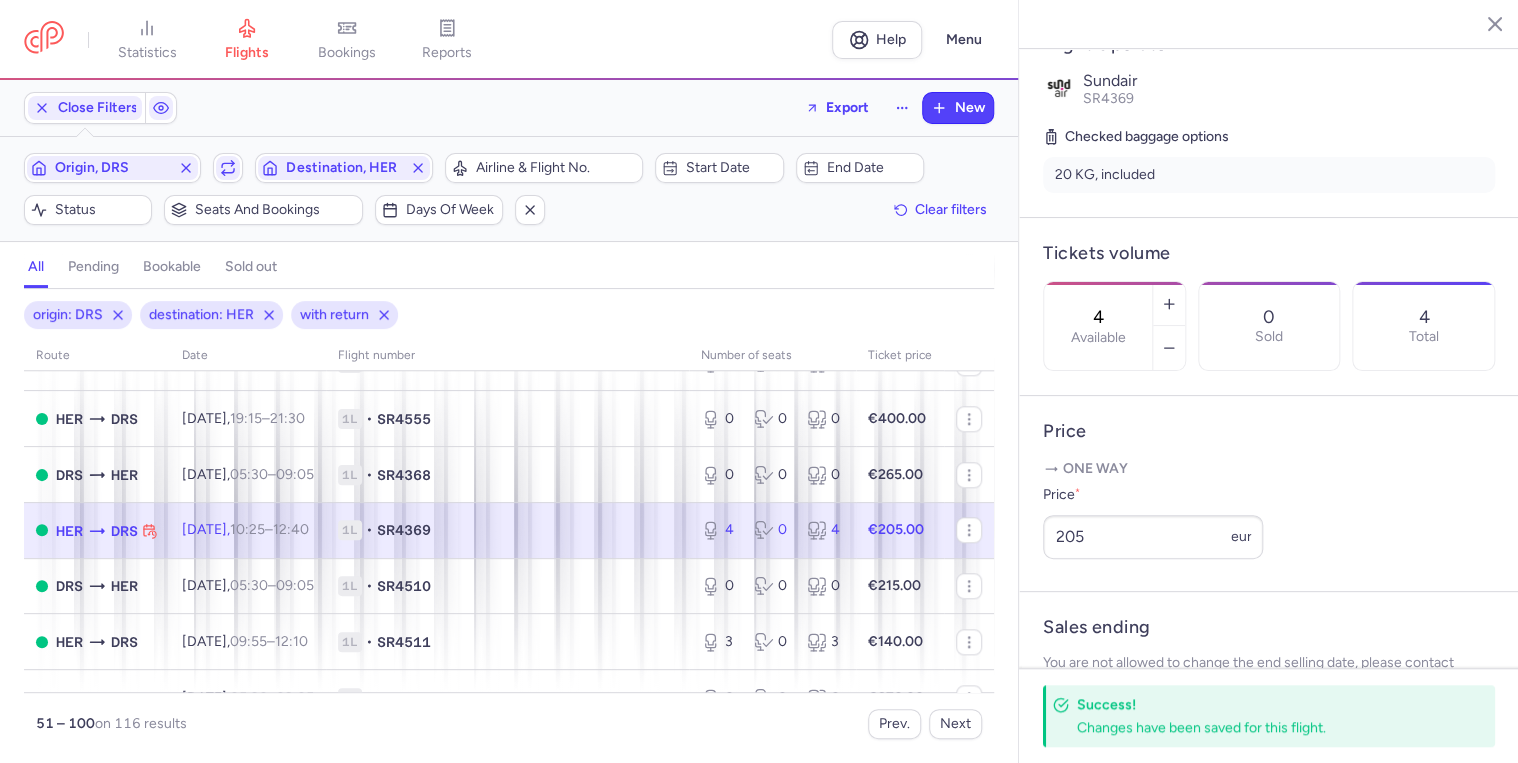 scroll, scrollTop: 1040, scrollLeft: 0, axis: vertical 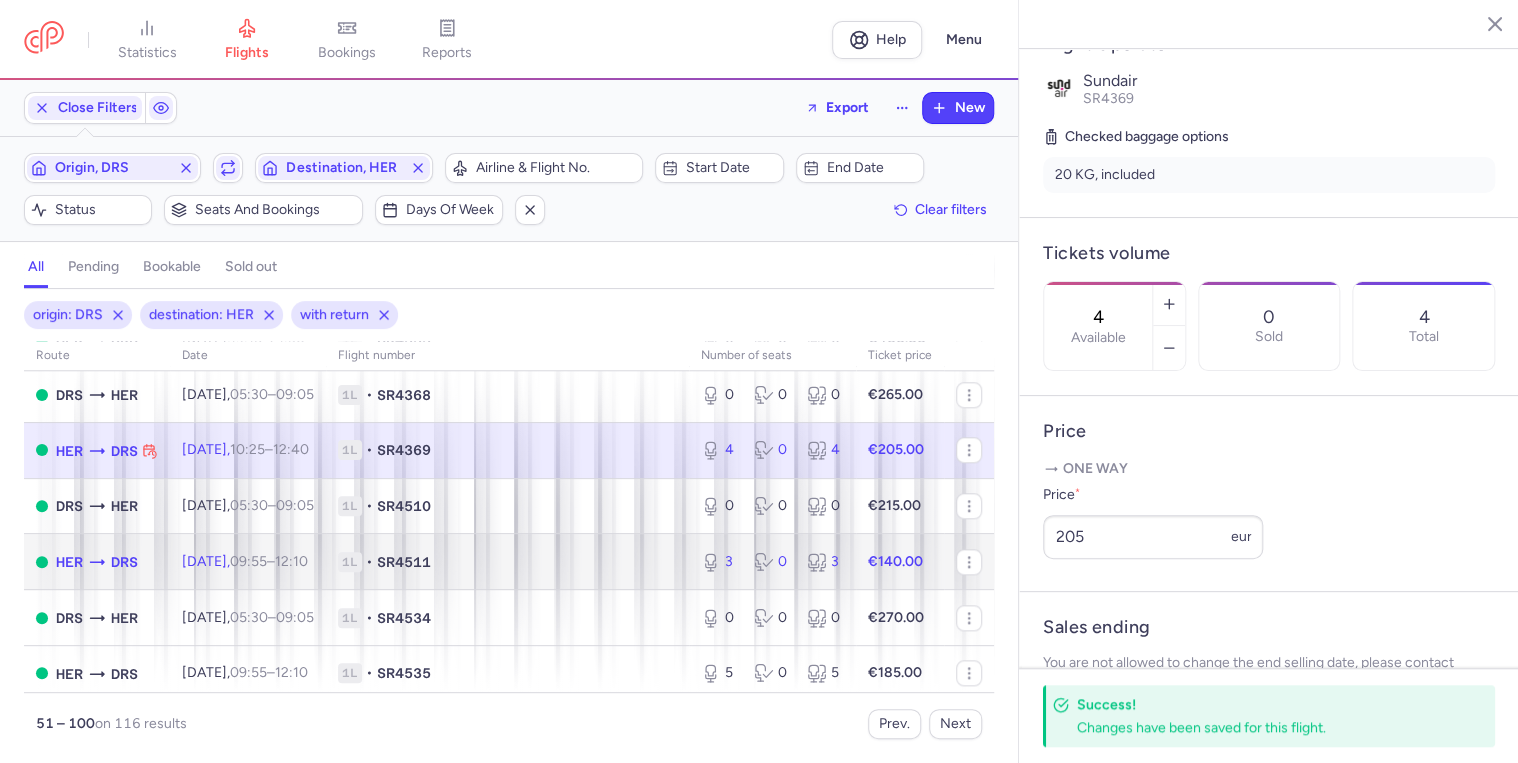 click on "1L • SR4511" 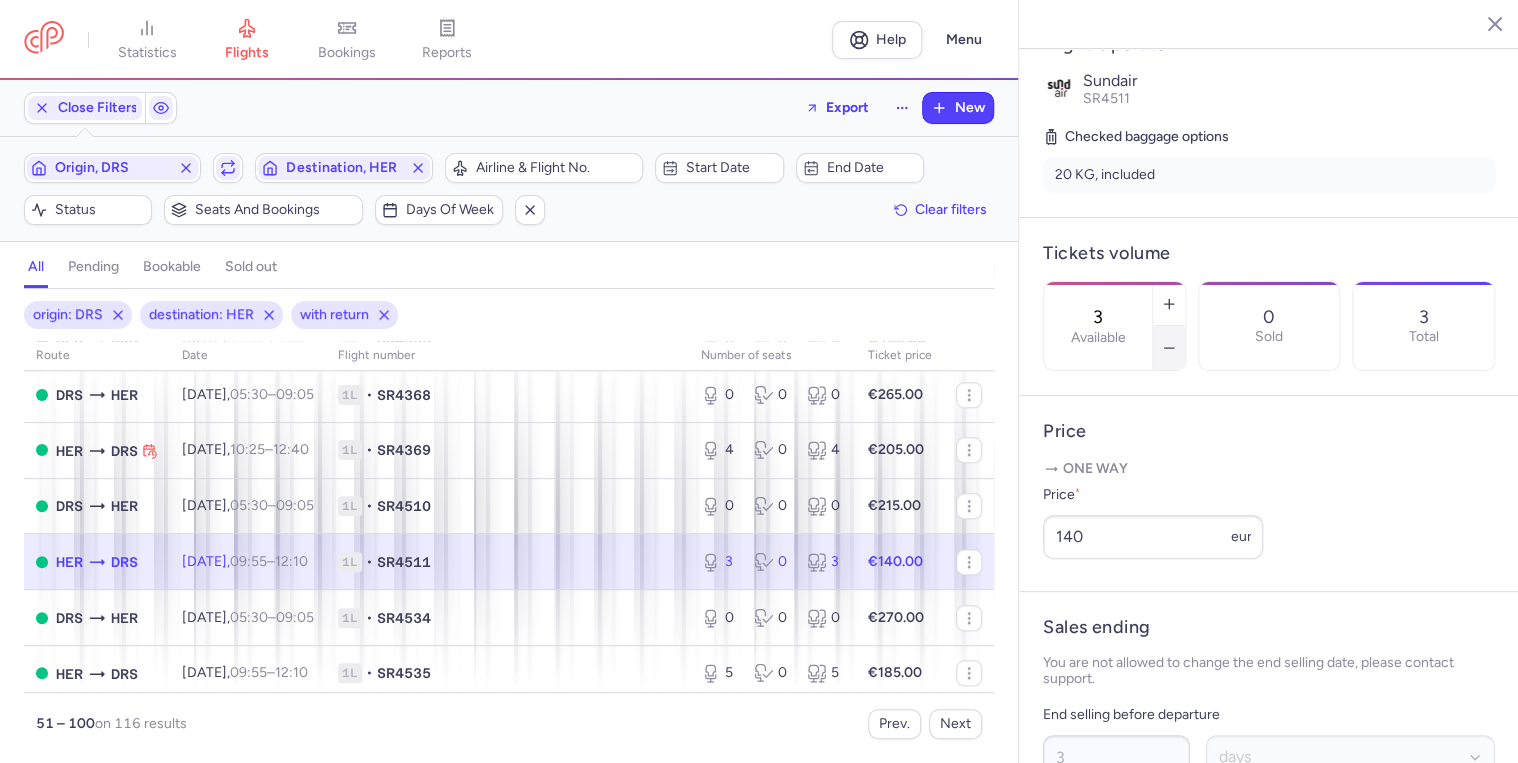 drag, startPoint x: 1236, startPoint y: 305, endPoint x: 1240, endPoint y: 328, distance: 23.345236 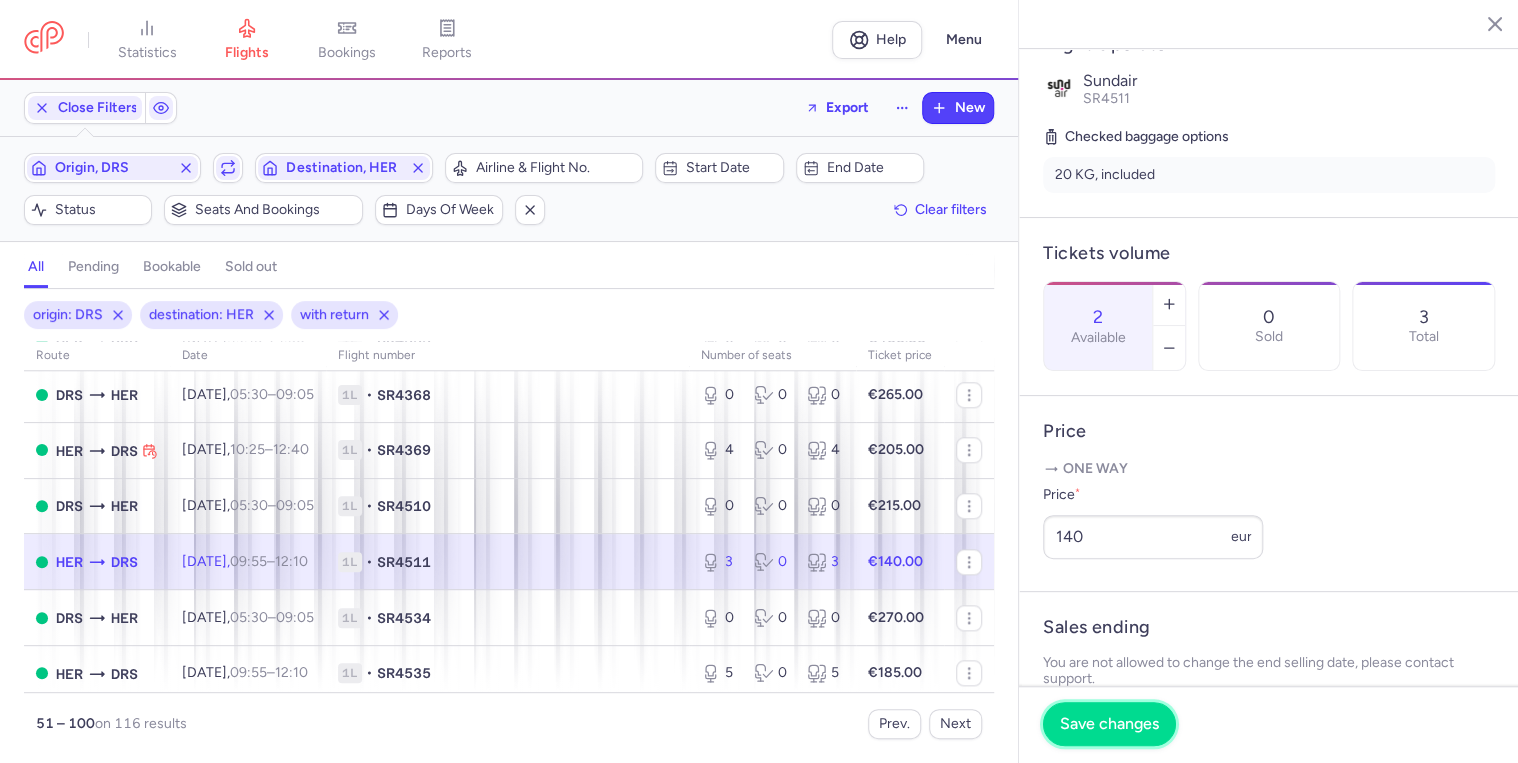 click on "Save changes" at bounding box center (1109, 724) 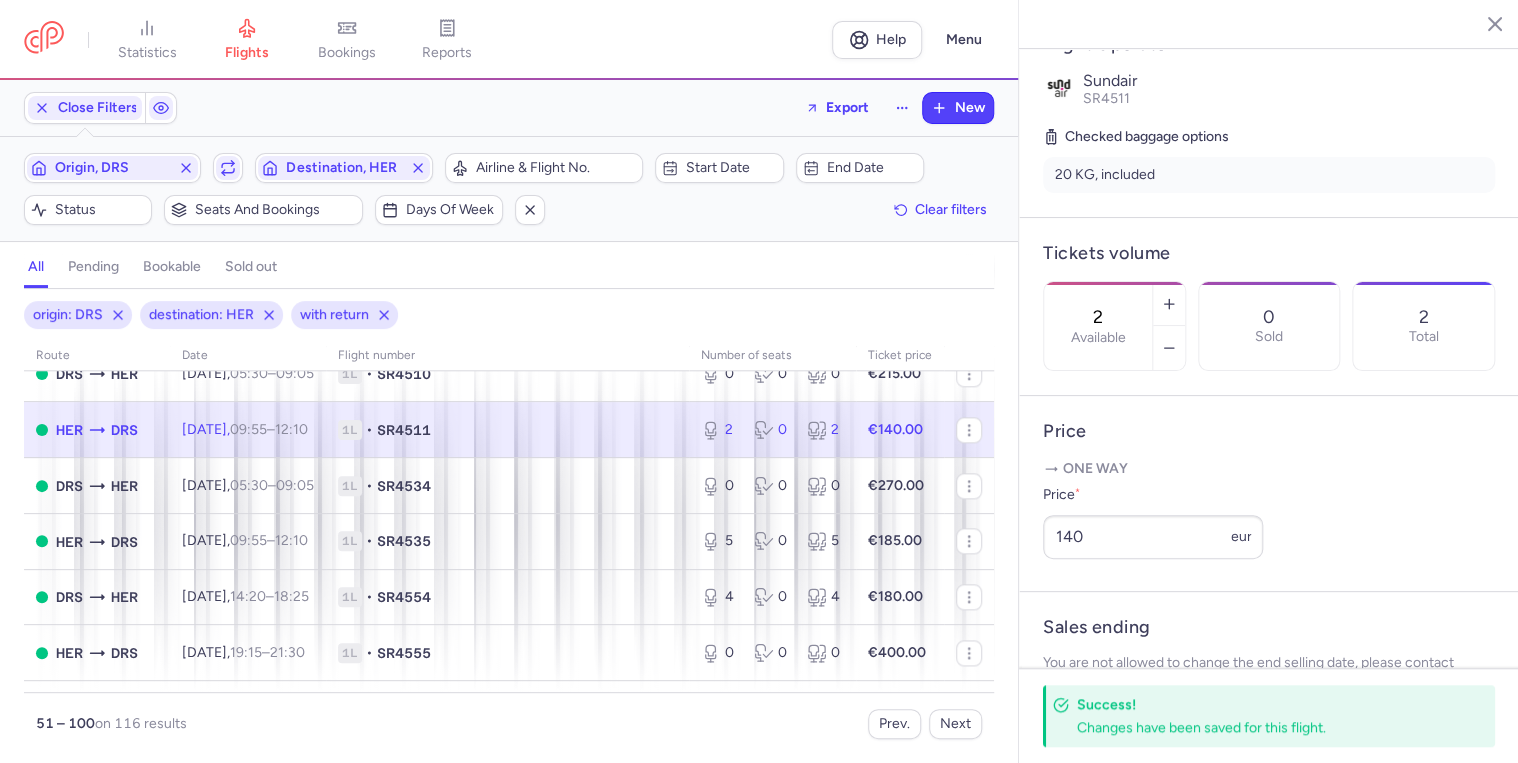 scroll, scrollTop: 1200, scrollLeft: 0, axis: vertical 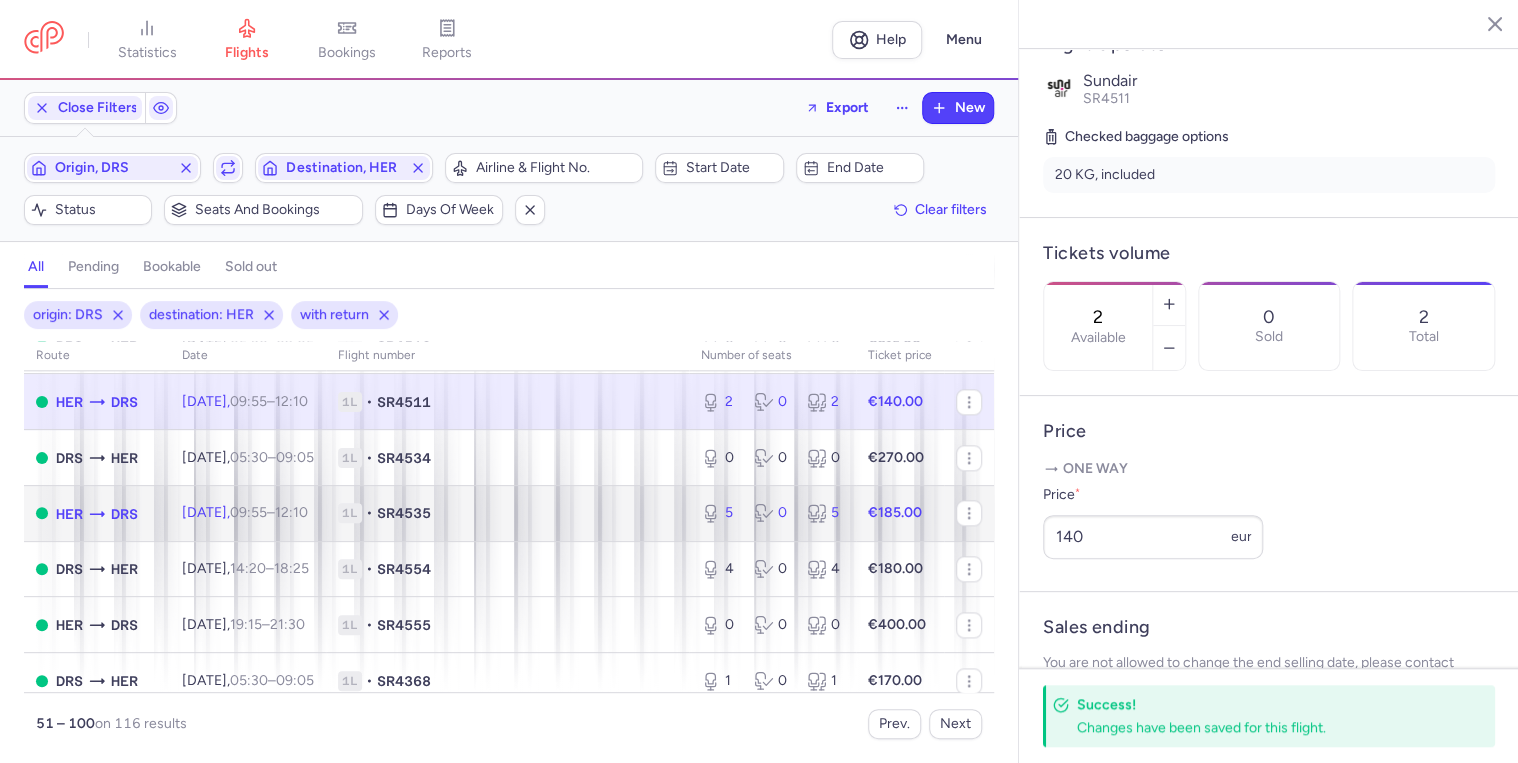 click on "1L • SR4535" 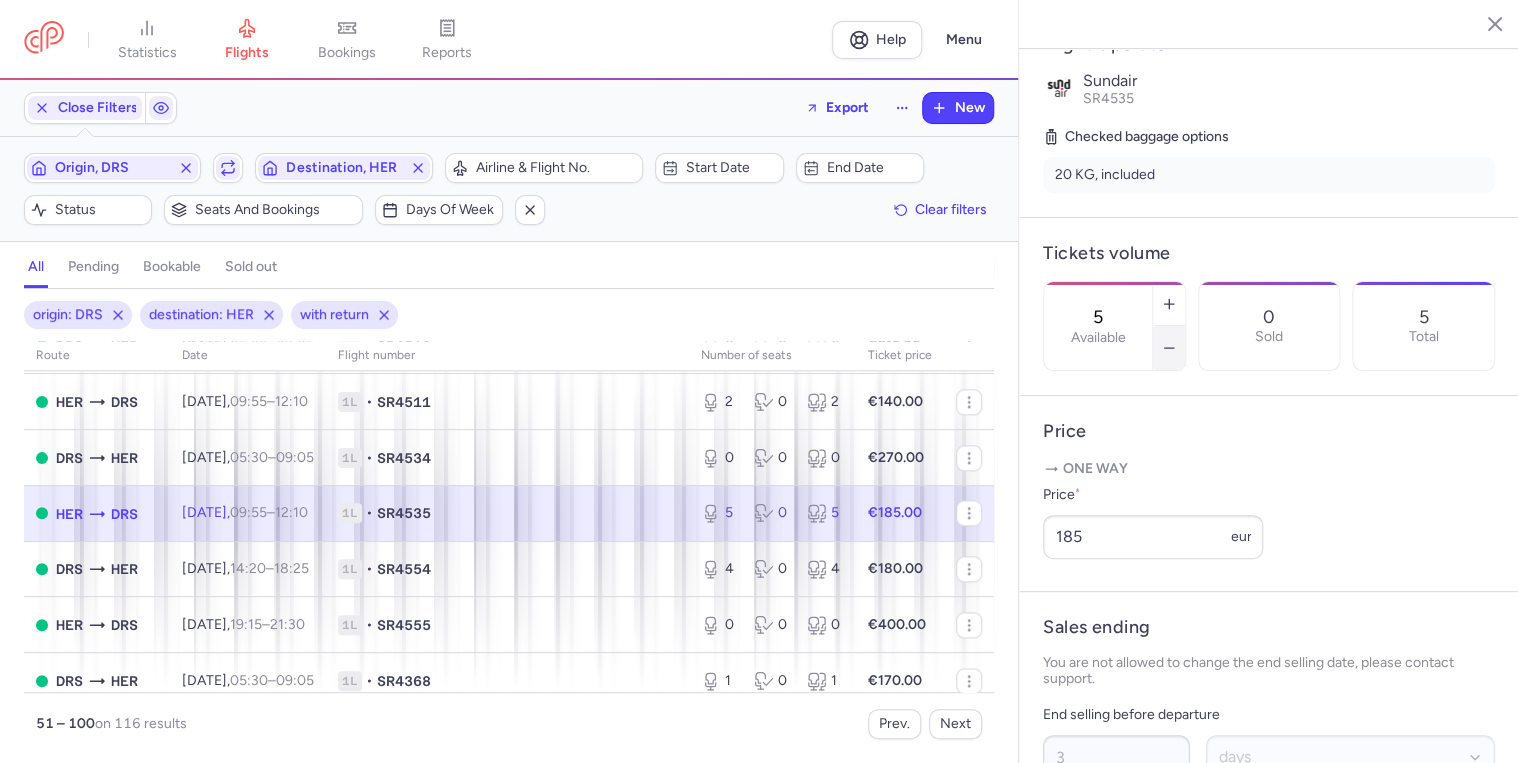 click 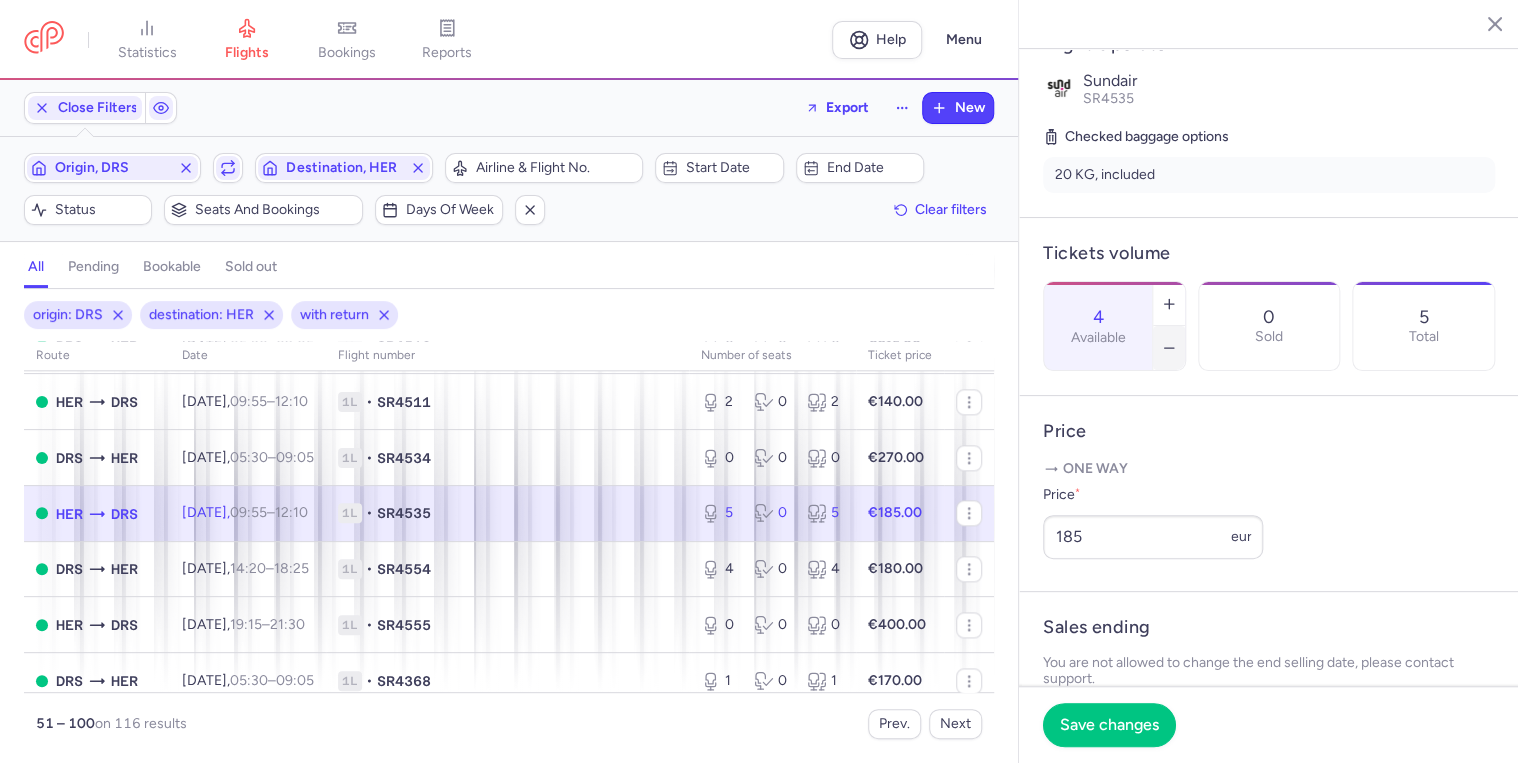click 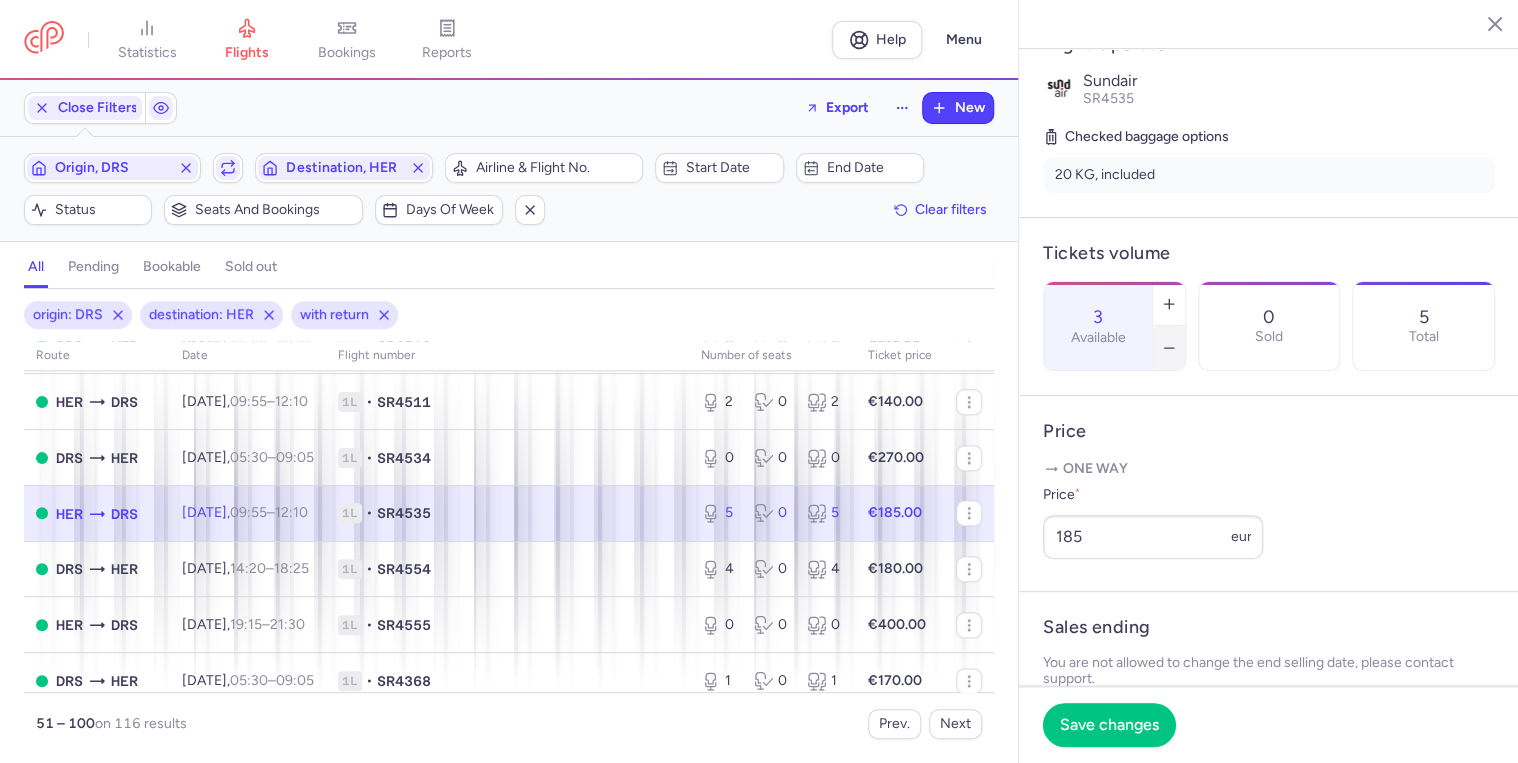 click 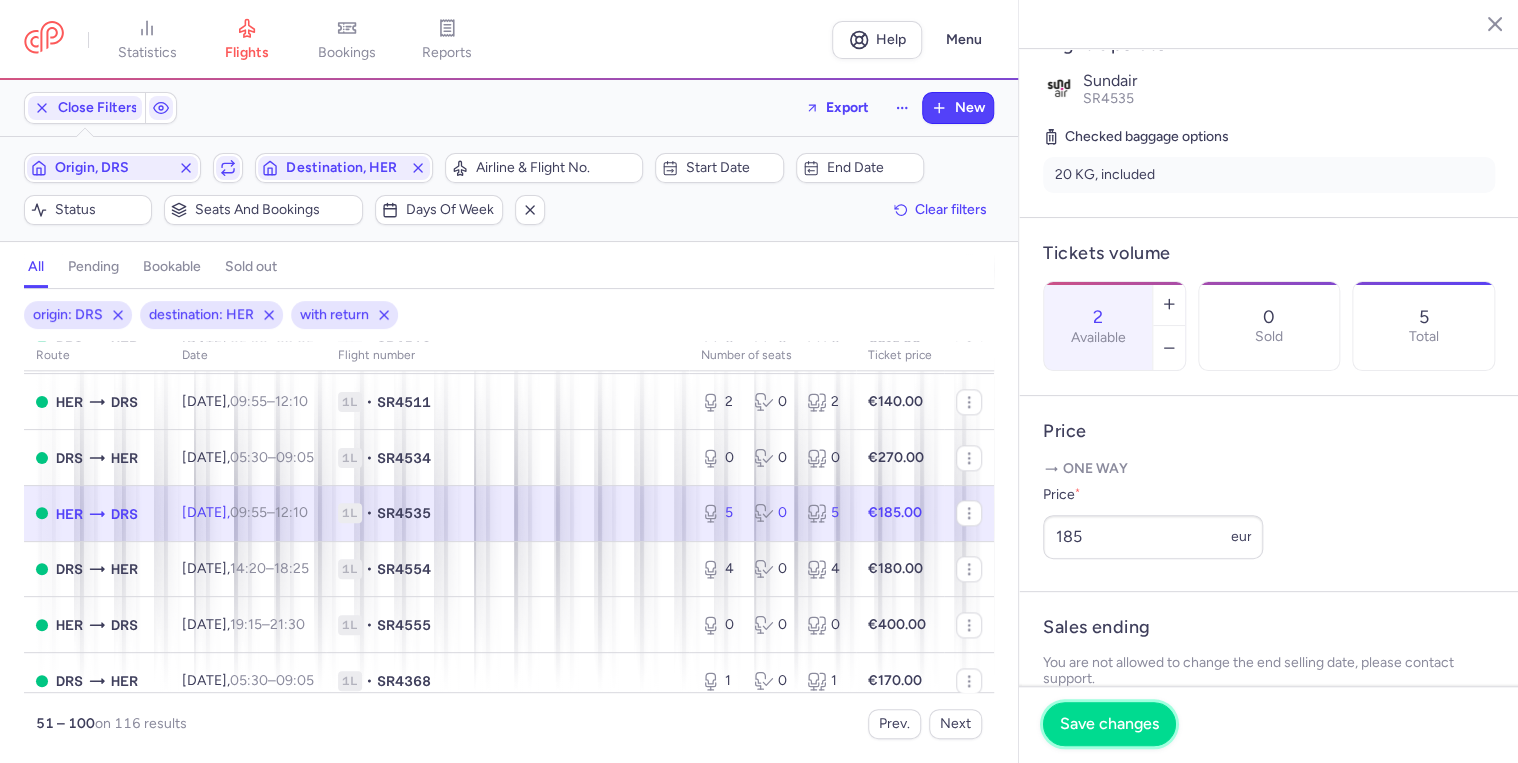 click on "Save changes" at bounding box center (1109, 724) 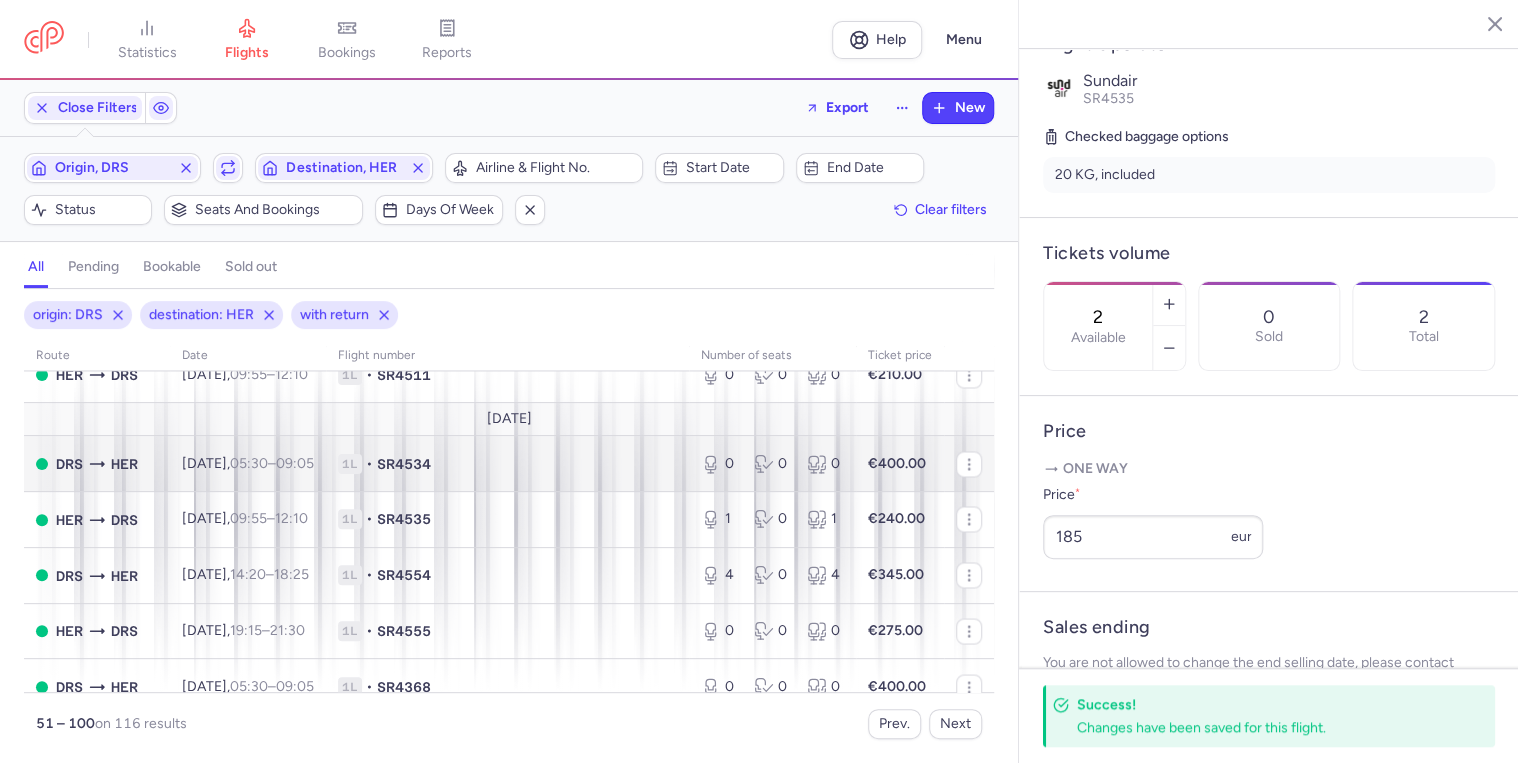 scroll, scrollTop: 1680, scrollLeft: 0, axis: vertical 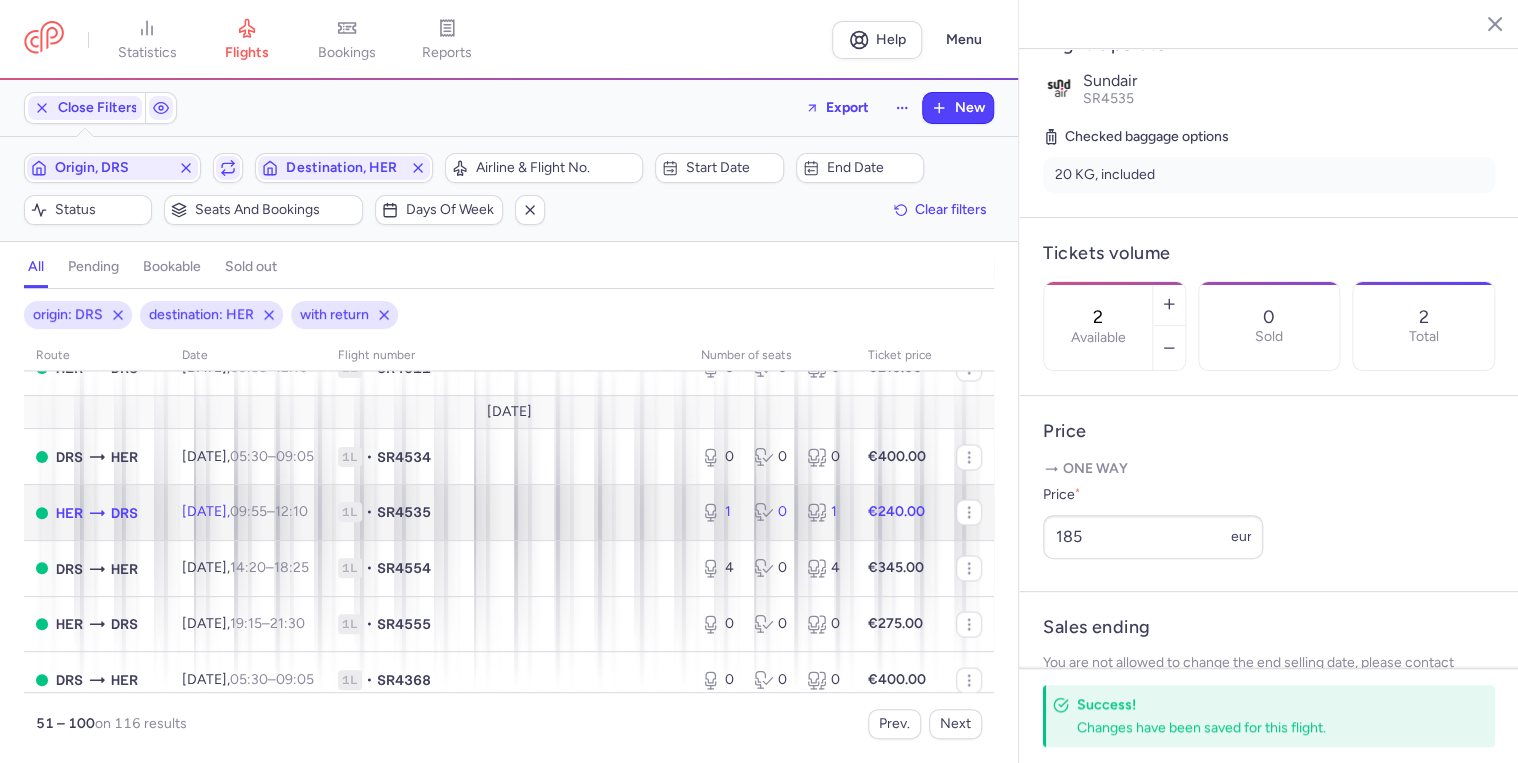 click on "1L • SR4535" 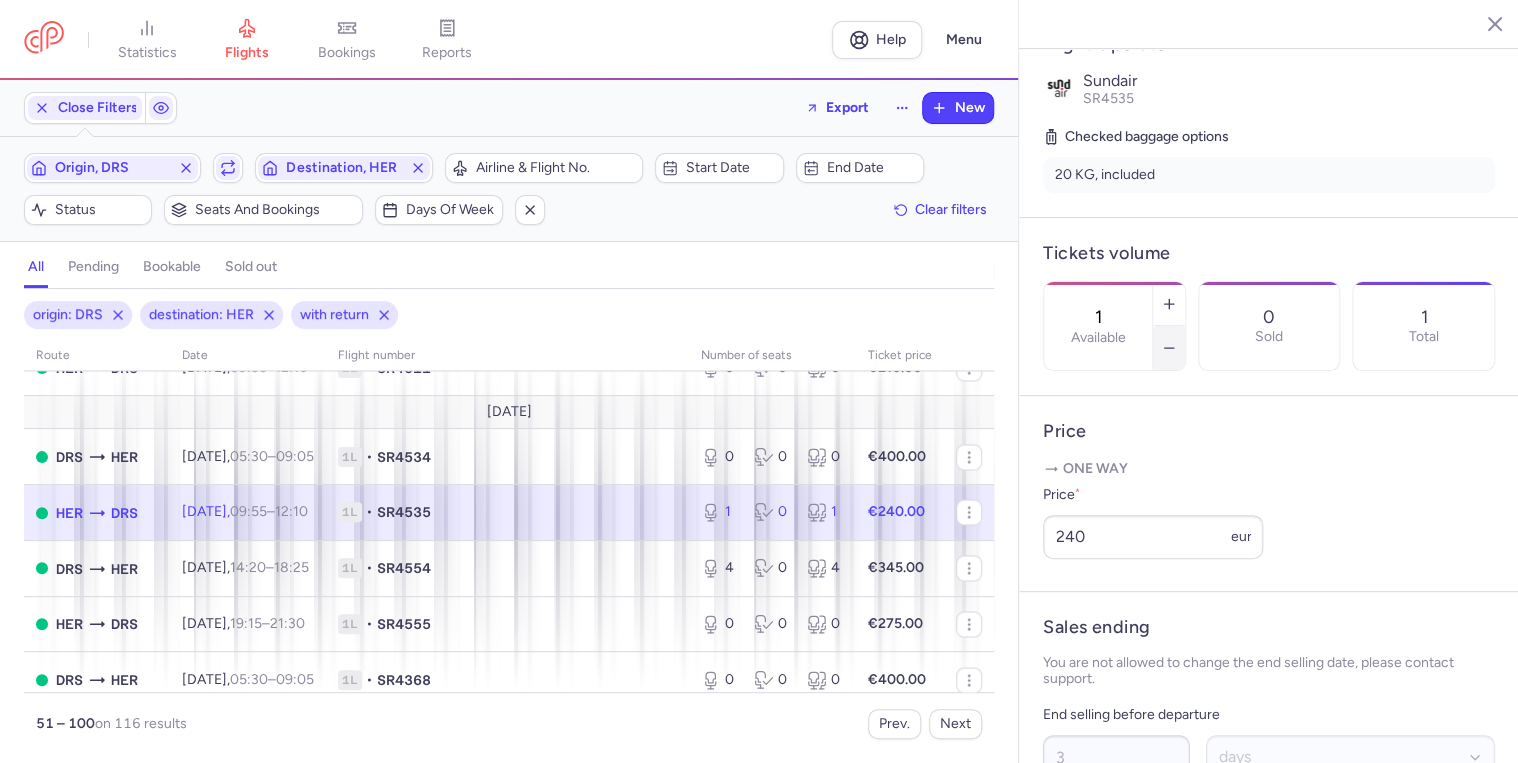 click 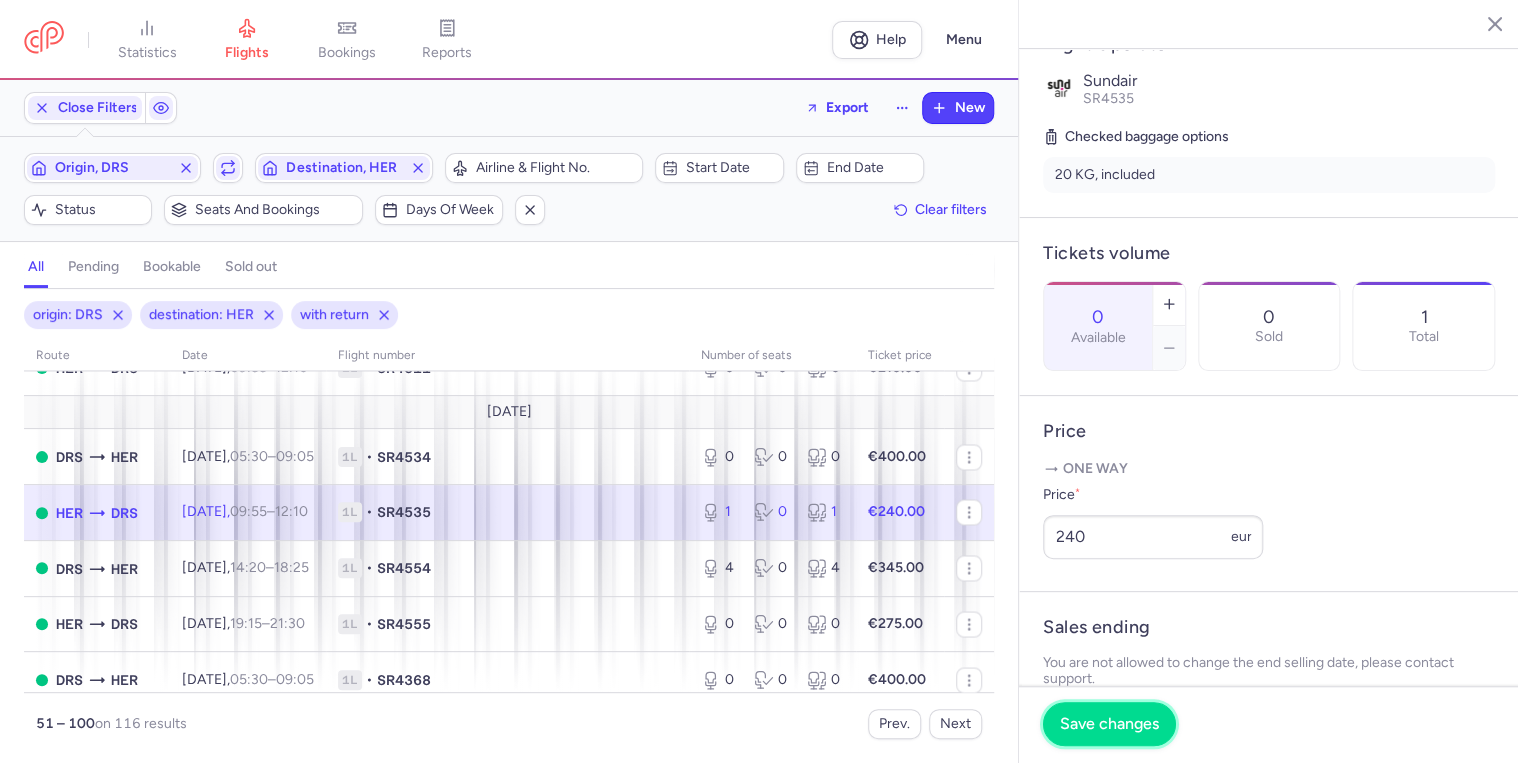 click on "Save changes" at bounding box center [1109, 724] 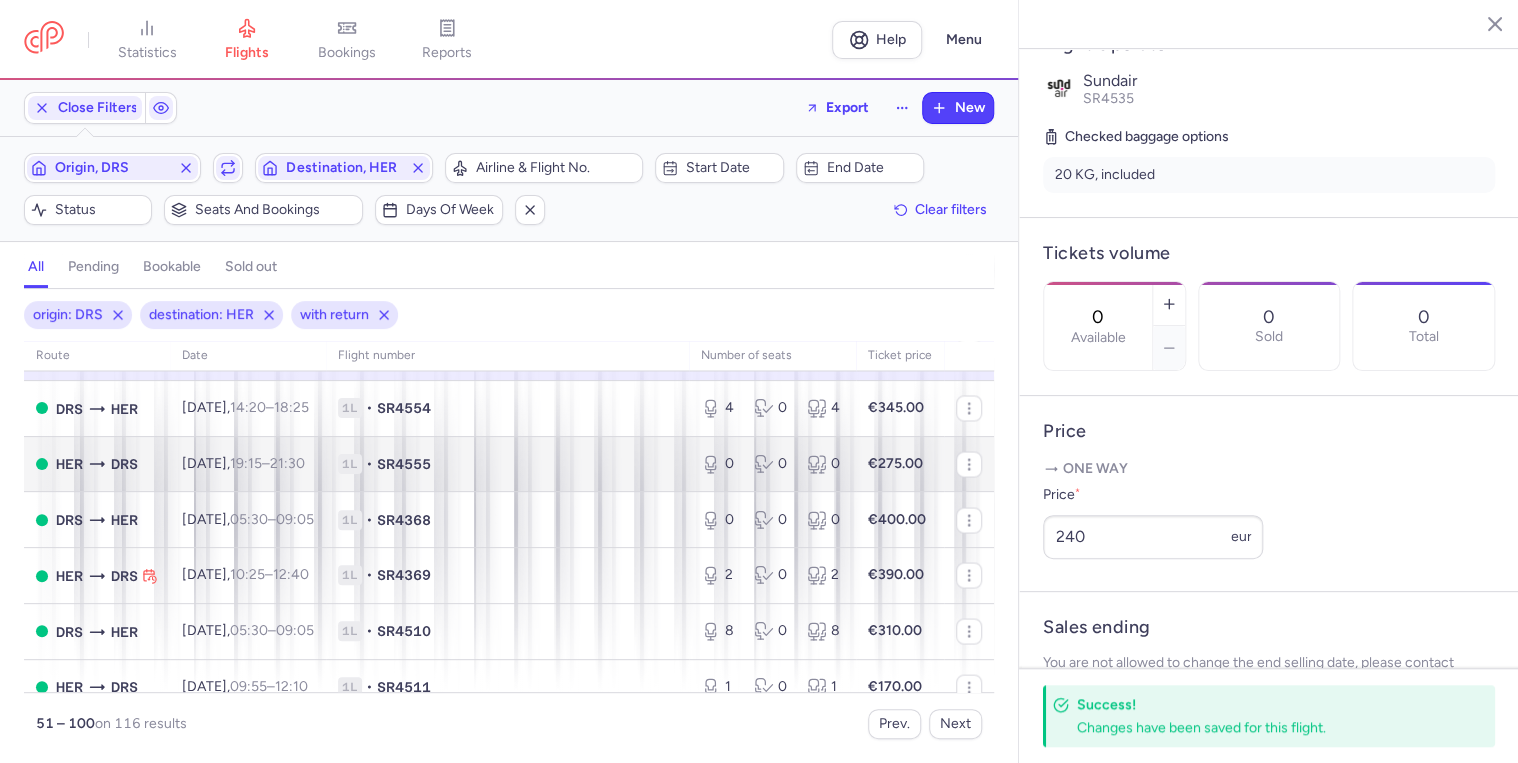 scroll, scrollTop: 1920, scrollLeft: 0, axis: vertical 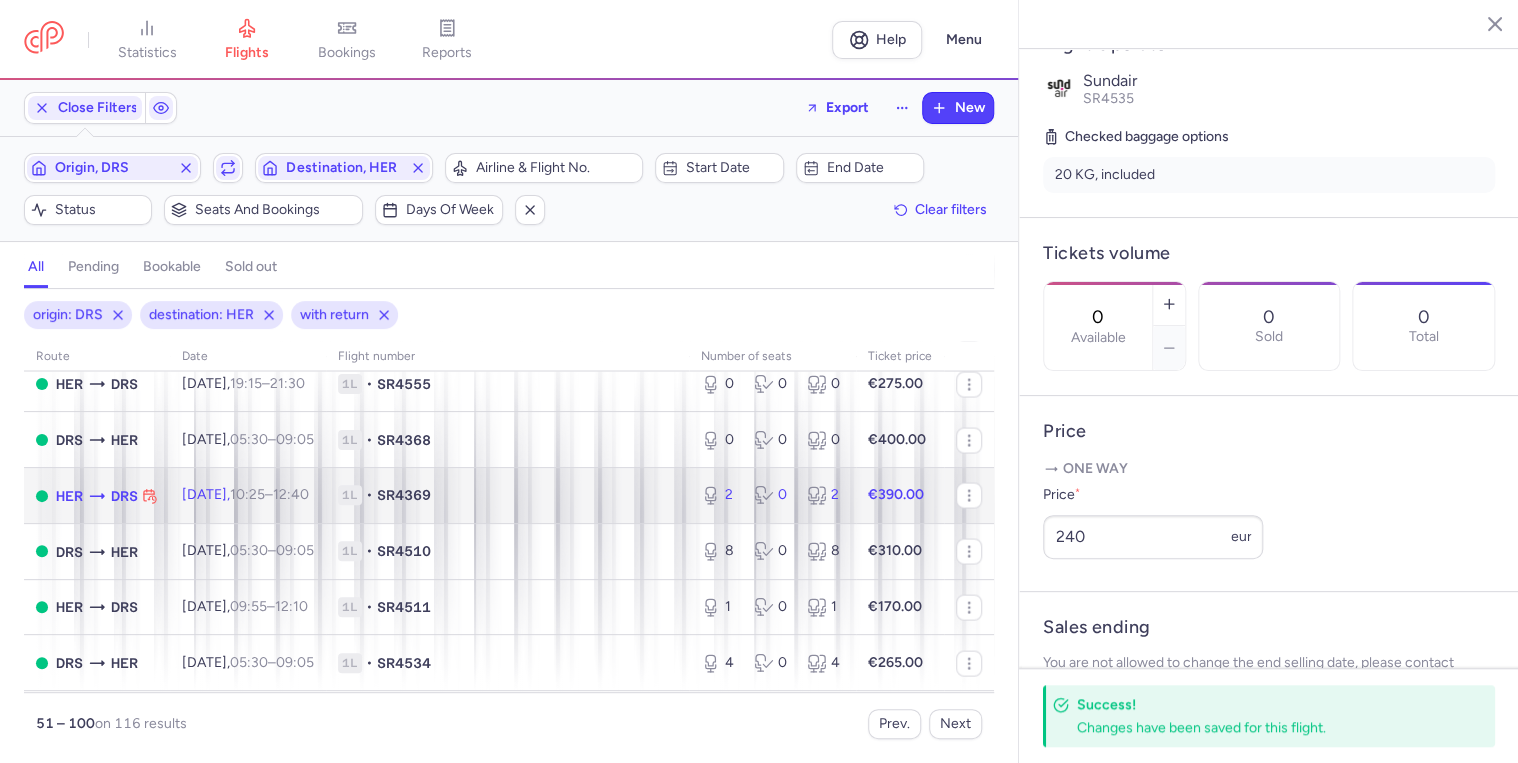 click on "[DATE]  10:25  –  12:40  +0" 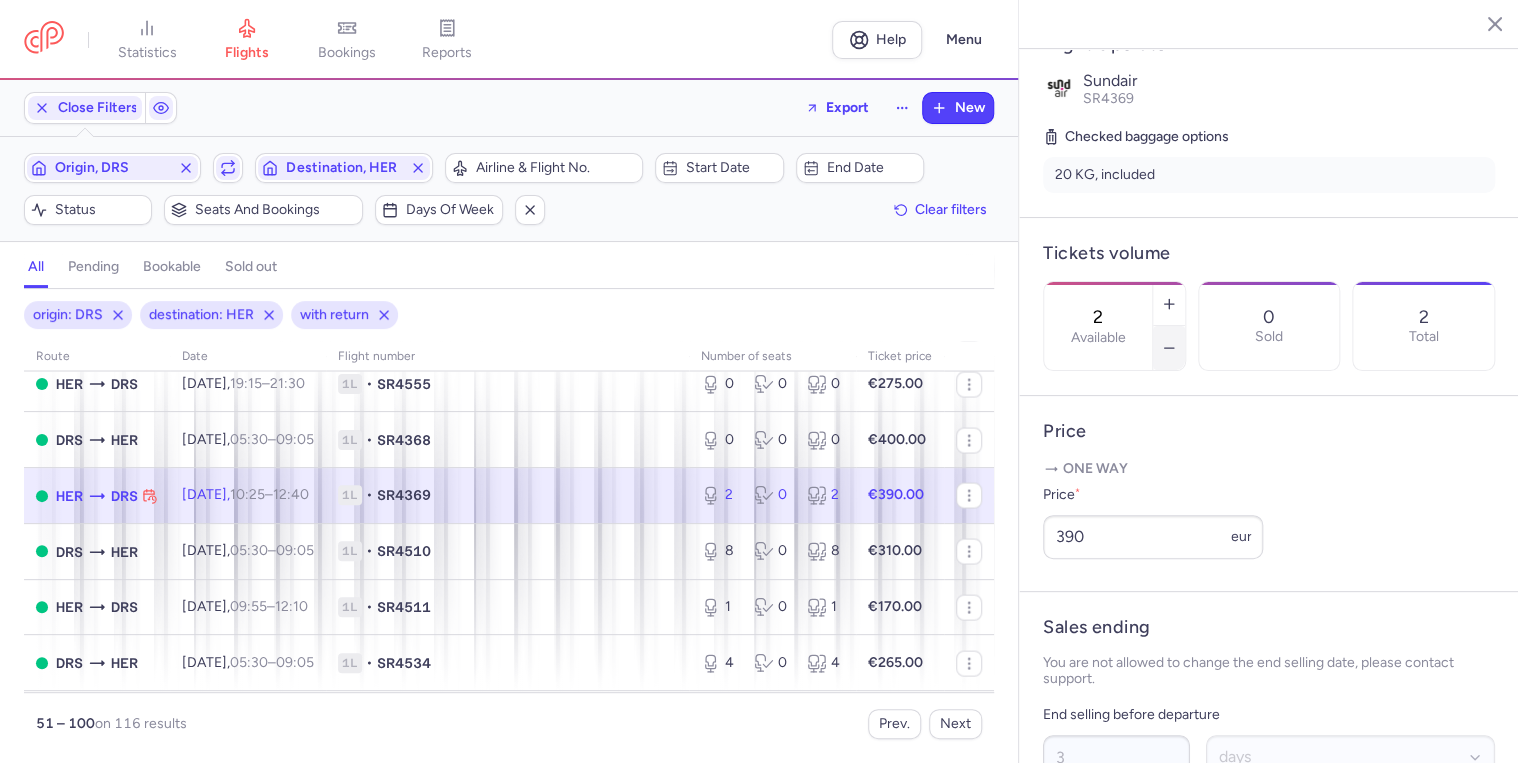 click at bounding box center (1169, 348) 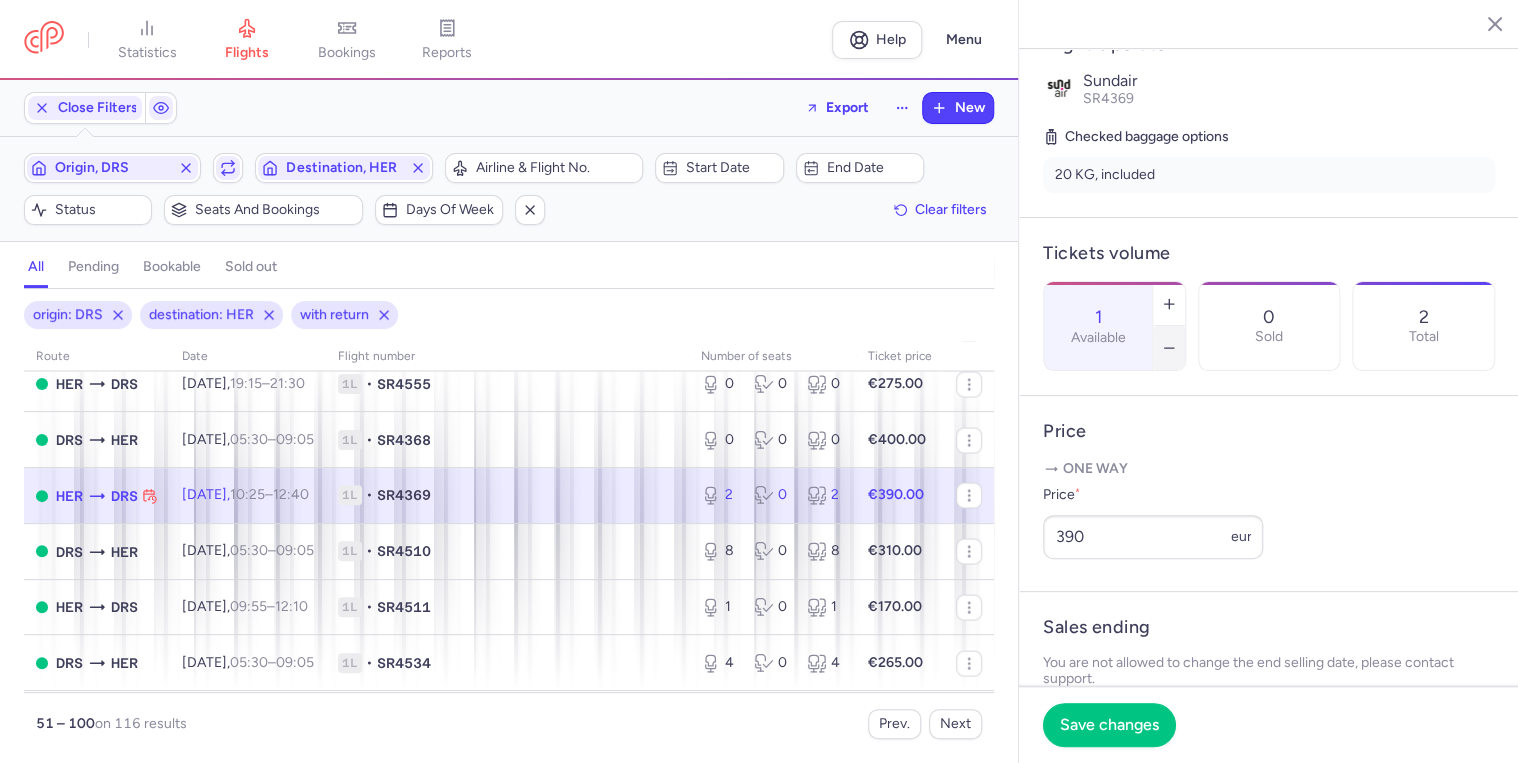 click at bounding box center [1169, 348] 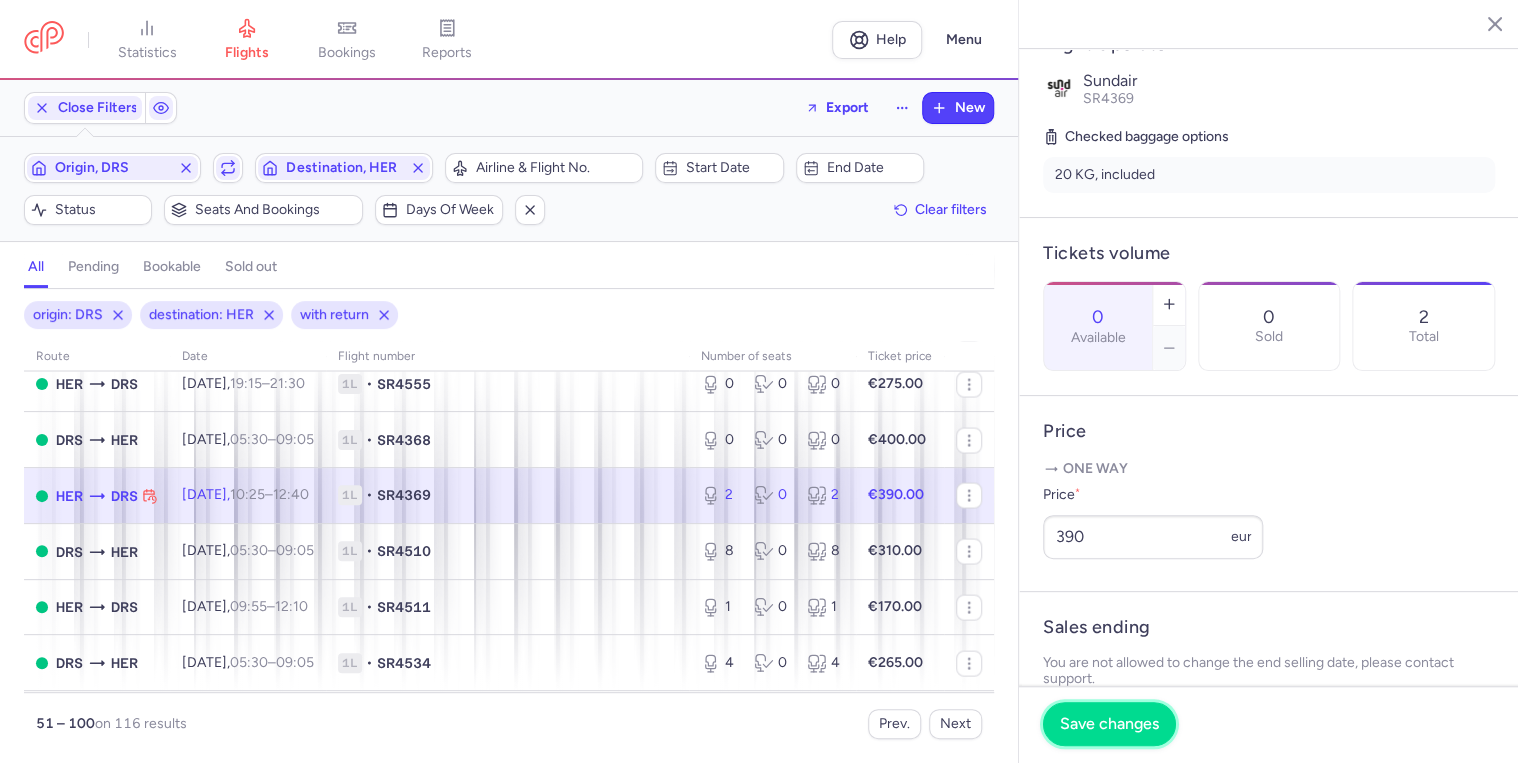 click on "Save changes" at bounding box center (1109, 724) 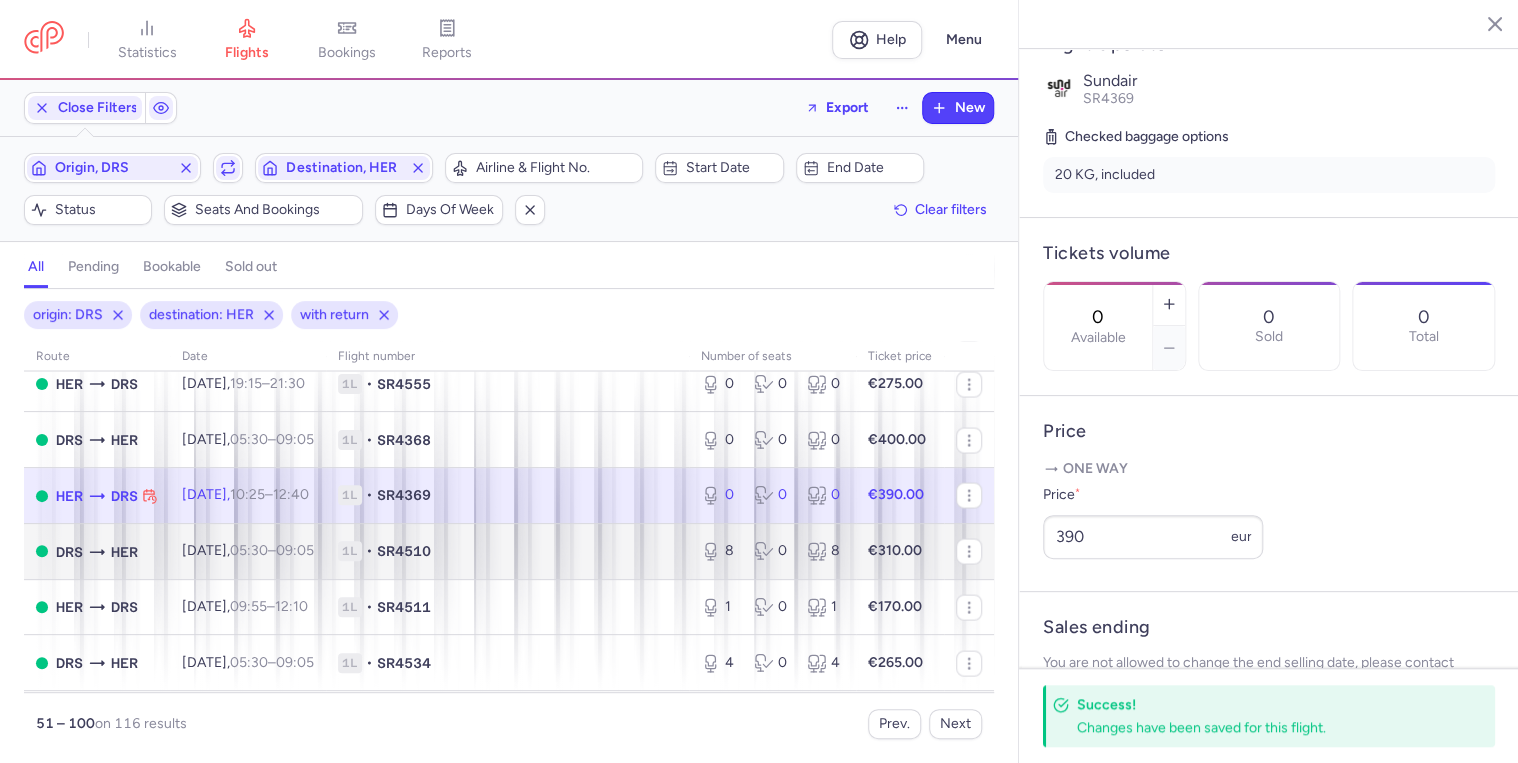 scroll, scrollTop: 2000, scrollLeft: 0, axis: vertical 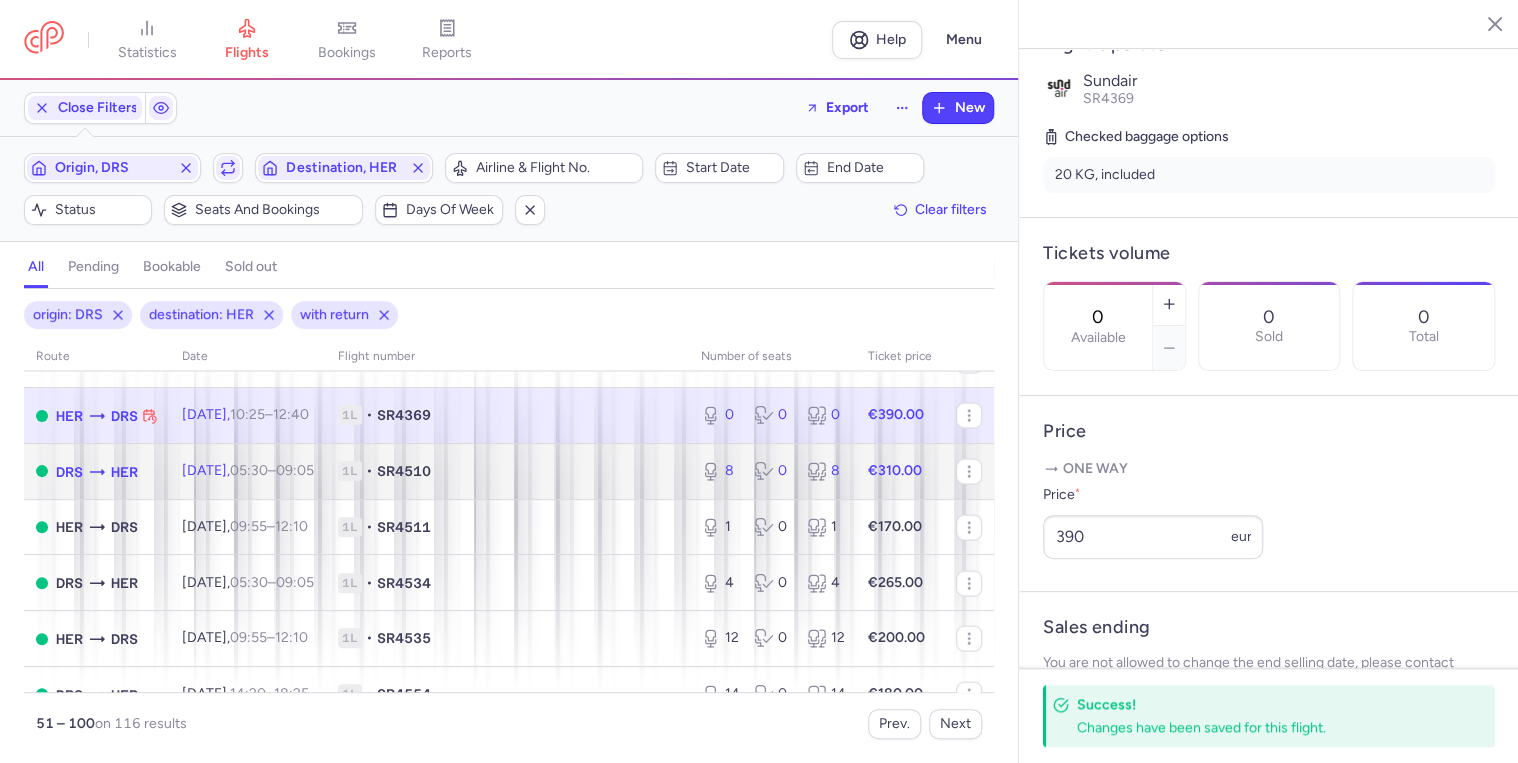 click on "[DATE]  05:30  –  09:05  +0" 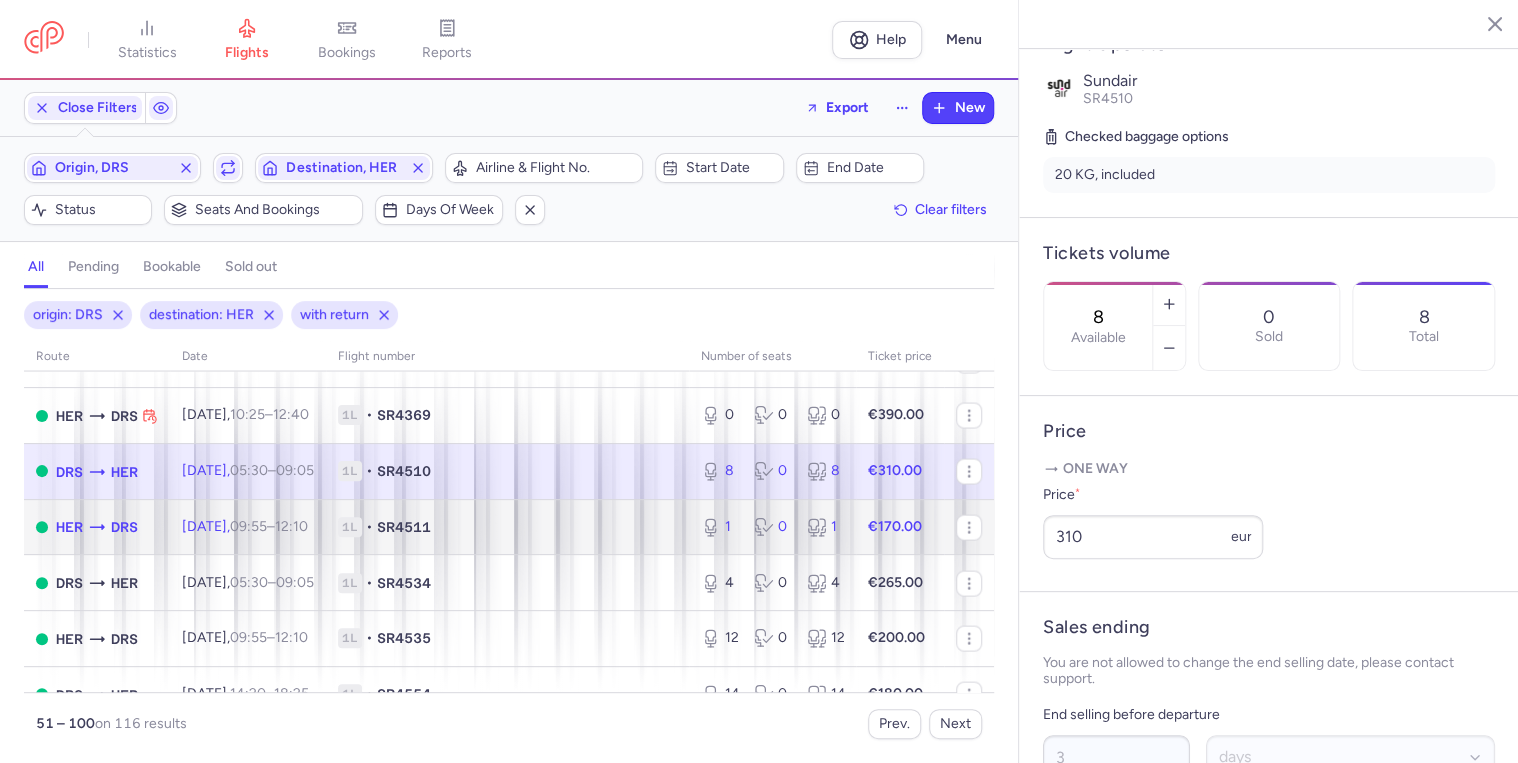 click on "1L • SR4511" 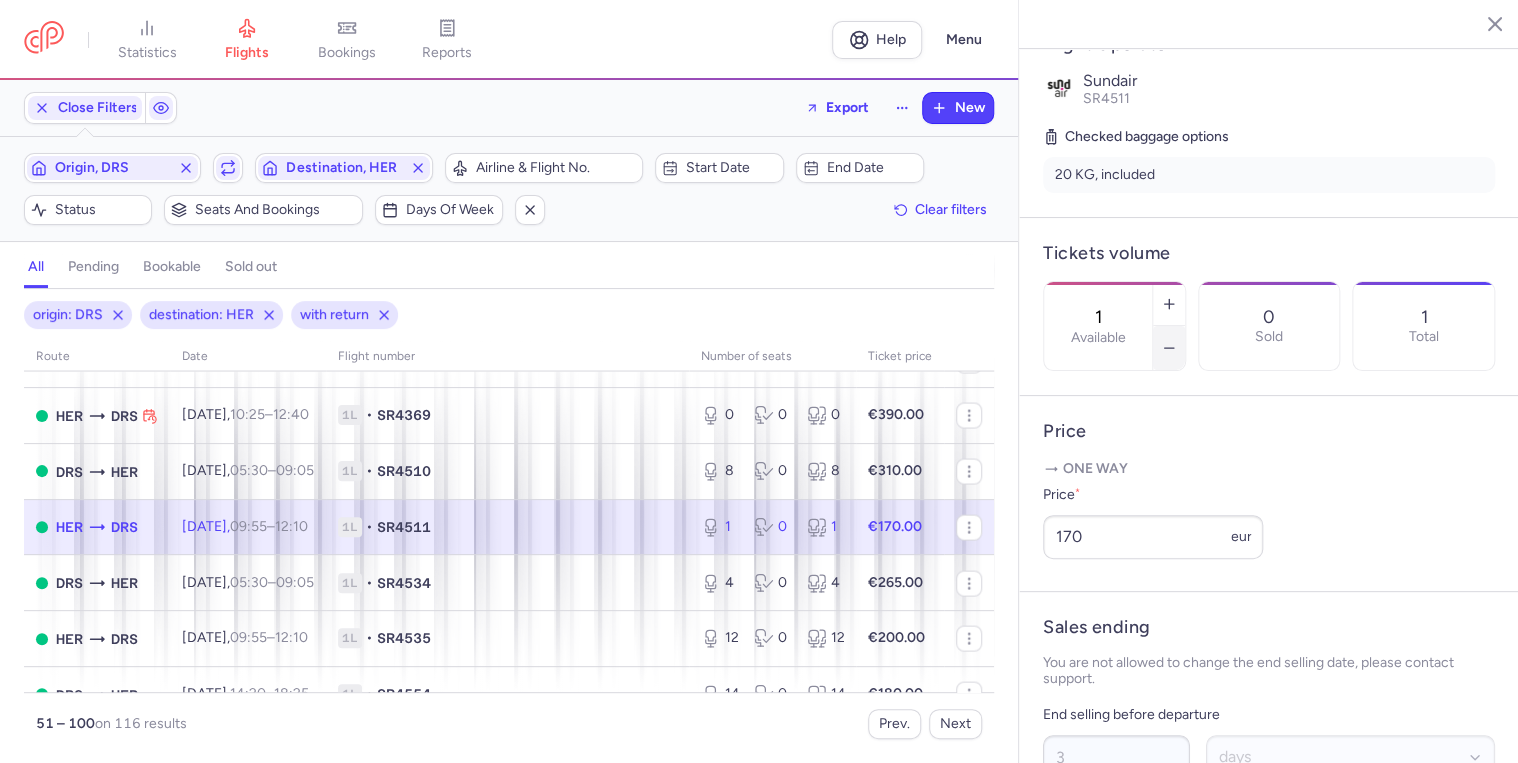 click 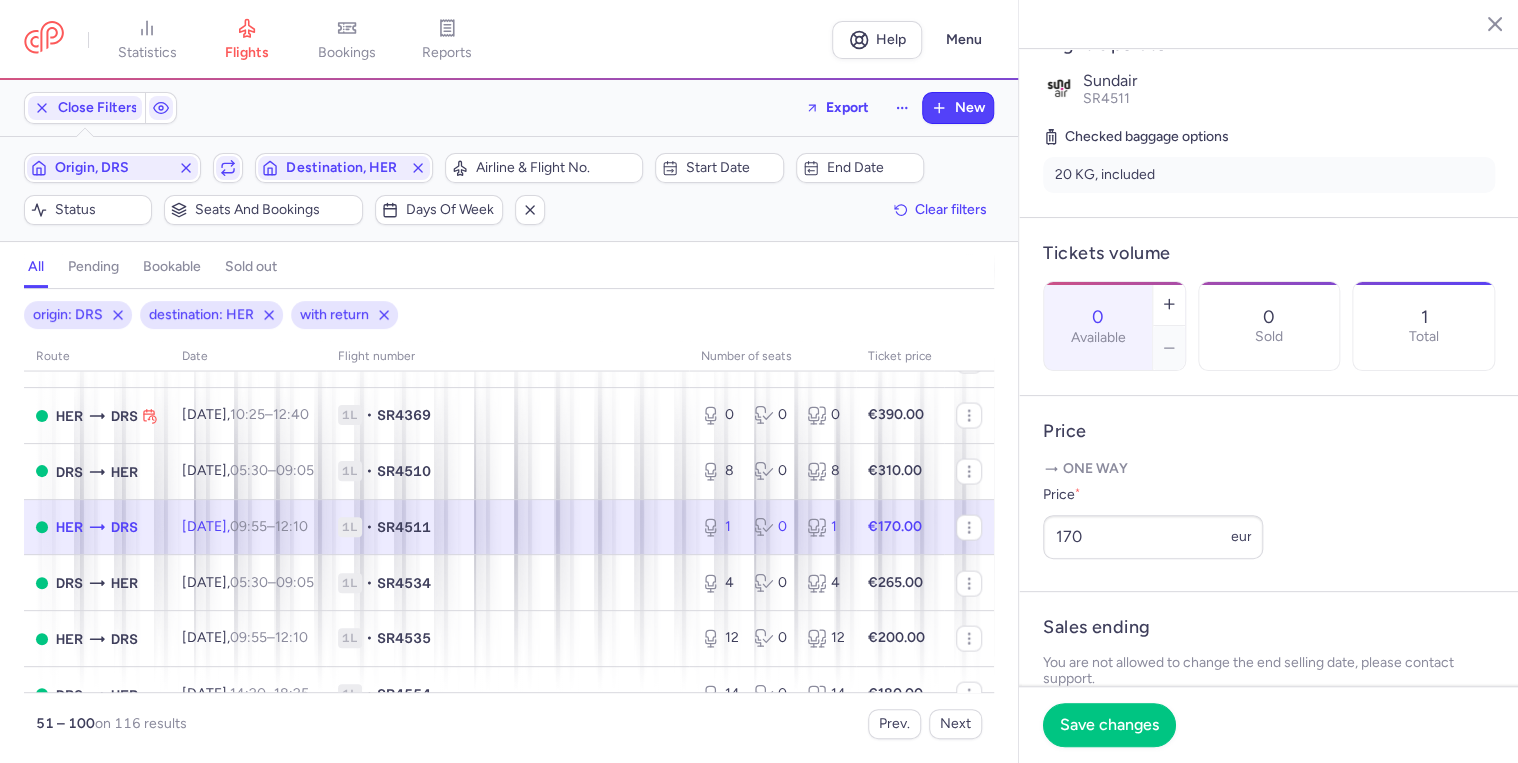 click on "Save changes" 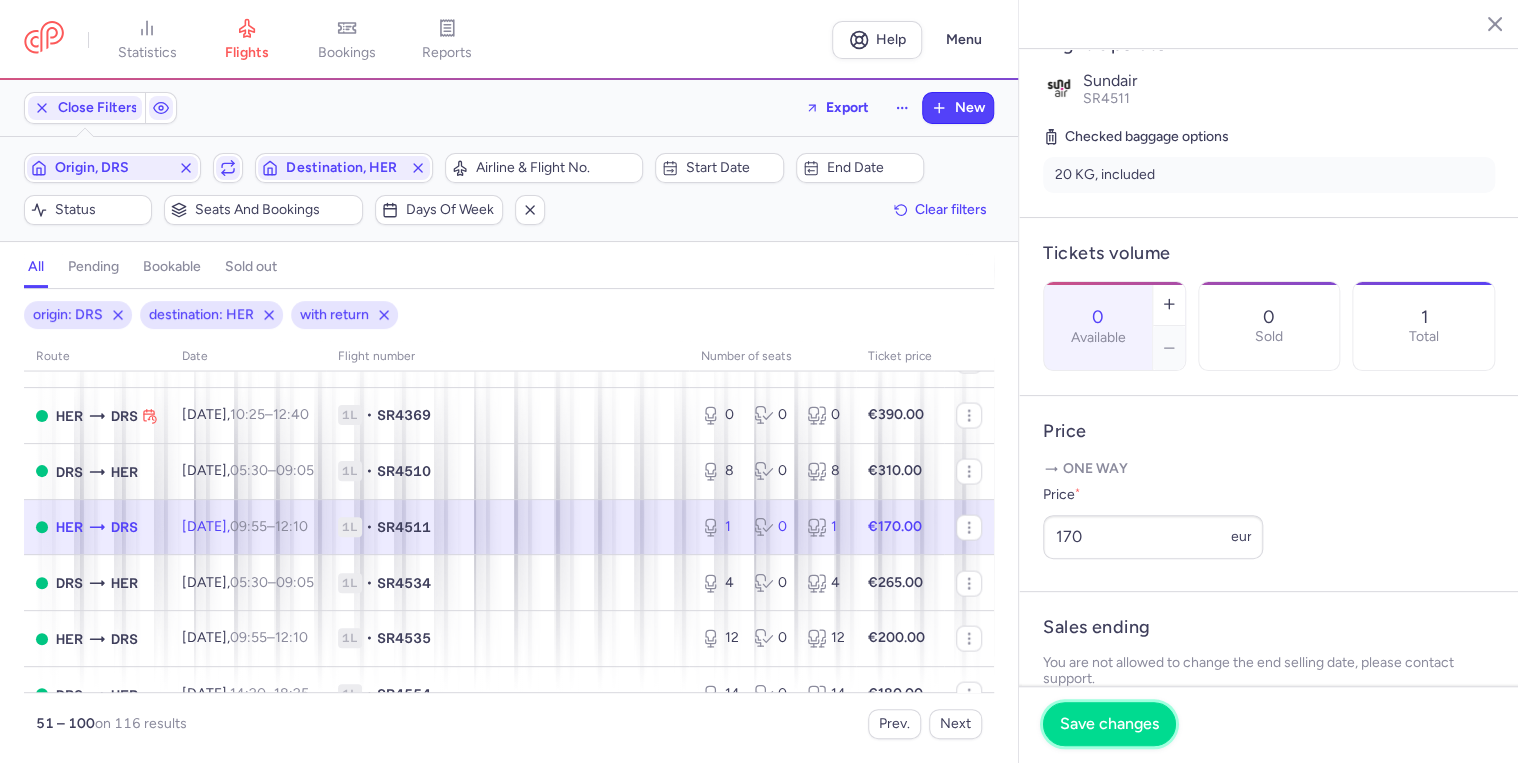 click on "Save changes" at bounding box center (1109, 724) 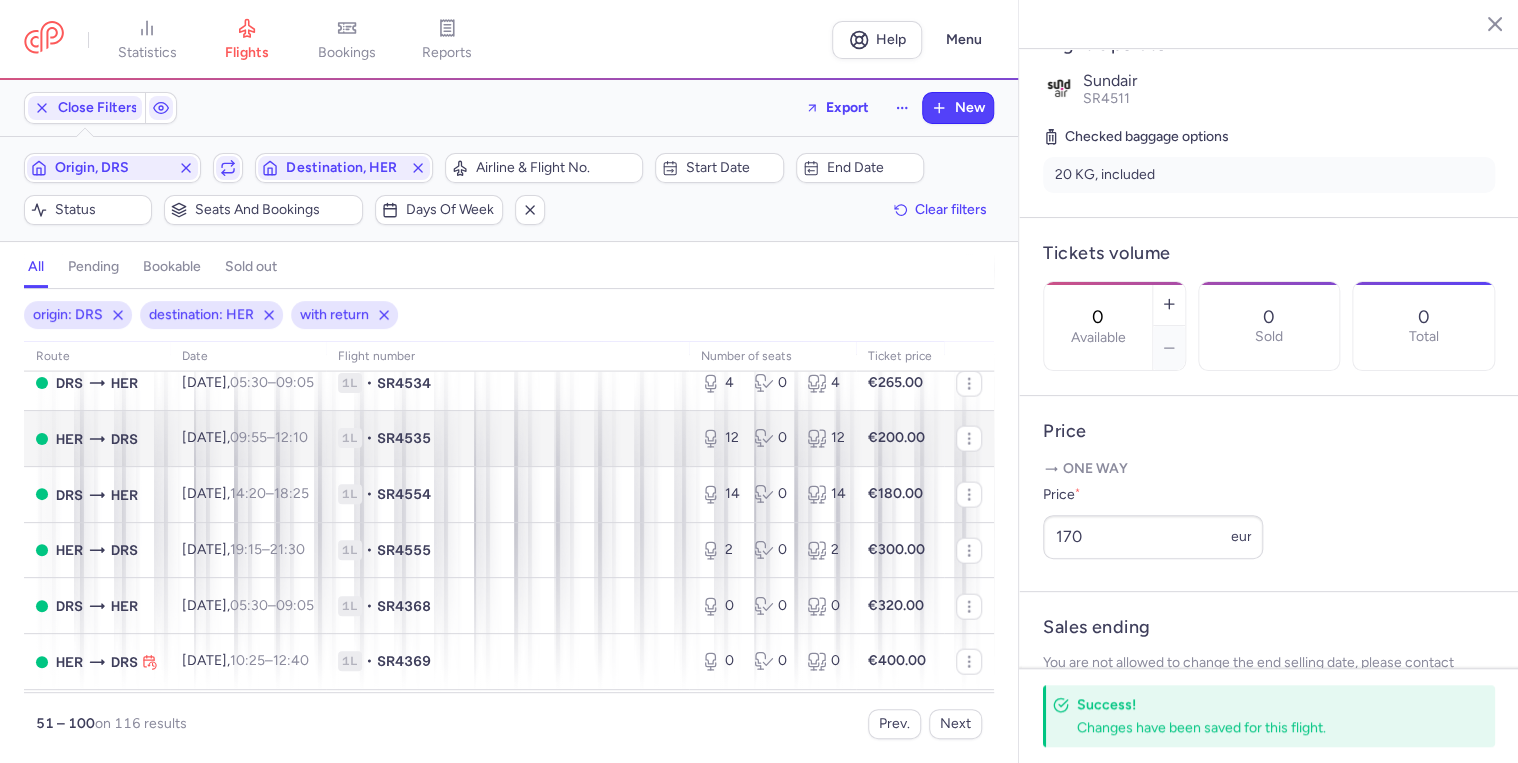 scroll, scrollTop: 2240, scrollLeft: 0, axis: vertical 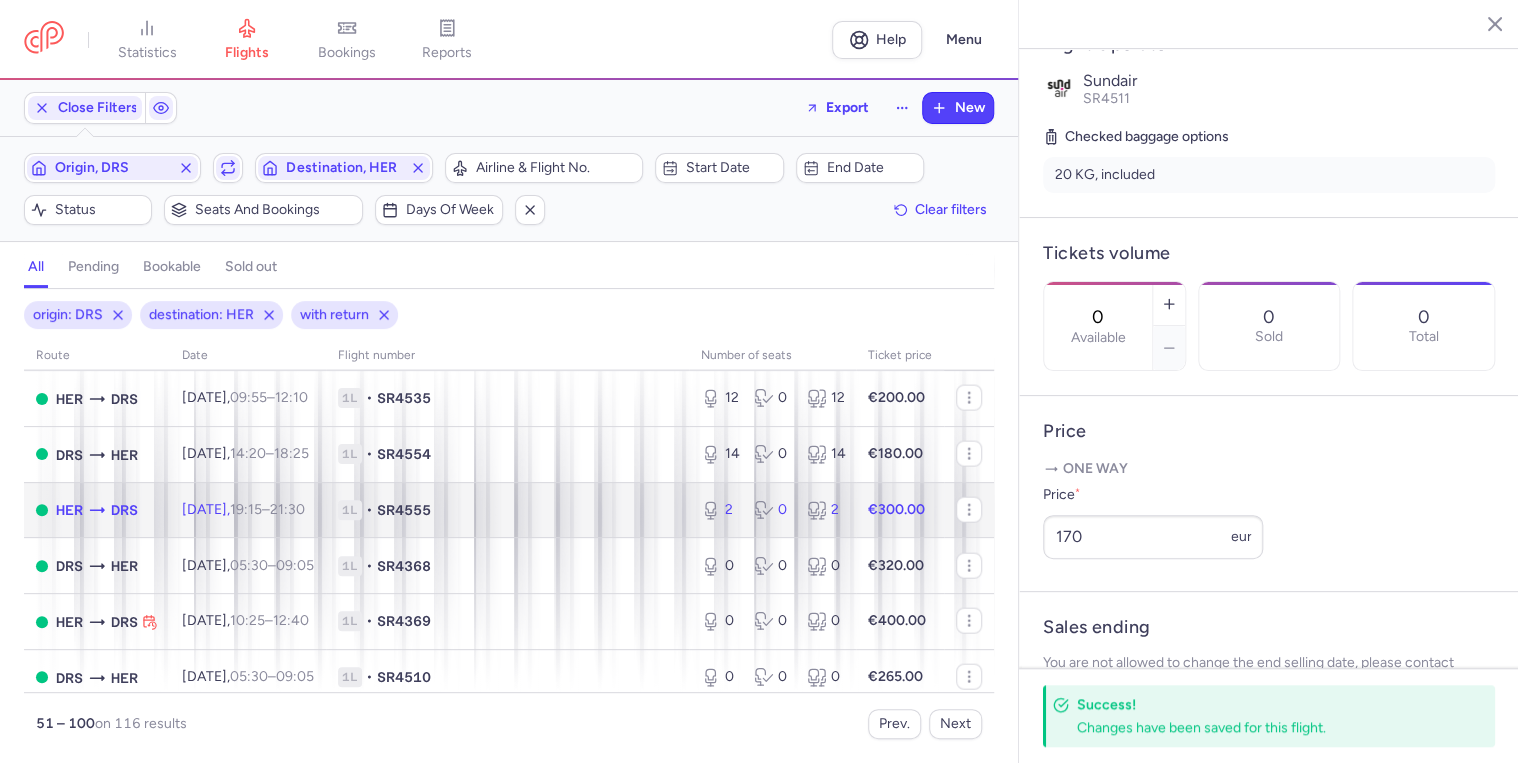 click on "1L • SR4555" 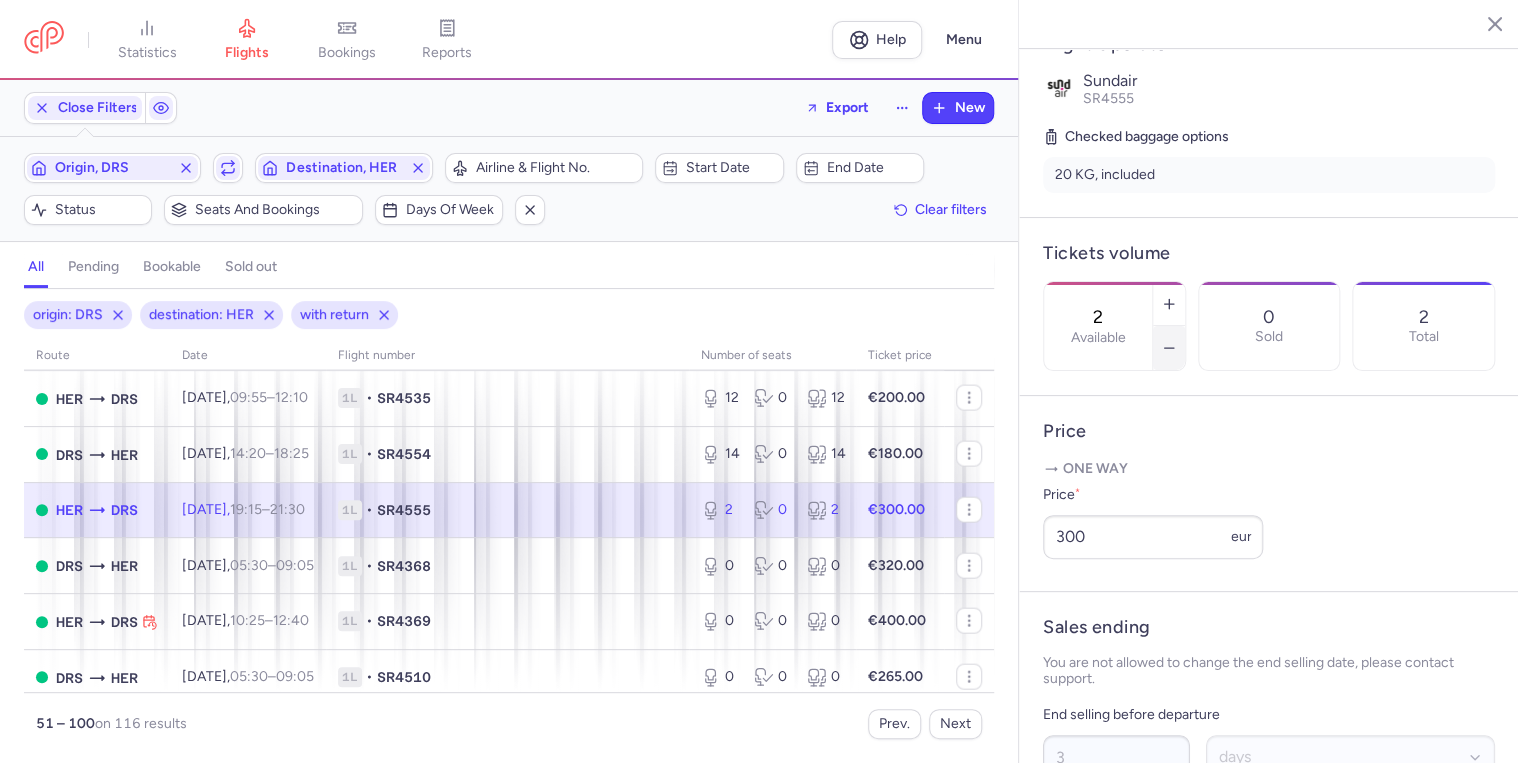 click 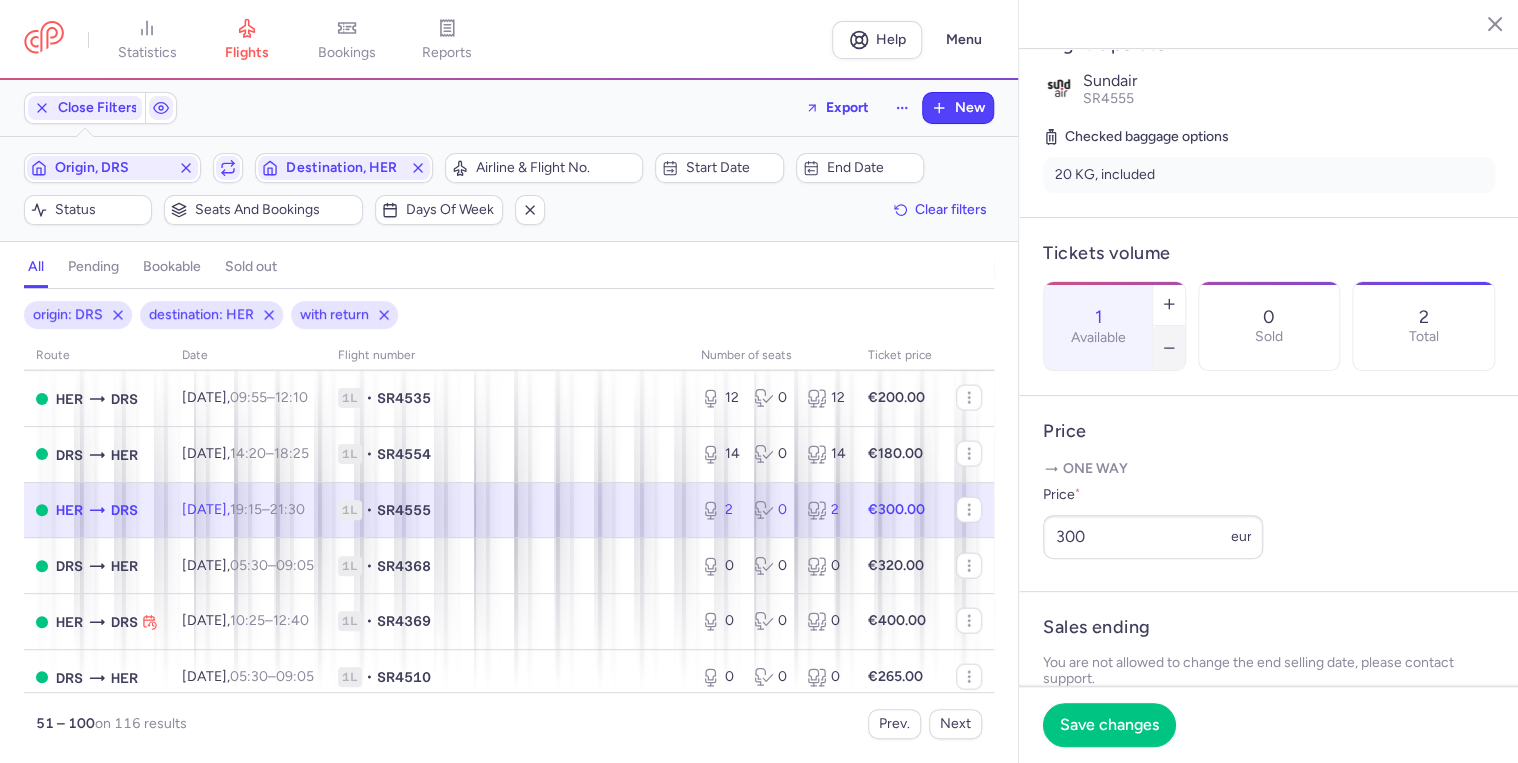 click 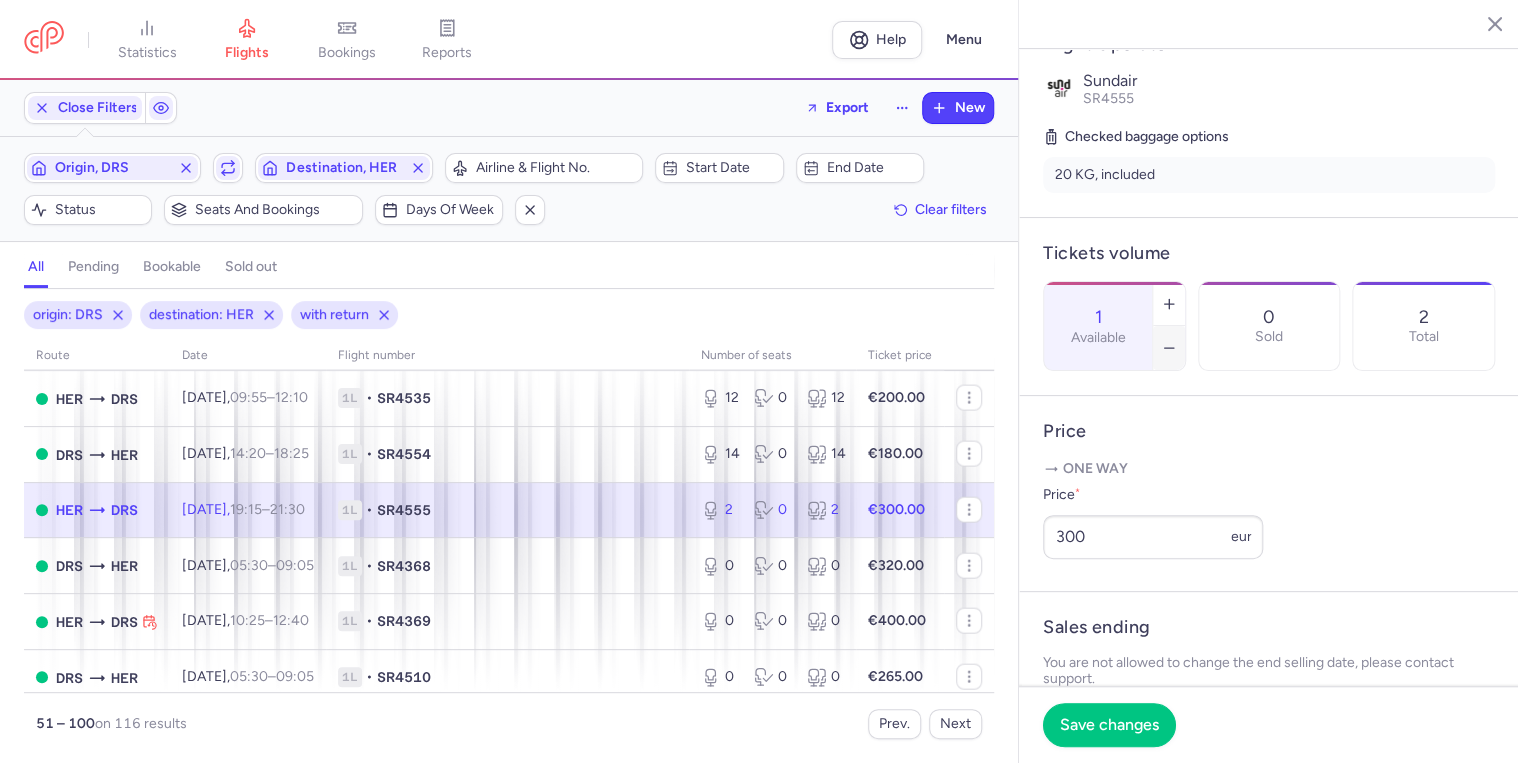 type on "0" 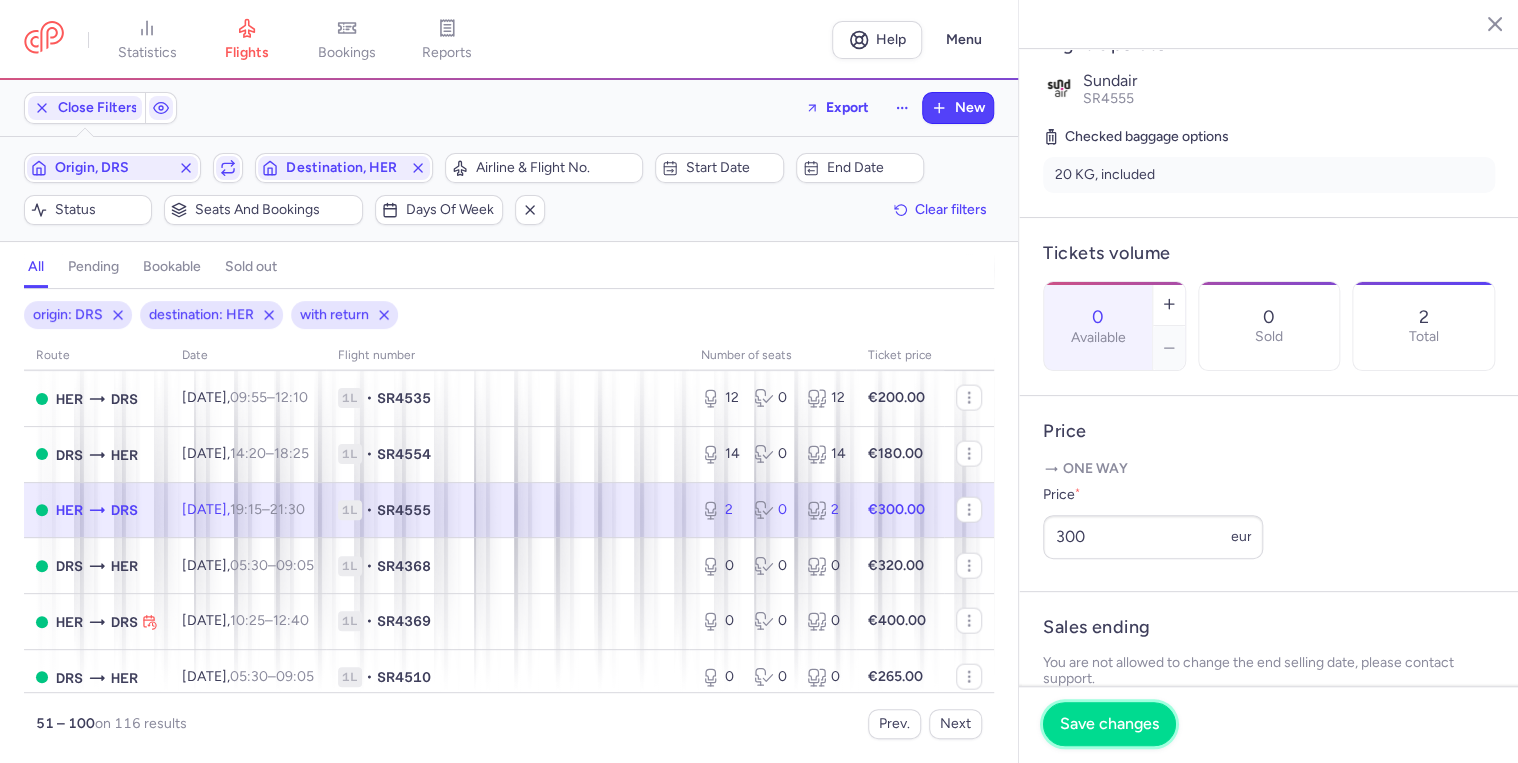 click on "Save changes" at bounding box center (1109, 724) 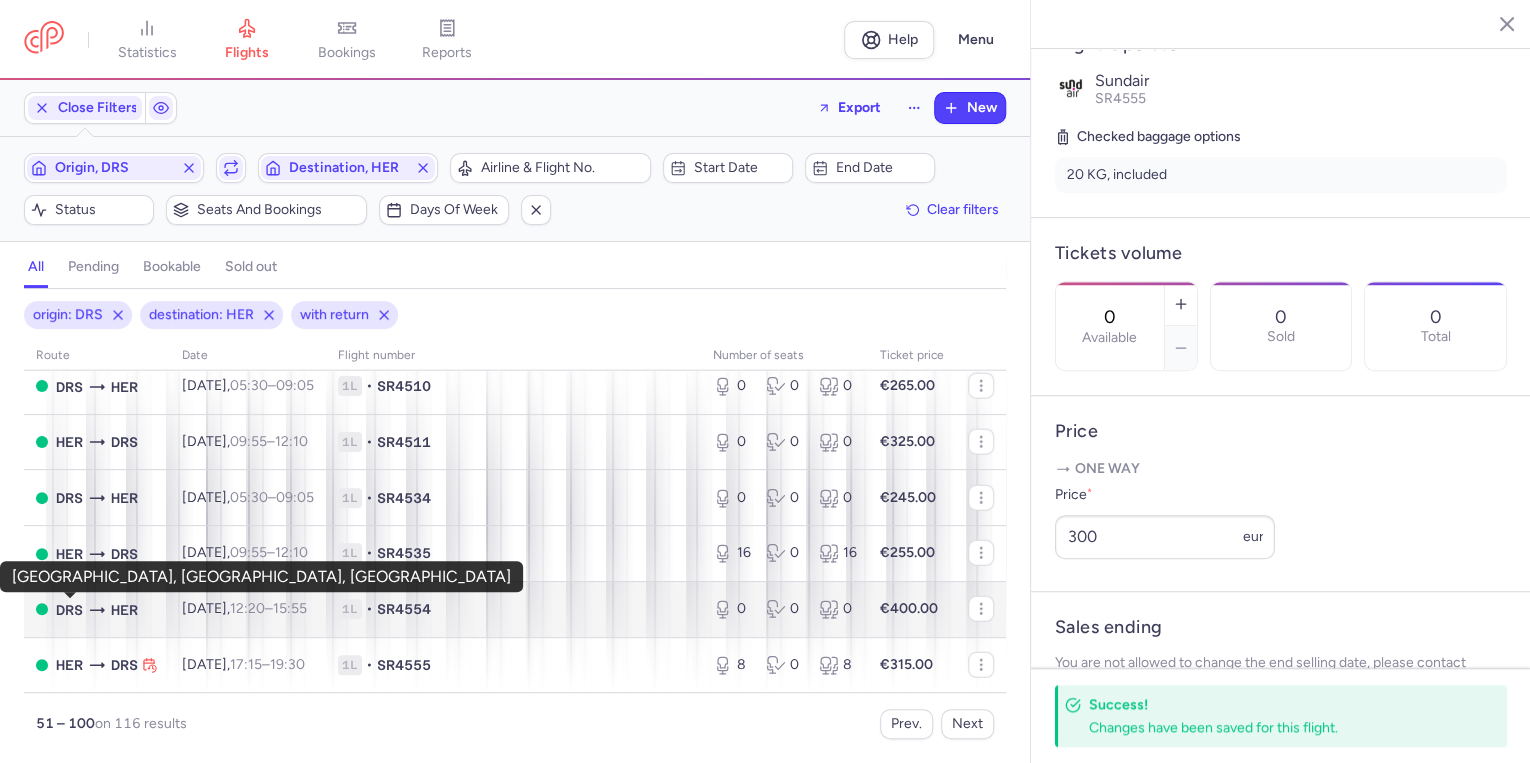 scroll, scrollTop: 2593, scrollLeft: 0, axis: vertical 